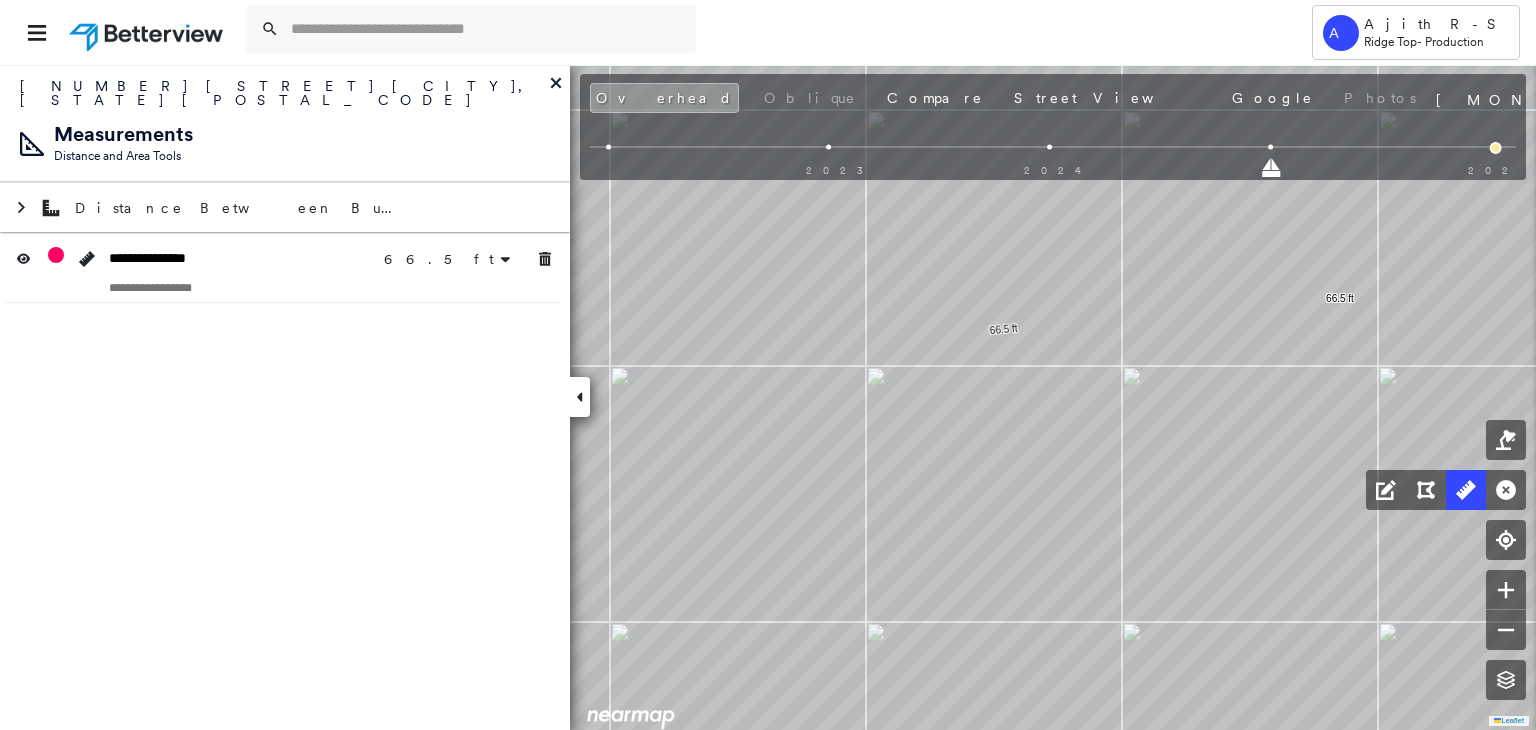 scroll, scrollTop: 0, scrollLeft: 0, axis: both 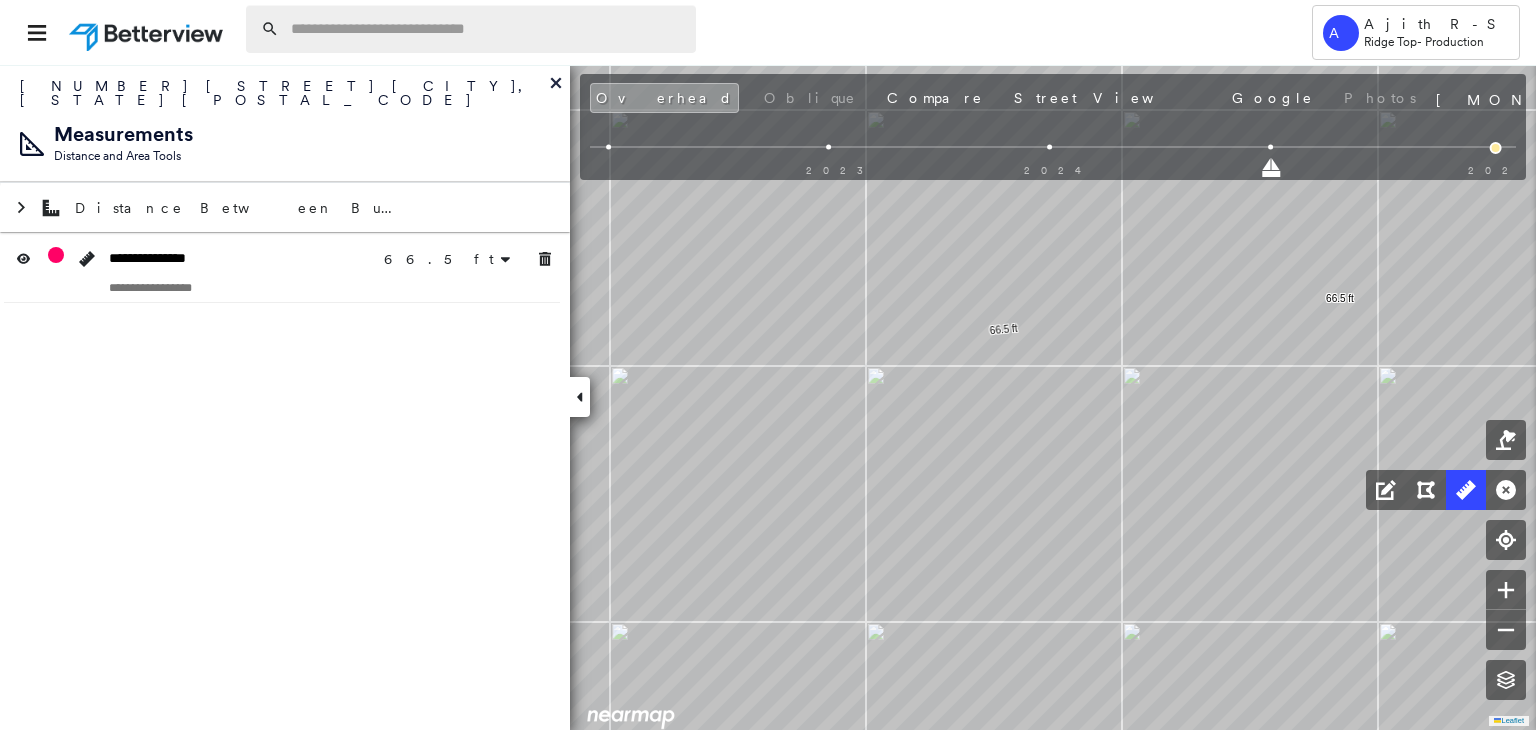 click at bounding box center (487, 29) 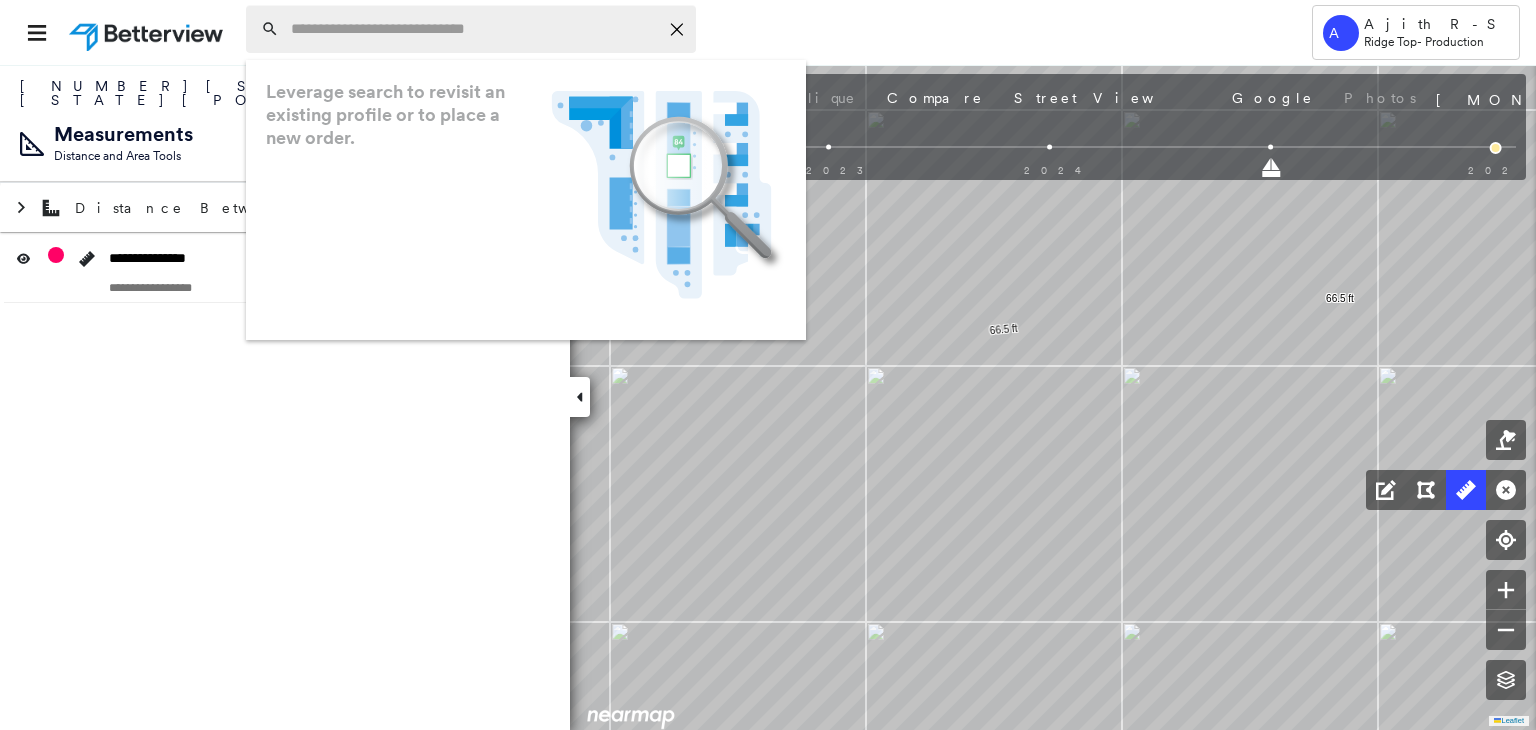paste on "**********" 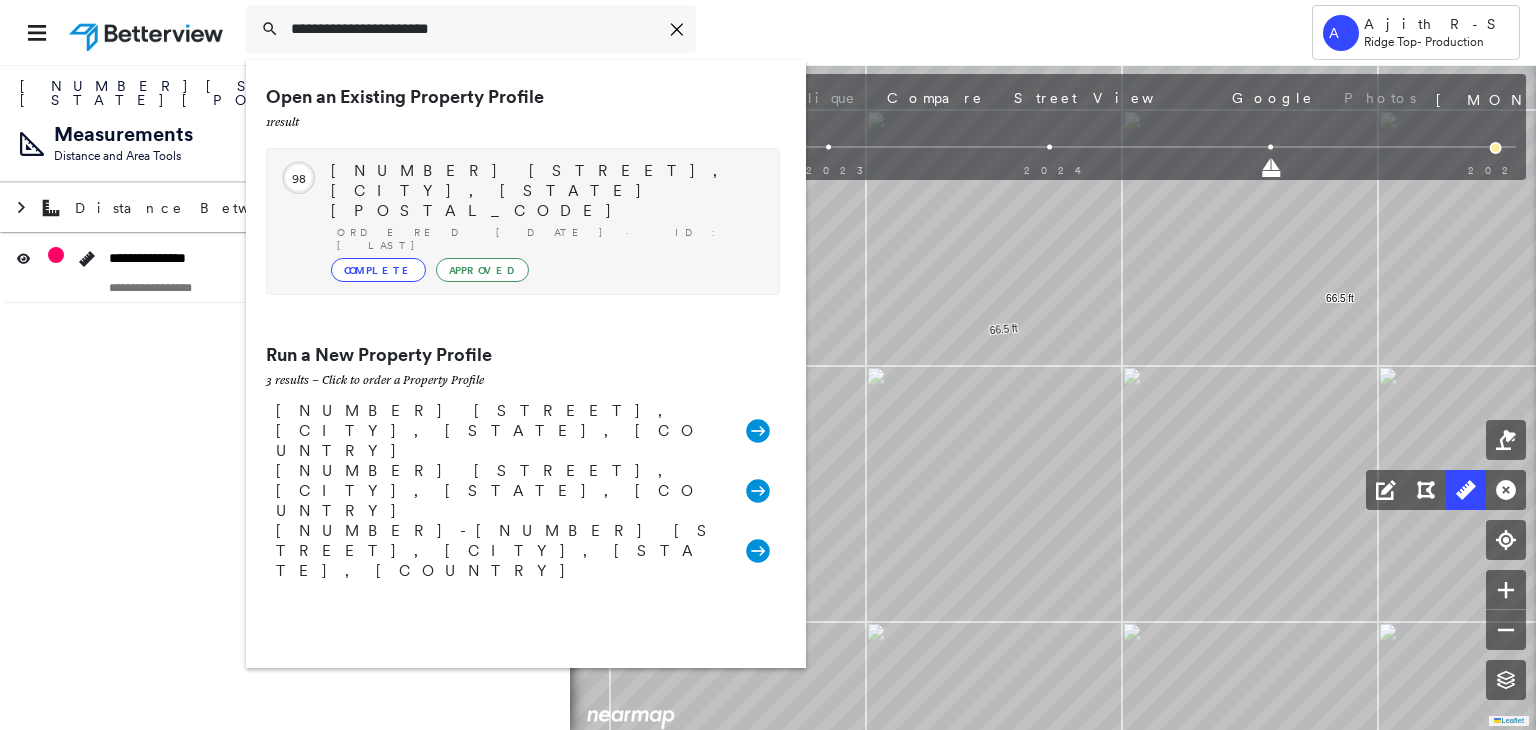 type on "**********" 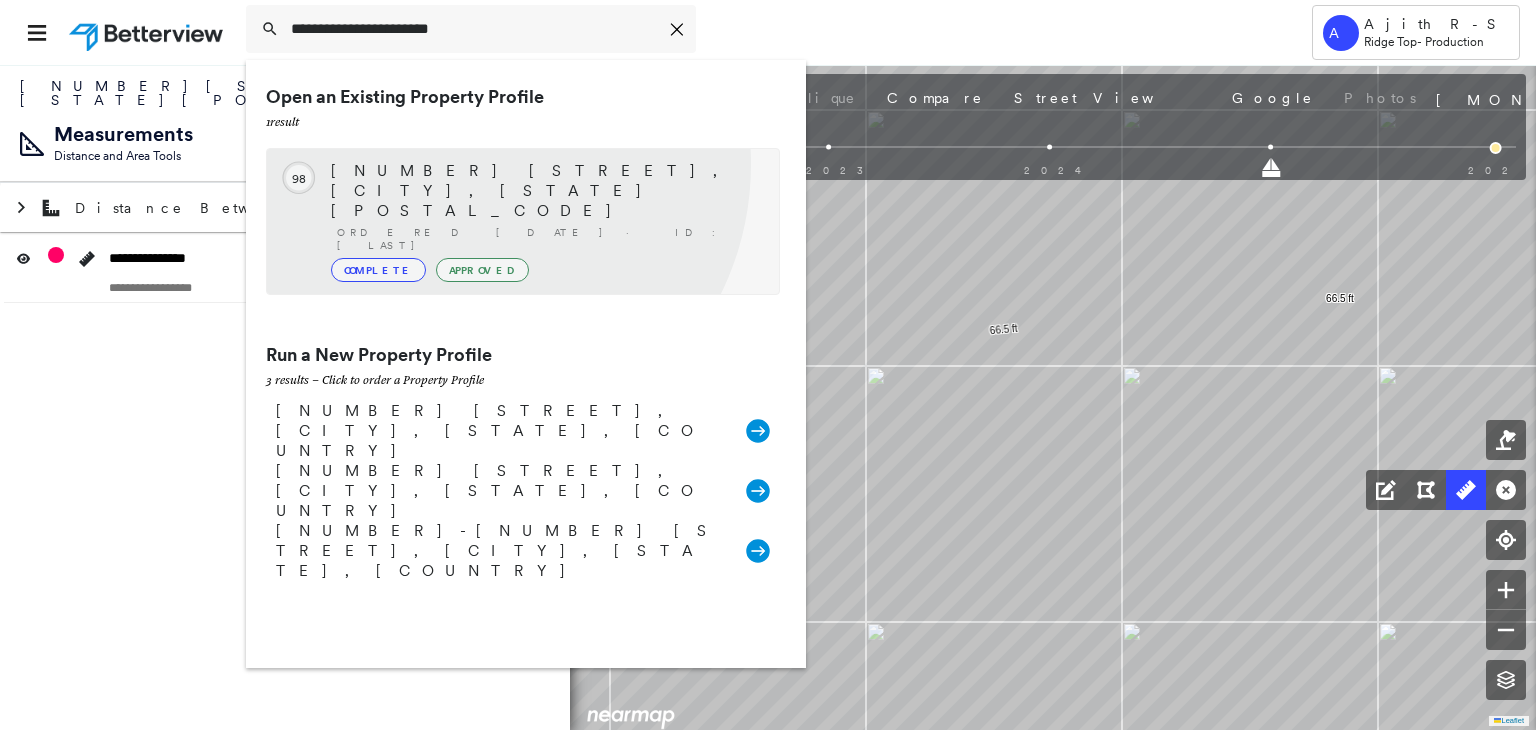 click on "[NUMBER] [STREET], [CITY], [STATE] [POSTAL_CODE]" at bounding box center [545, 191] 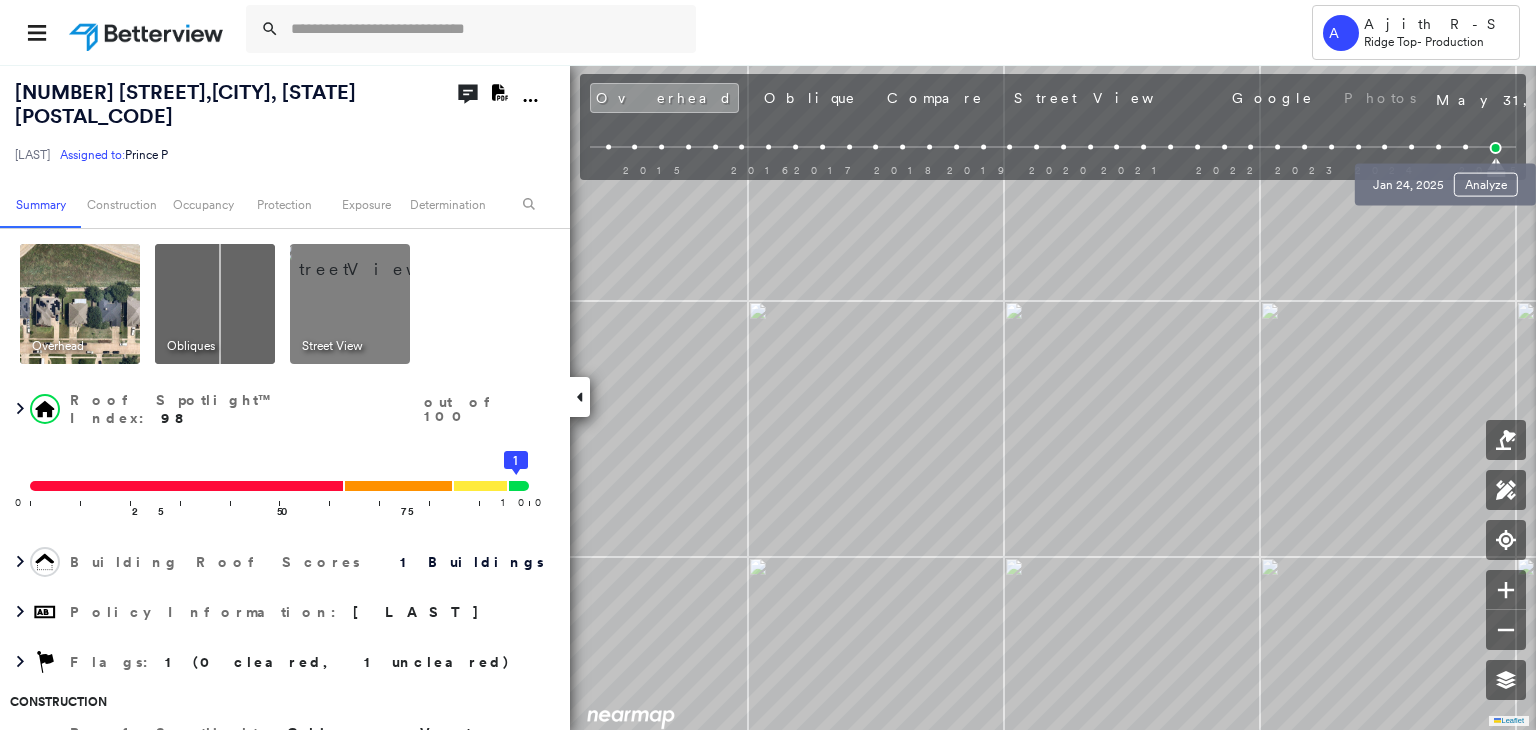 click at bounding box center [1465, 147] 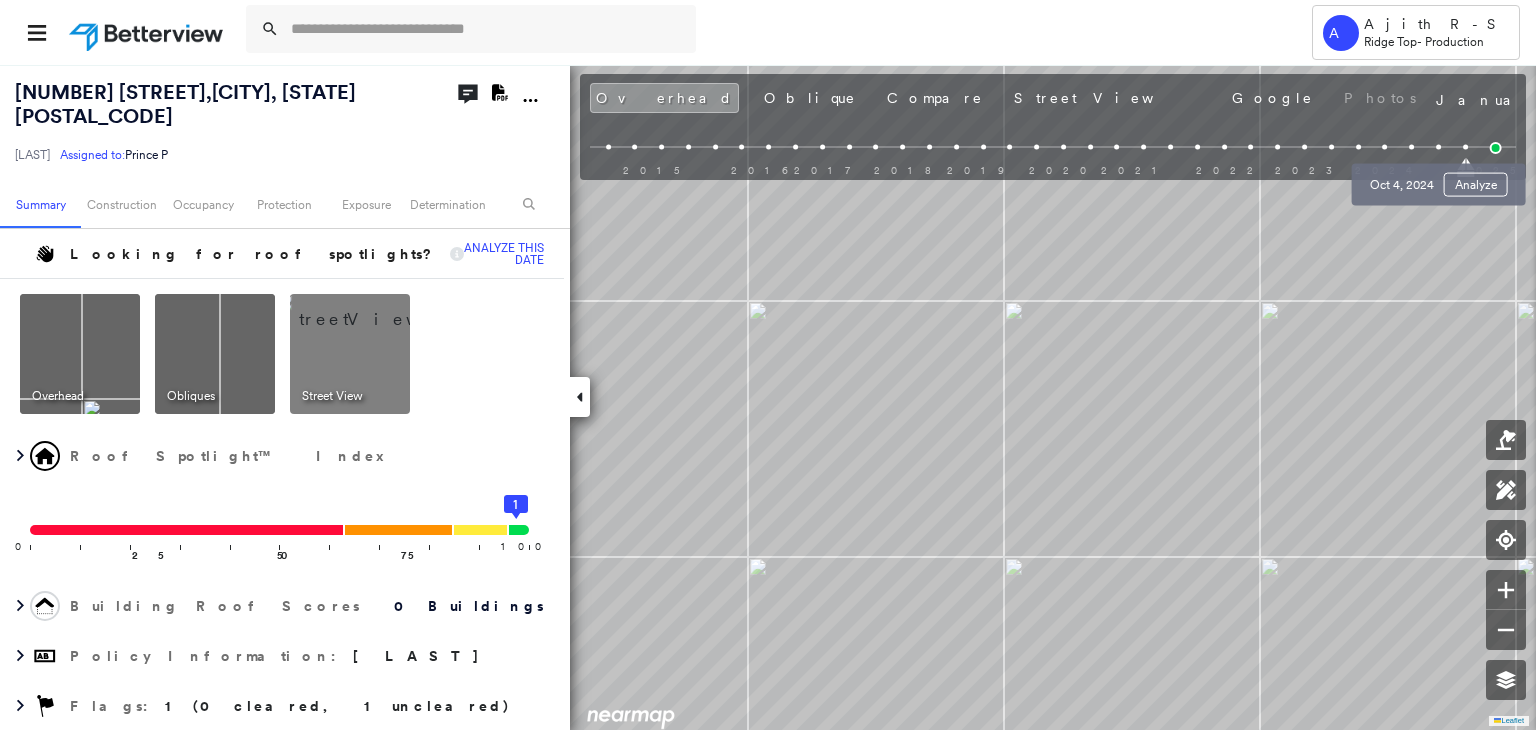 click at bounding box center (1438, 147) 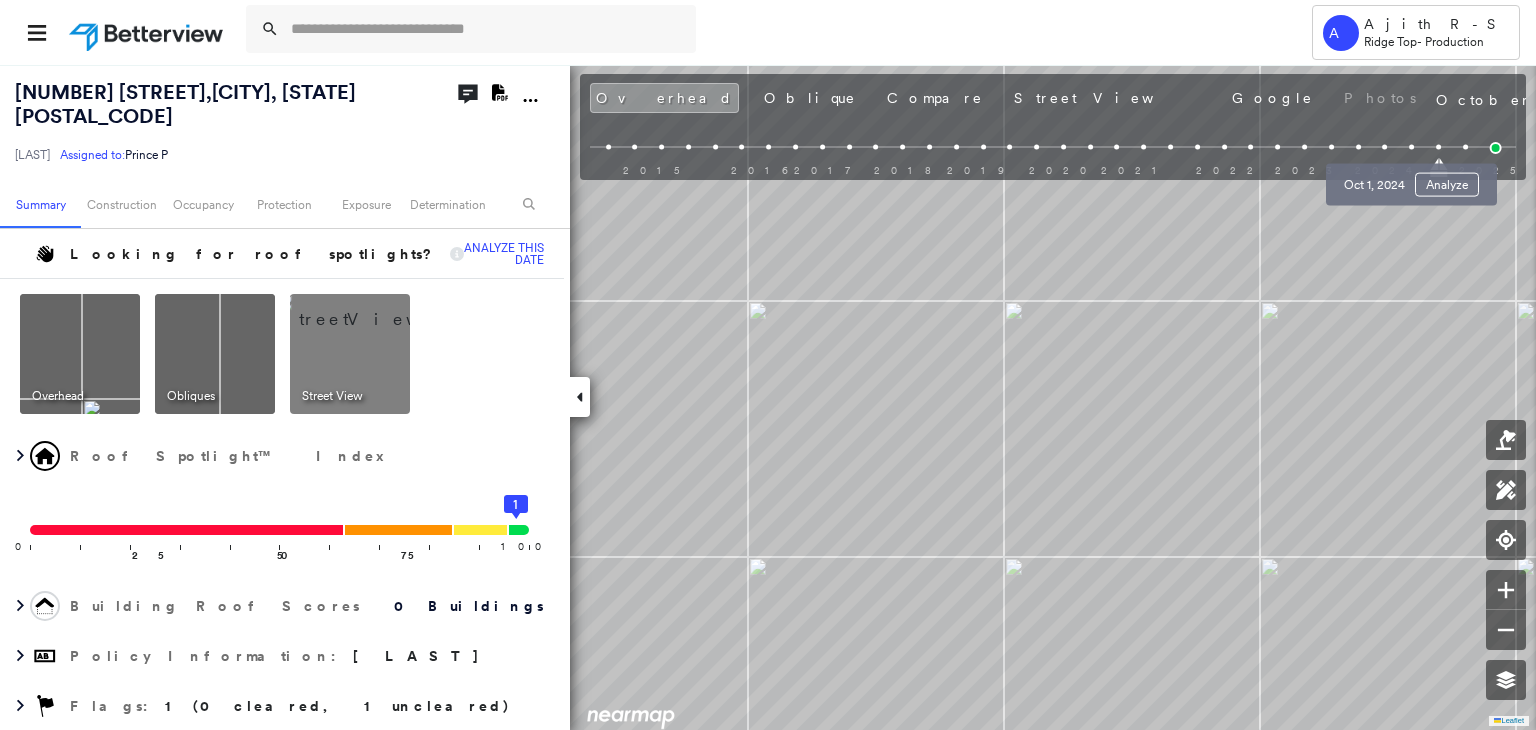 click at bounding box center [1411, 147] 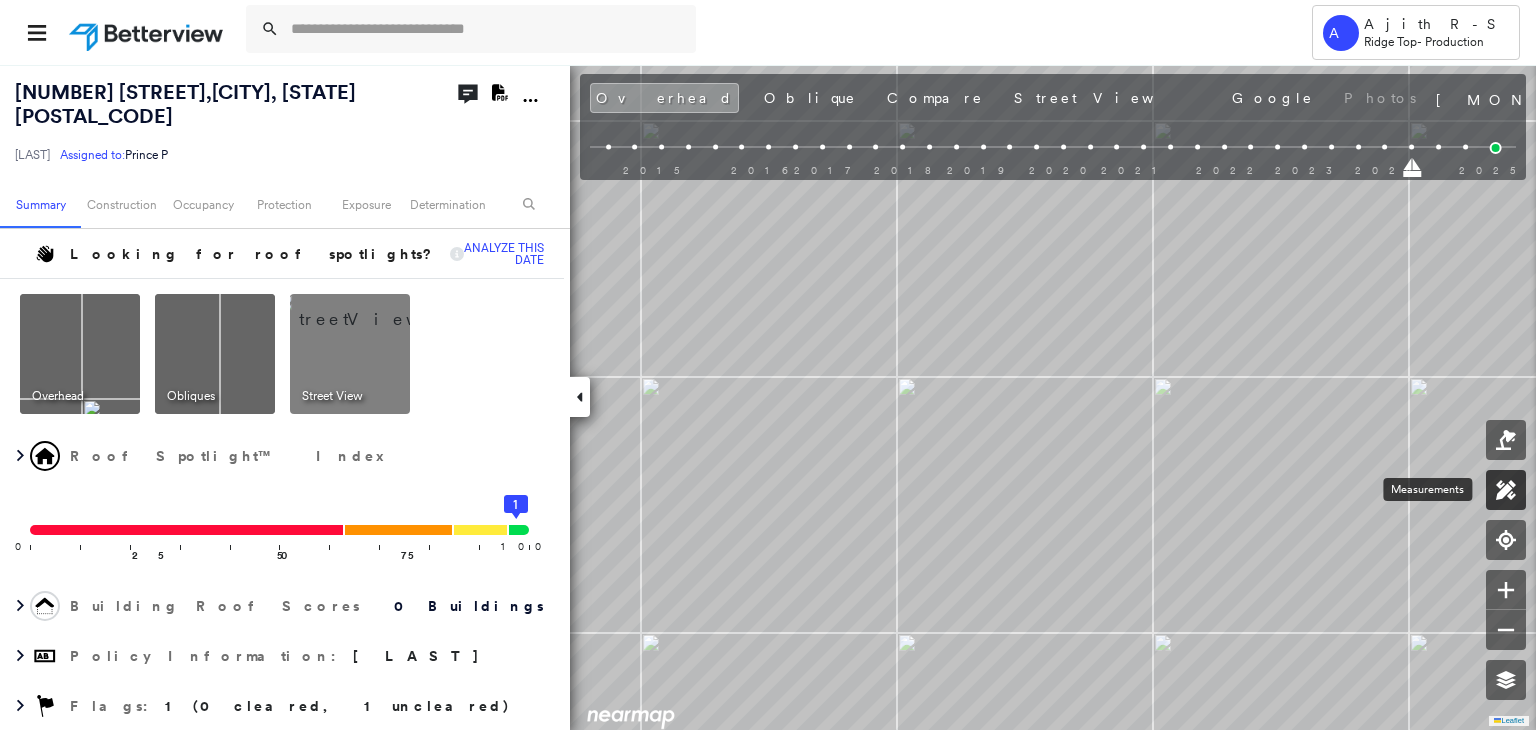 click at bounding box center [1506, 490] 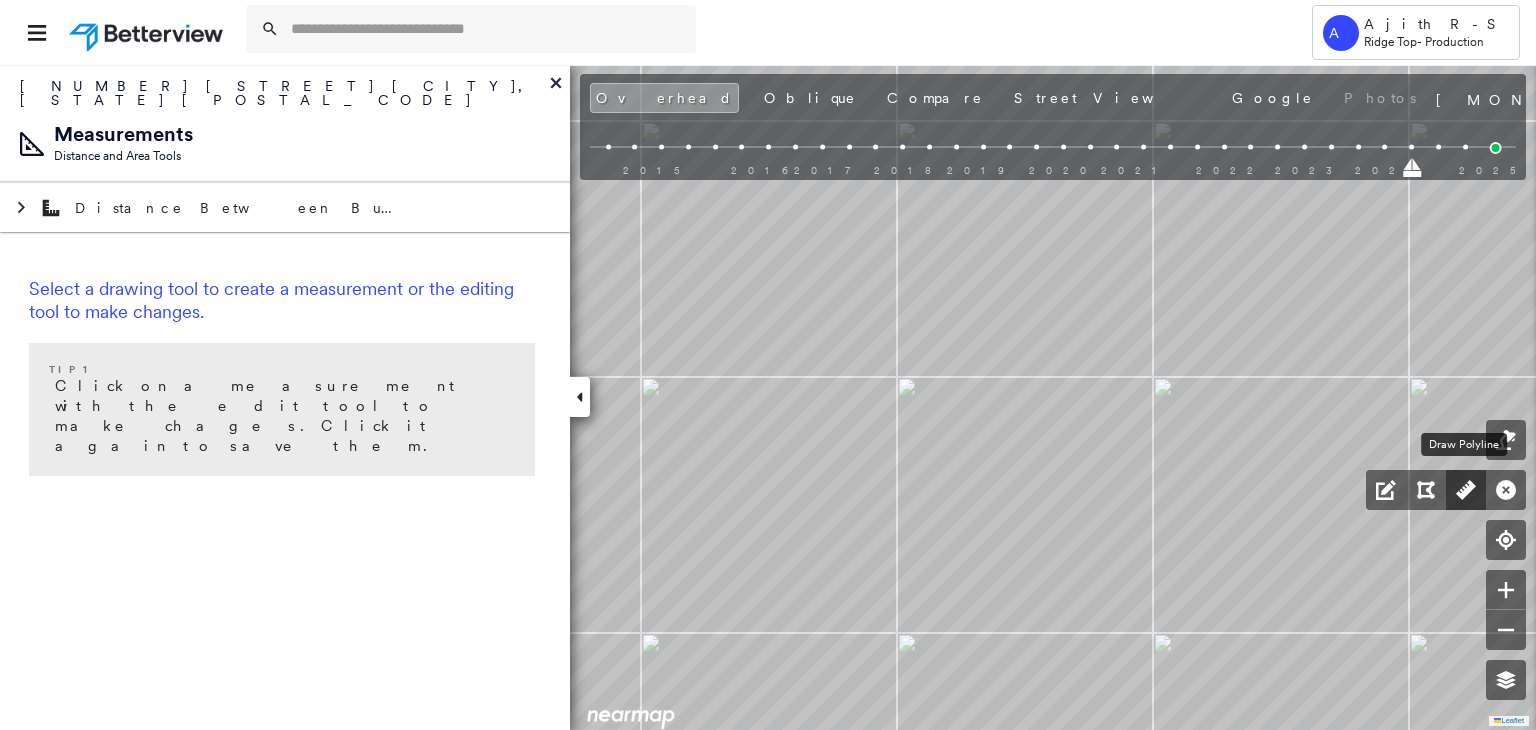 click 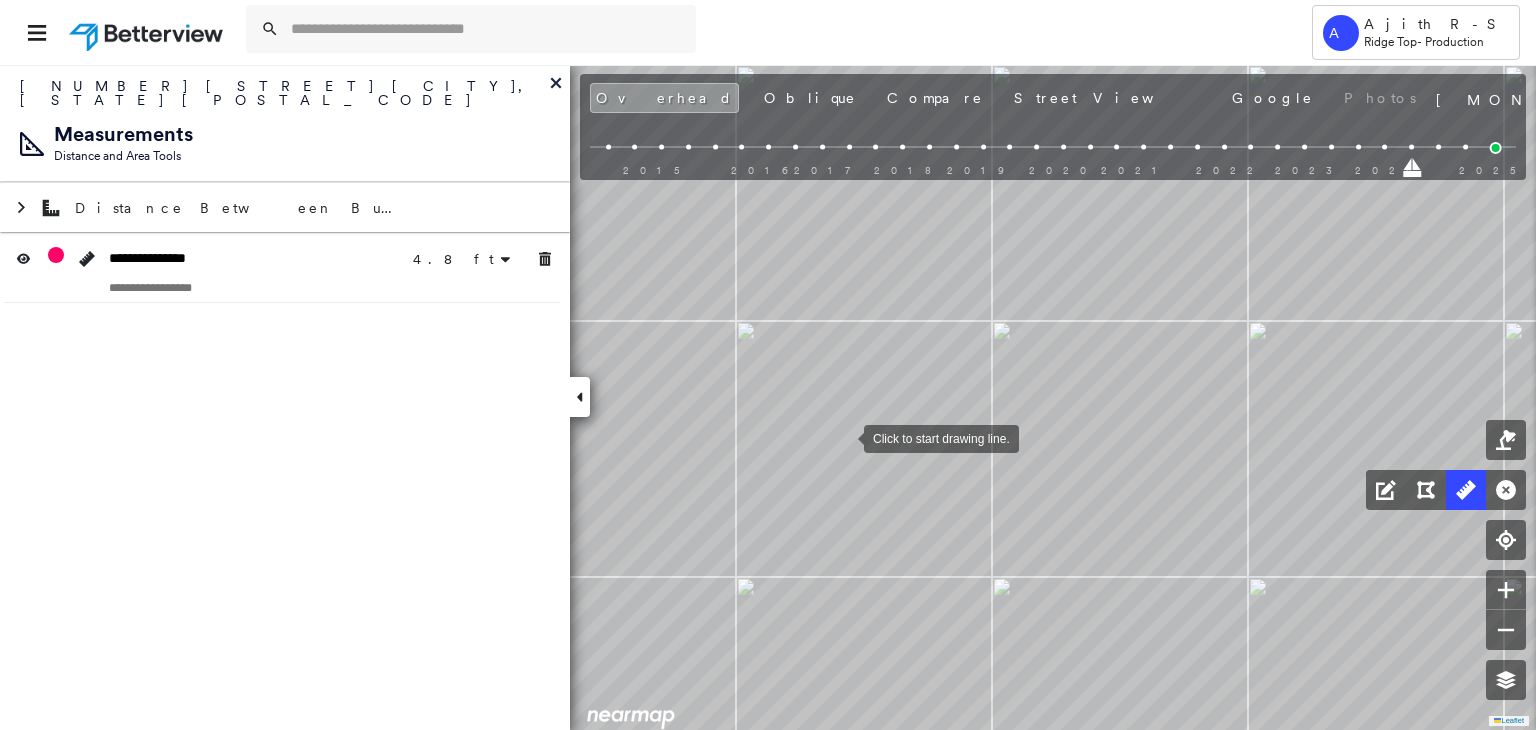 drag, startPoint x: 844, startPoint y: 437, endPoint x: 840, endPoint y: 364, distance: 73.109505 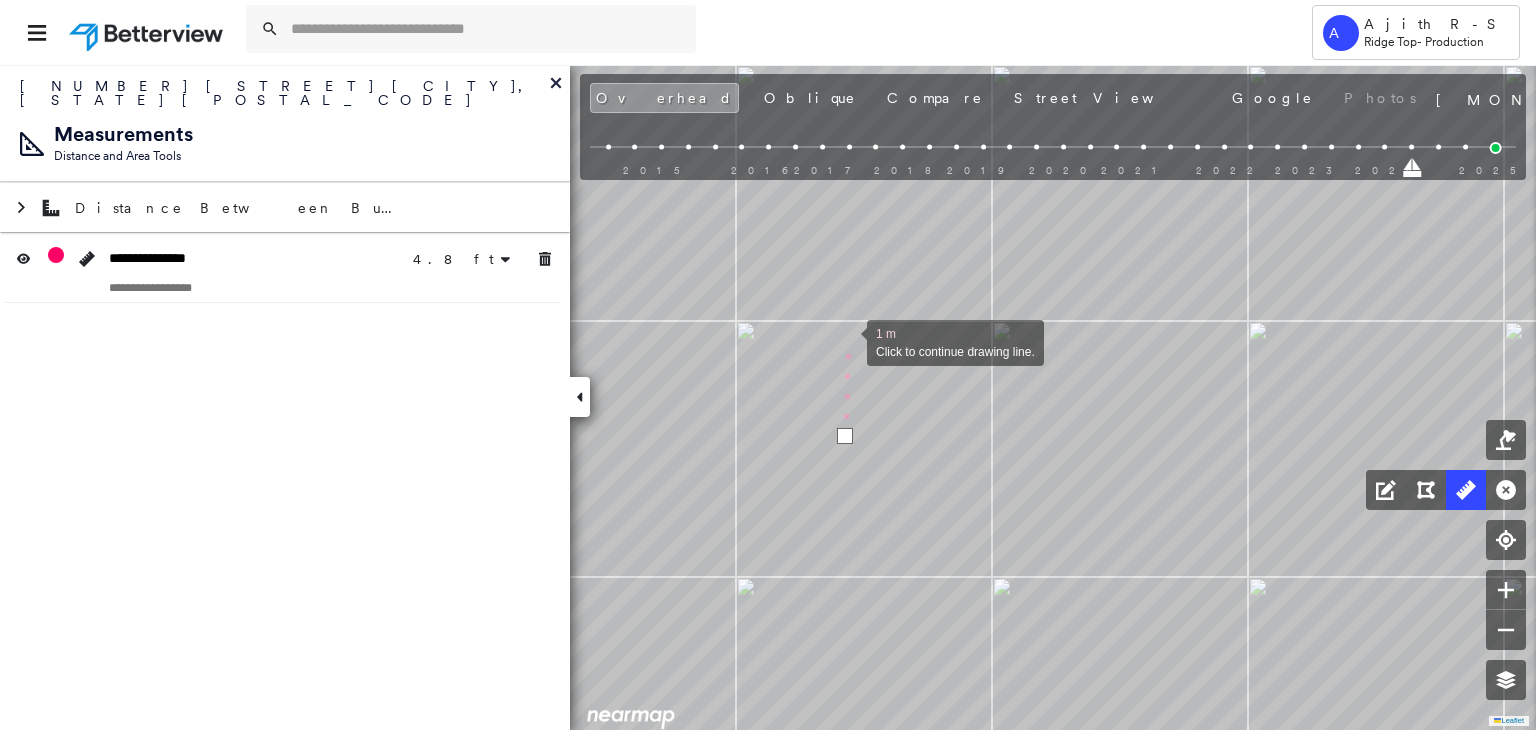click at bounding box center [847, 341] 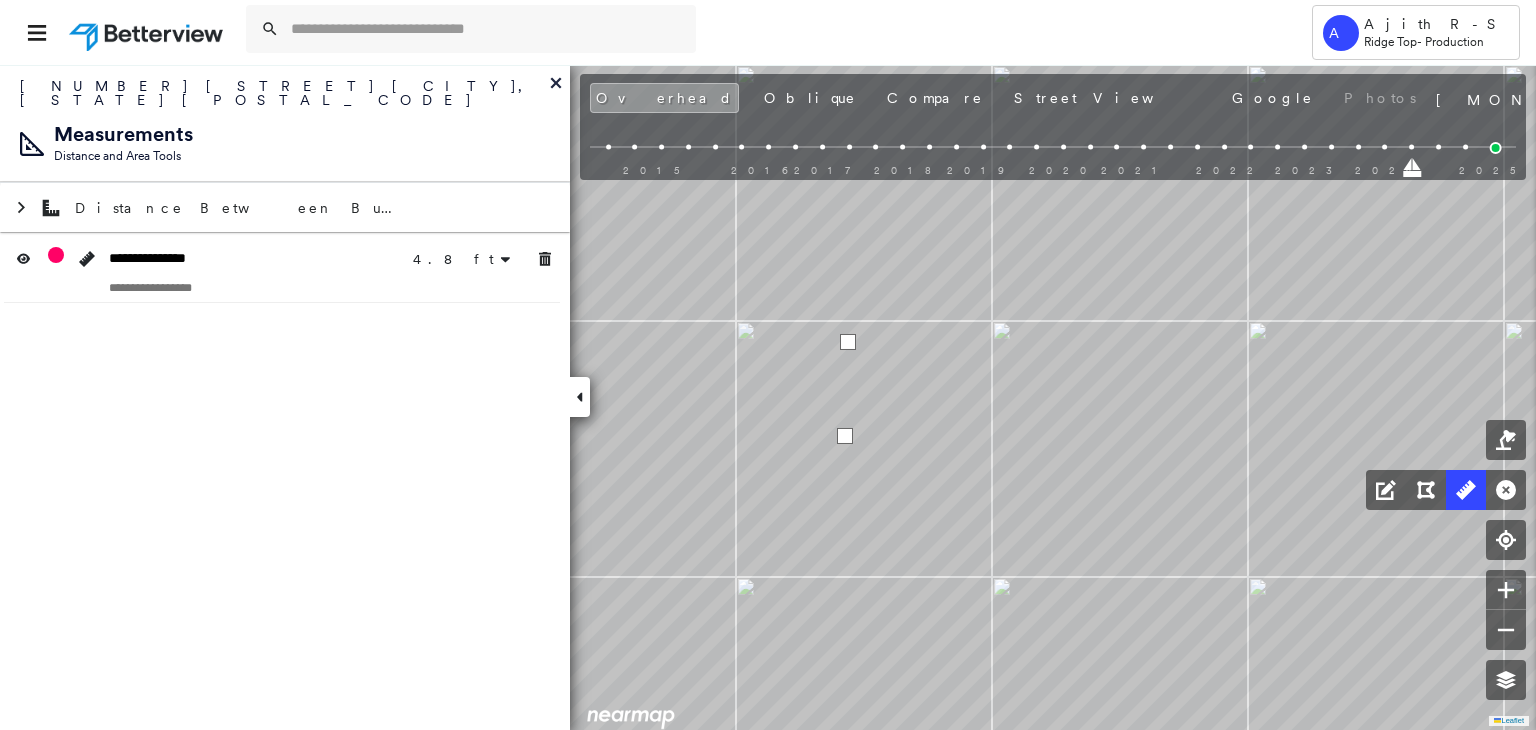 click at bounding box center [848, 342] 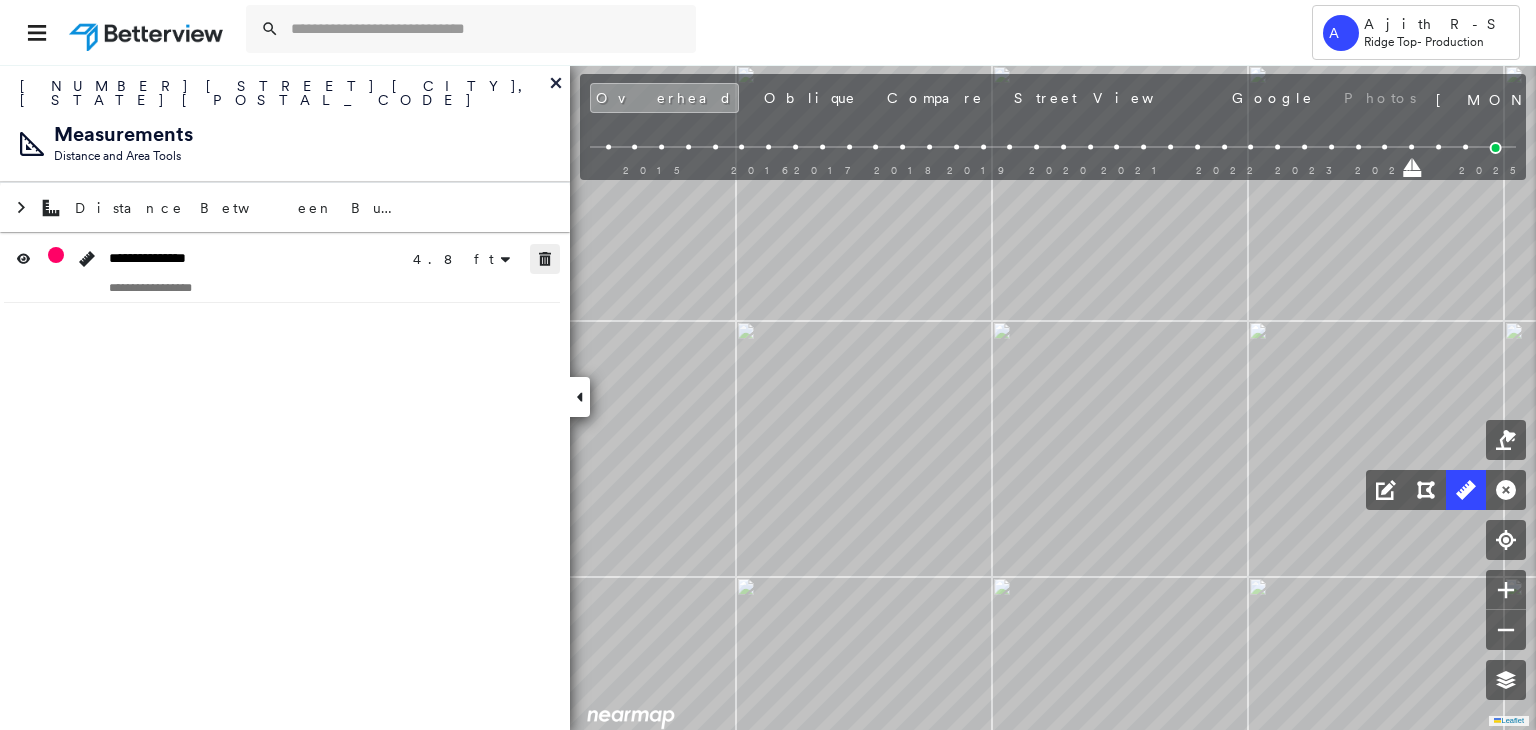 click 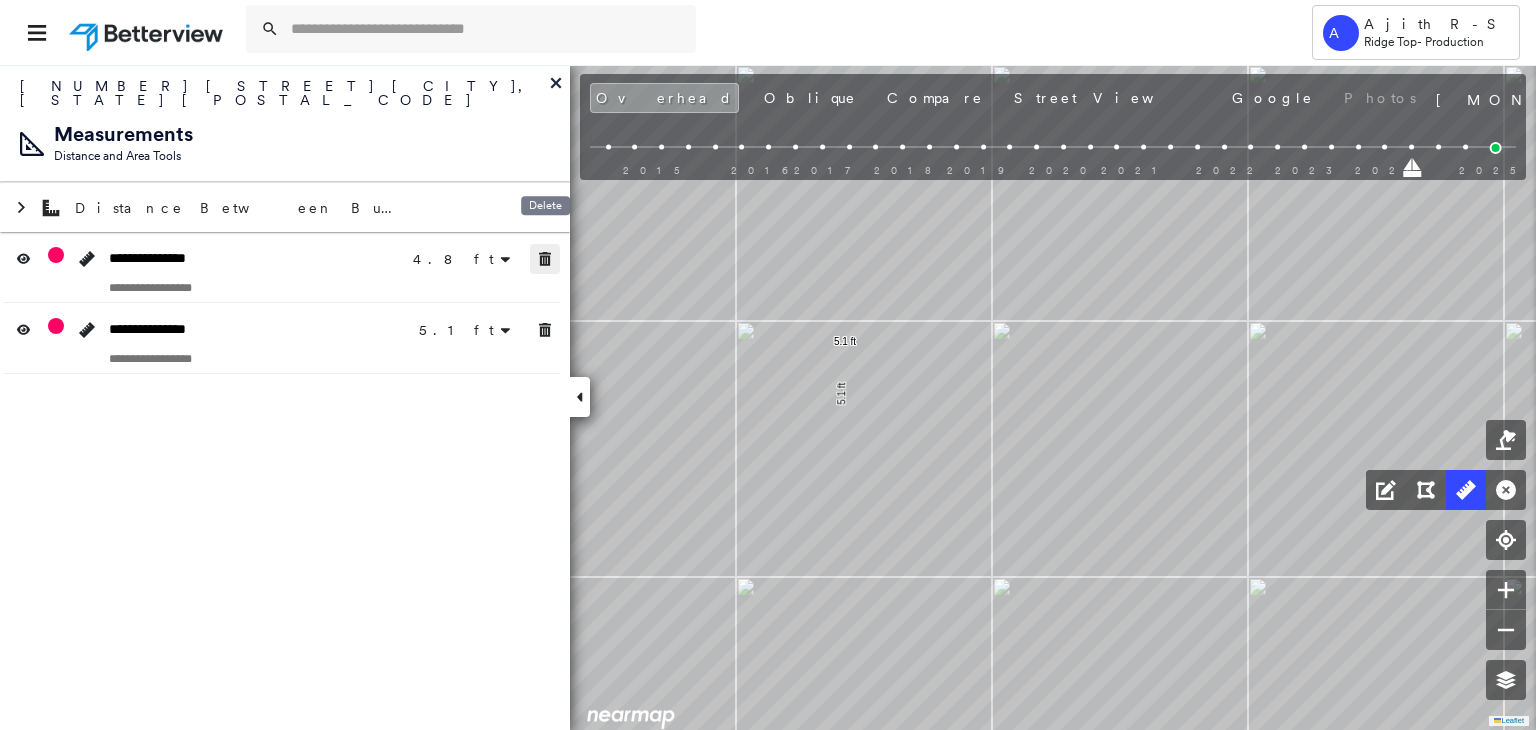 click 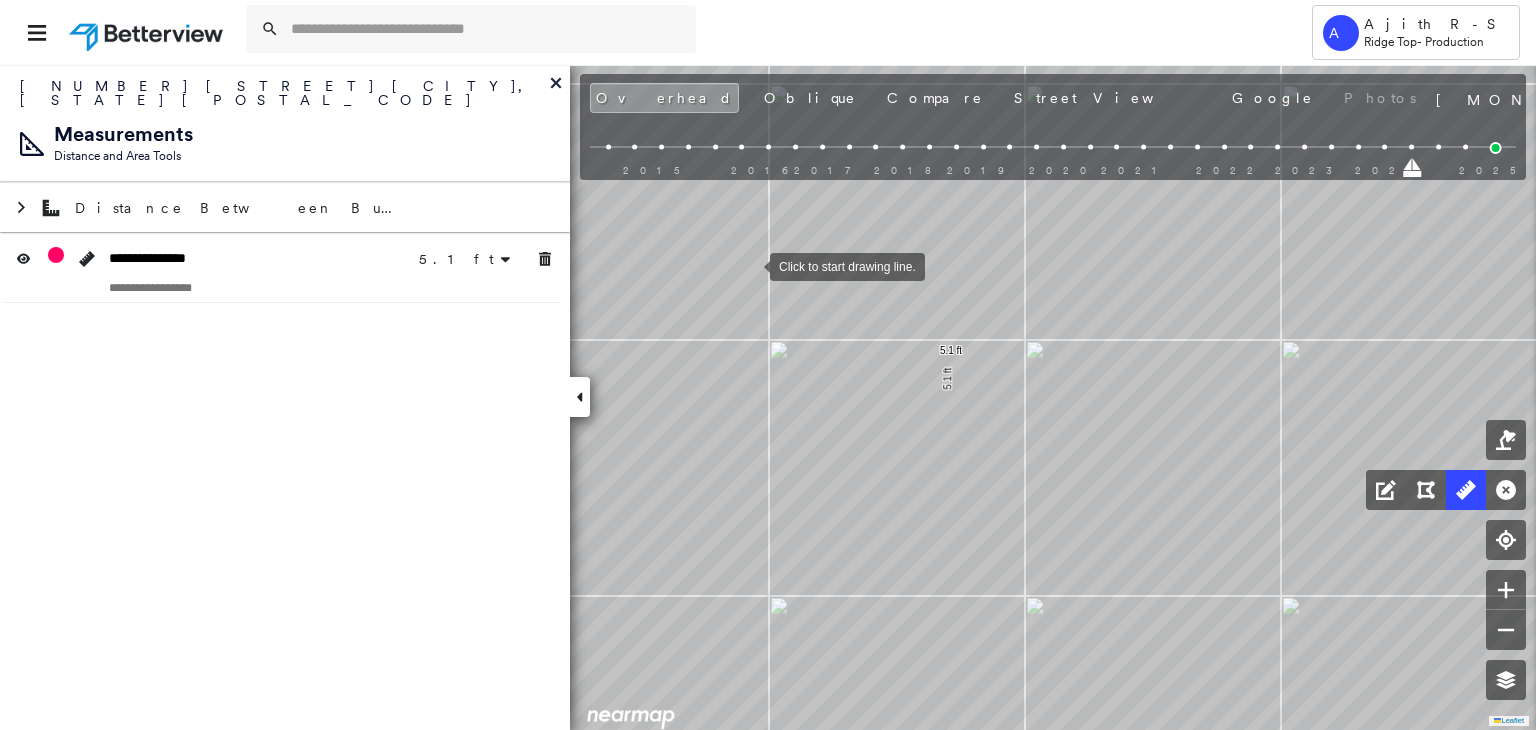 click at bounding box center (750, 265) 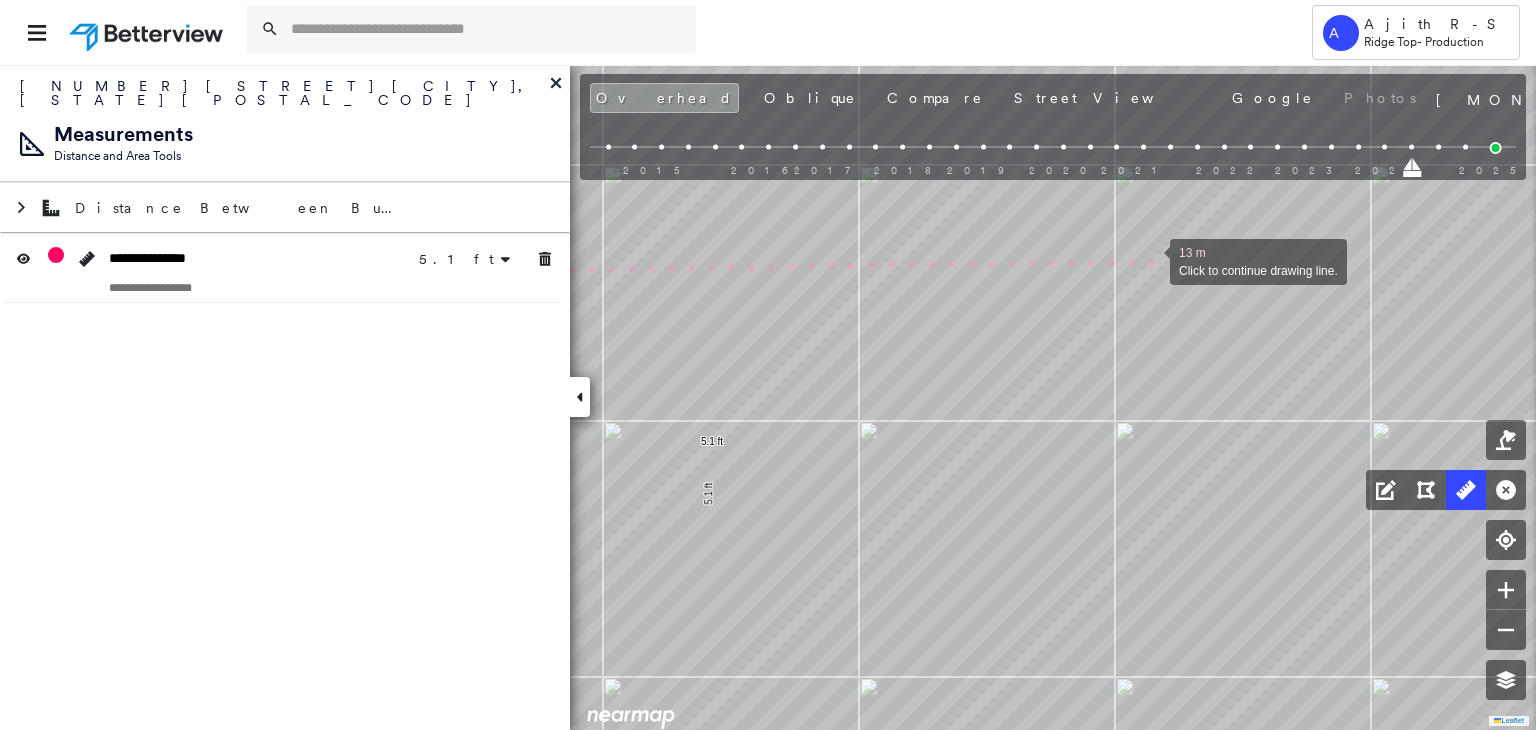 click at bounding box center (1150, 260) 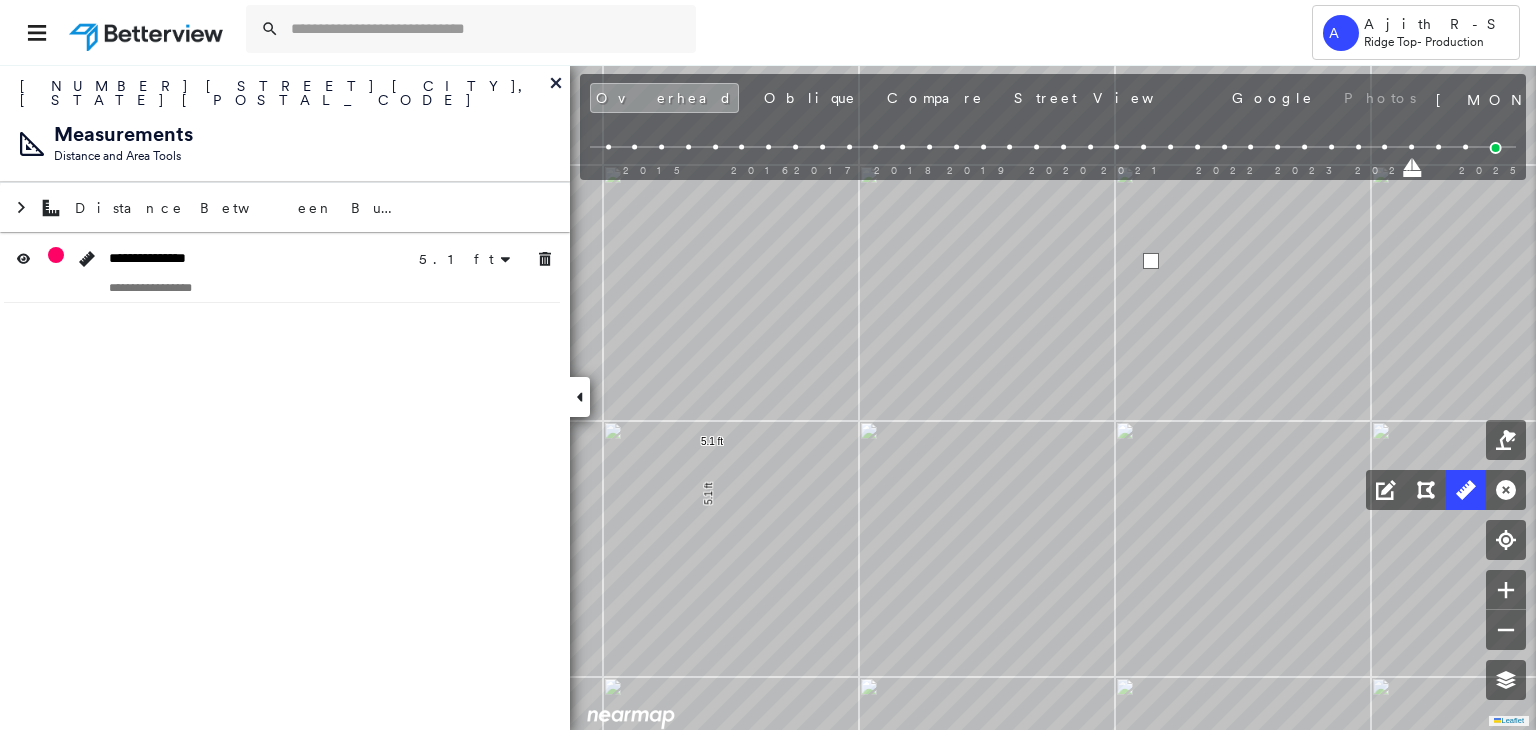 click at bounding box center [1151, 261] 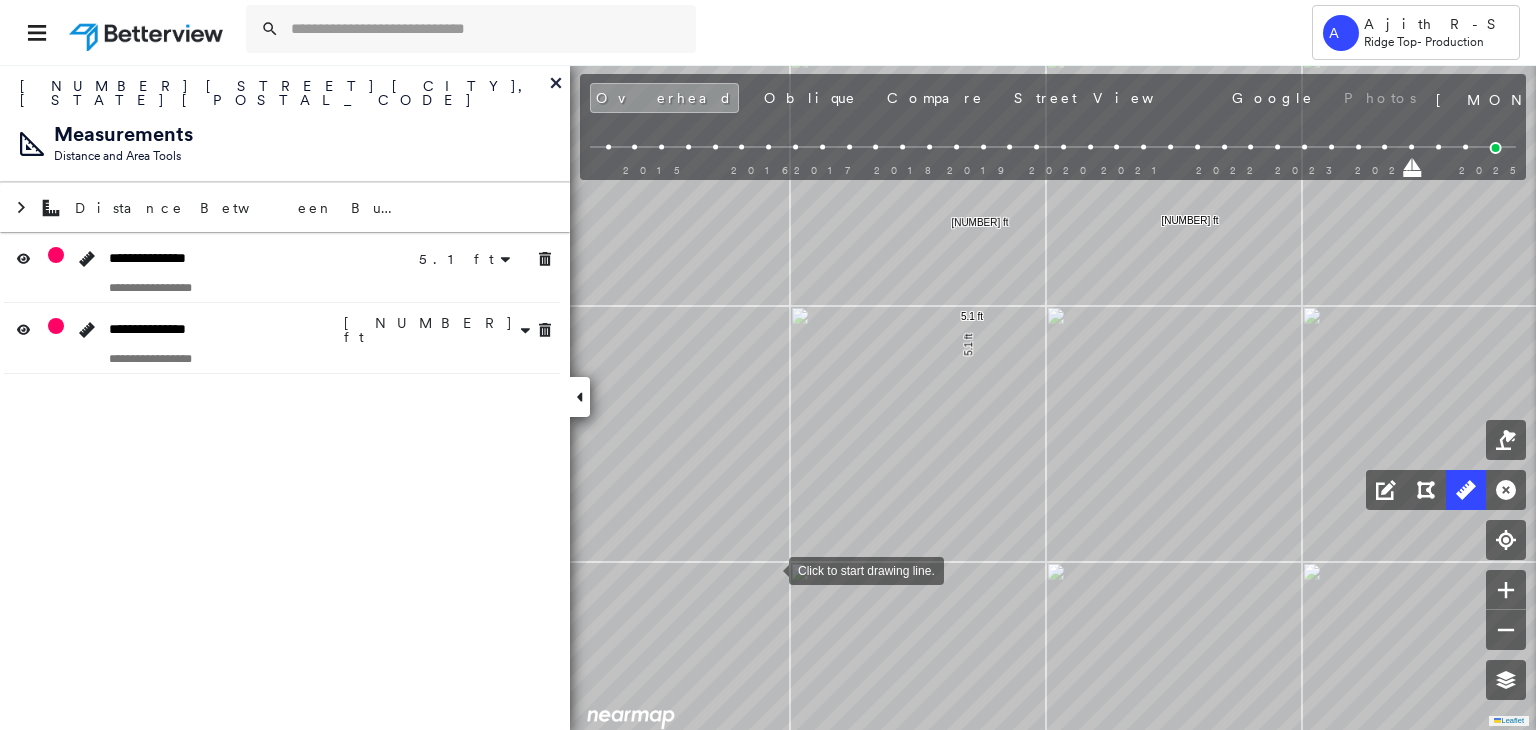 click at bounding box center [769, 569] 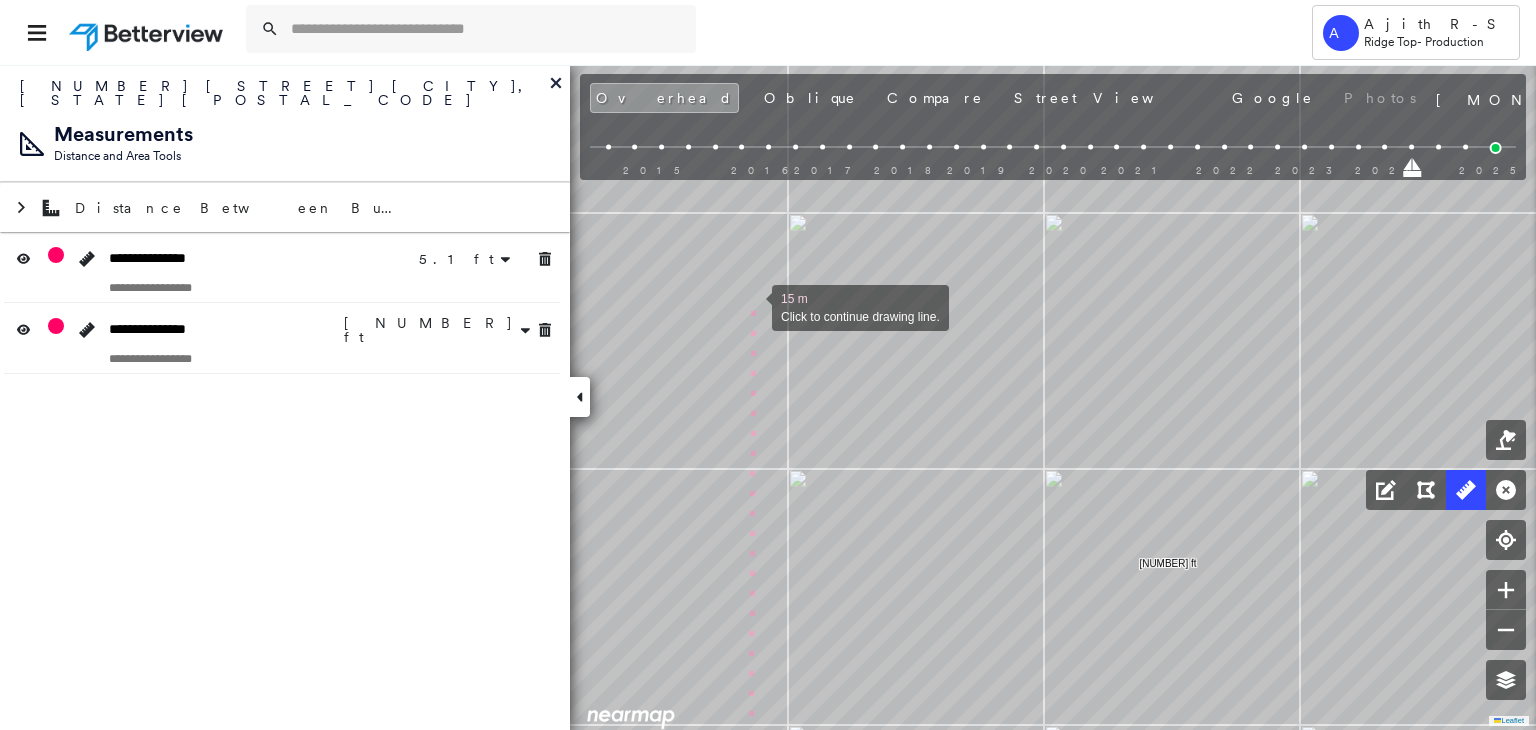 click at bounding box center (752, 306) 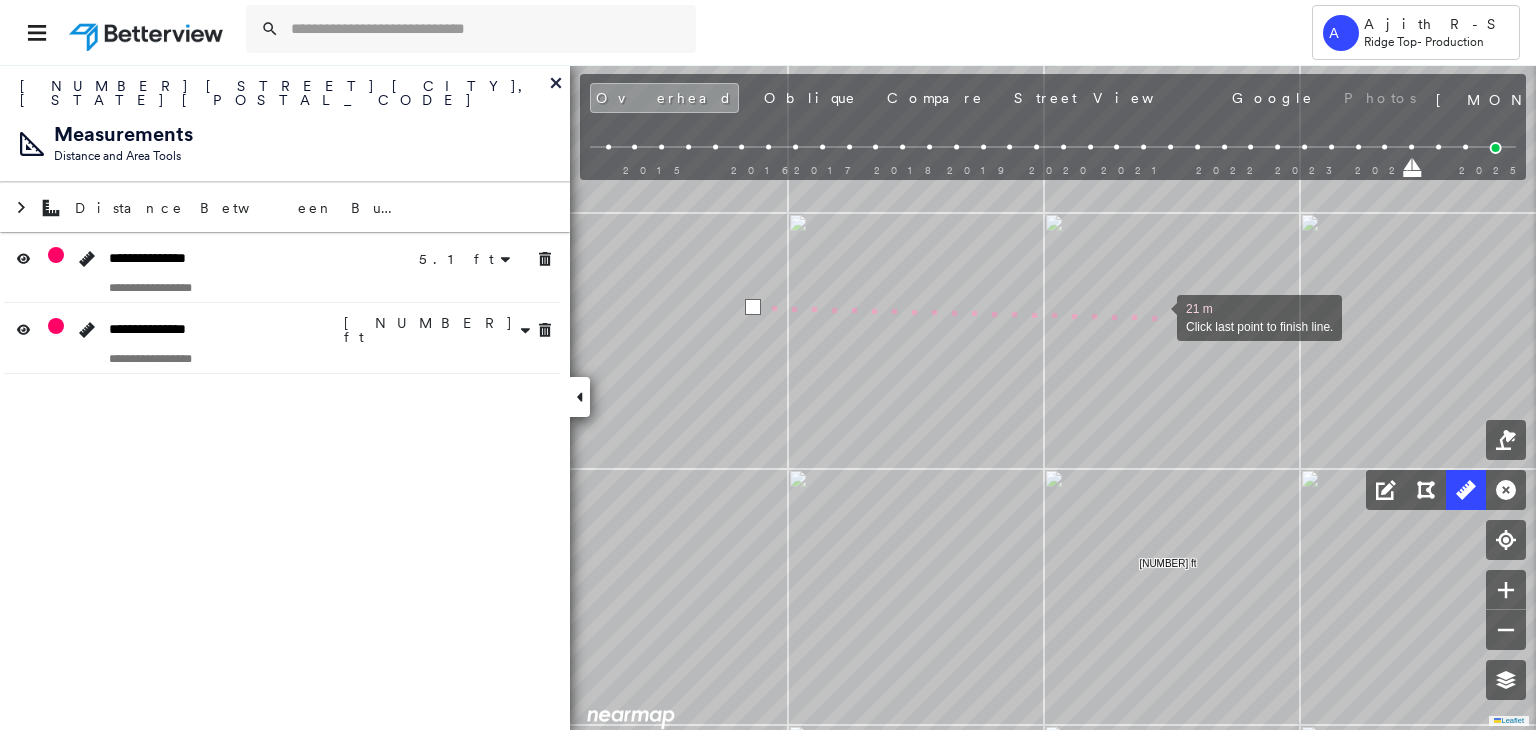 click at bounding box center (1157, 316) 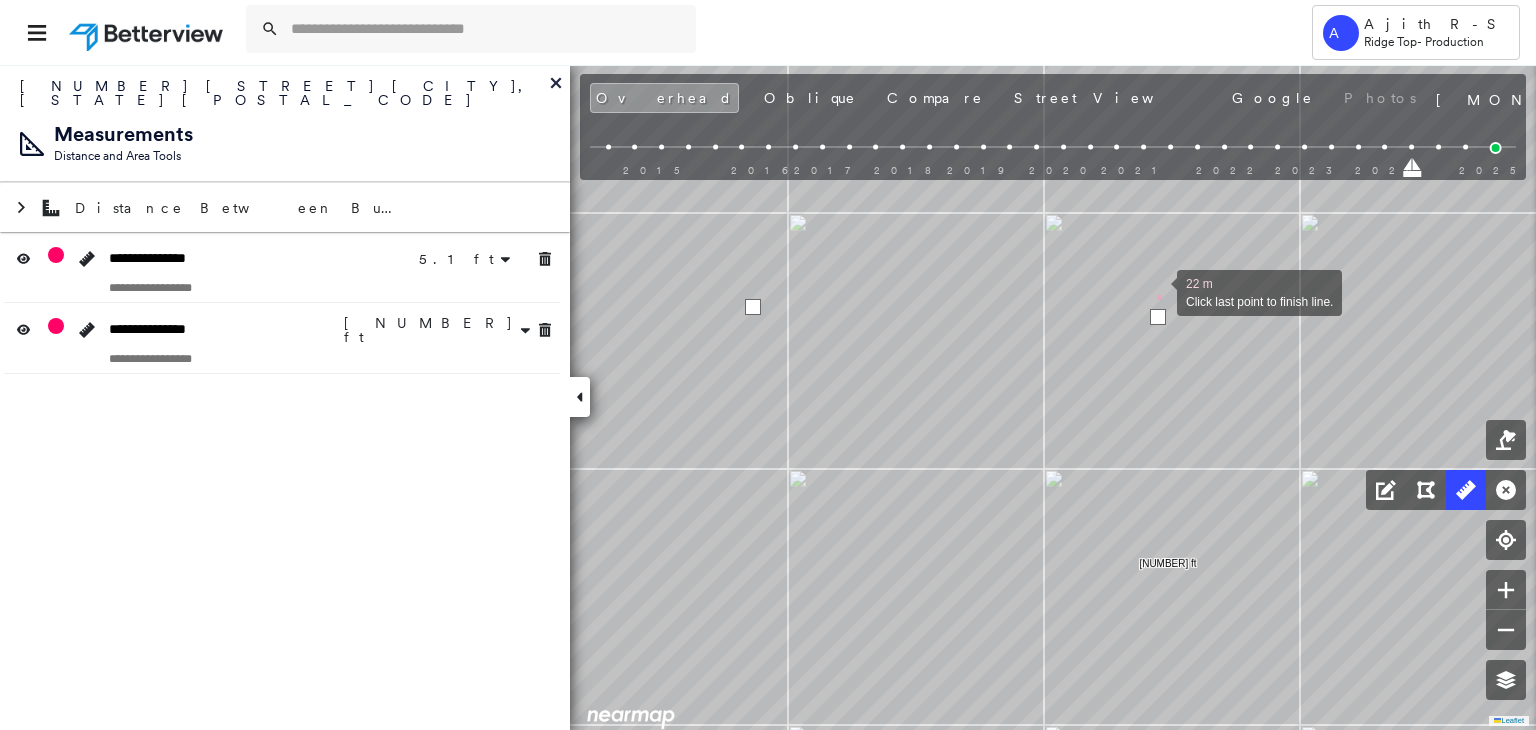 click at bounding box center [1157, 291] 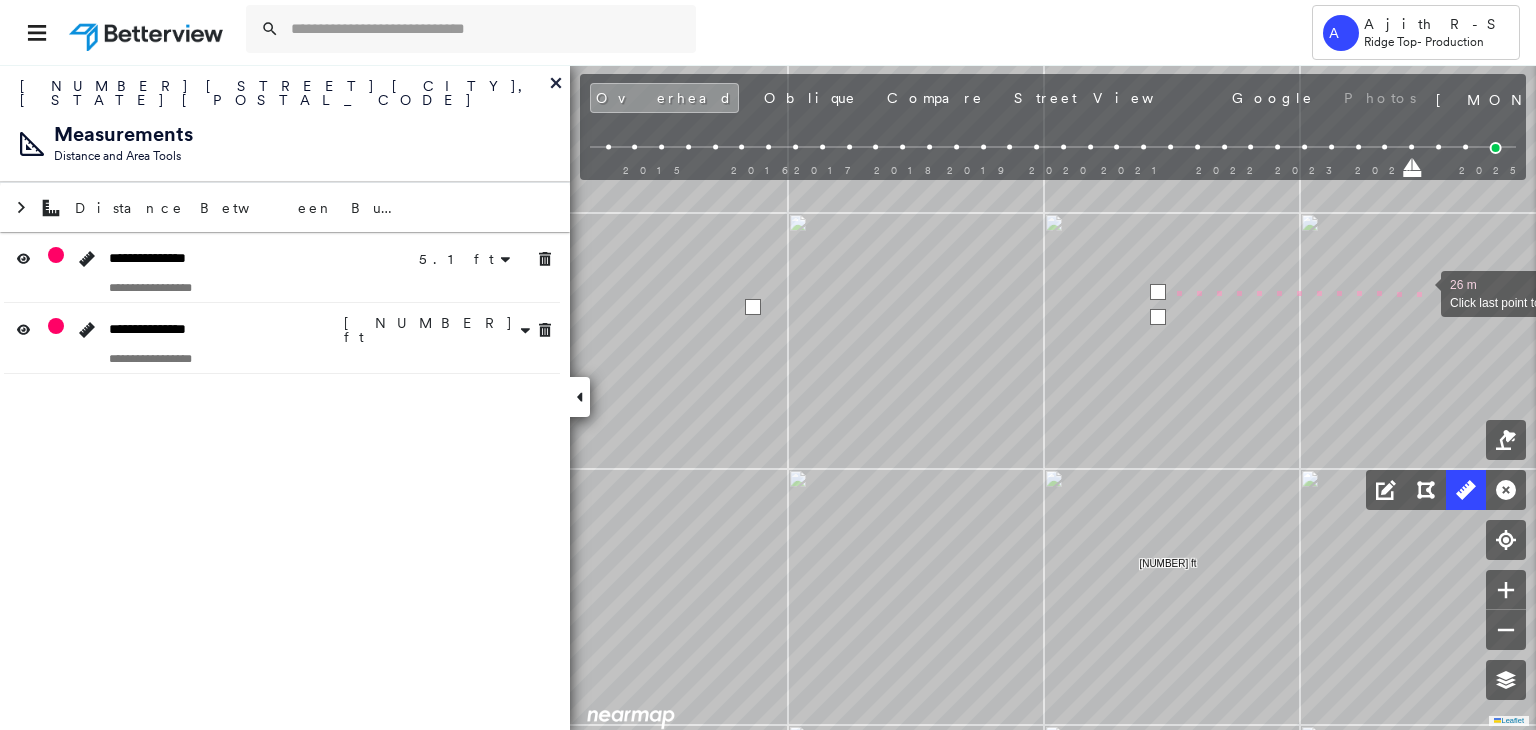 click at bounding box center (1421, 292) 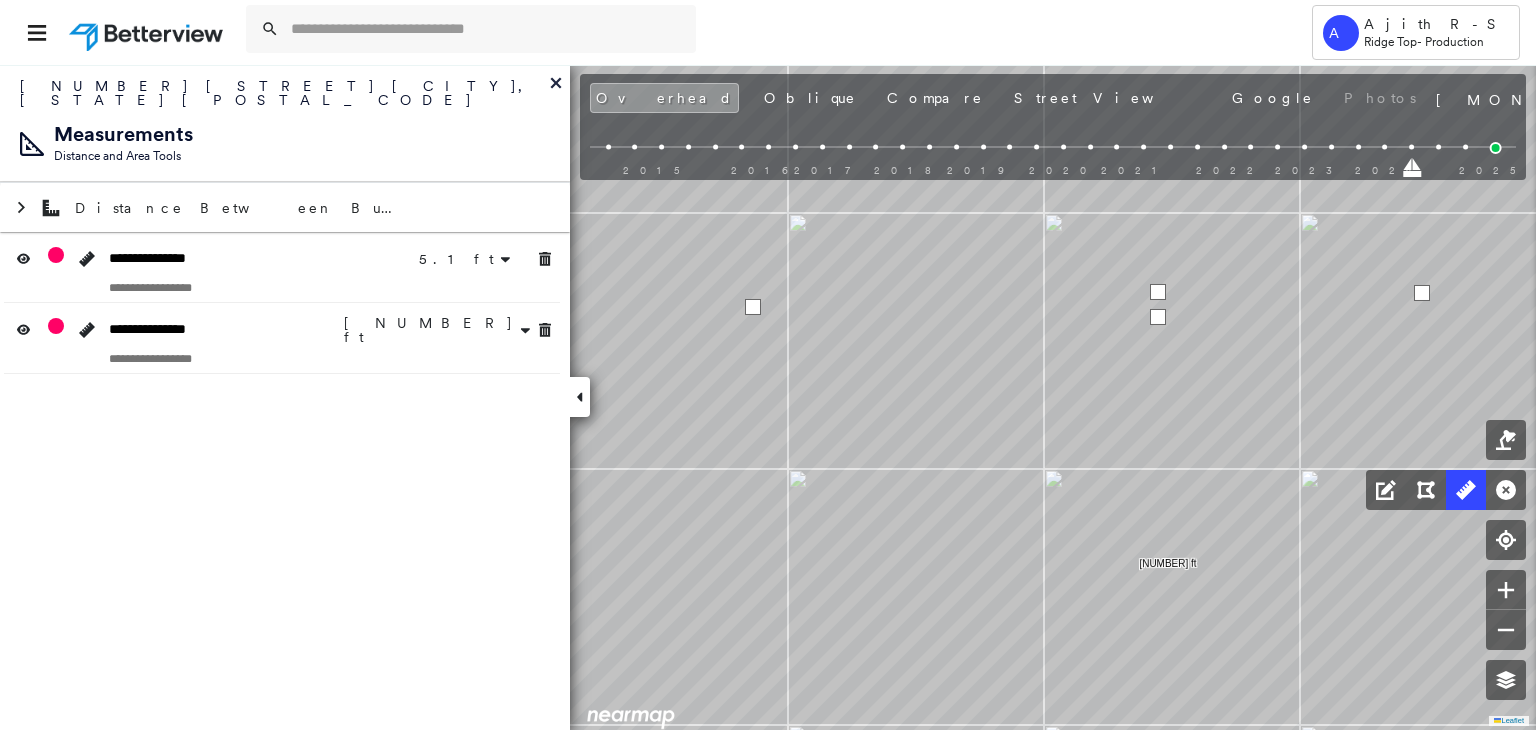 click at bounding box center (1422, 293) 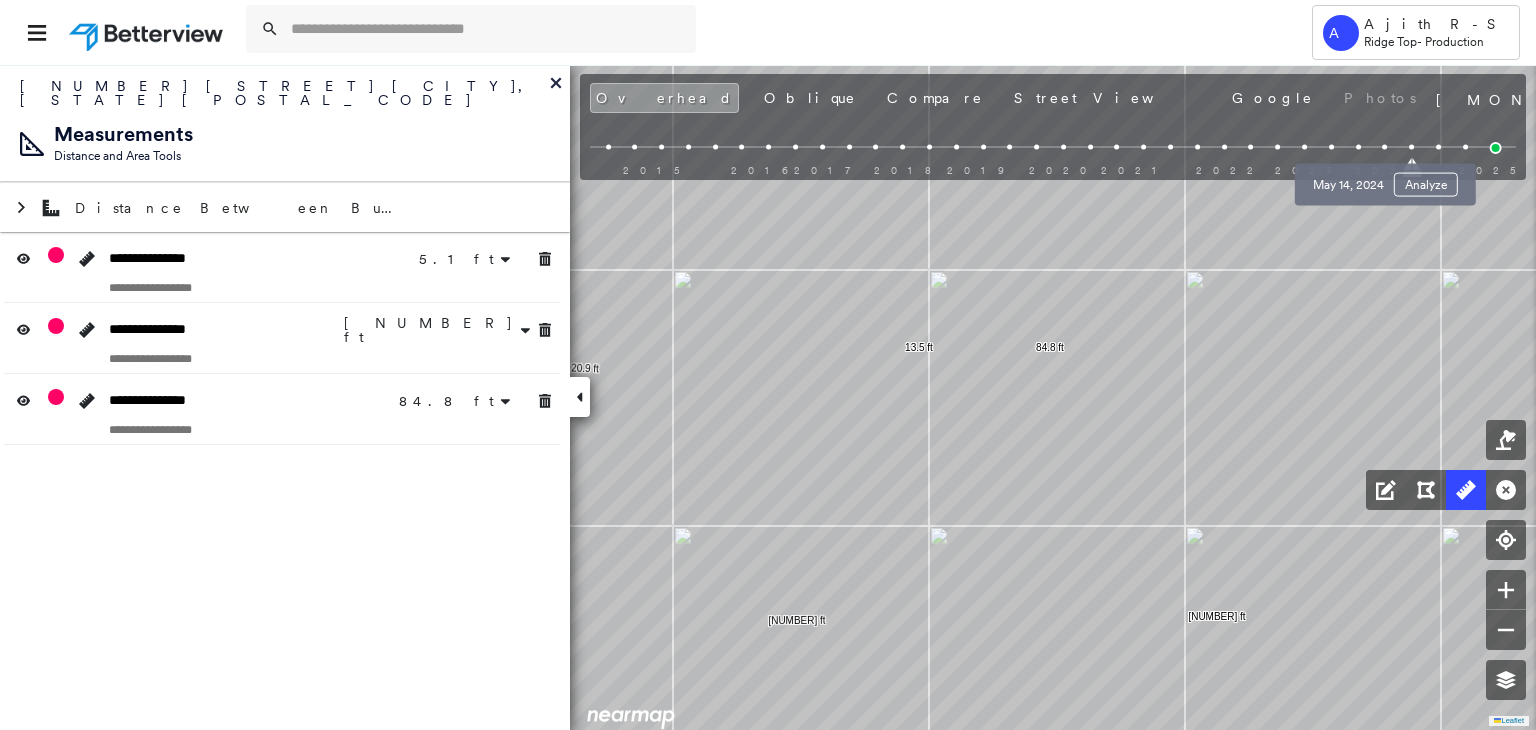 click at bounding box center [1384, 147] 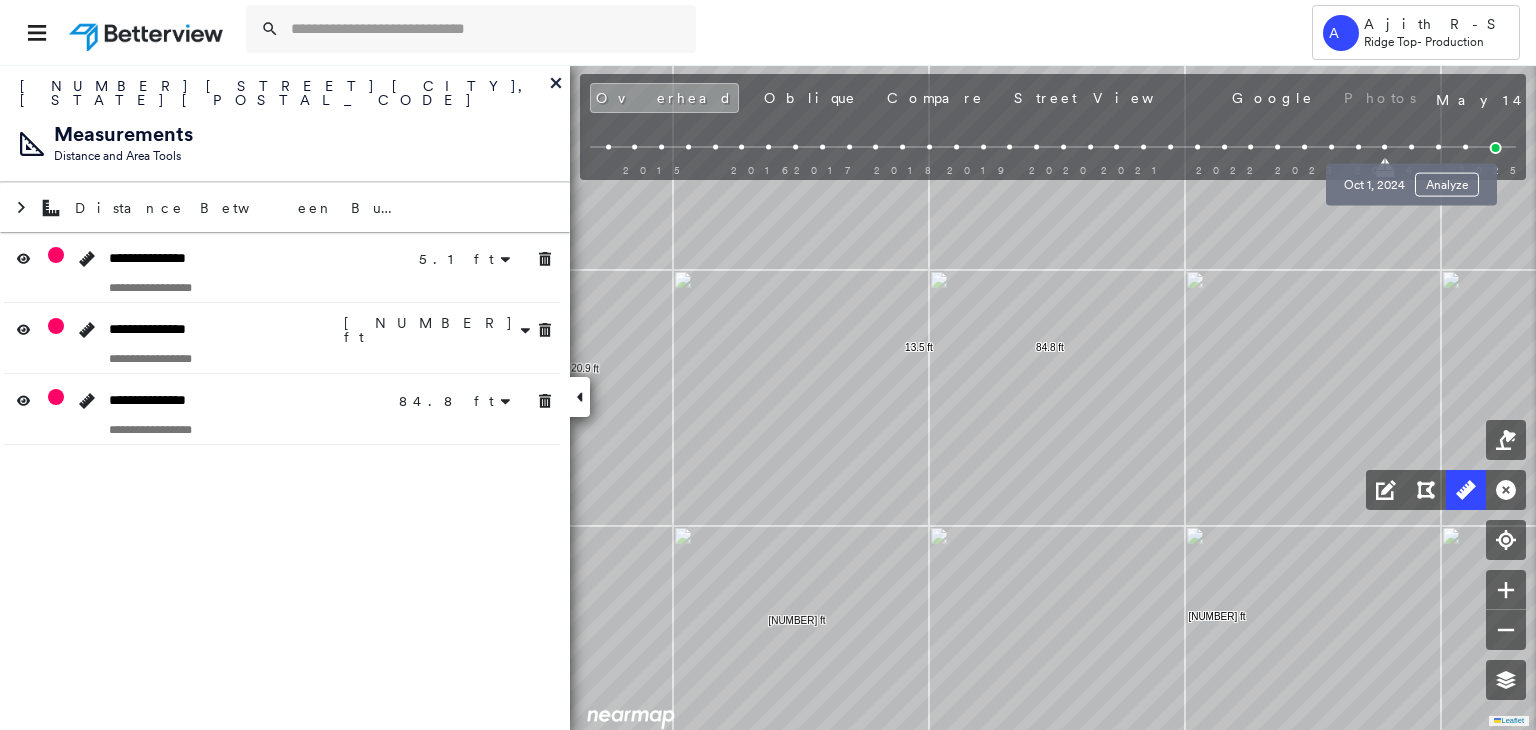 click at bounding box center (1411, 147) 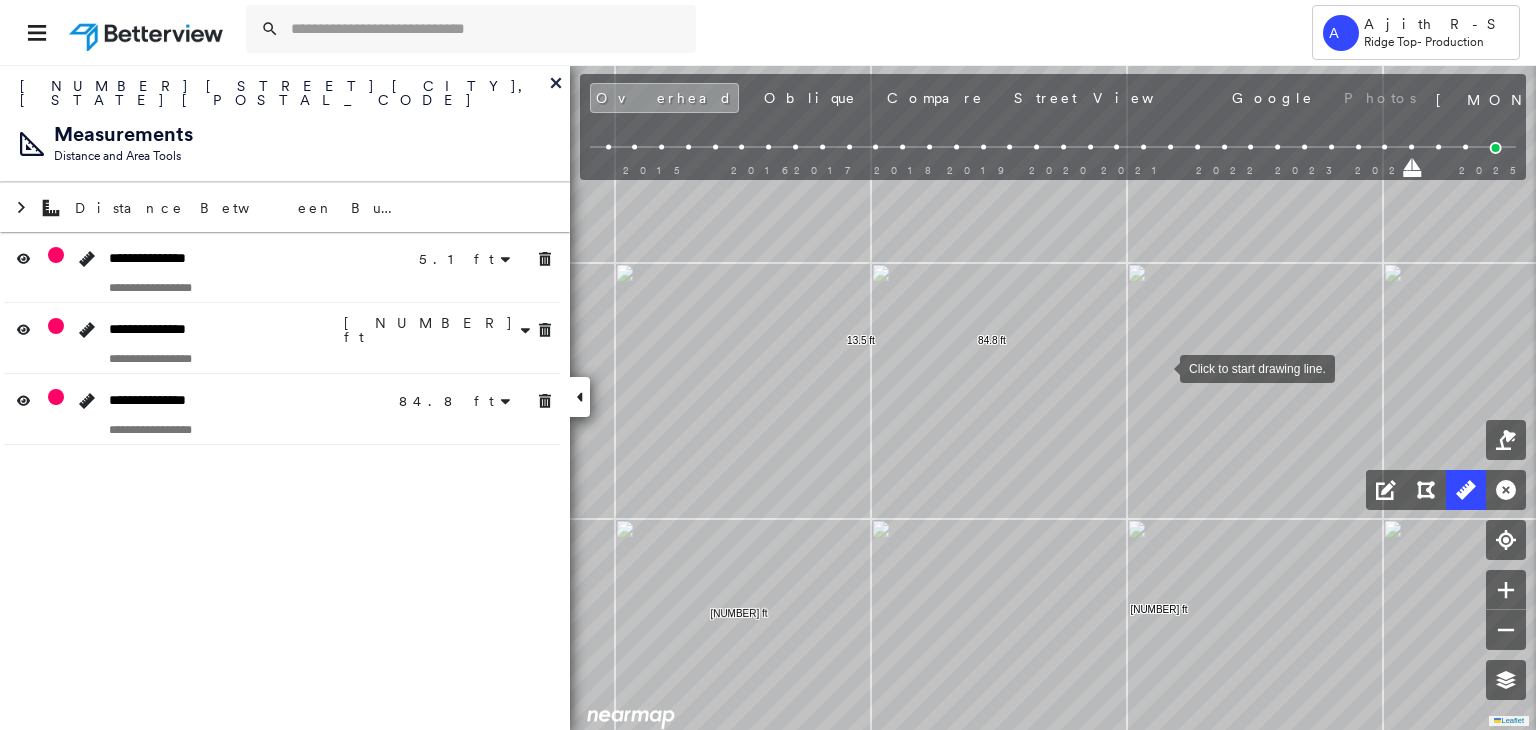 click at bounding box center [1160, 367] 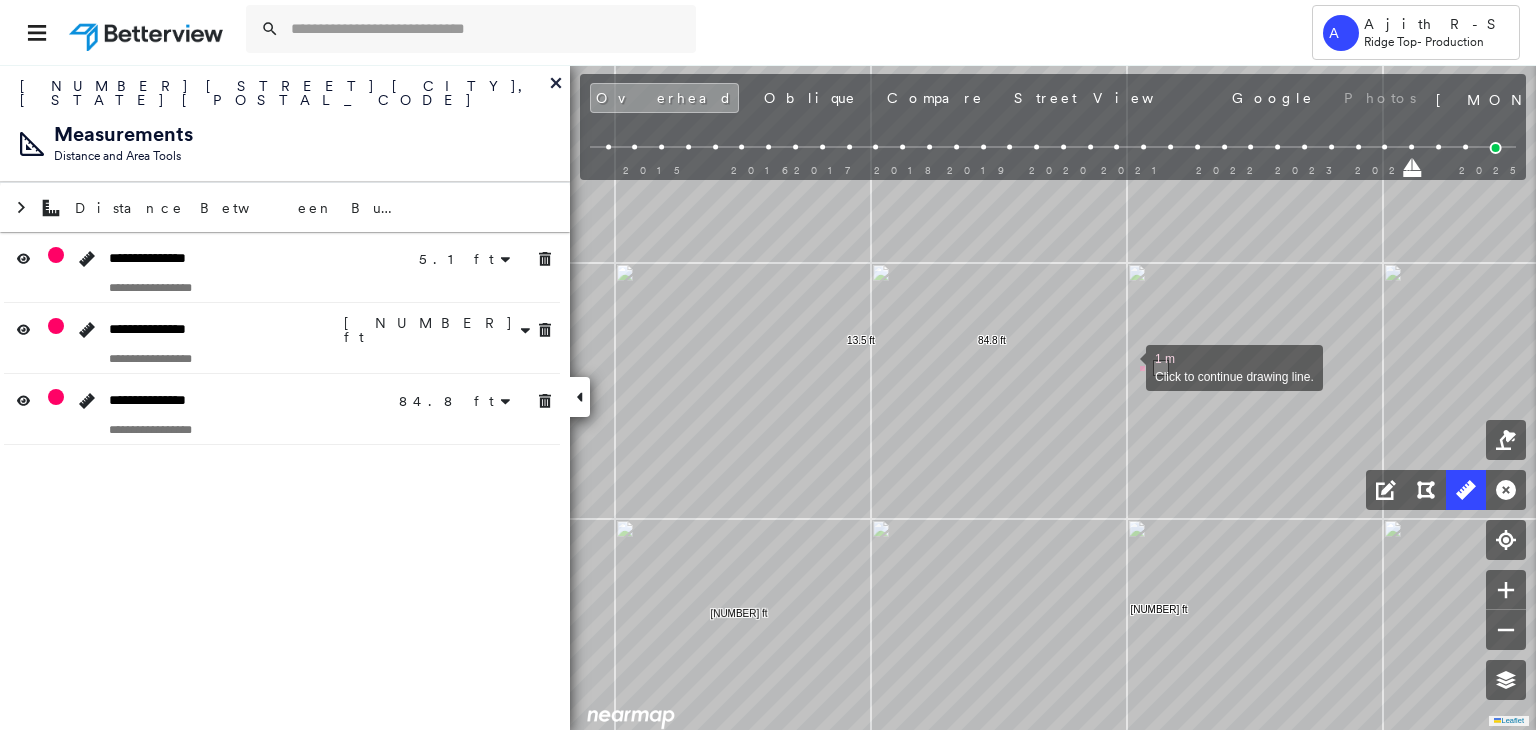 click at bounding box center (1126, 366) 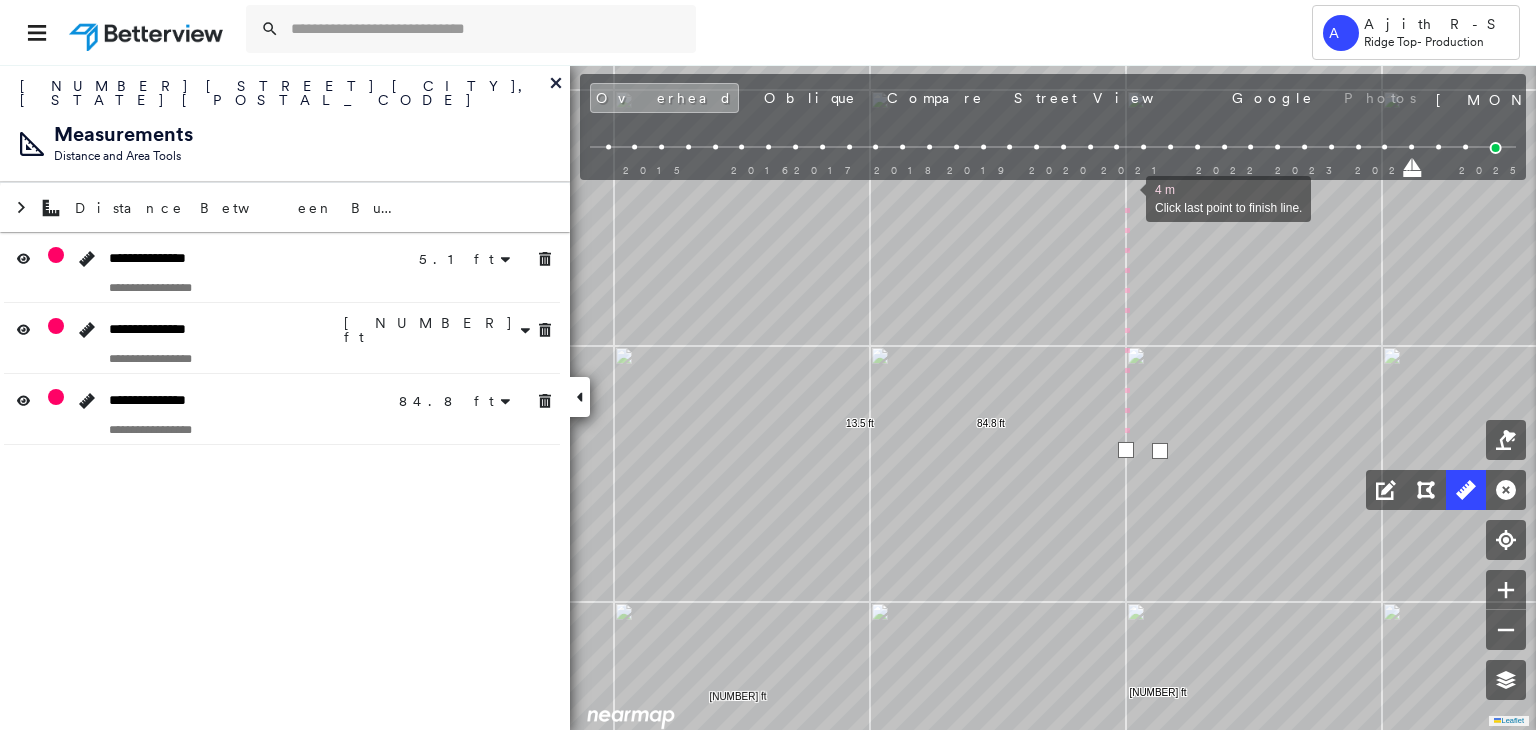 click at bounding box center [1126, 197] 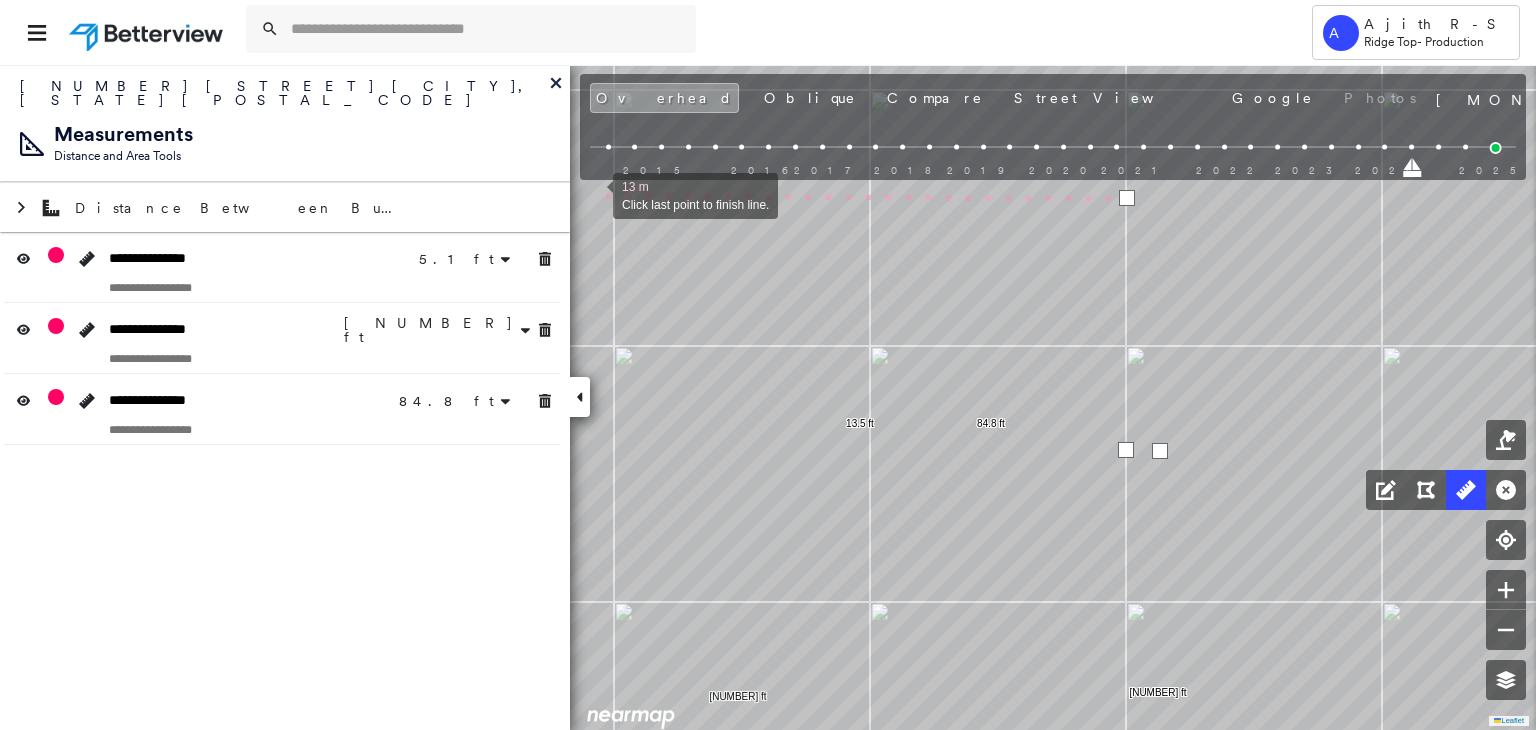 click at bounding box center [593, 194] 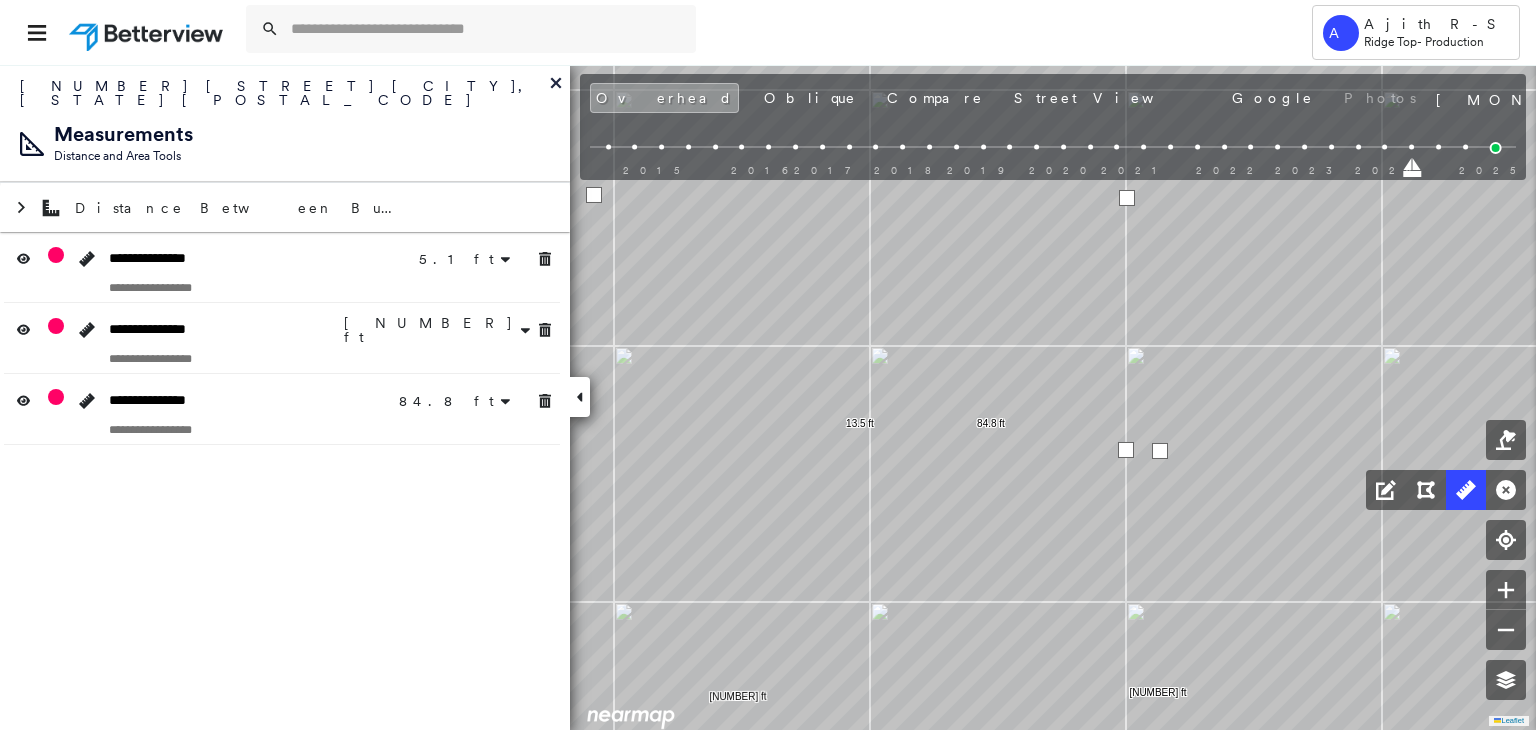 click at bounding box center [594, 195] 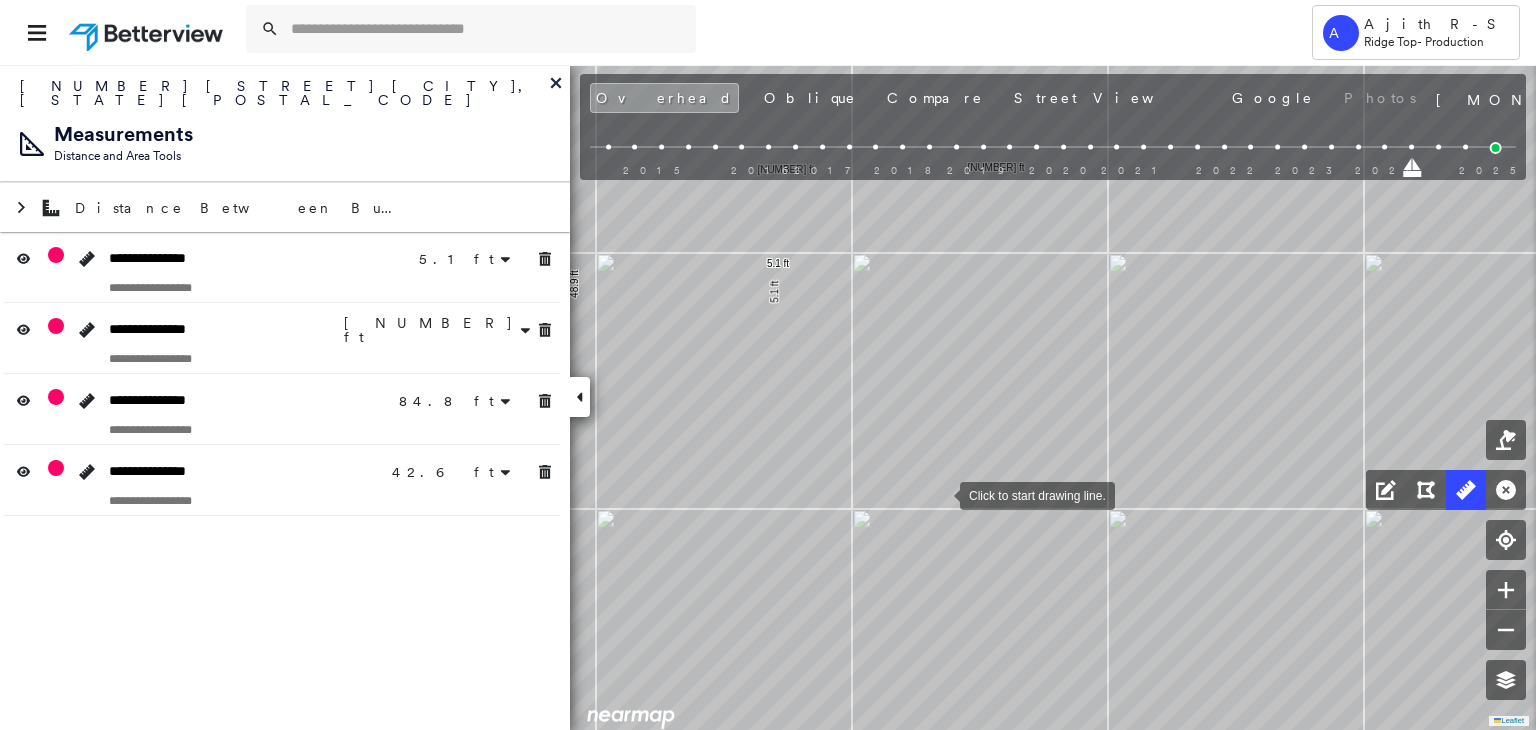 click at bounding box center [940, 494] 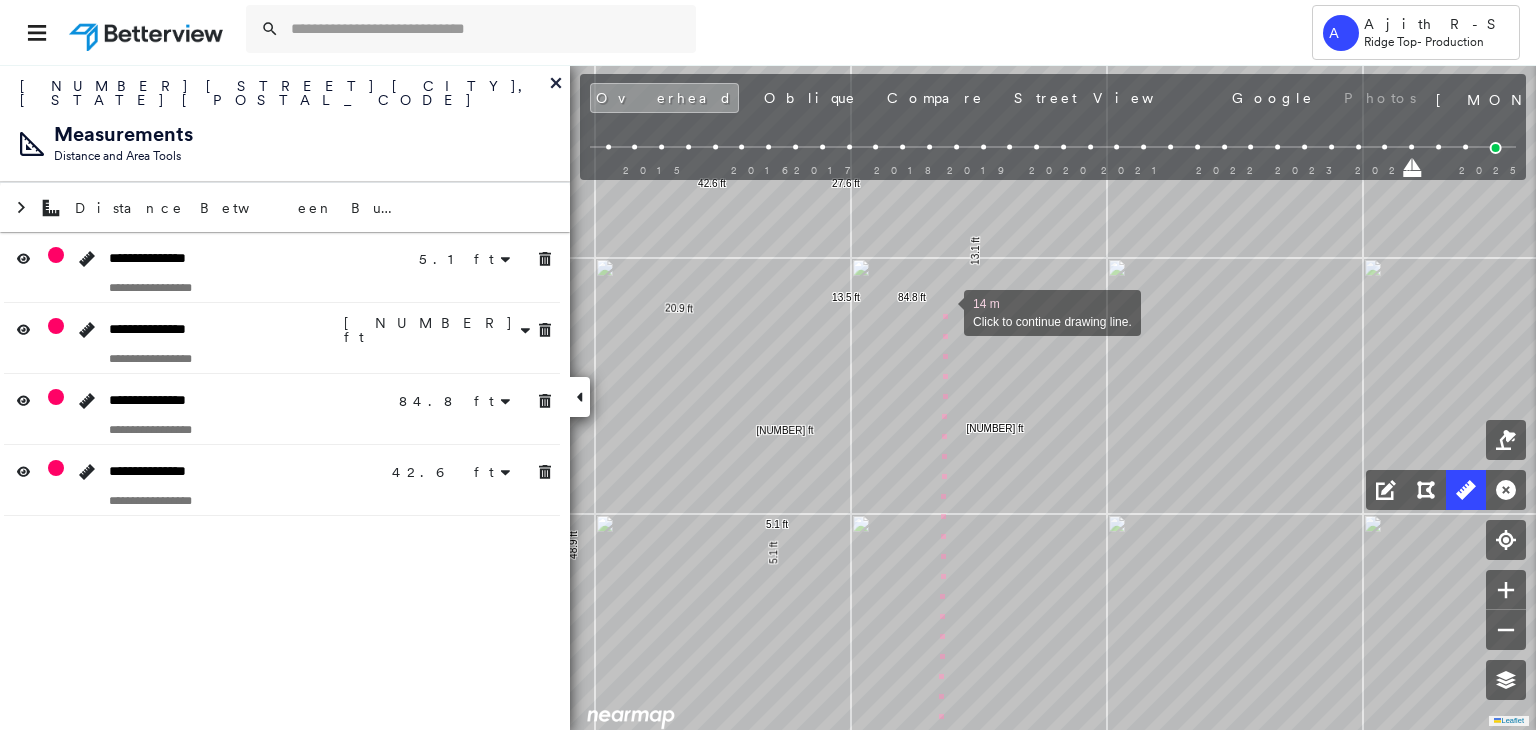 click at bounding box center [944, 311] 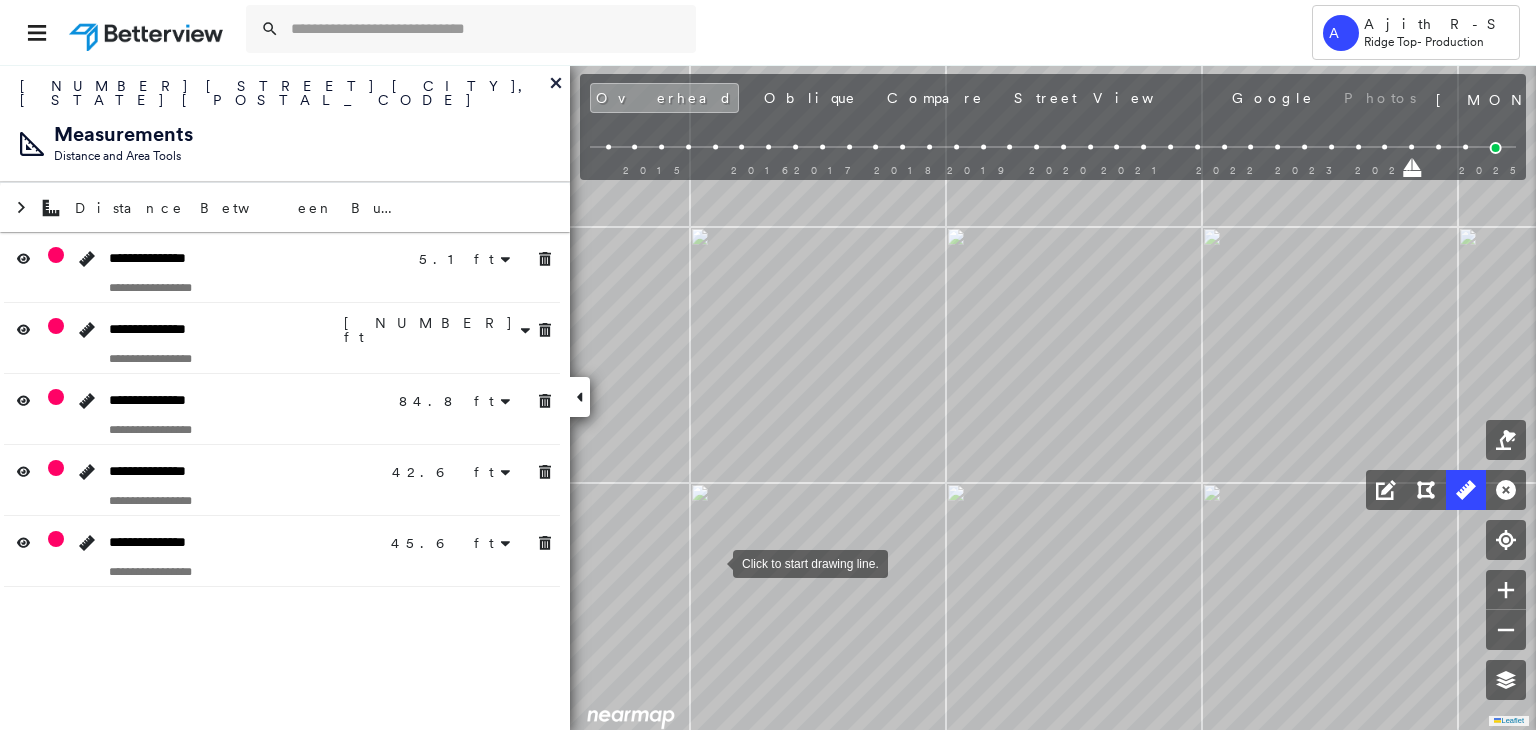 click at bounding box center [713, 562] 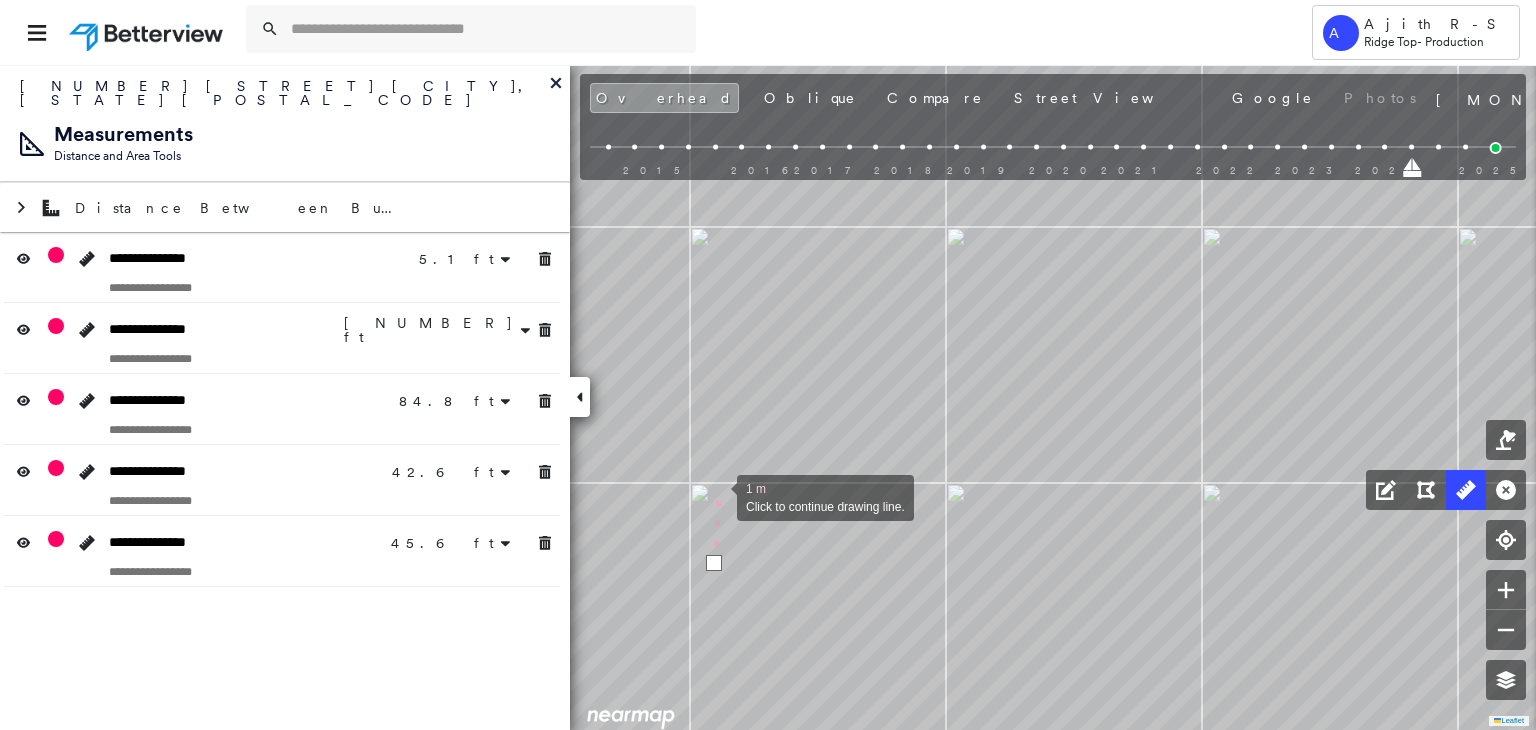 click at bounding box center [717, 496] 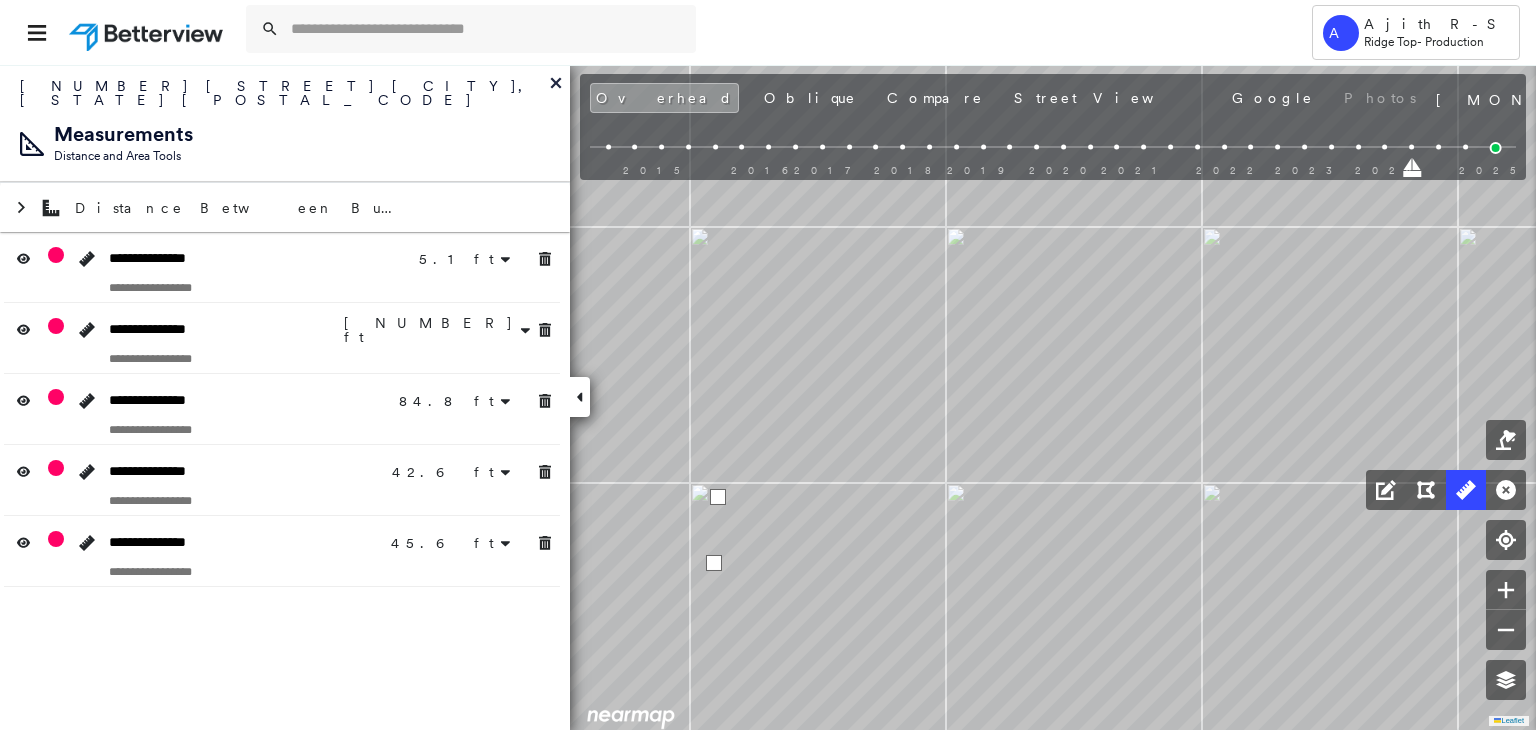 click at bounding box center [718, 497] 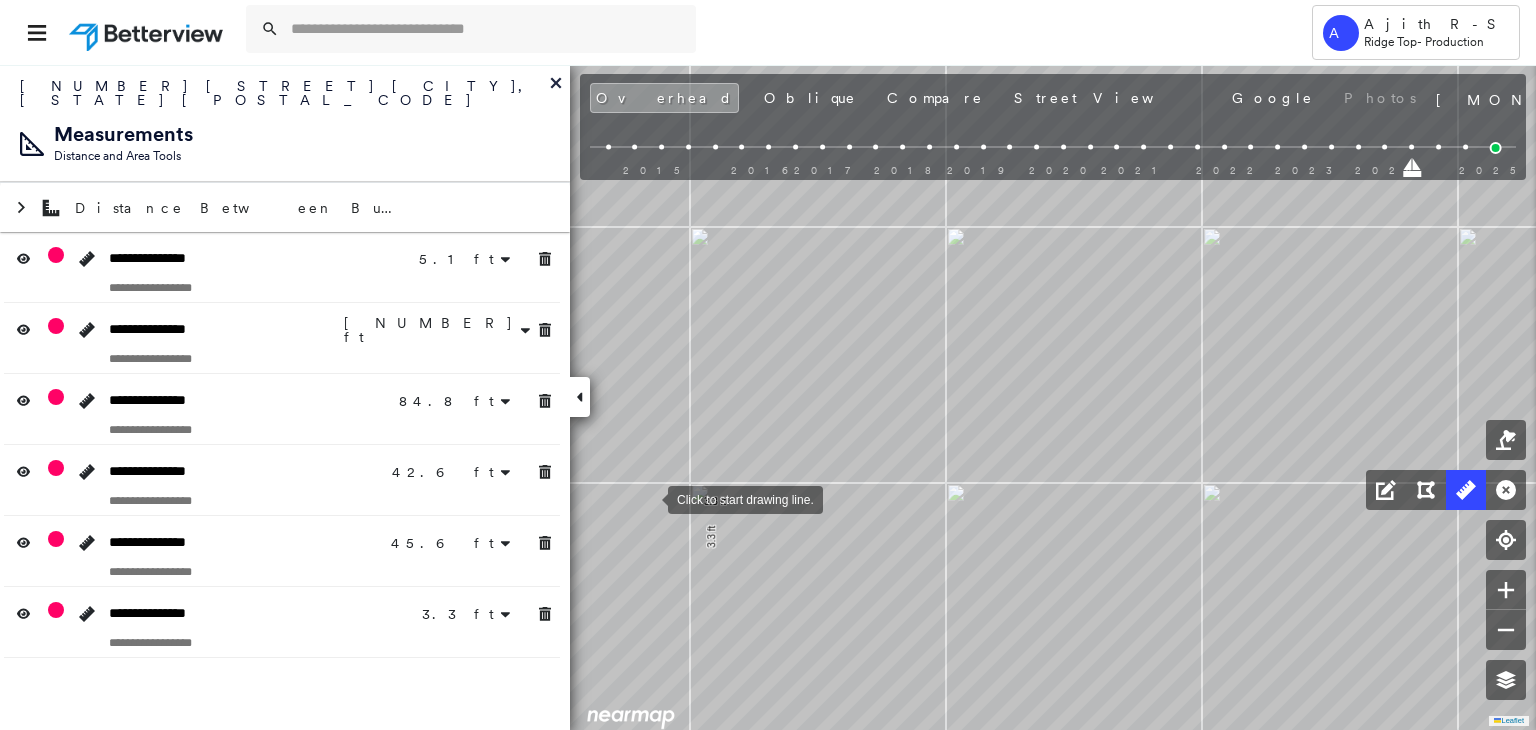 click at bounding box center [648, 498] 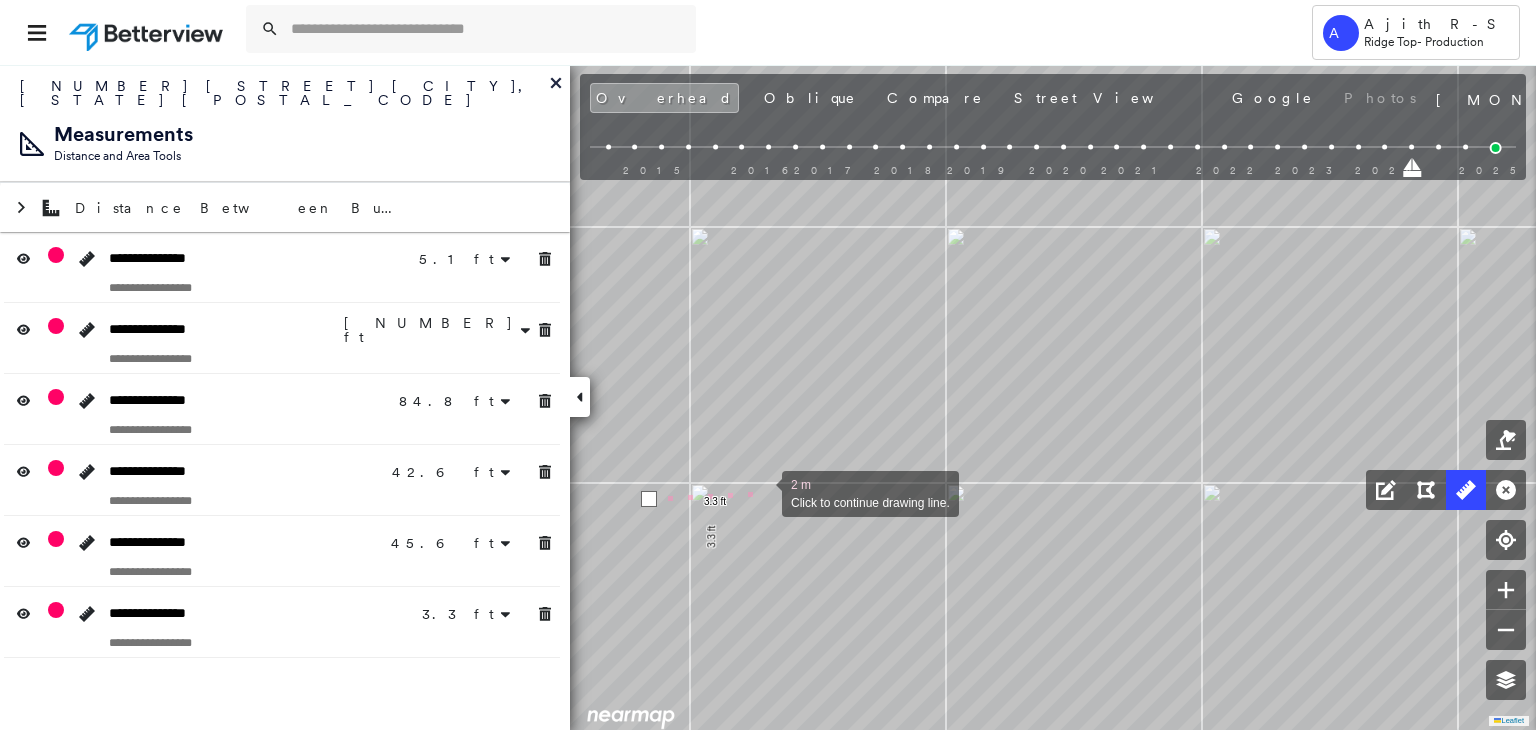 click at bounding box center [762, 492] 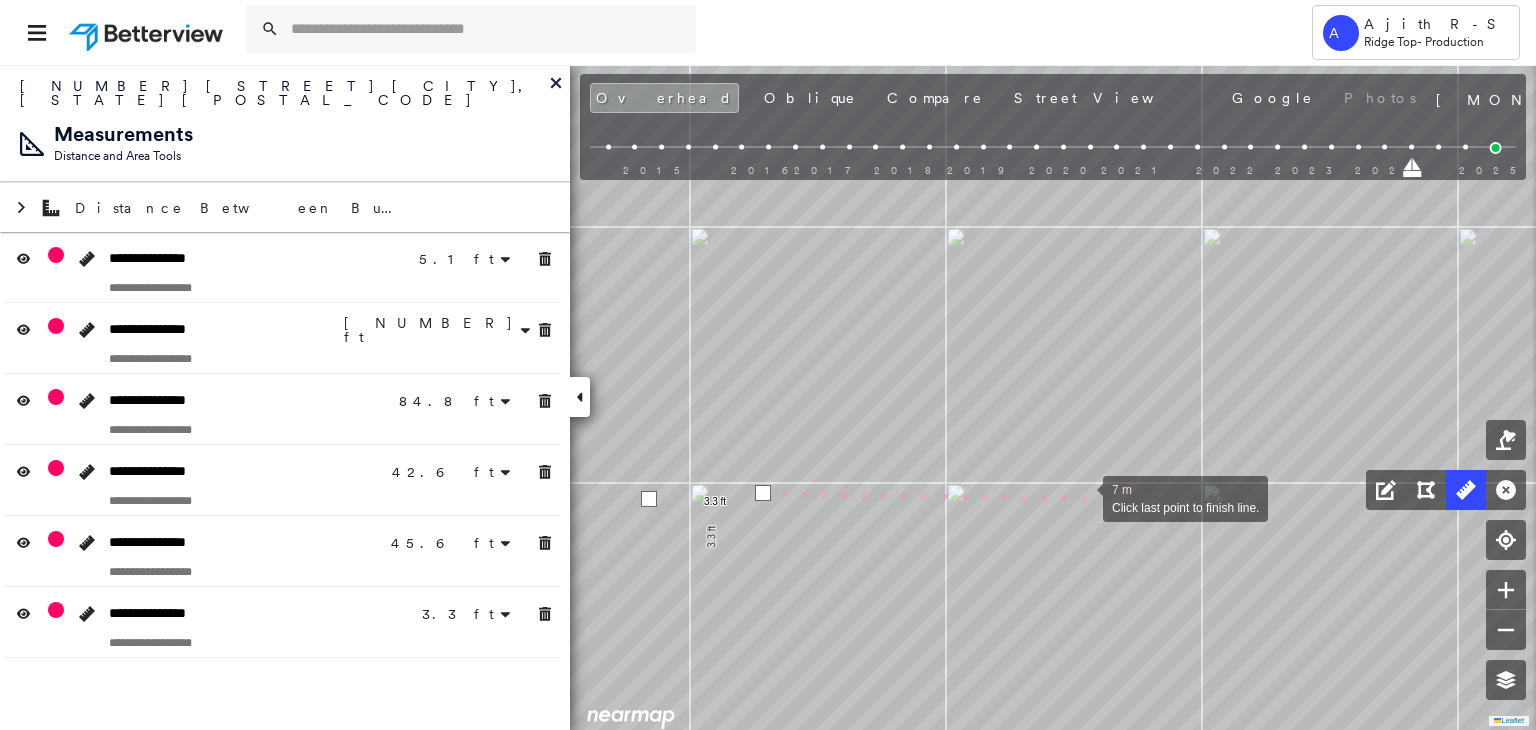 click at bounding box center (1083, 497) 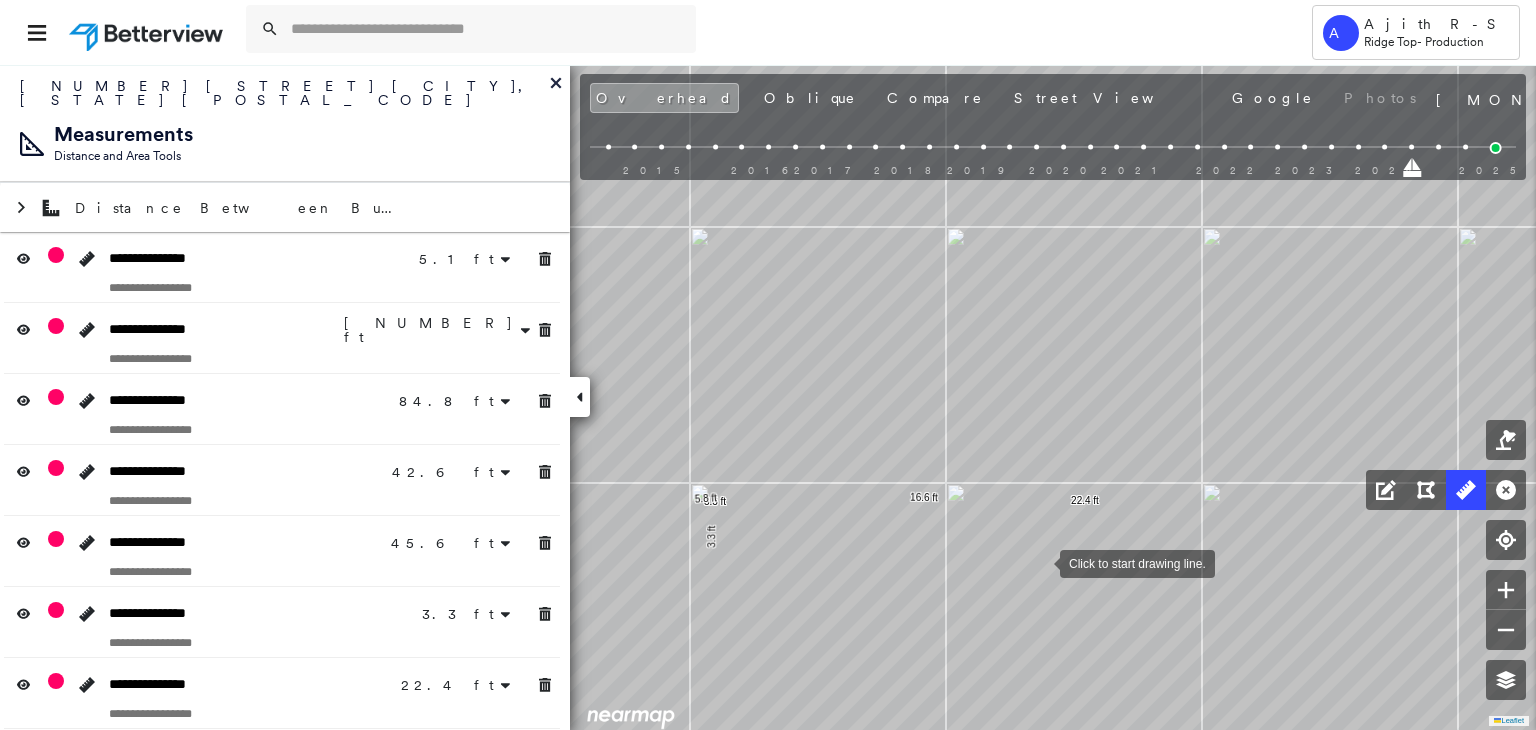 click at bounding box center (1040, 562) 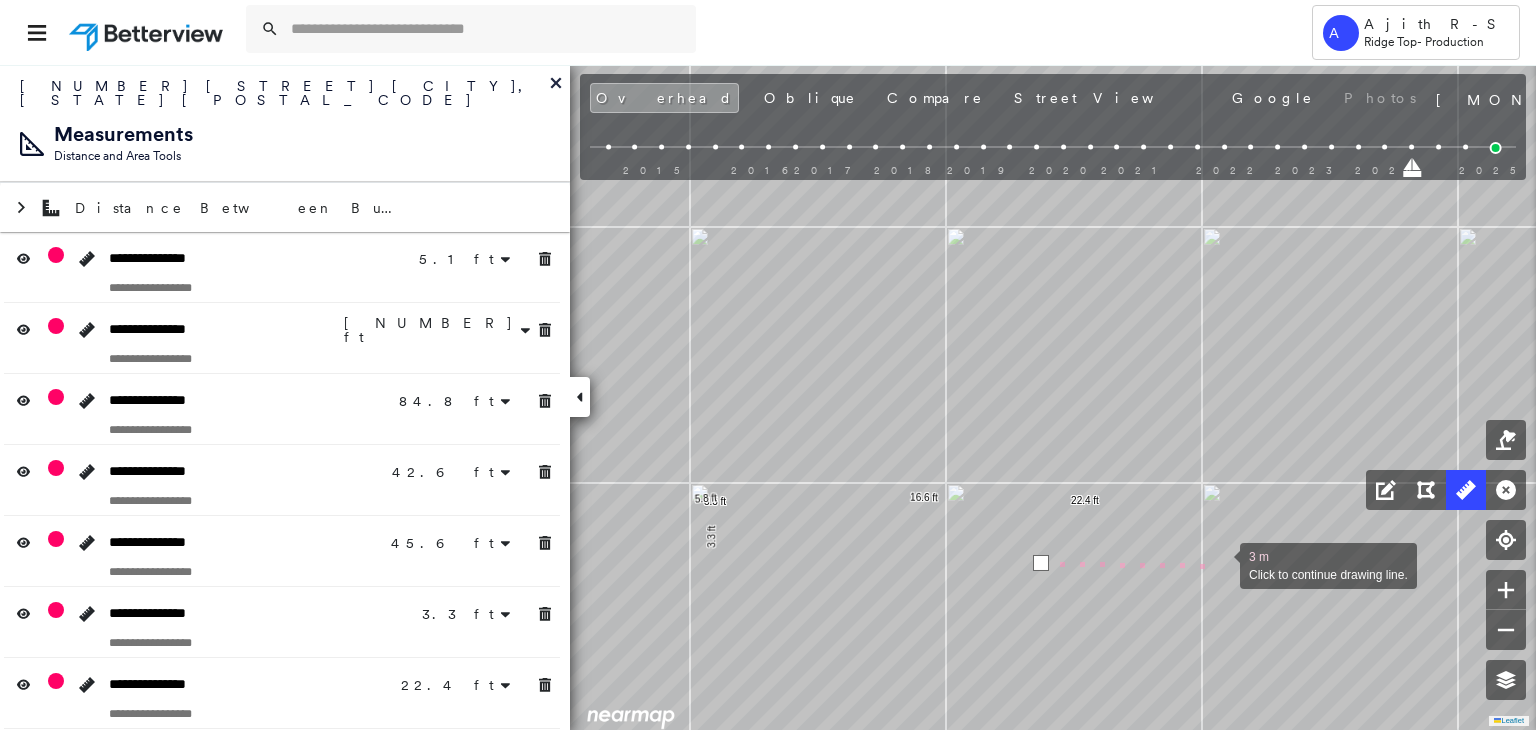 click at bounding box center [1220, 564] 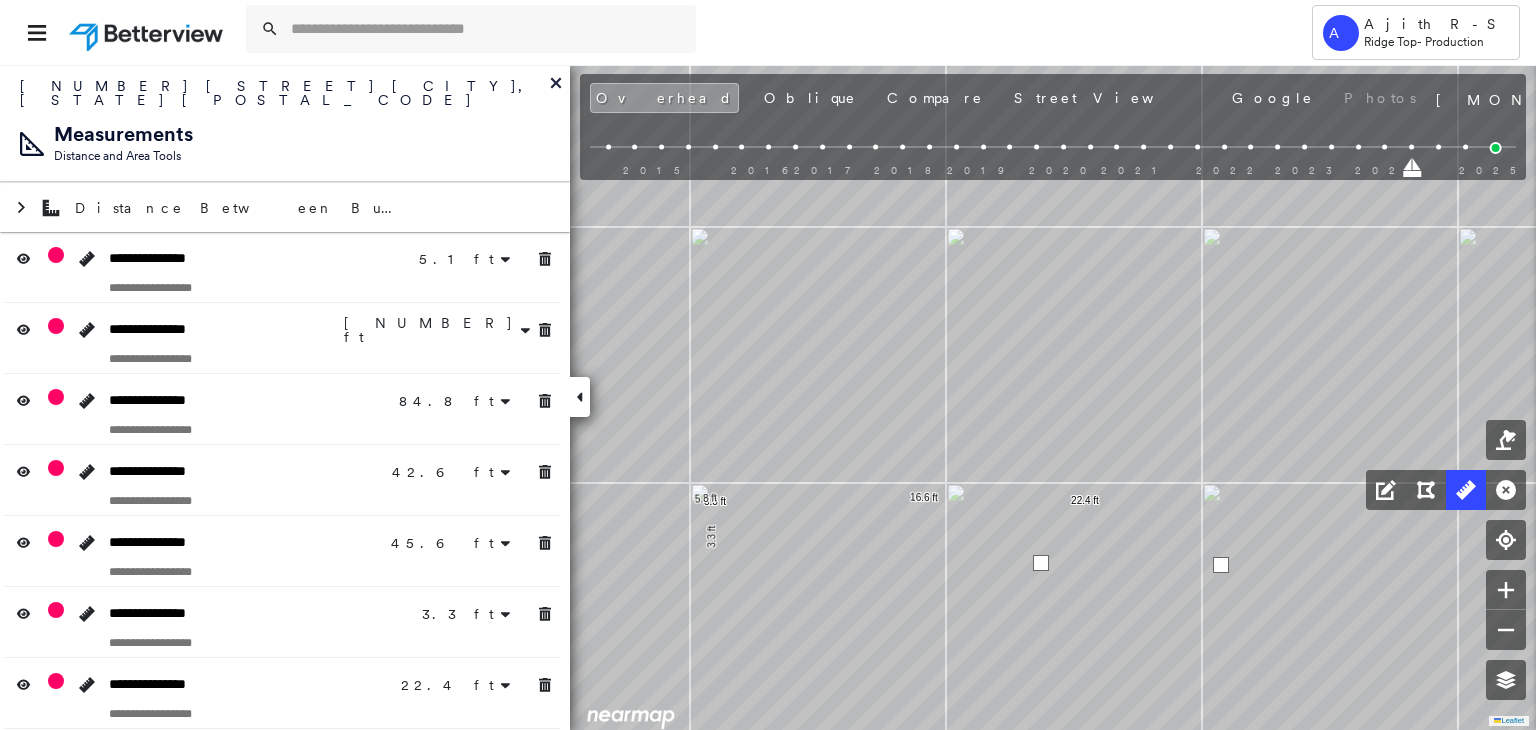 click at bounding box center (1221, 565) 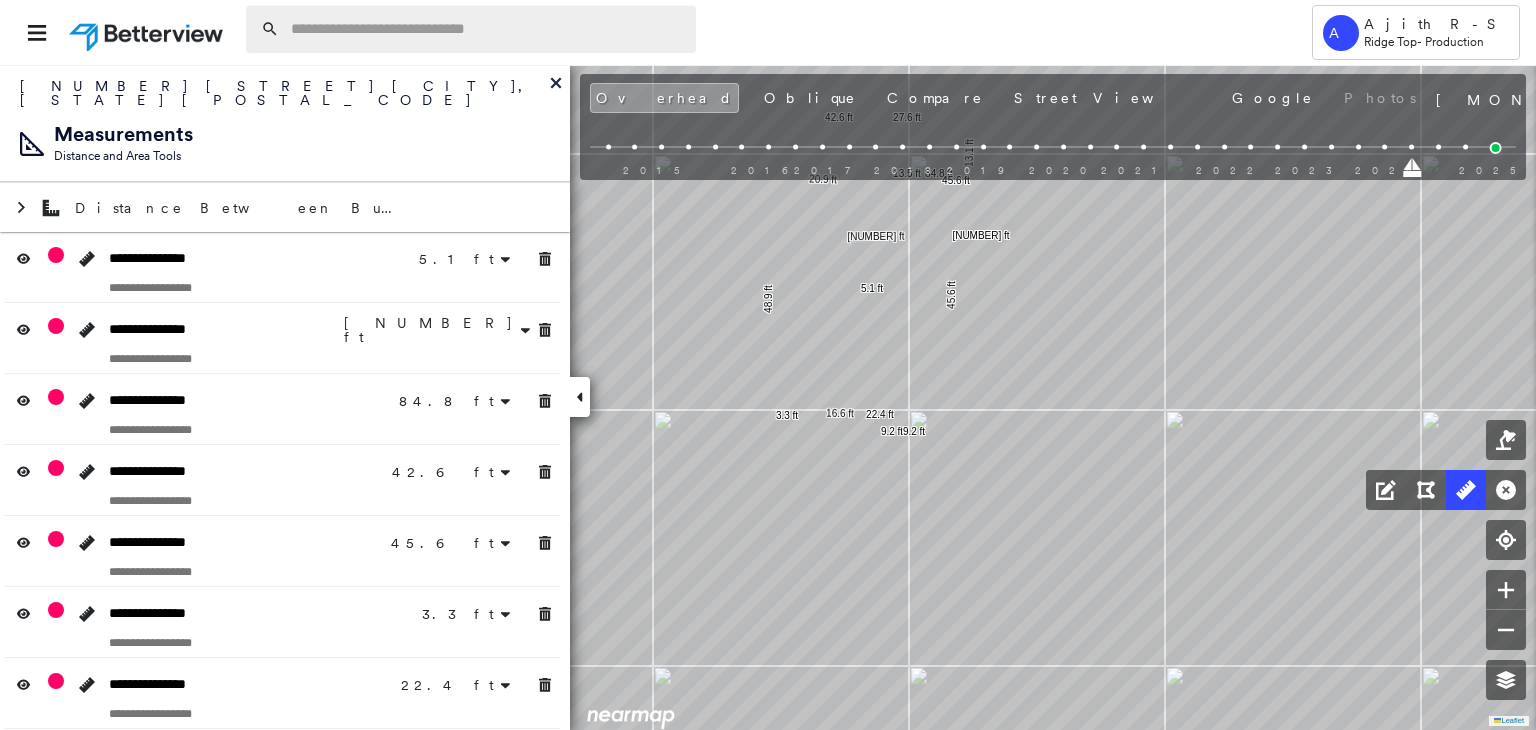 click at bounding box center [487, 29] 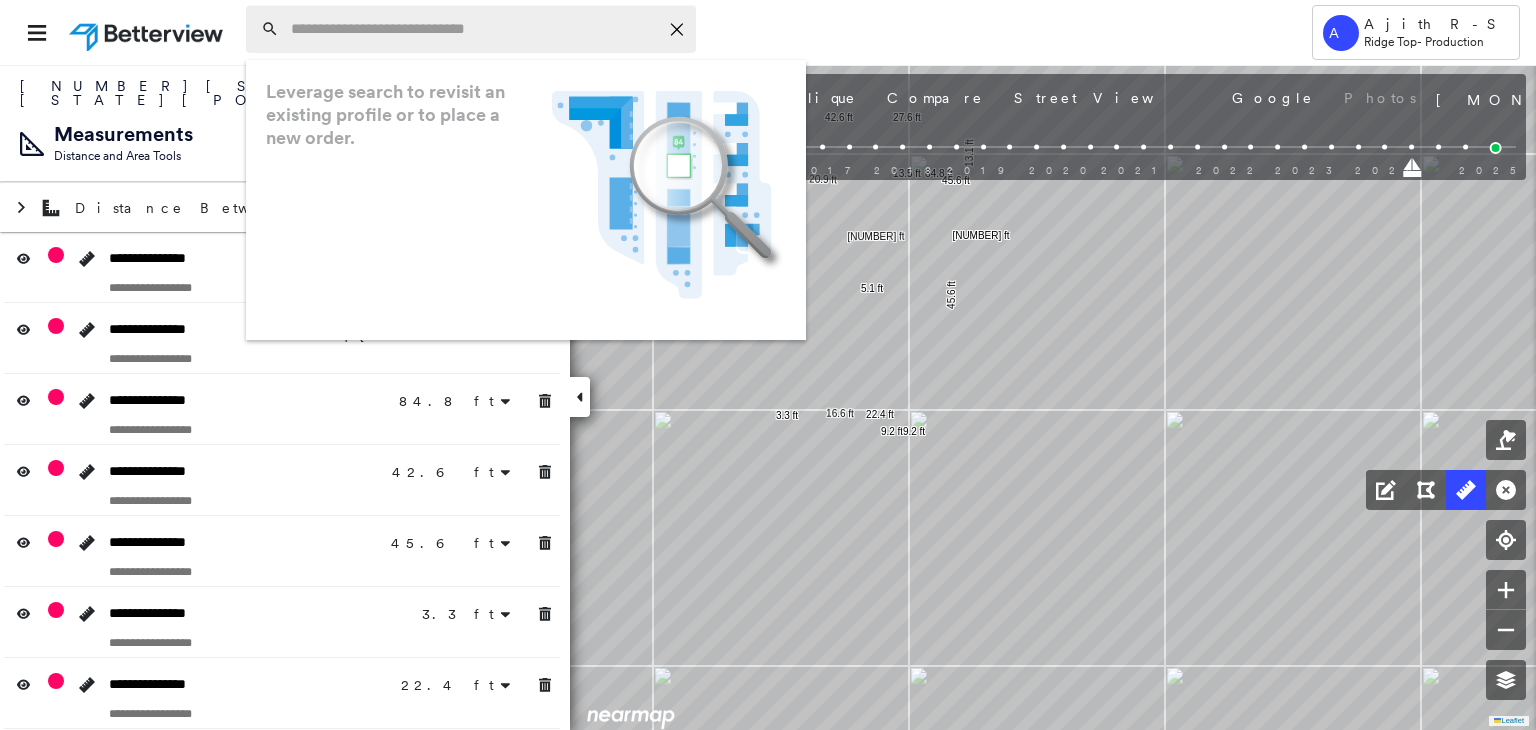 paste on "**********" 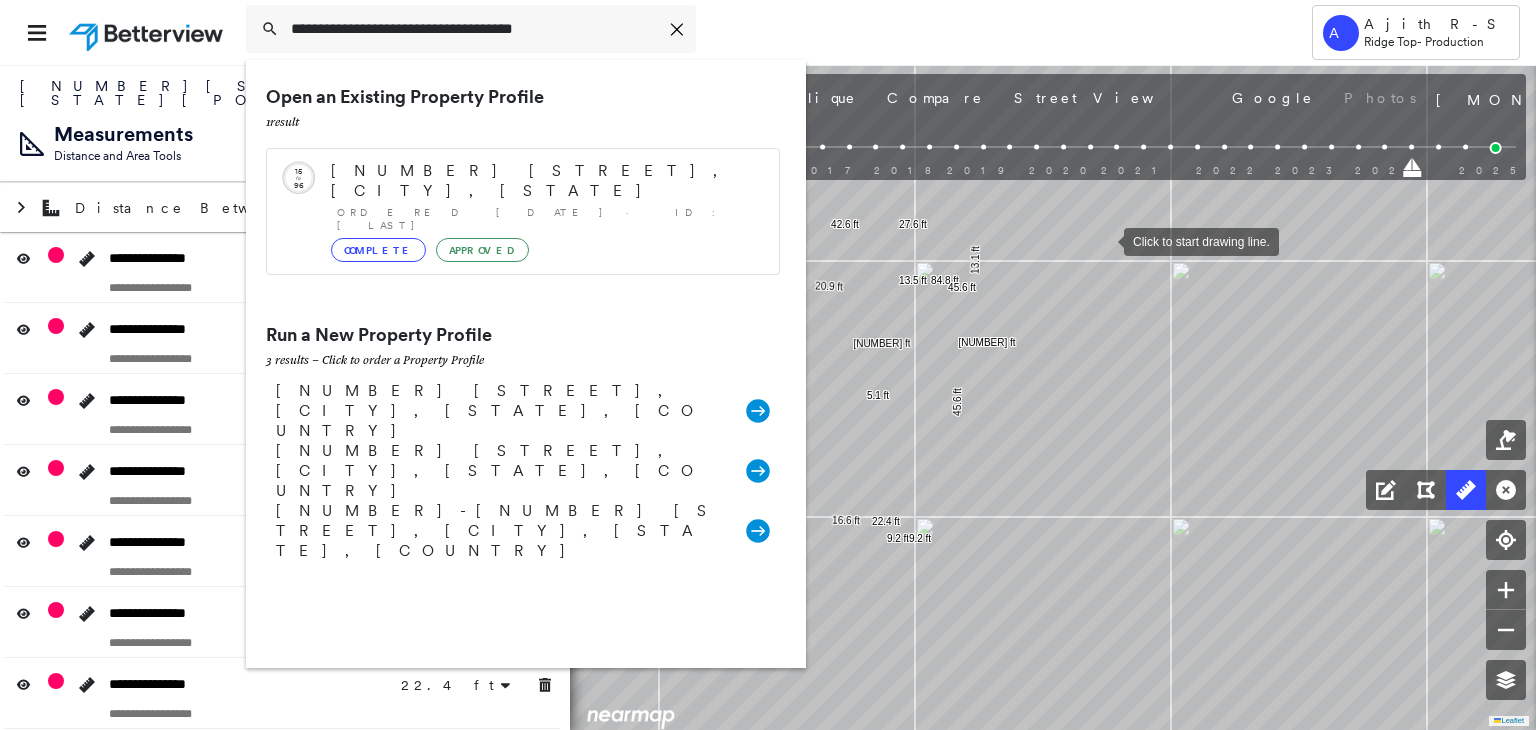 type on "**********" 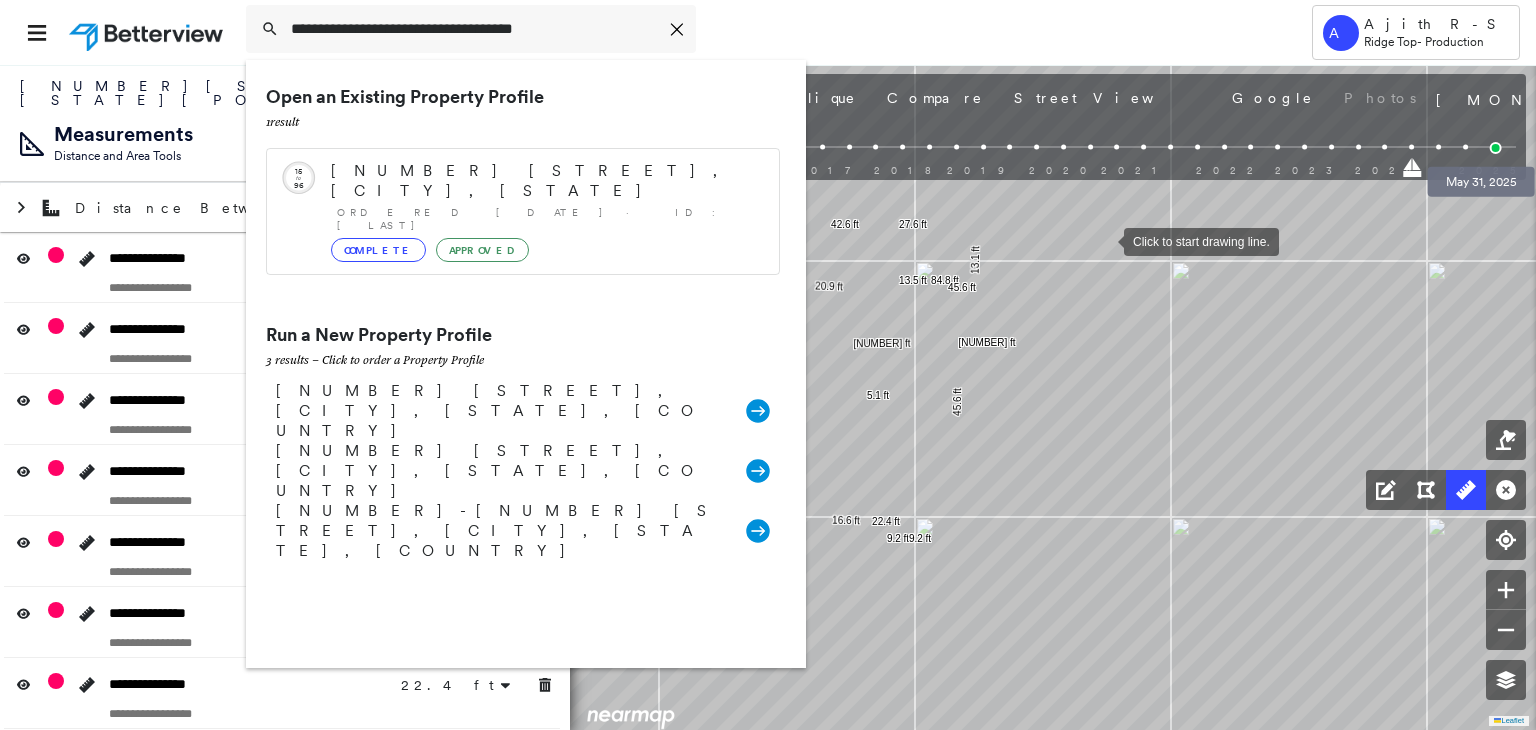 click at bounding box center (1496, 148) 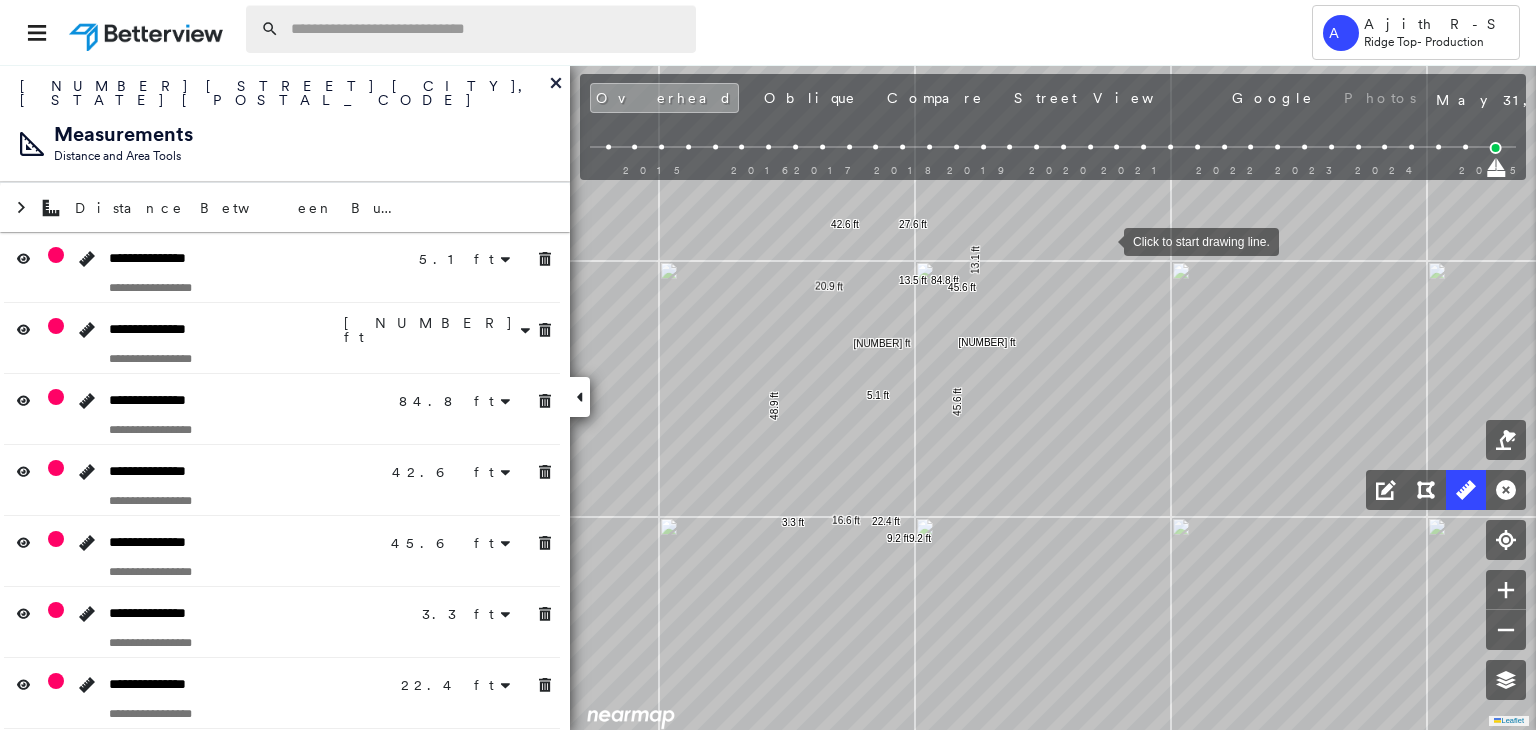 click at bounding box center (487, 29) 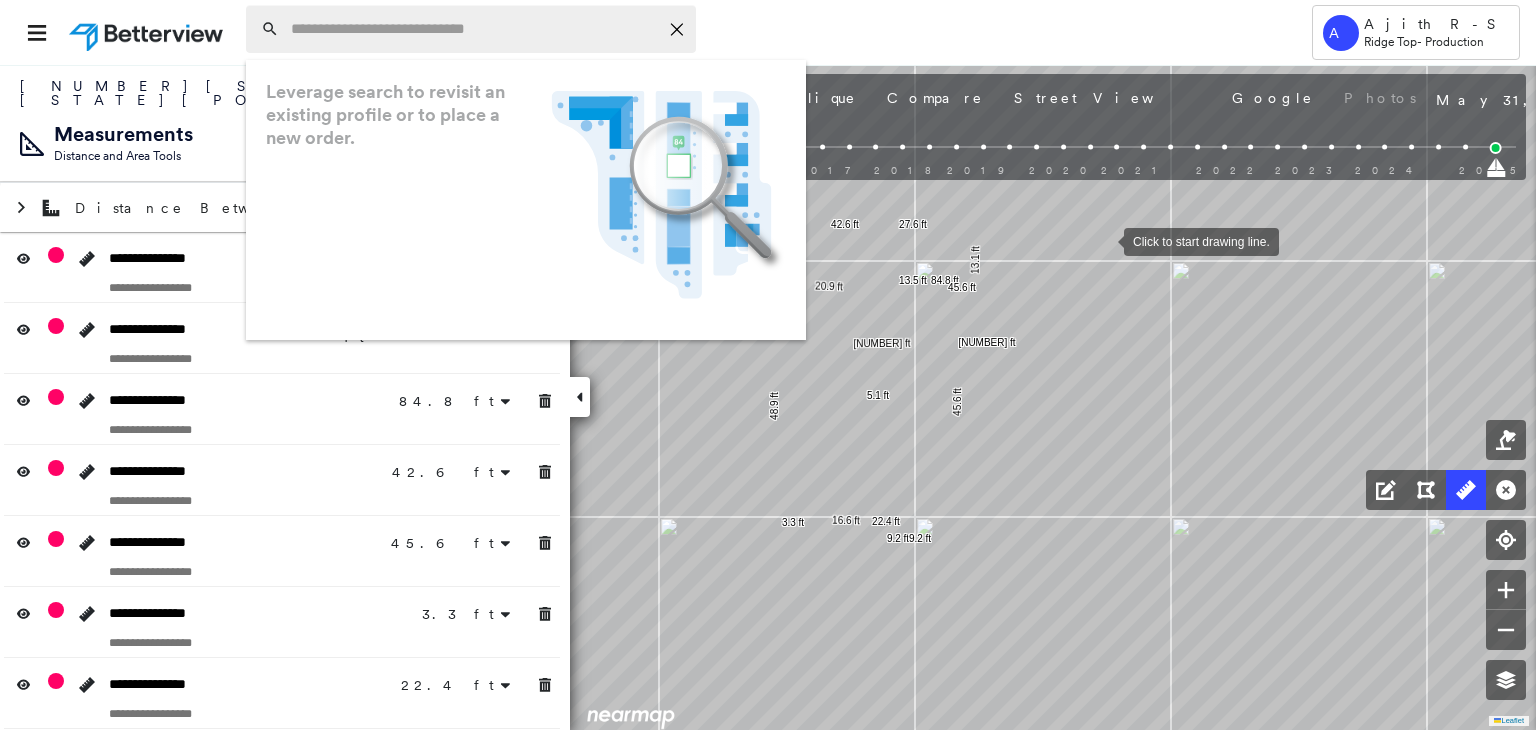 paste on "**********" 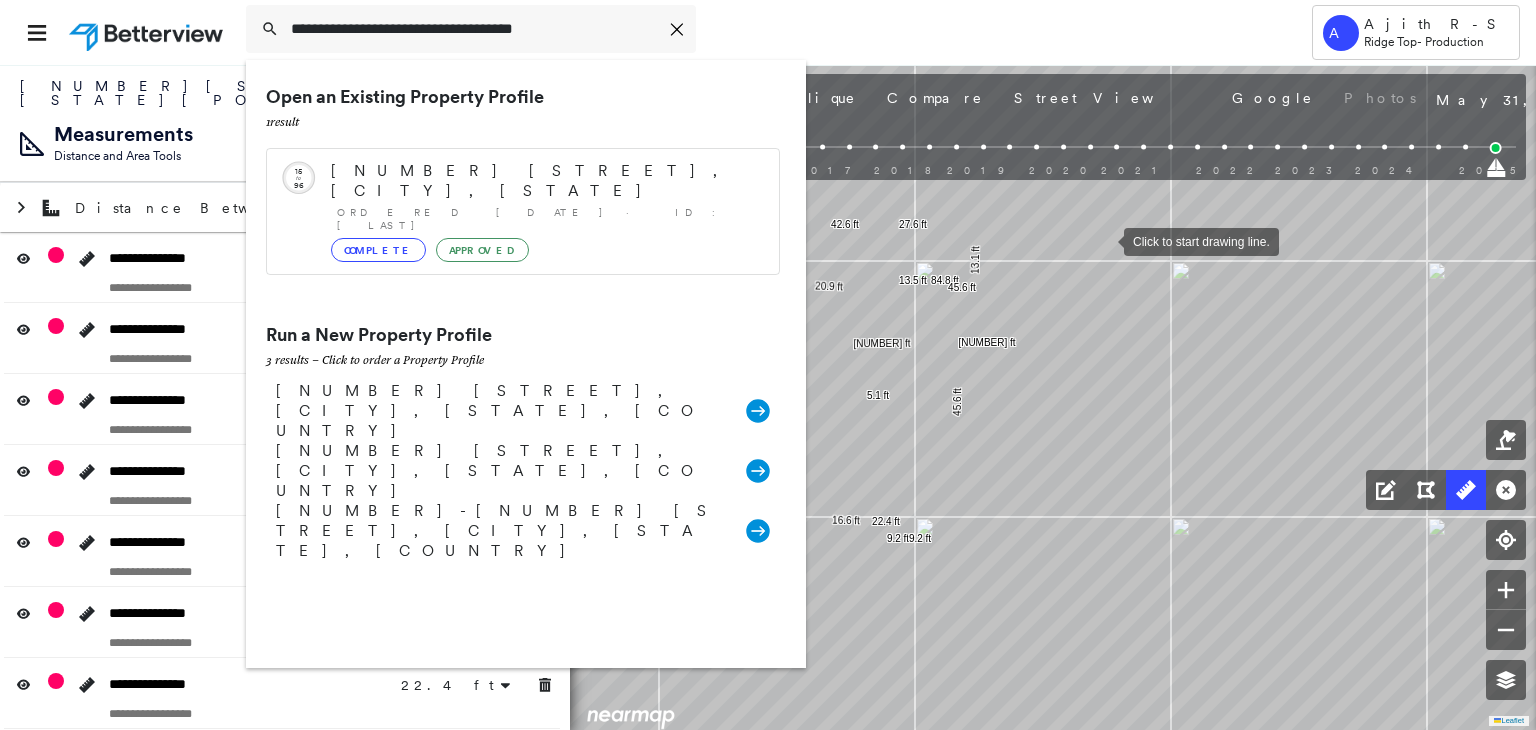 type on "**********" 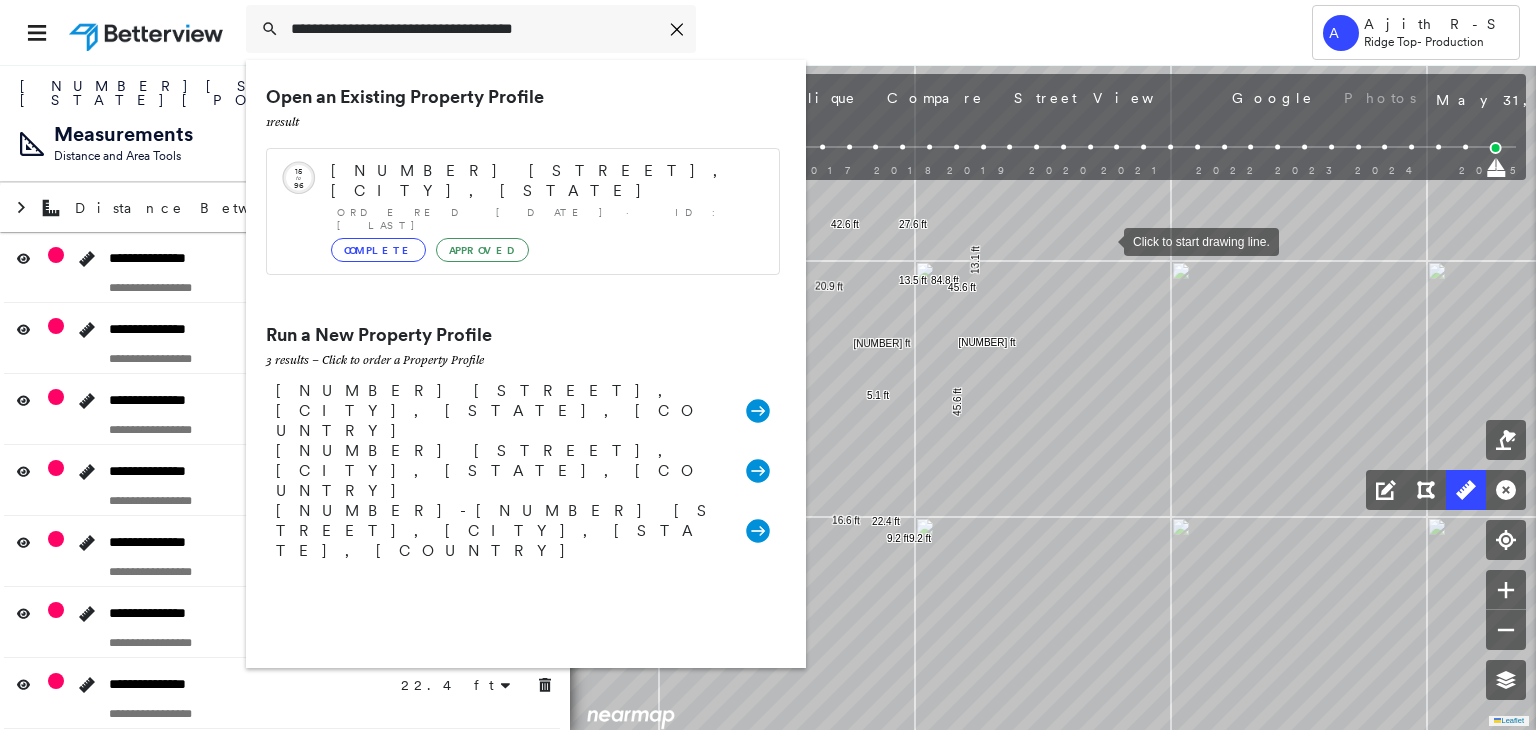 click on "Open an Existing Property Profile 1 result Circled Text Icon 15 to 96 [NUMBER] [STREET], [CITY], [STATE] Ordered [DATE] · ID: [LAST] Complete Approved" at bounding box center (523, 194) 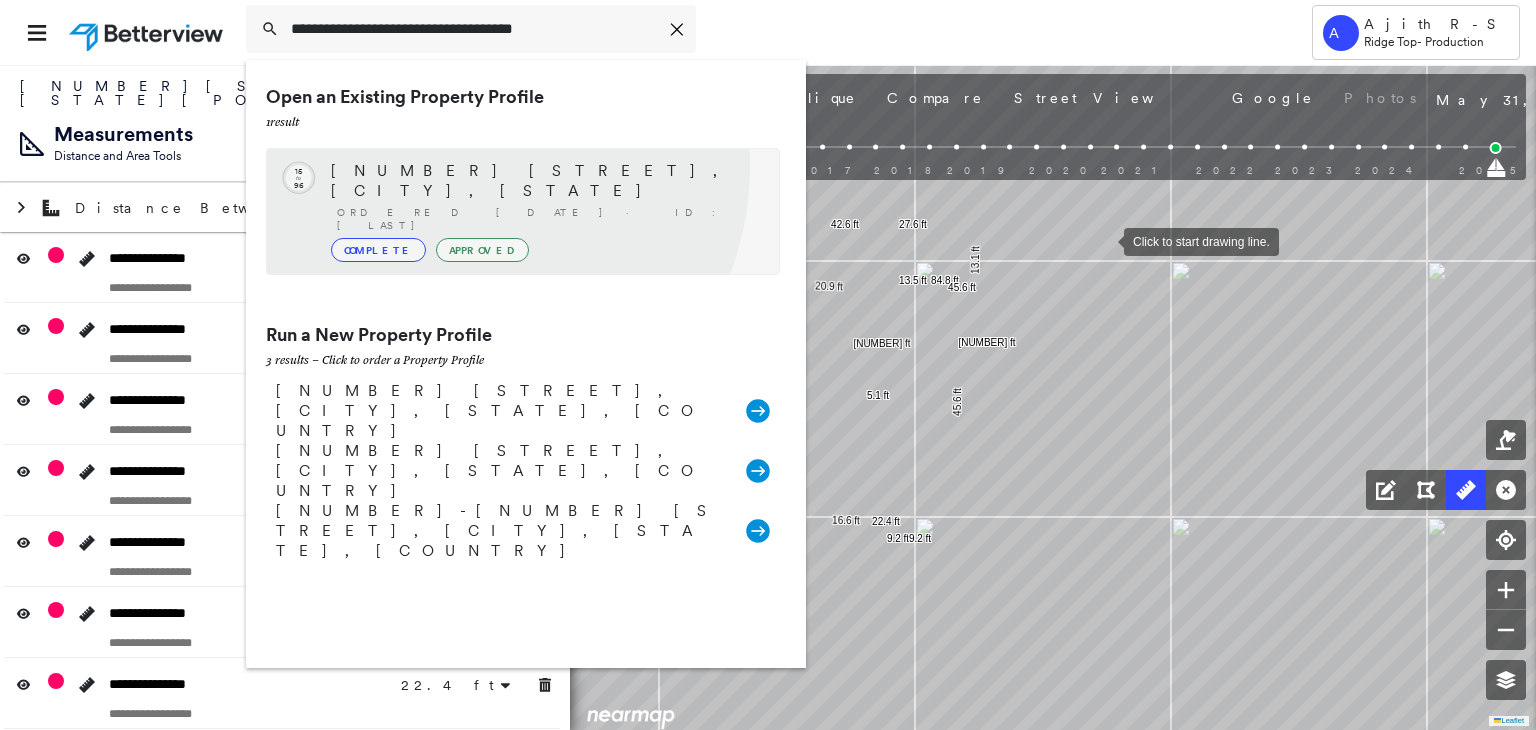 click on "[NUMBER] [STREET], [CITY], [STATE]" at bounding box center [545, 181] 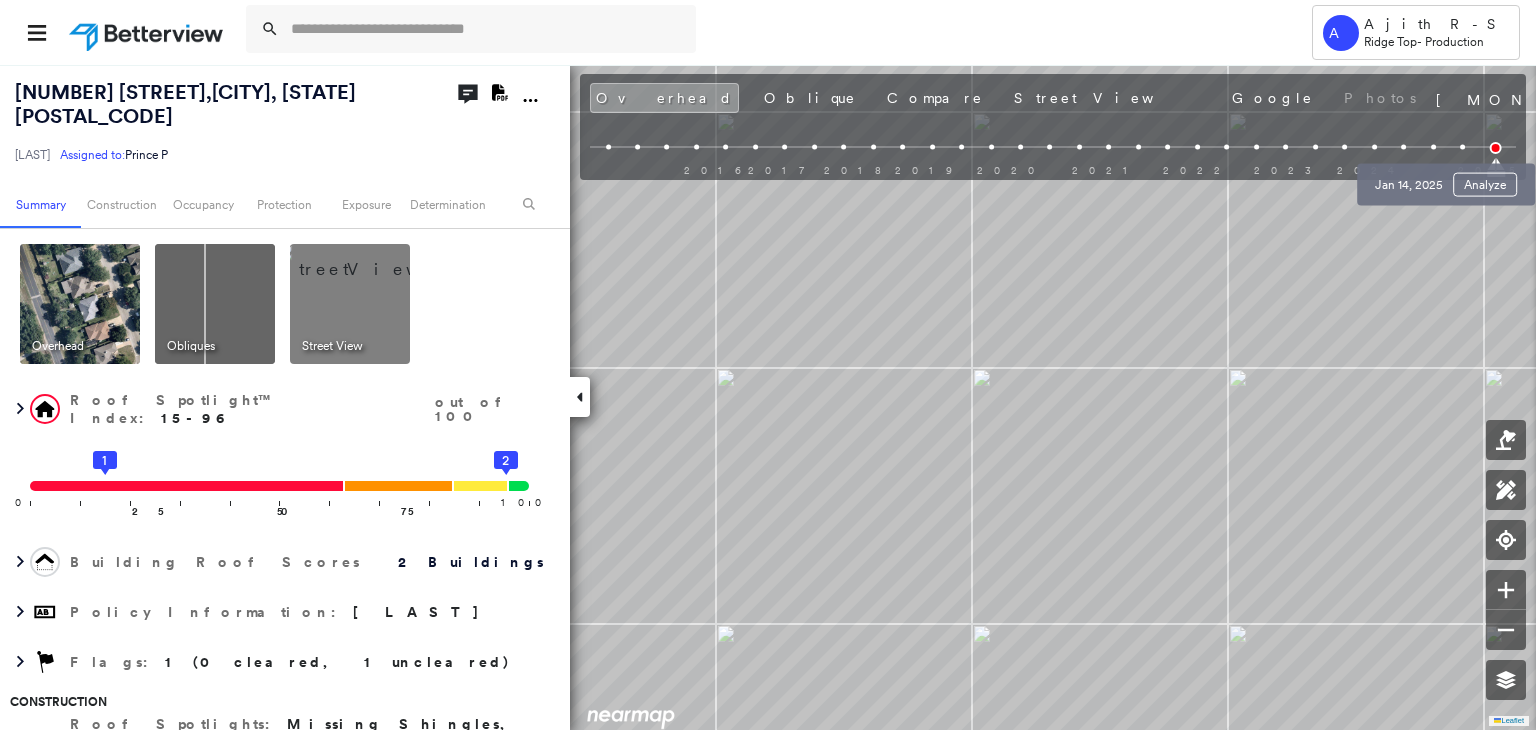 click at bounding box center [1462, 147] 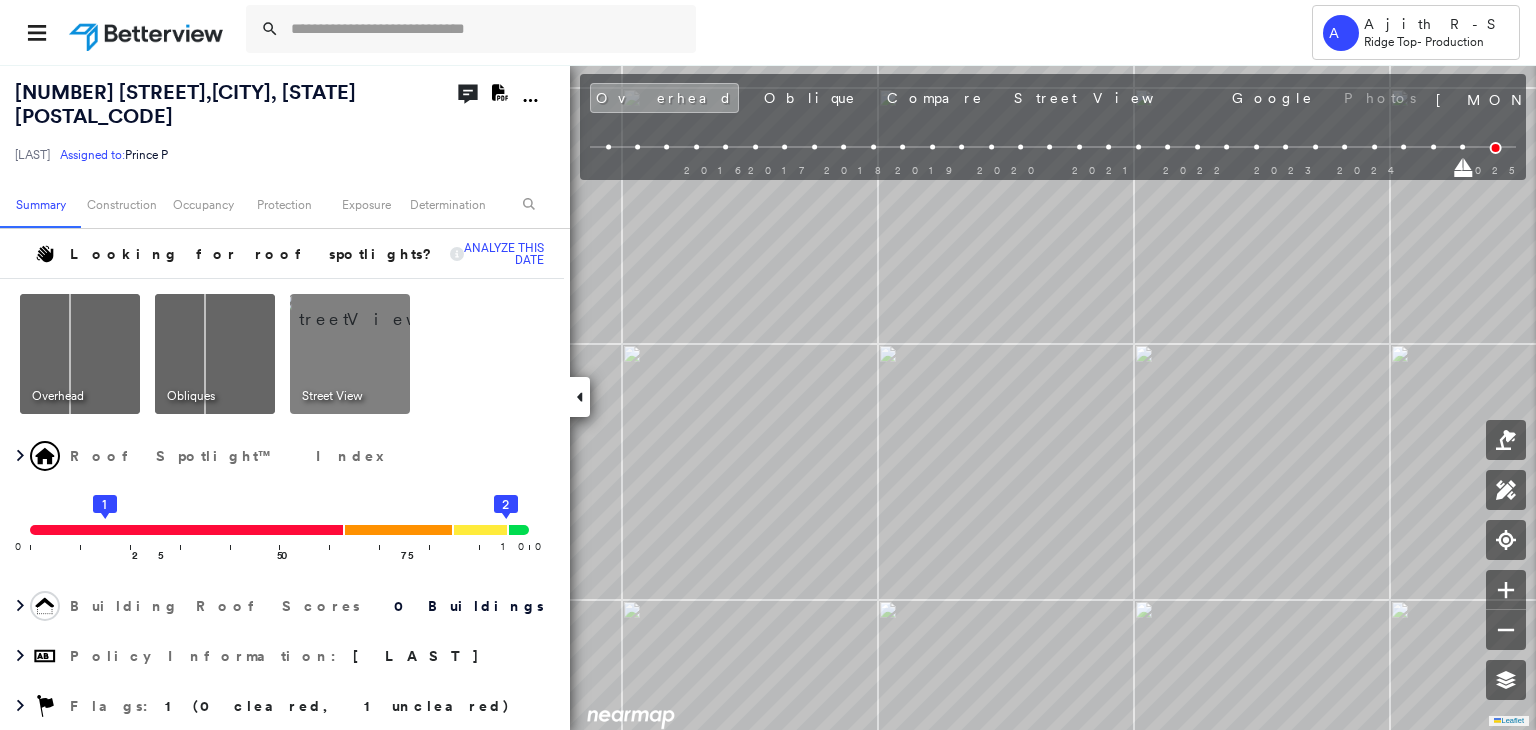 click at bounding box center [1496, 148] 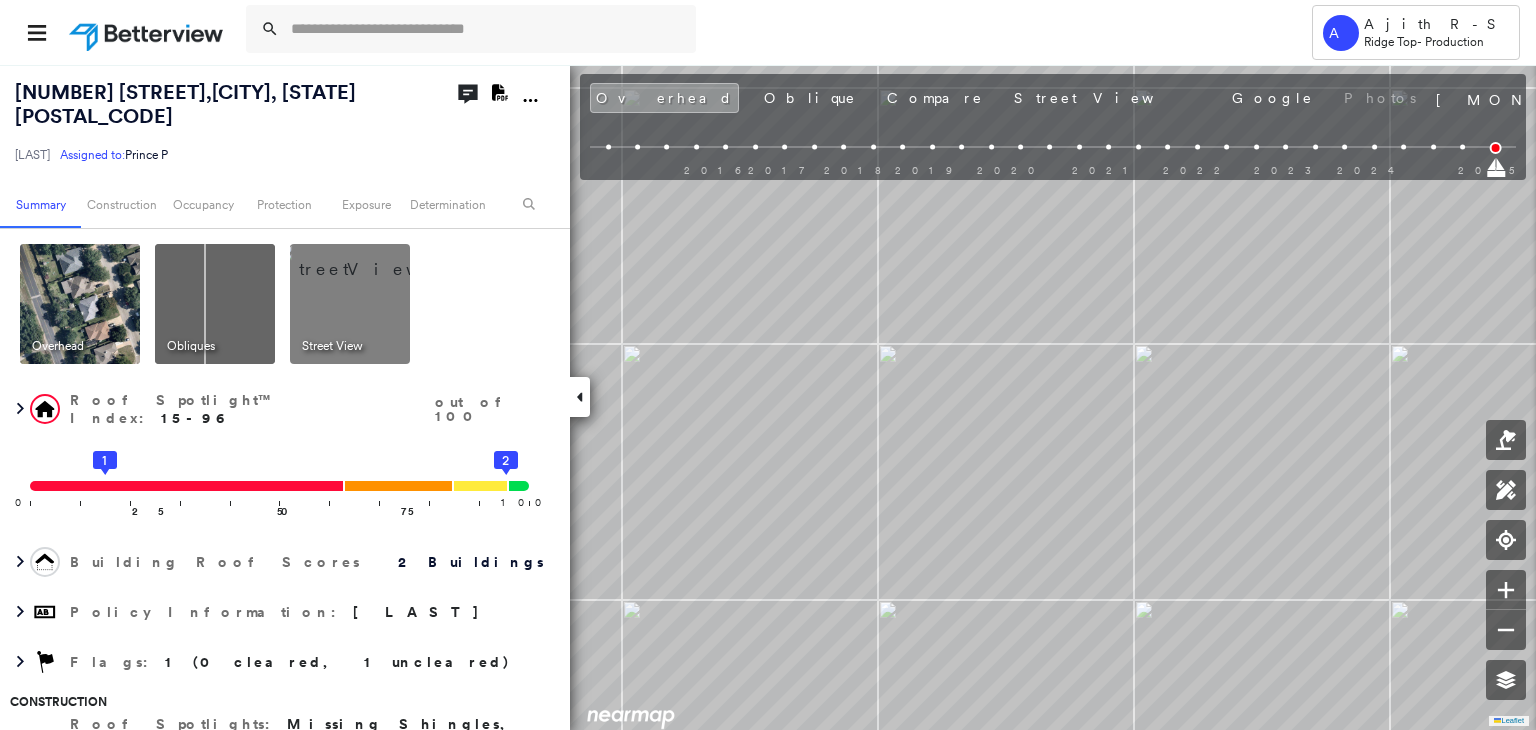click at bounding box center (1053, 147) 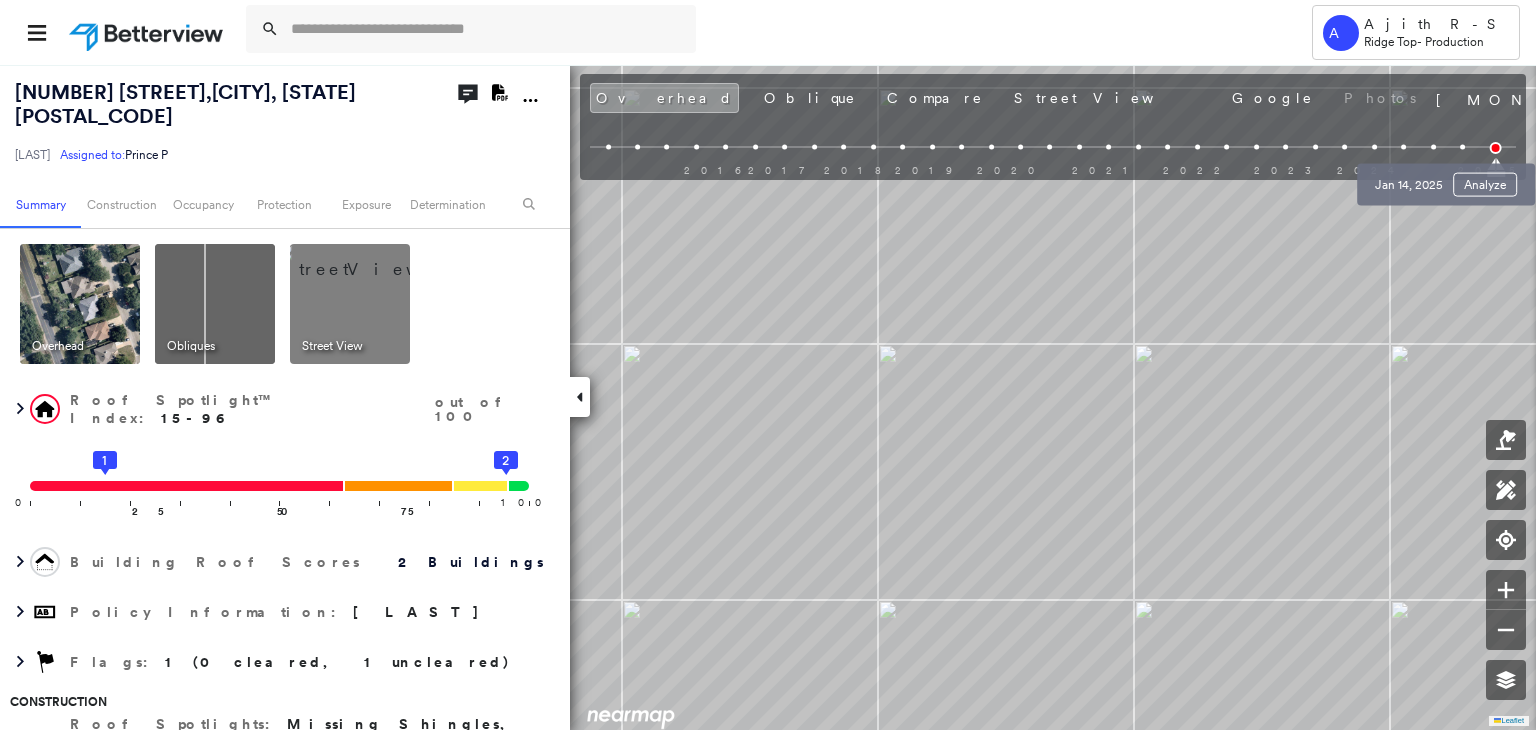 click at bounding box center [1462, 147] 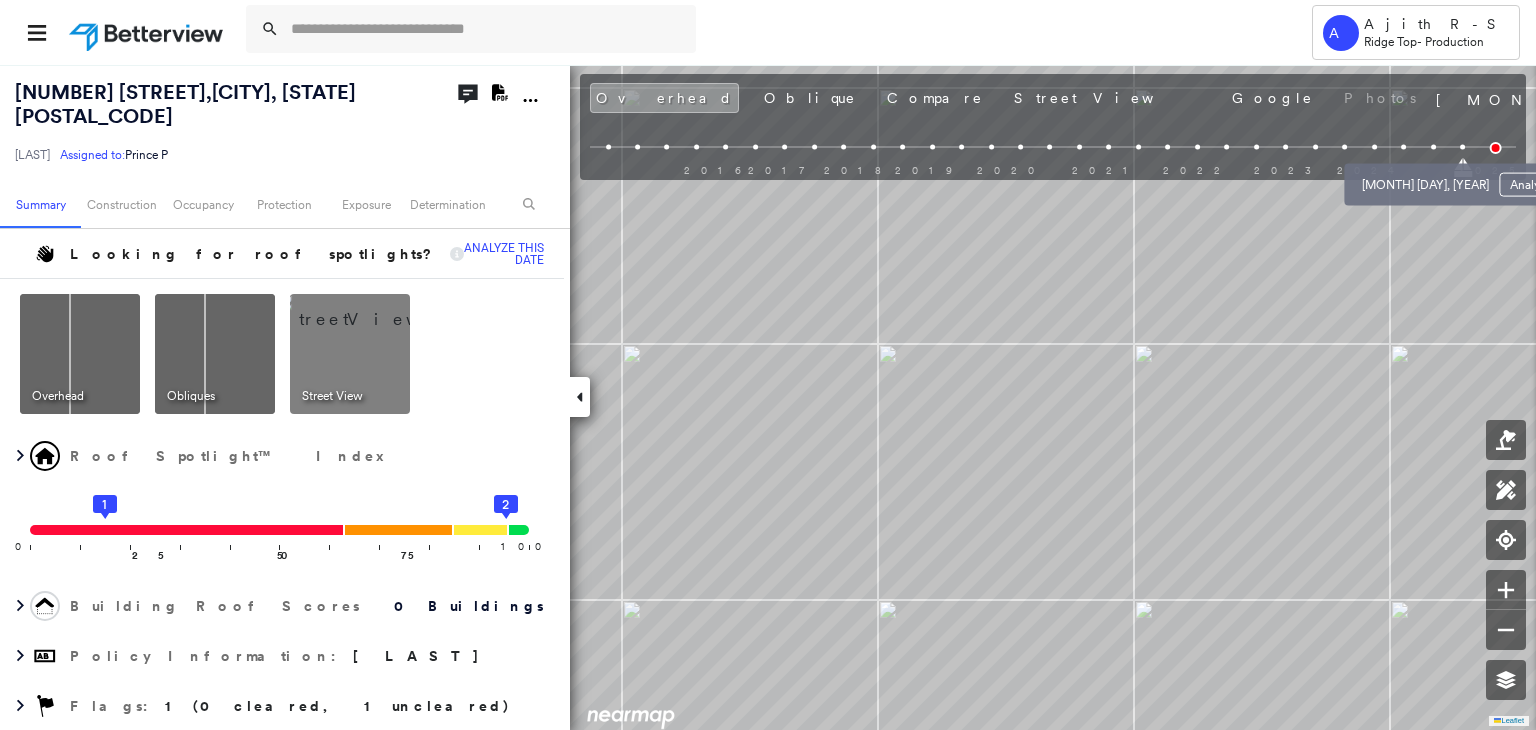 click at bounding box center [1433, 147] 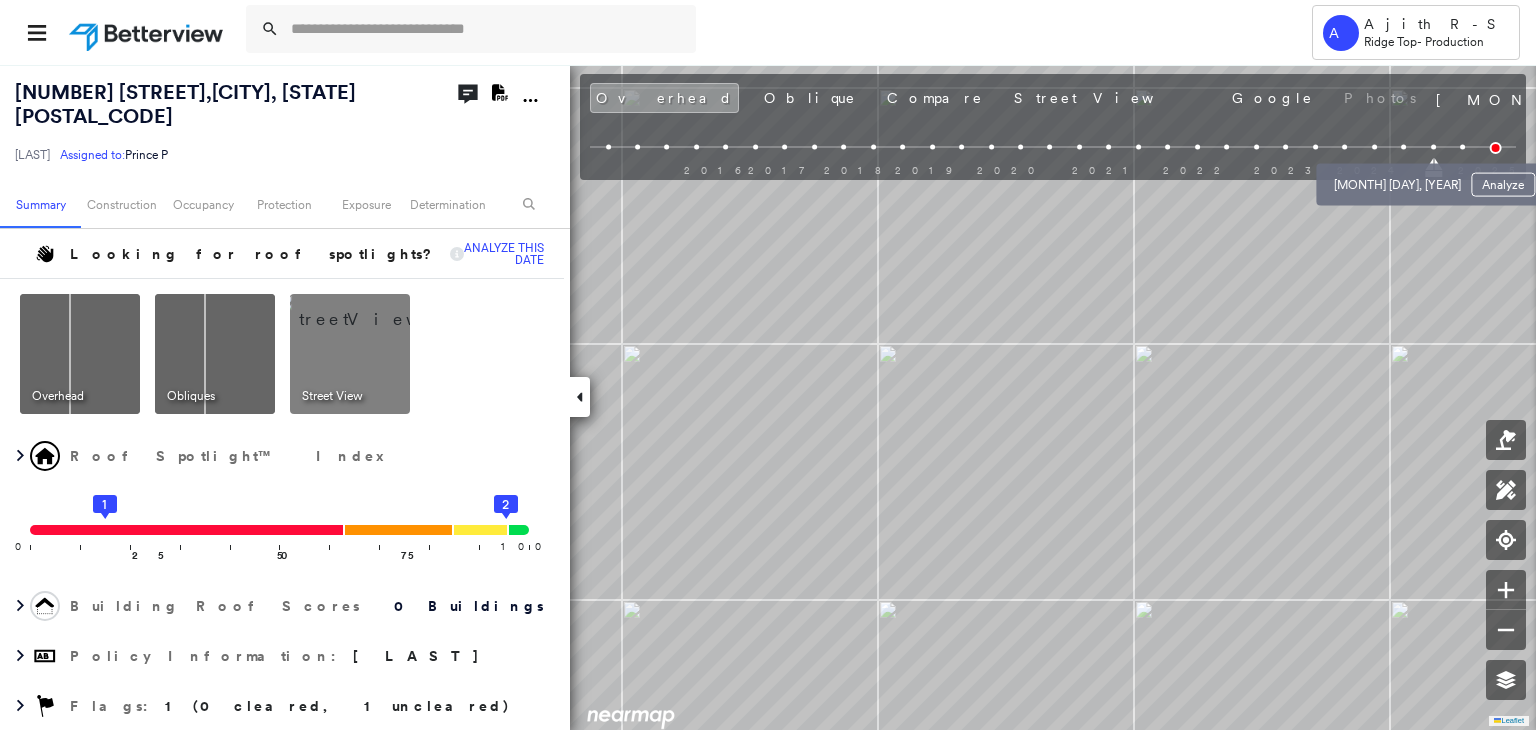 click at bounding box center (1403, 147) 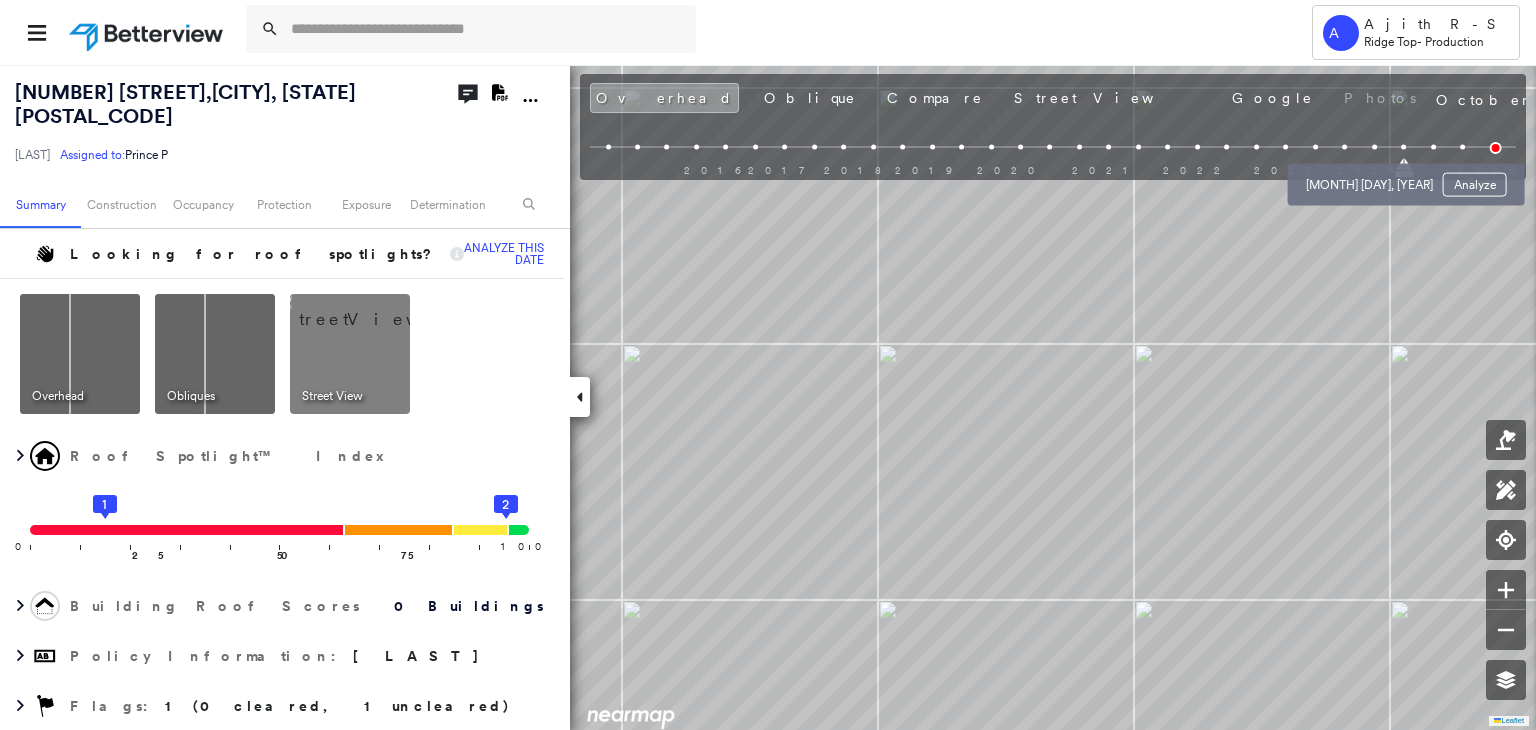 click at bounding box center [1374, 147] 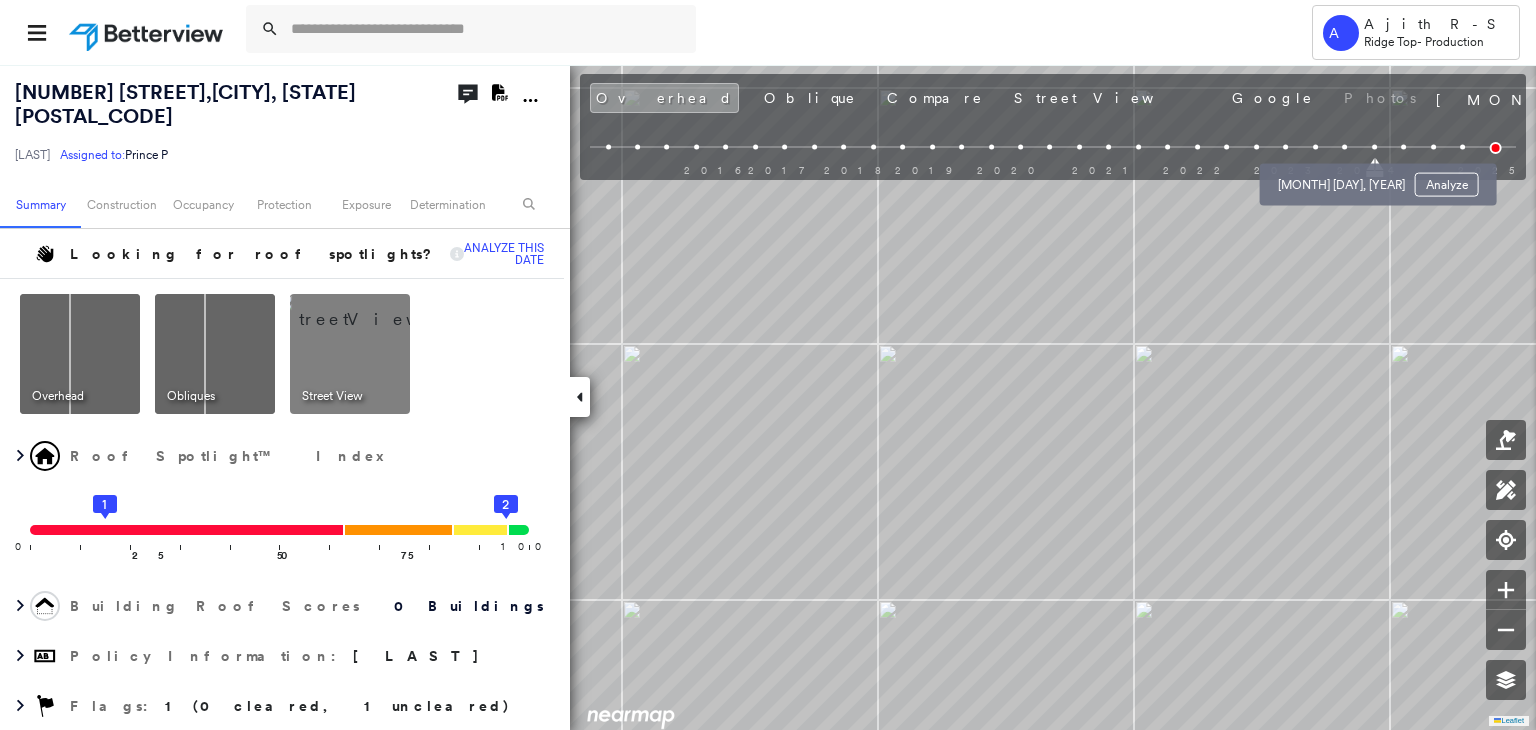click at bounding box center (1344, 147) 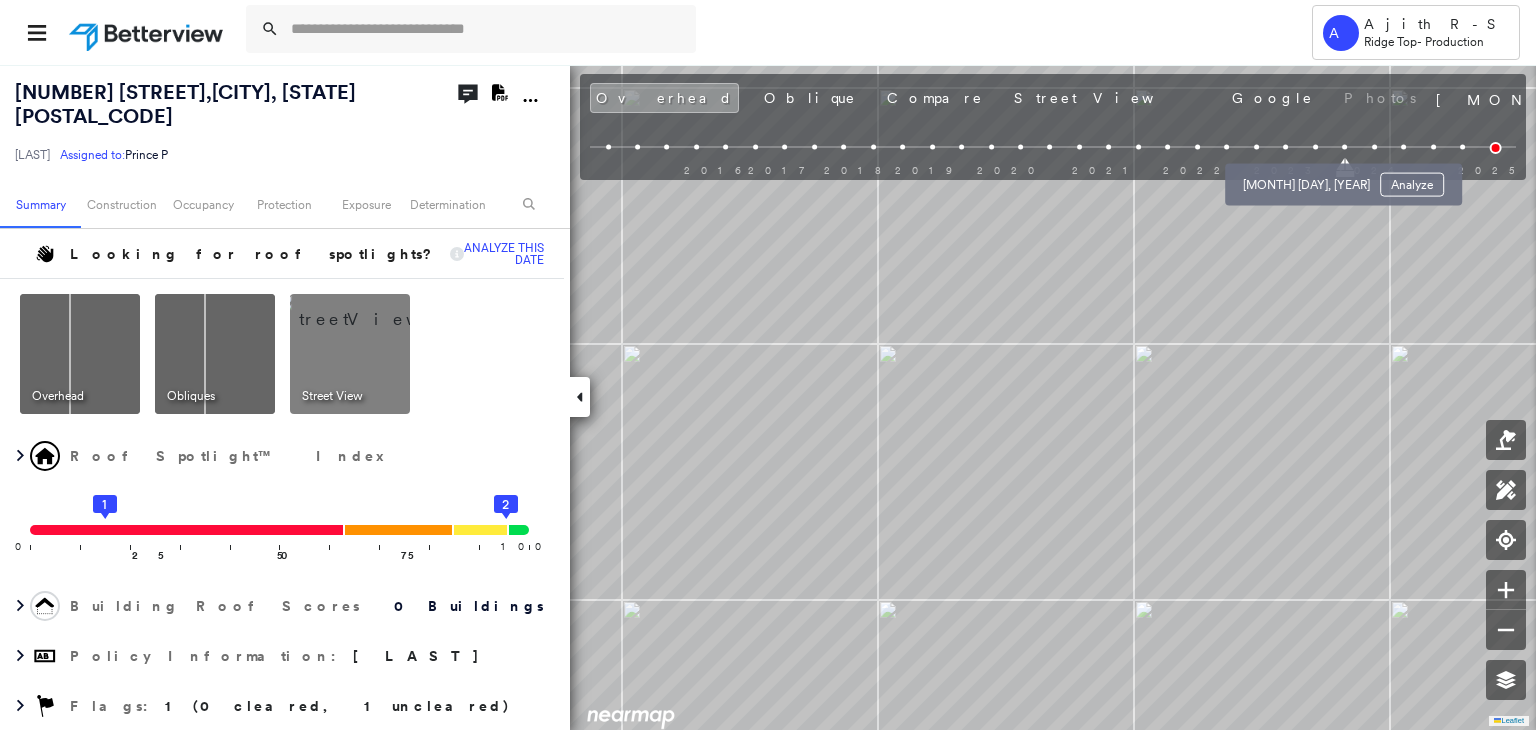 click at bounding box center (1315, 147) 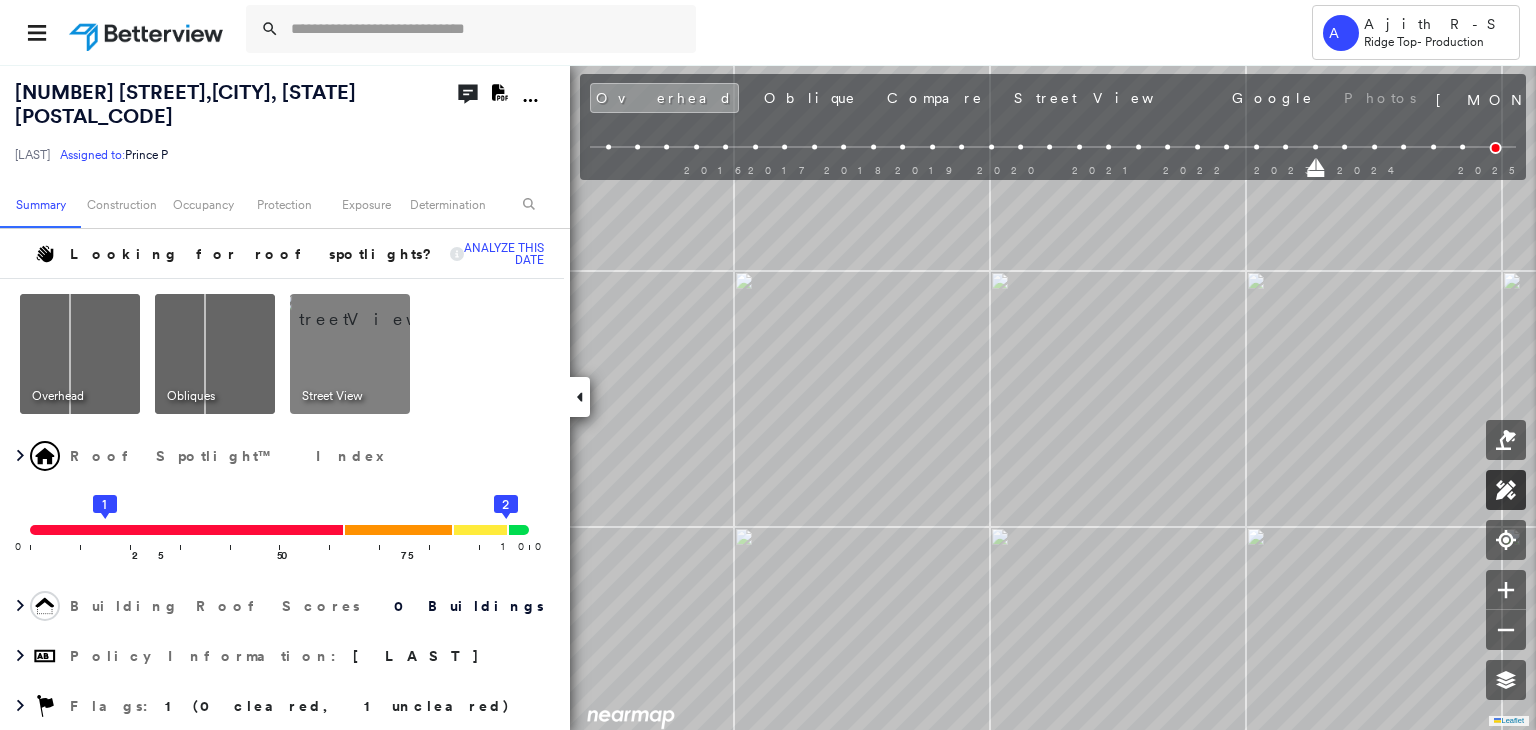 click 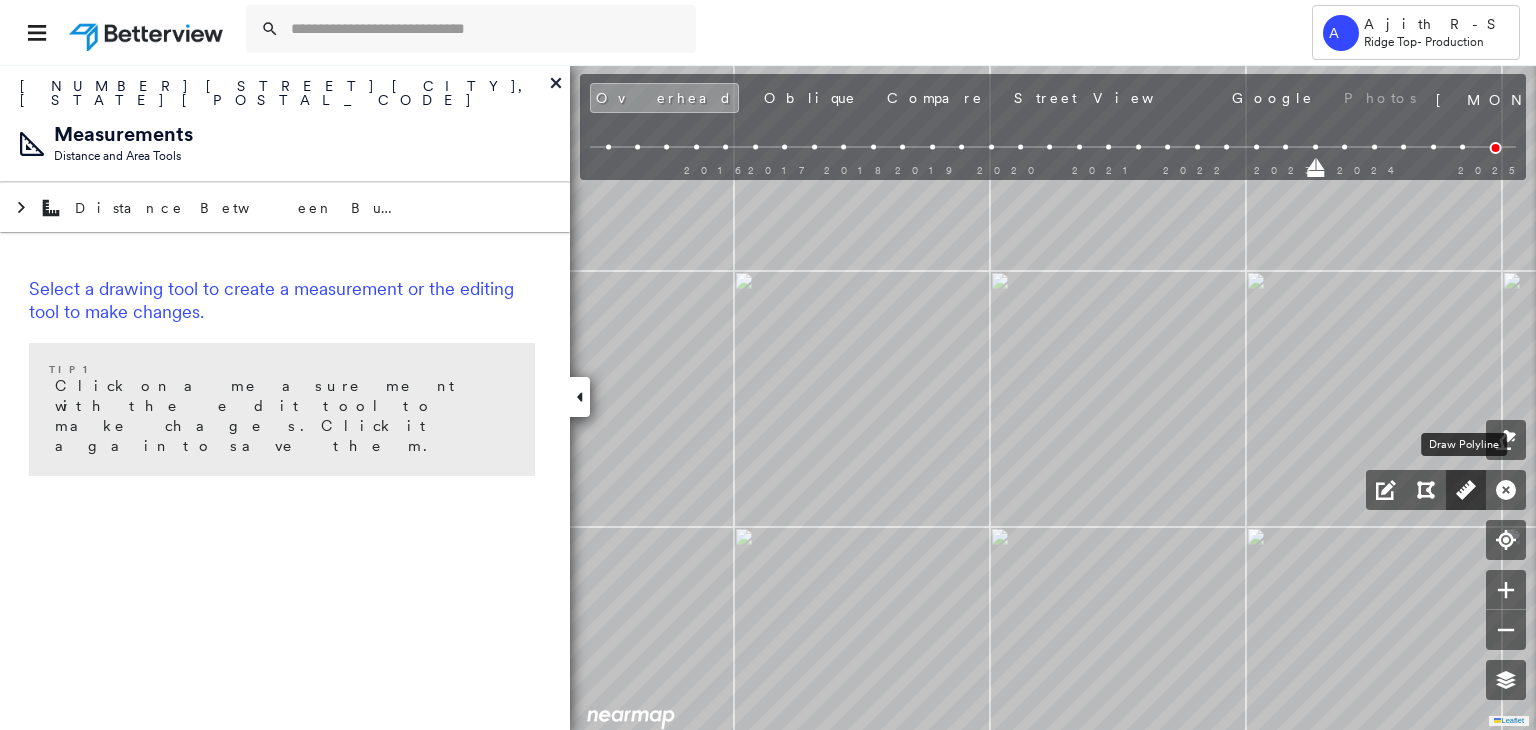 click 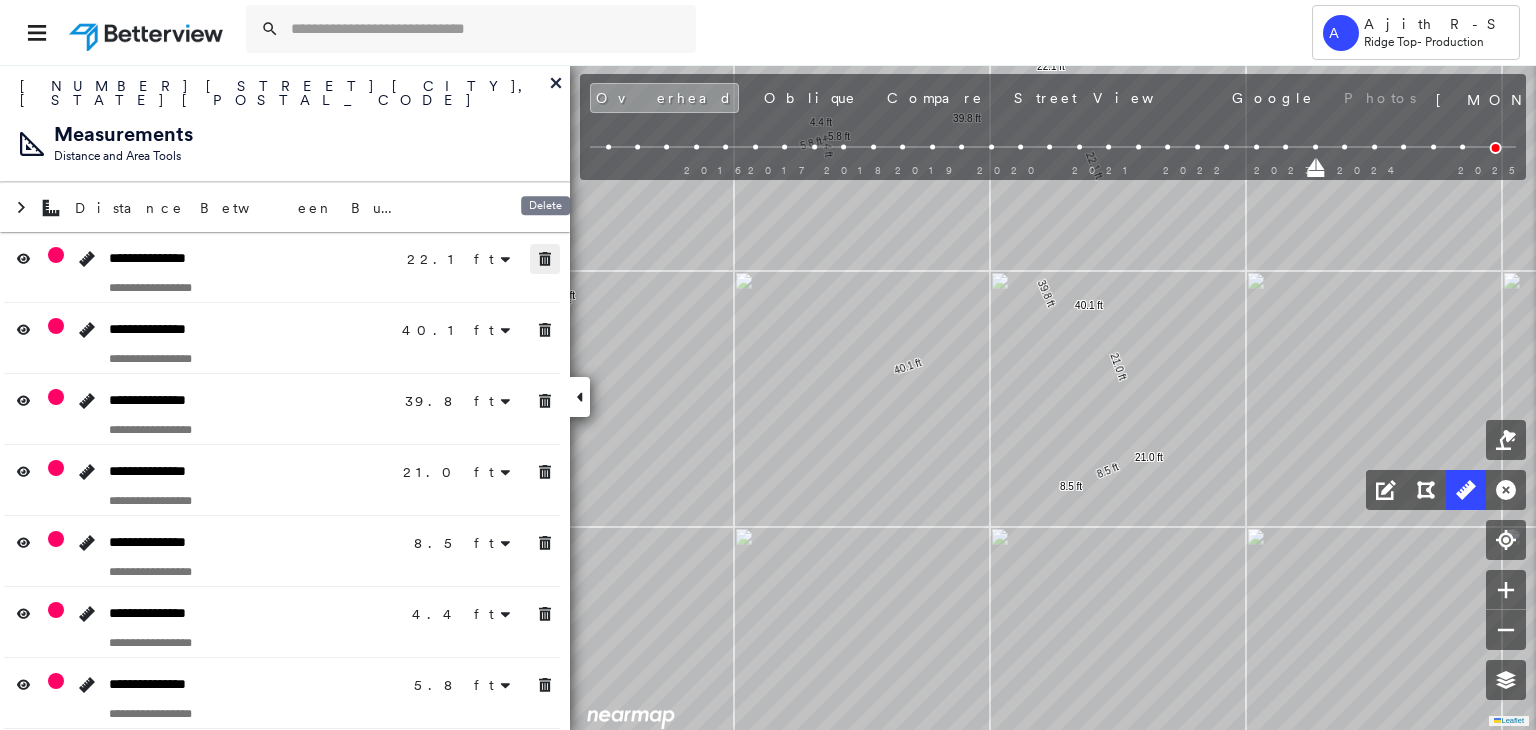 drag, startPoint x: 540, startPoint y: 253, endPoint x: 543, endPoint y: 317, distance: 64.070274 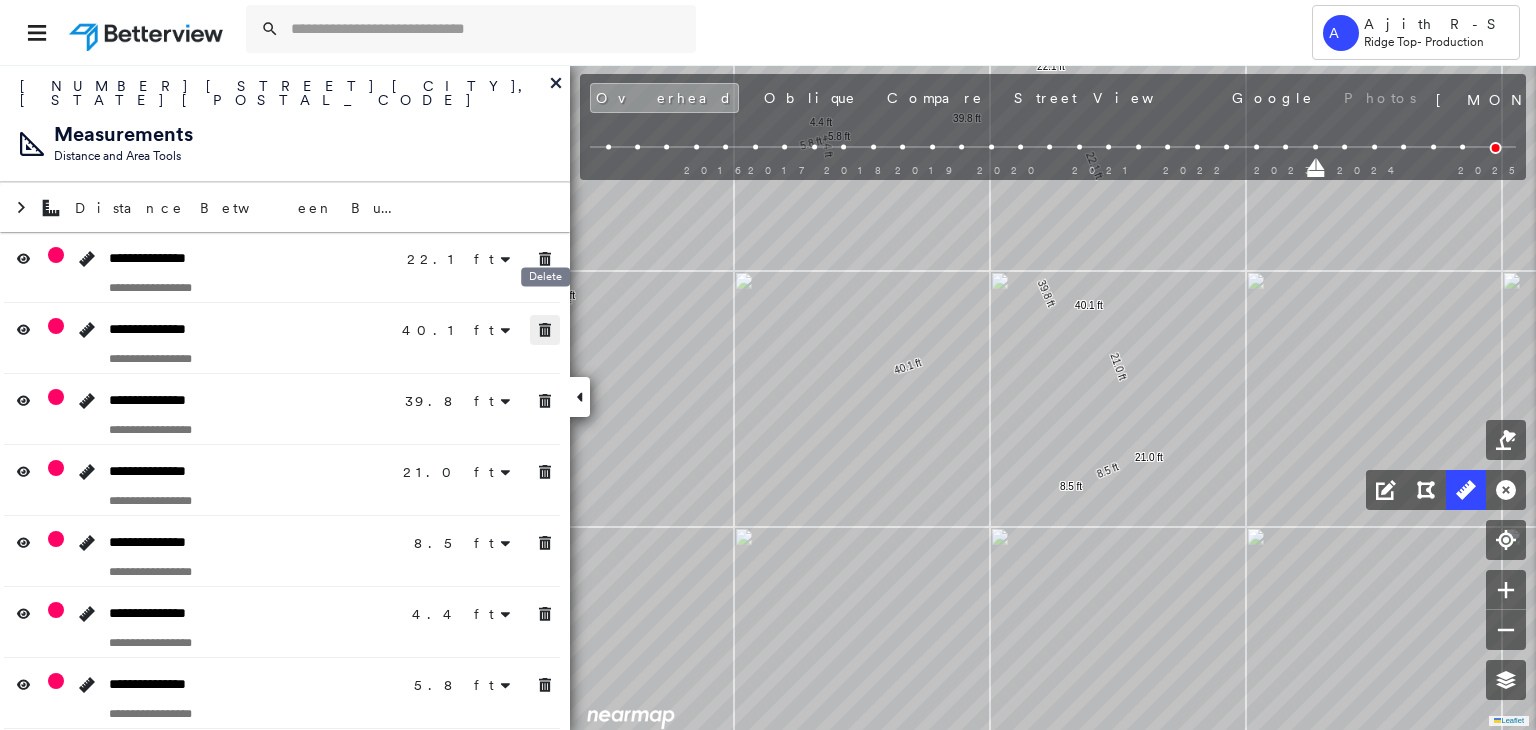 click 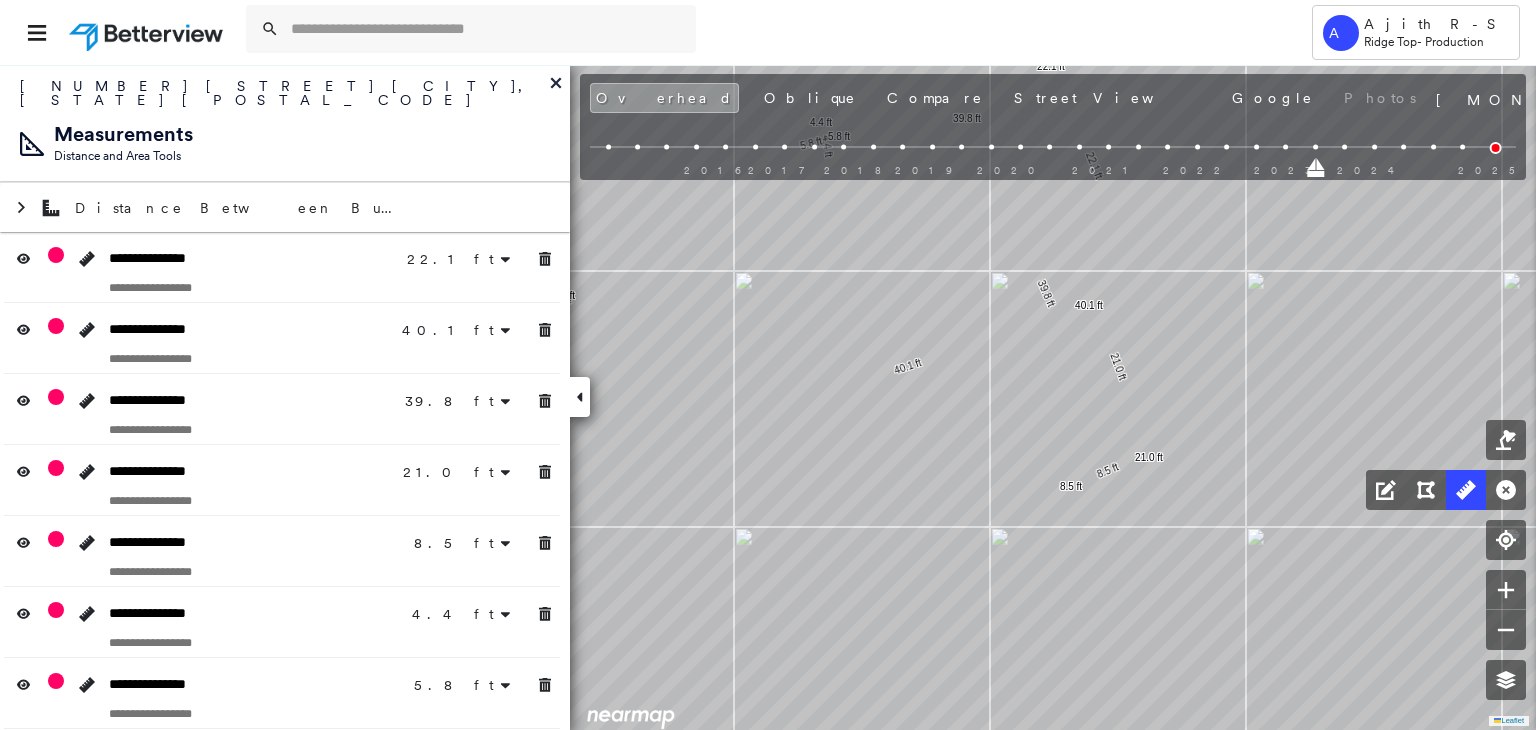 click on "**********" at bounding box center [282, 409] 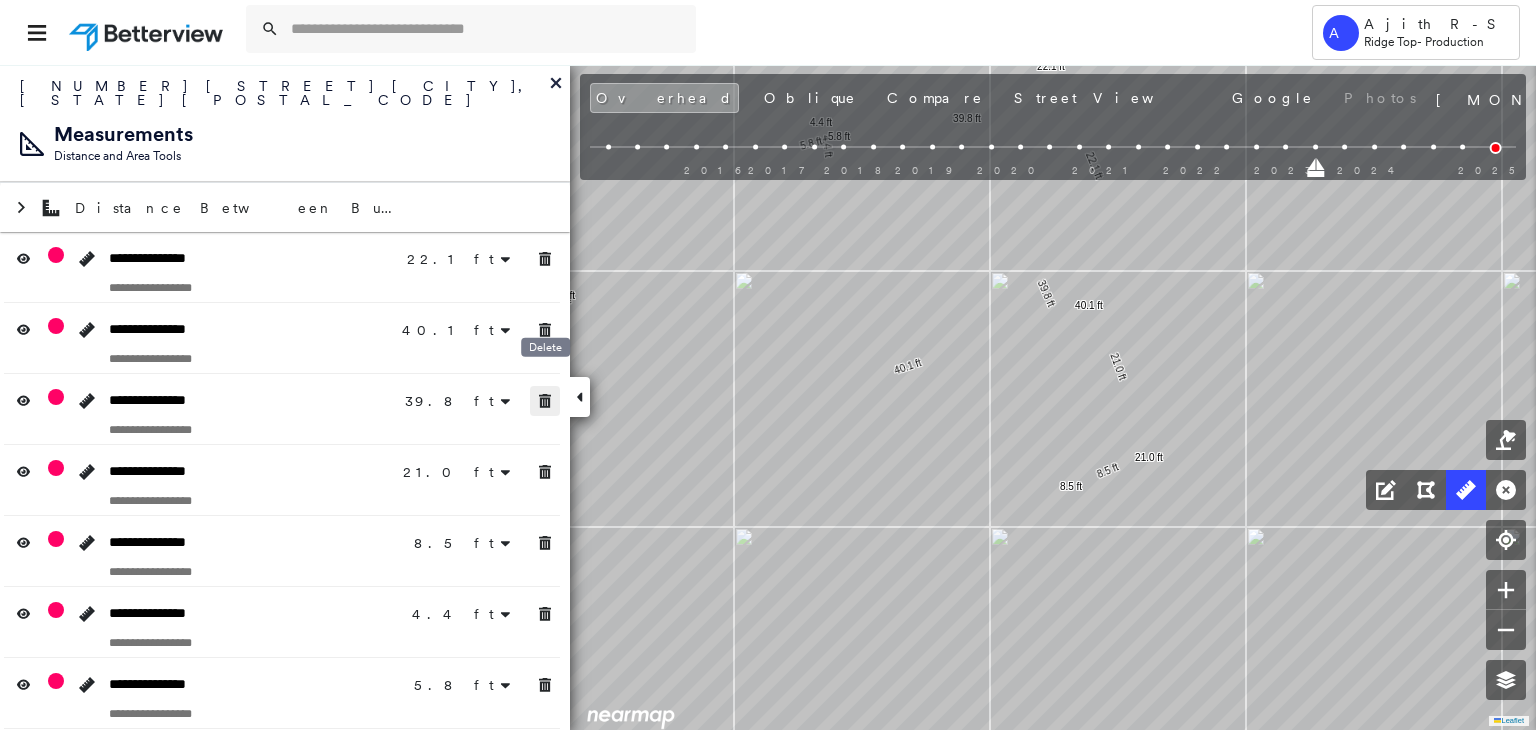 click on "**********" at bounding box center [285, 551] 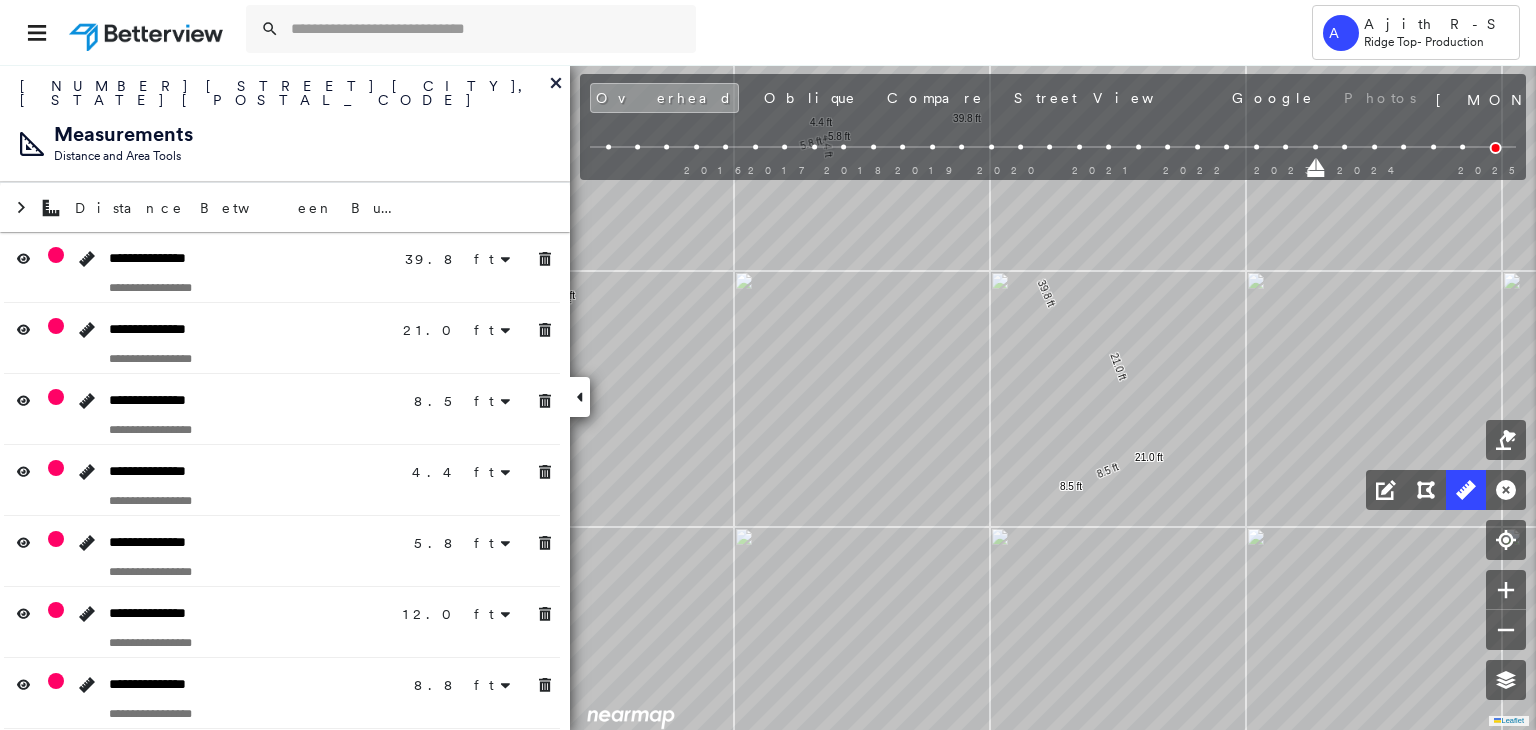 drag, startPoint x: 552, startPoint y: 438, endPoint x: 544, endPoint y: 482, distance: 44.72136 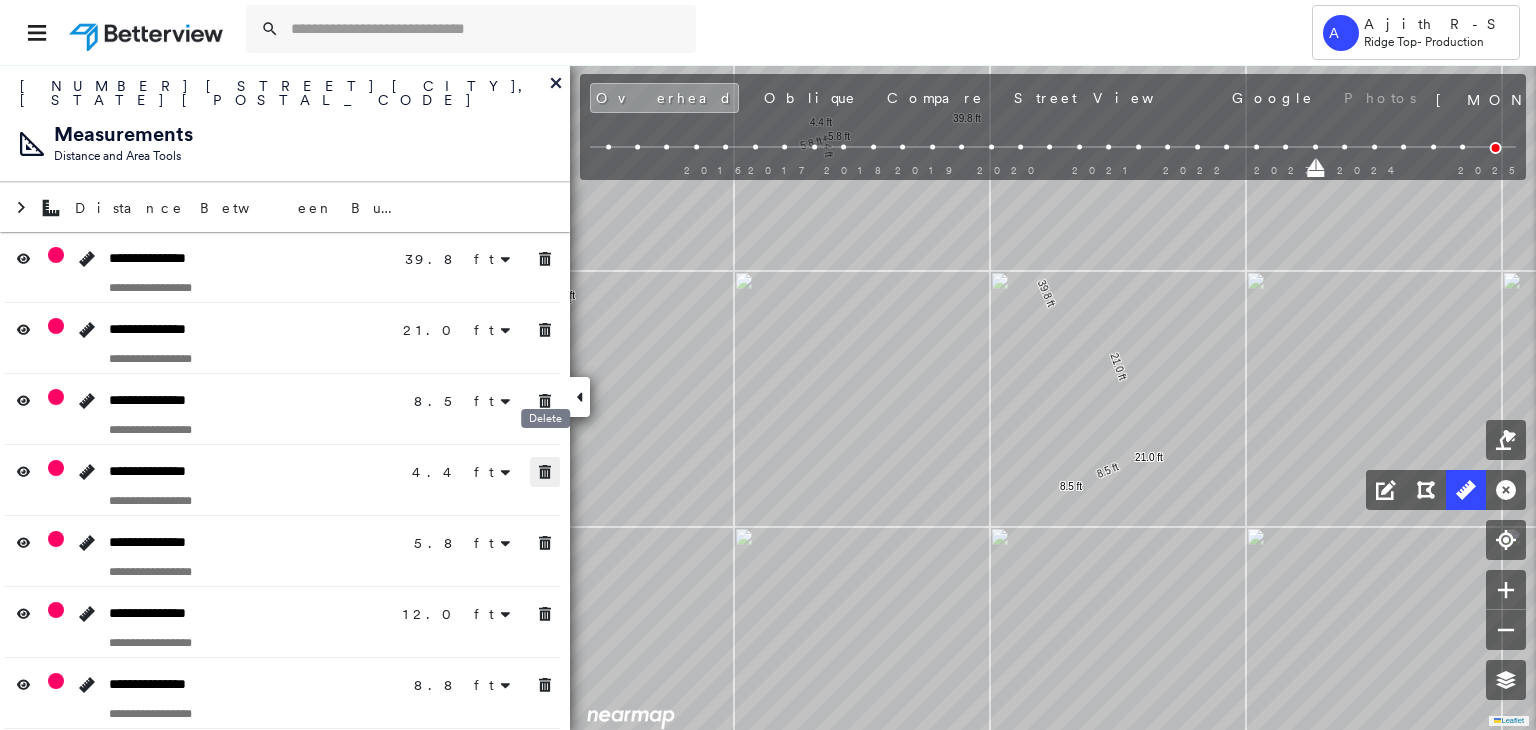 drag, startPoint x: 548, startPoint y: 444, endPoint x: 547, endPoint y: 509, distance: 65.00769 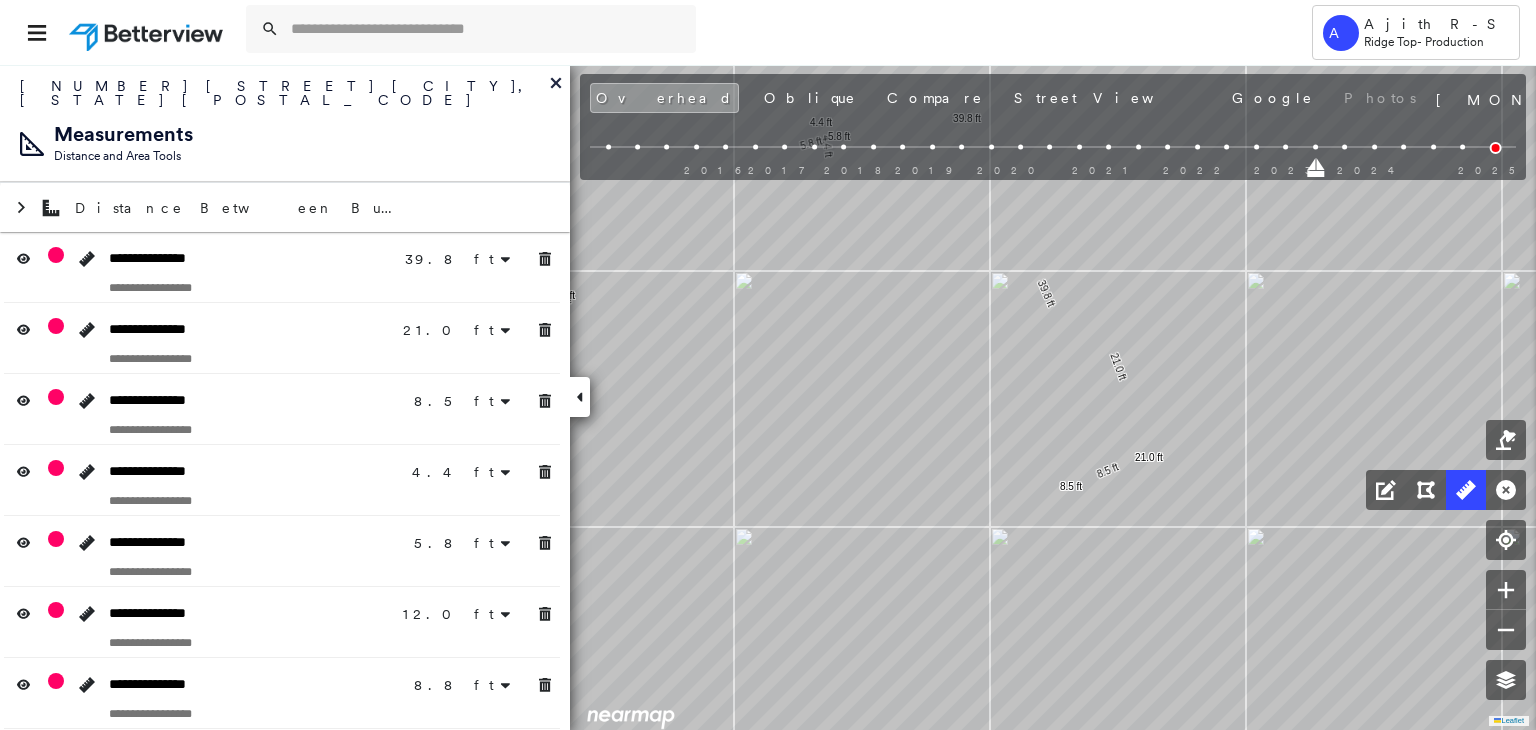 drag, startPoint x: 547, startPoint y: 509, endPoint x: 548, endPoint y: 520, distance: 11.045361 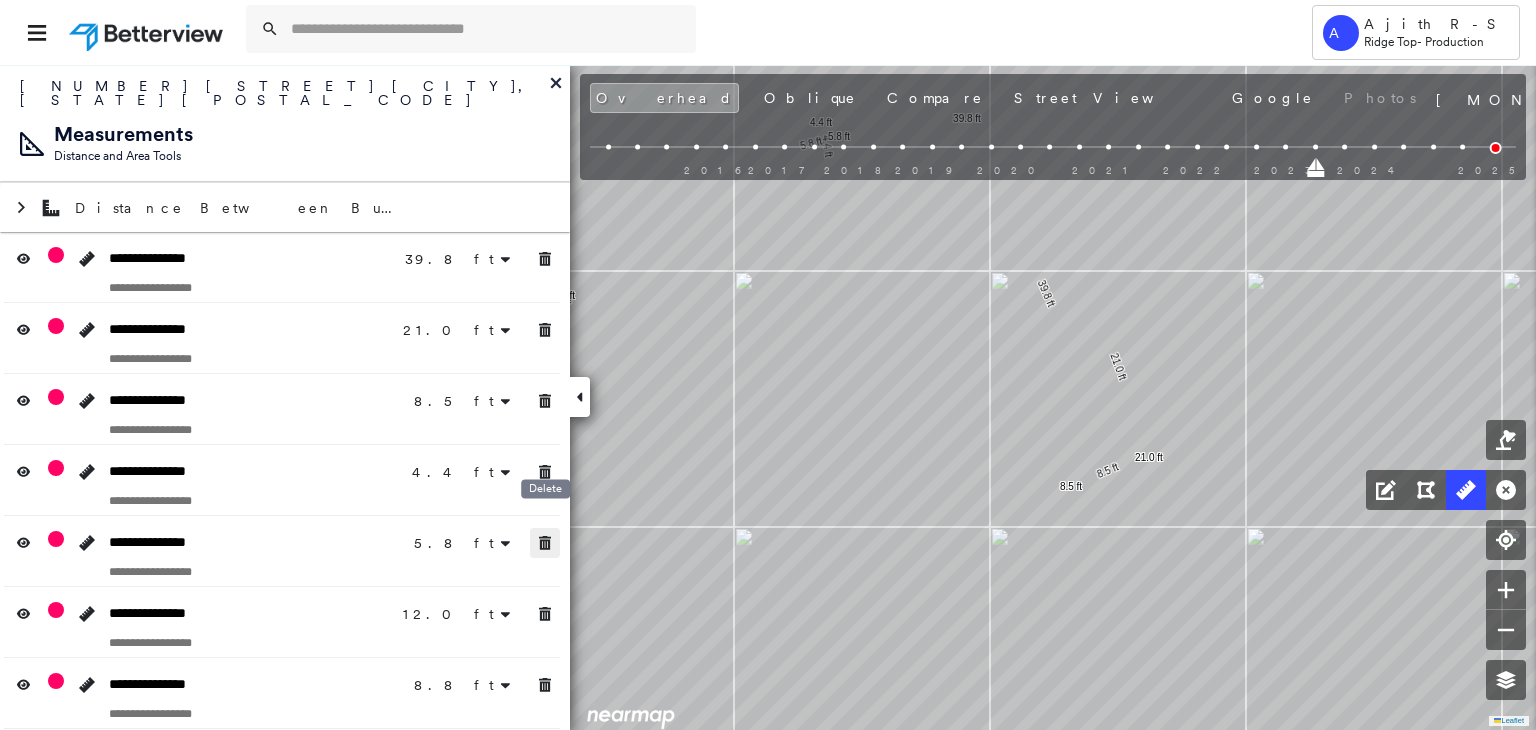 drag, startPoint x: 548, startPoint y: 525, endPoint x: 556, endPoint y: 535, distance: 12.806249 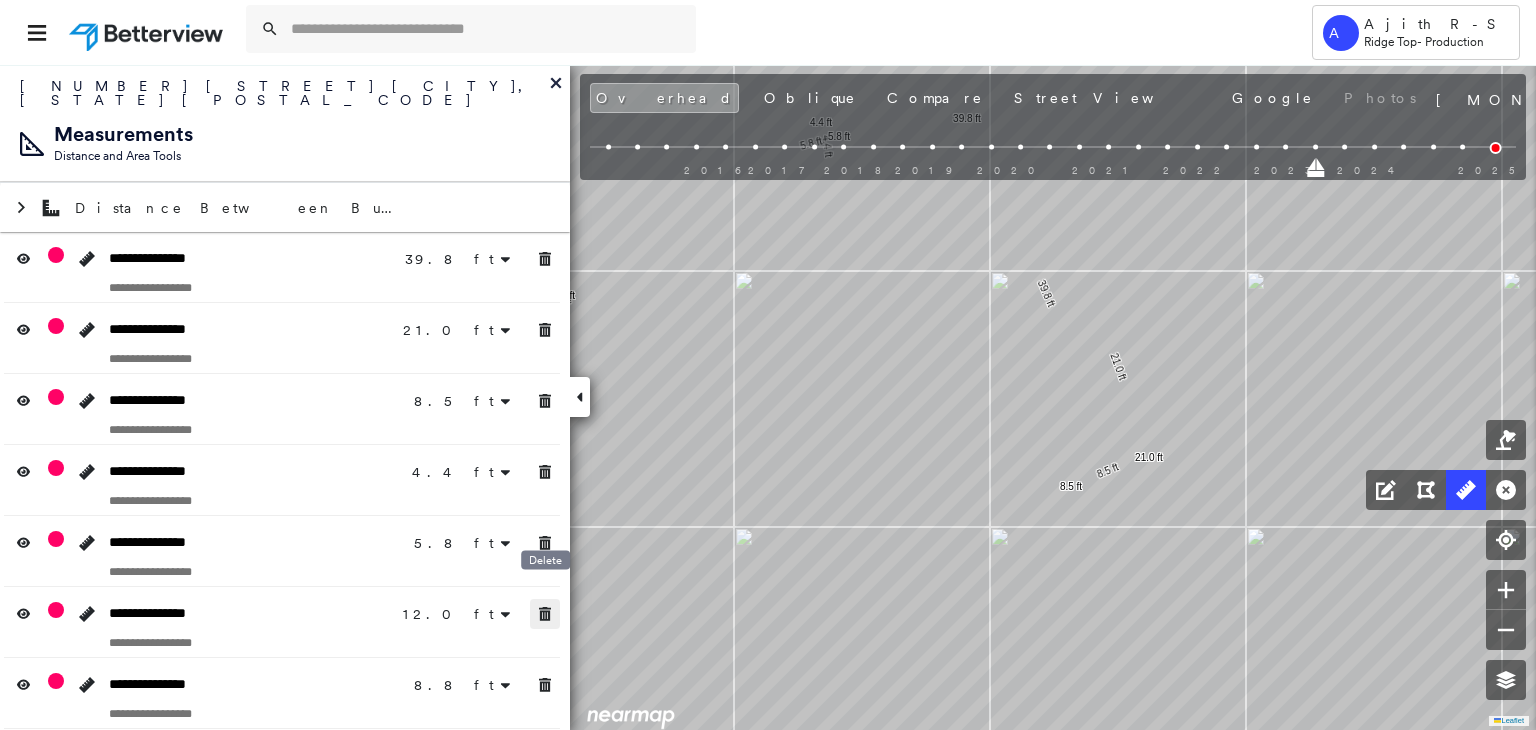 click on "**********" at bounding box center (285, 480) 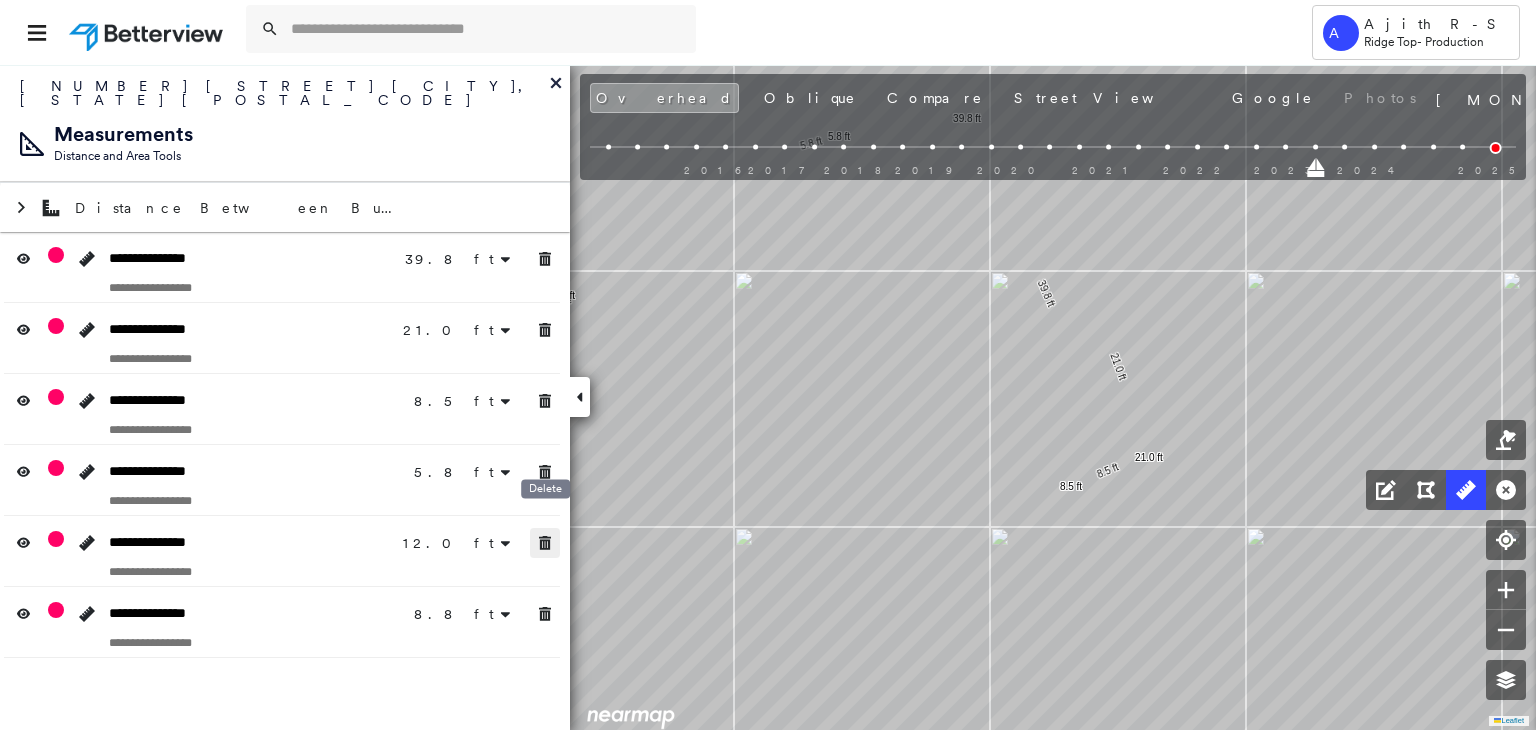 click on "**********" at bounding box center [285, 445] 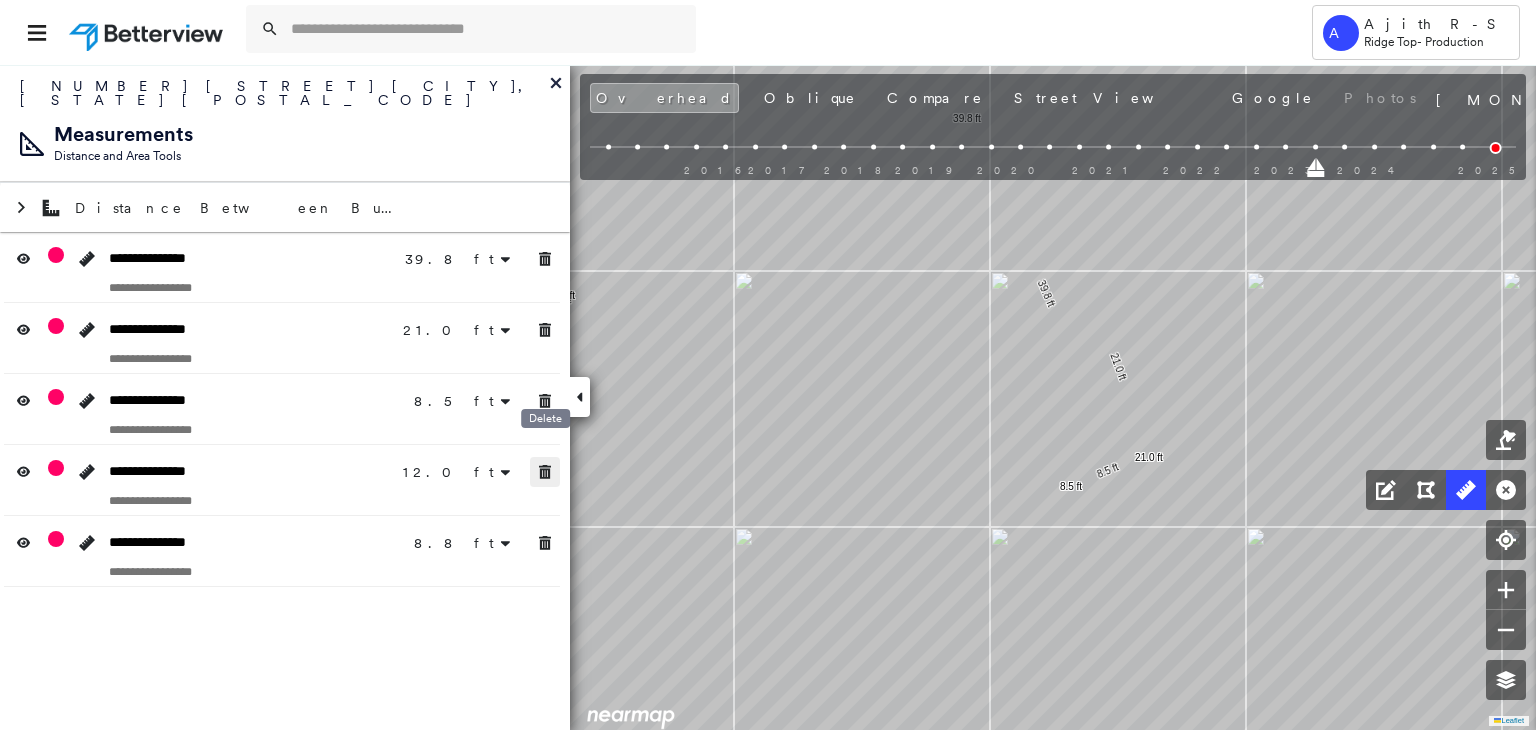 click at bounding box center [545, 472] 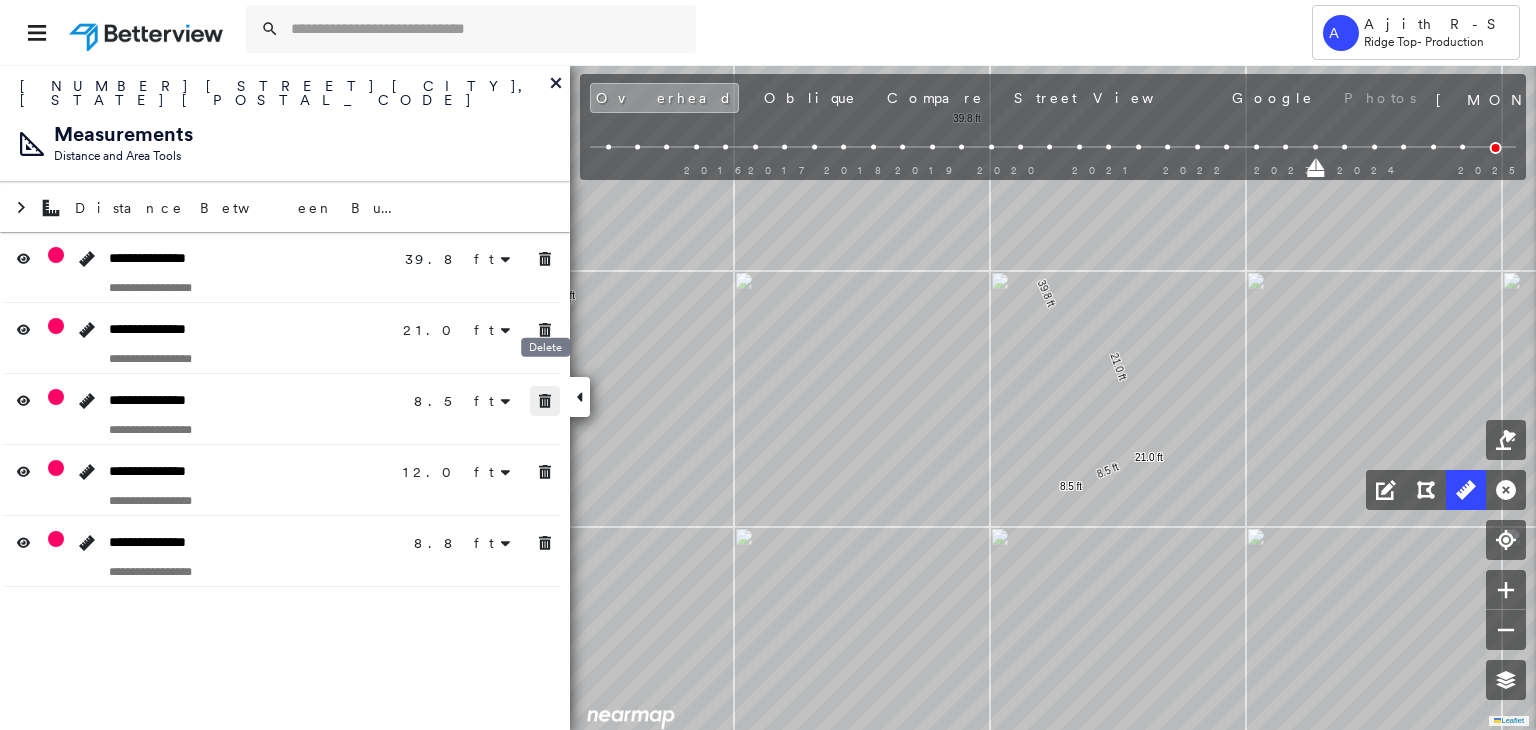click at bounding box center [545, 401] 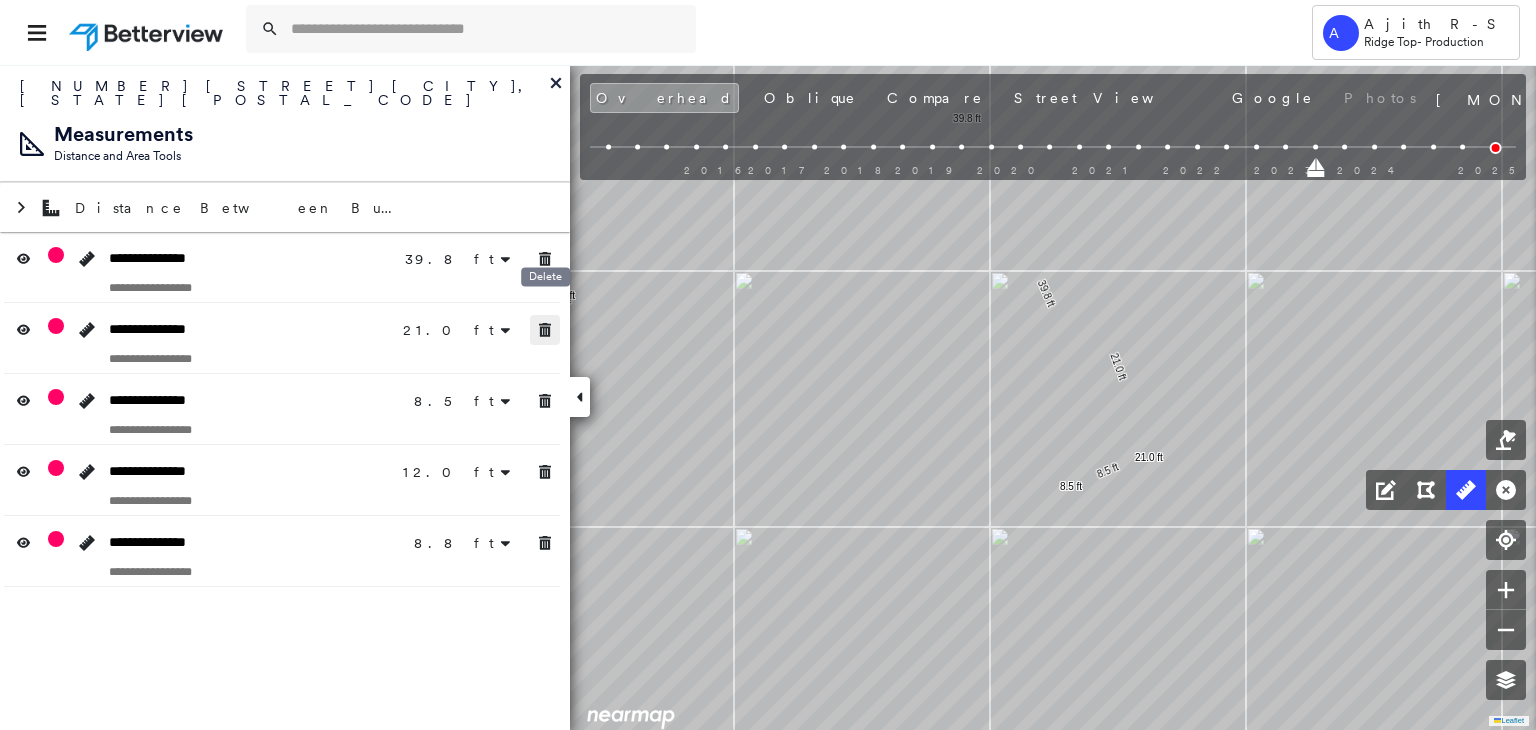 drag, startPoint x: 548, startPoint y: 329, endPoint x: 549, endPoint y: 276, distance: 53.009434 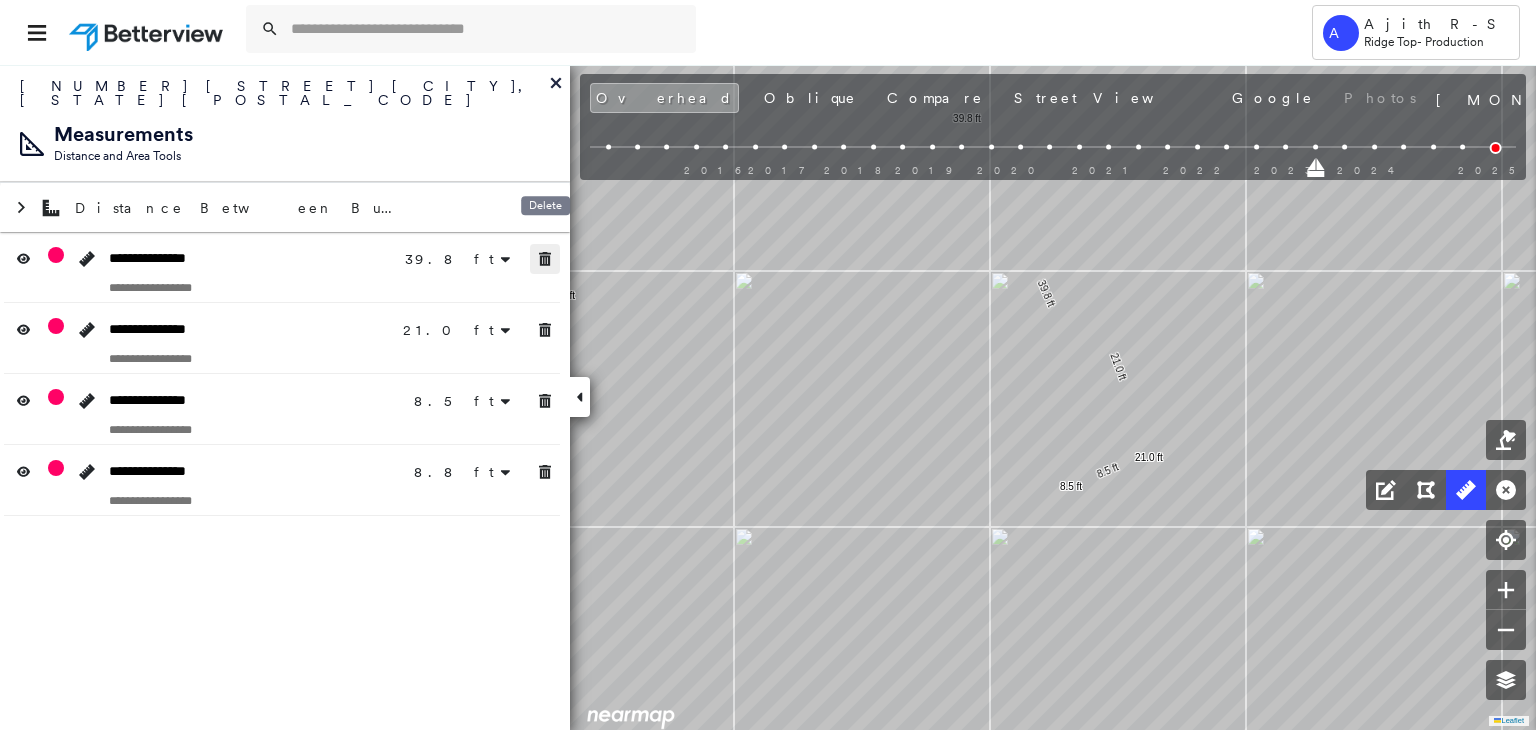 click at bounding box center [545, 259] 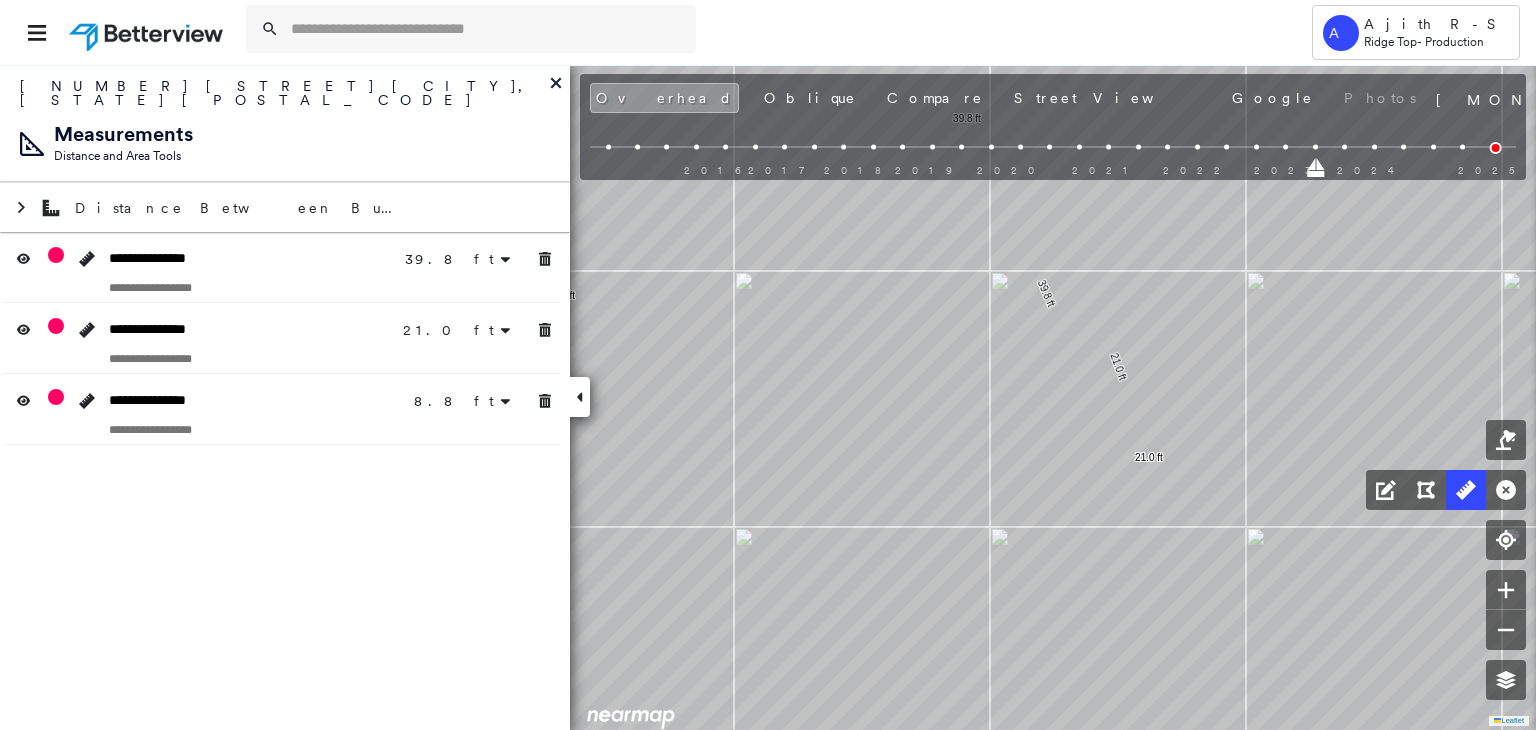 click on "**********" at bounding box center [282, 338] 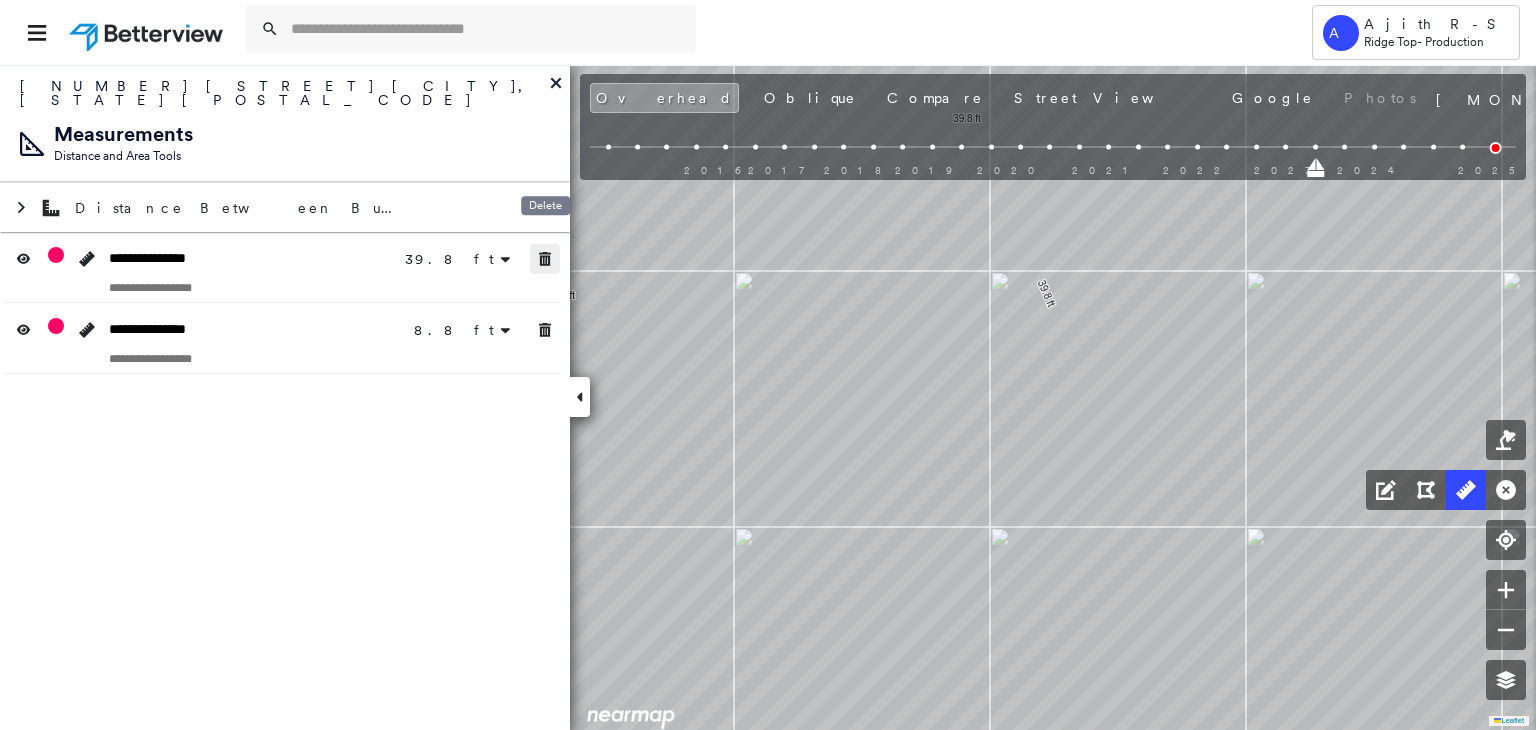 click at bounding box center [545, 259] 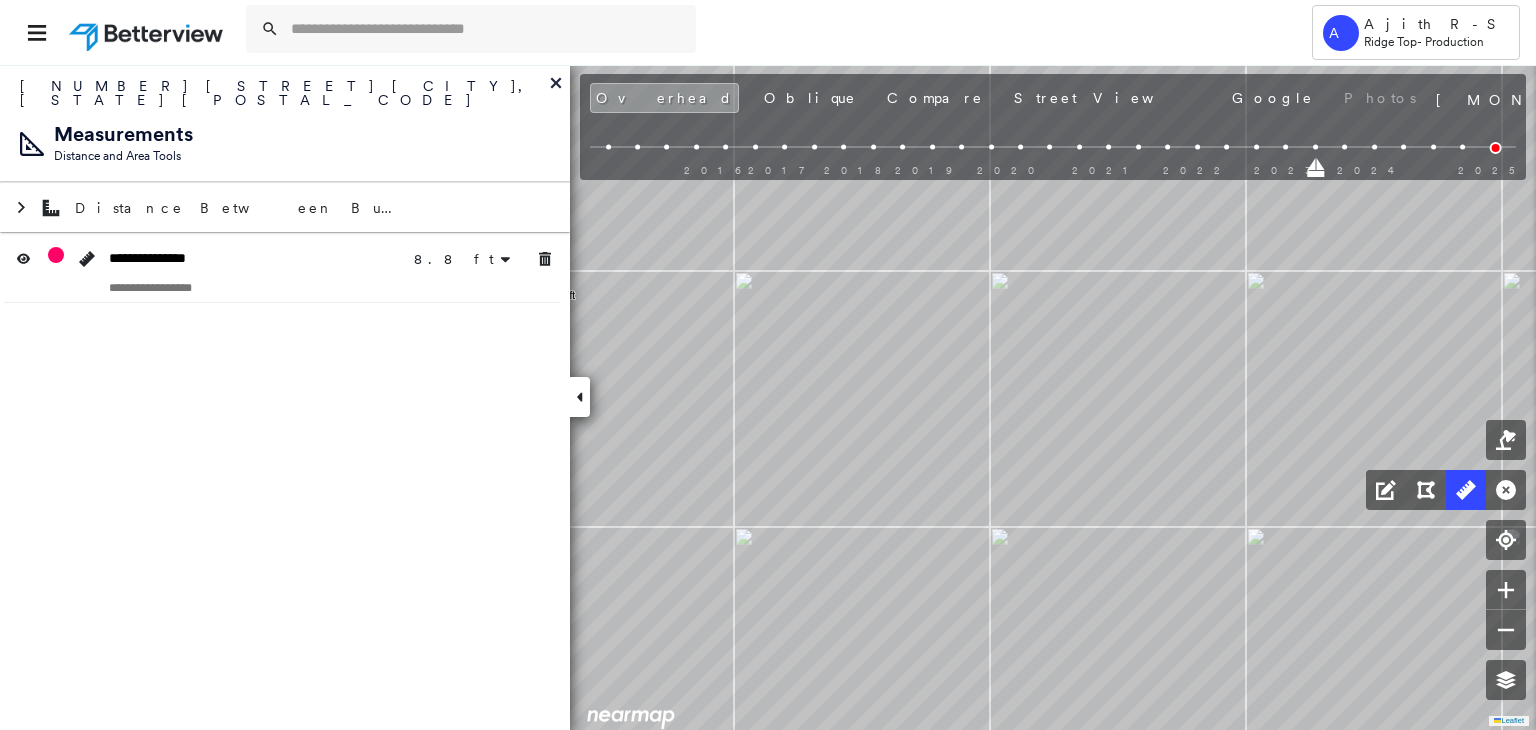 drag, startPoint x: 550, startPoint y: 305, endPoint x: 552, endPoint y: 261, distance: 44.04543 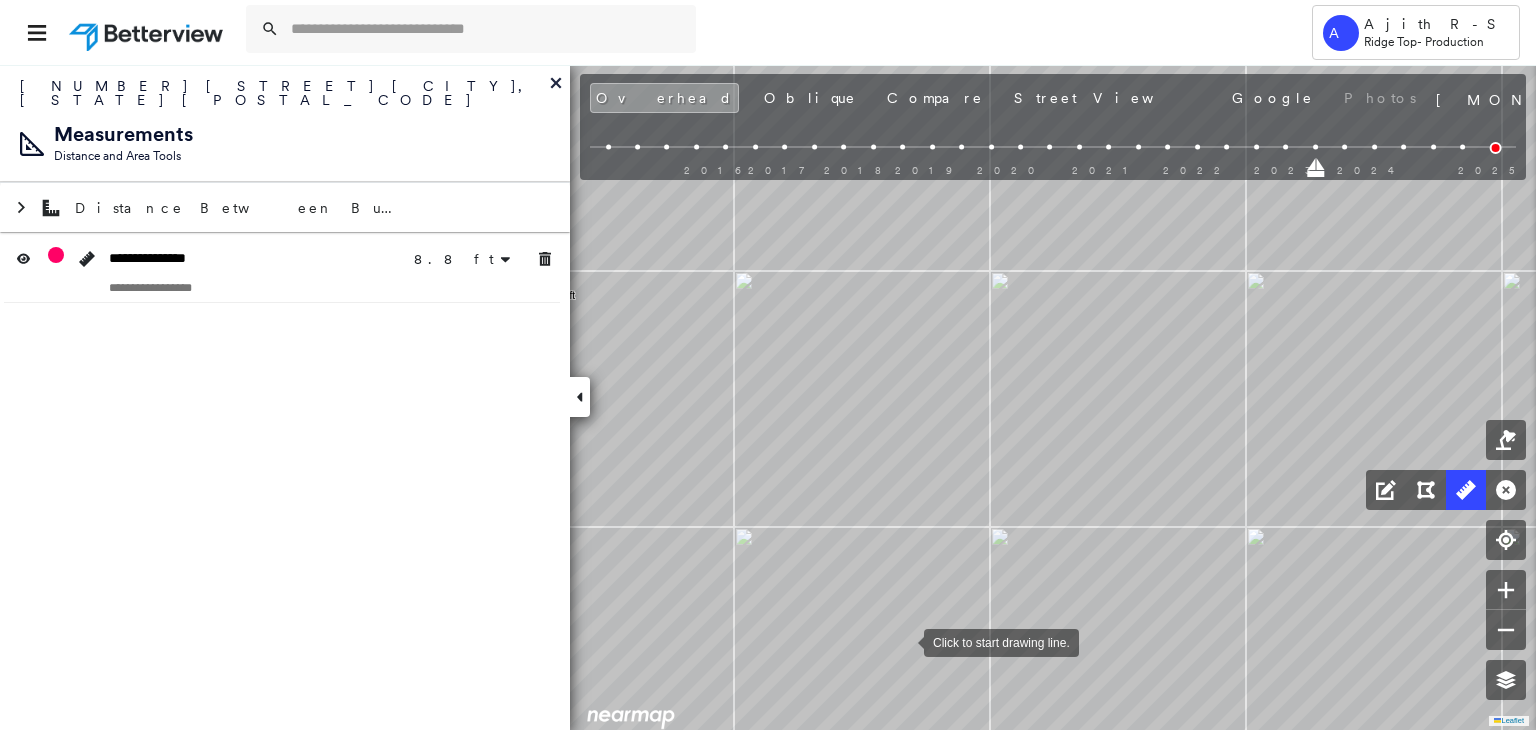 click at bounding box center (904, 641) 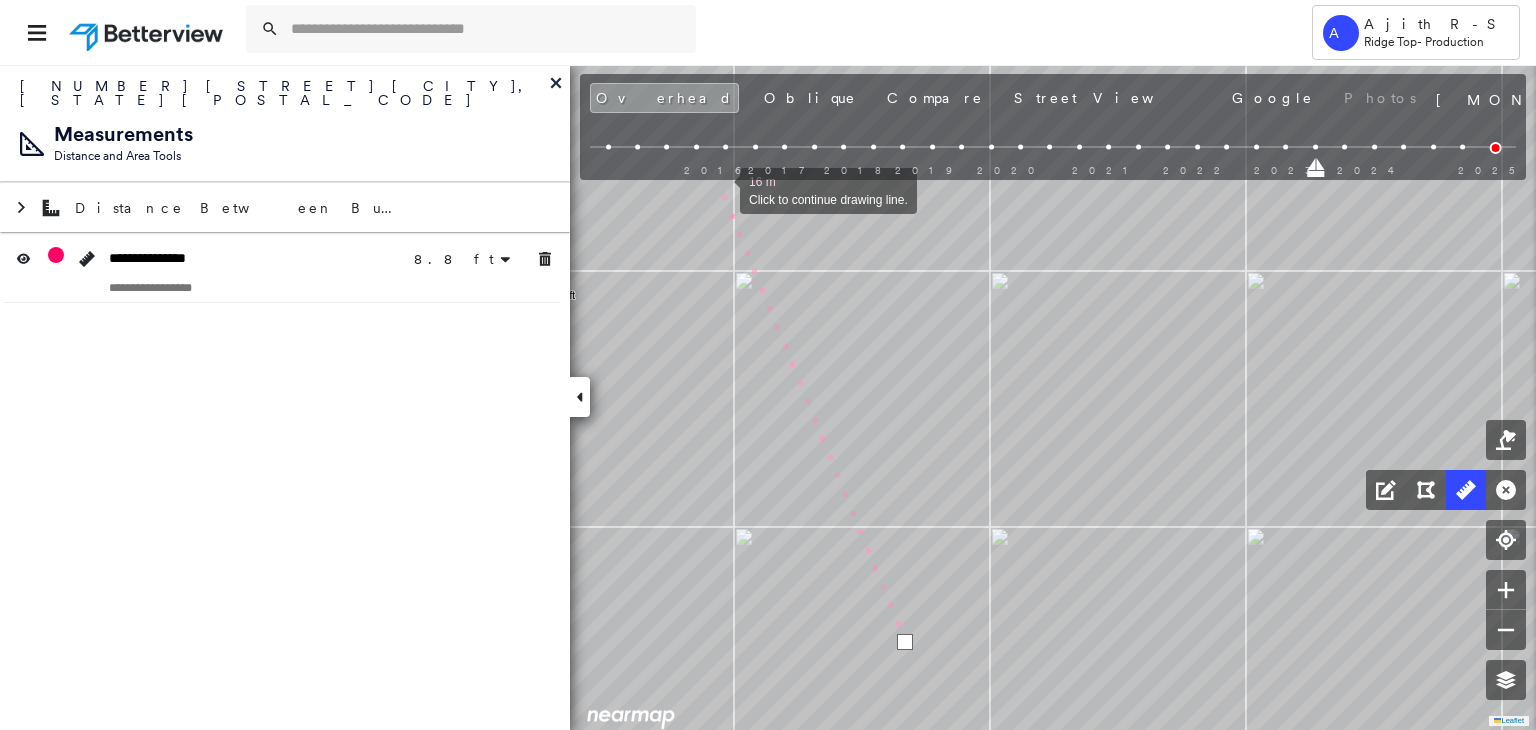 click at bounding box center [720, 189] 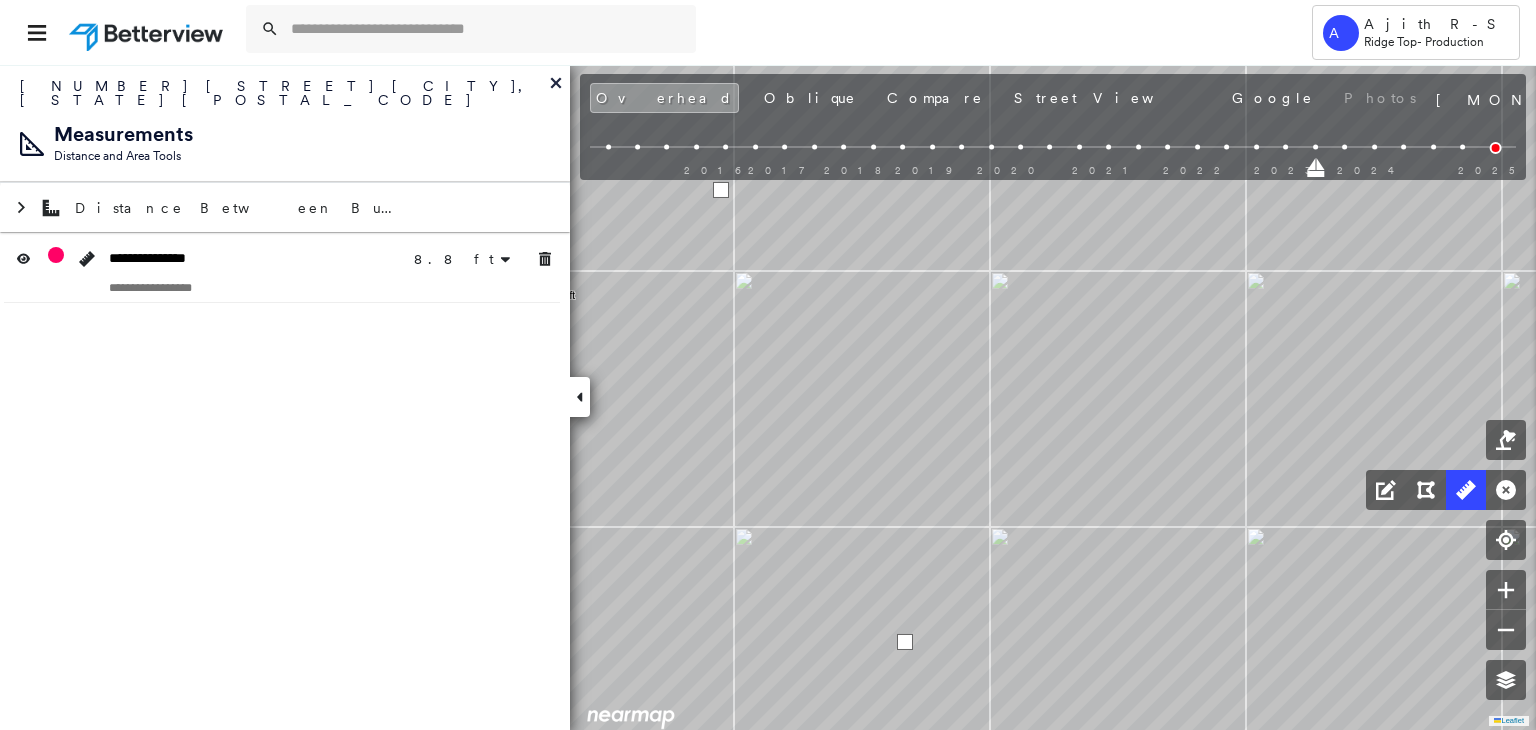 click at bounding box center [721, 190] 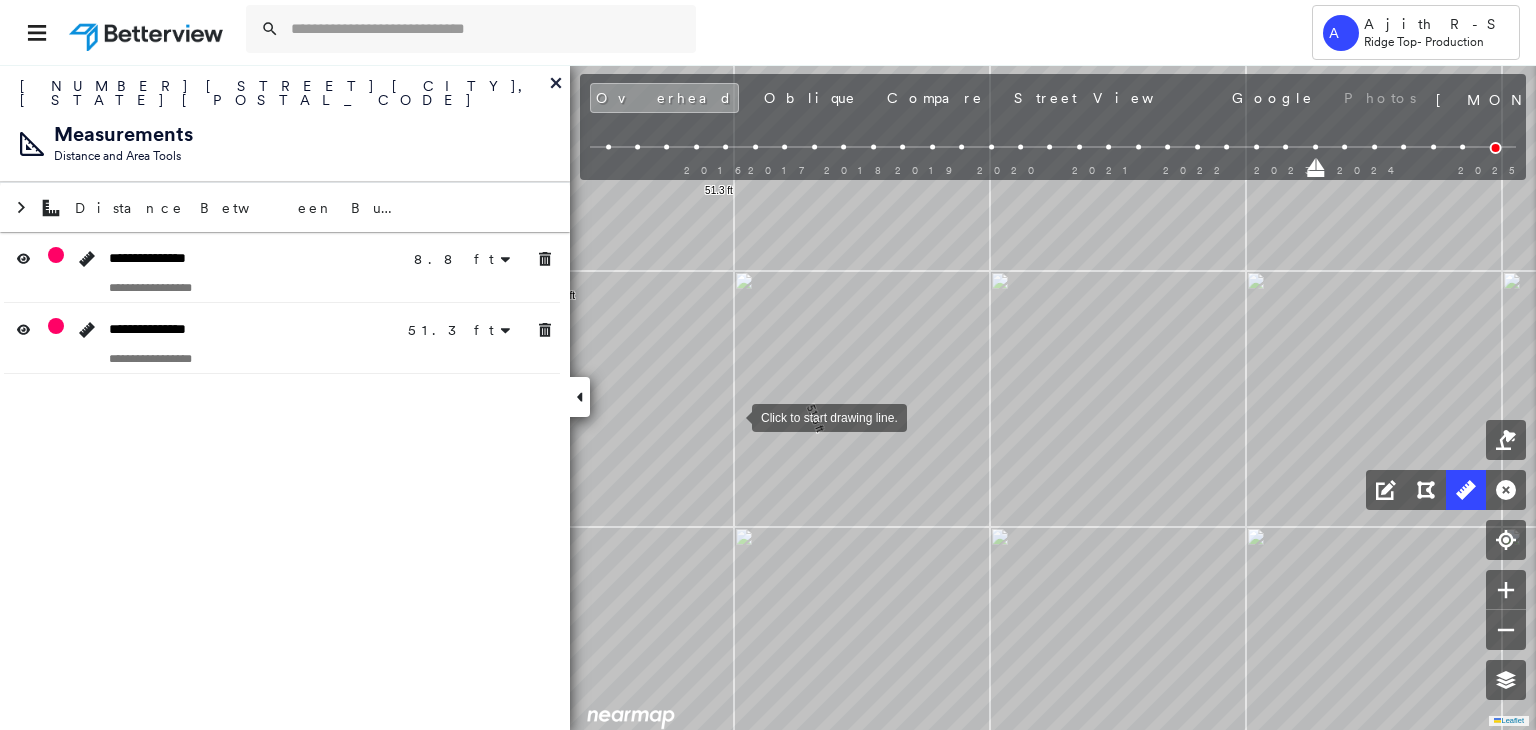 click at bounding box center (732, 416) 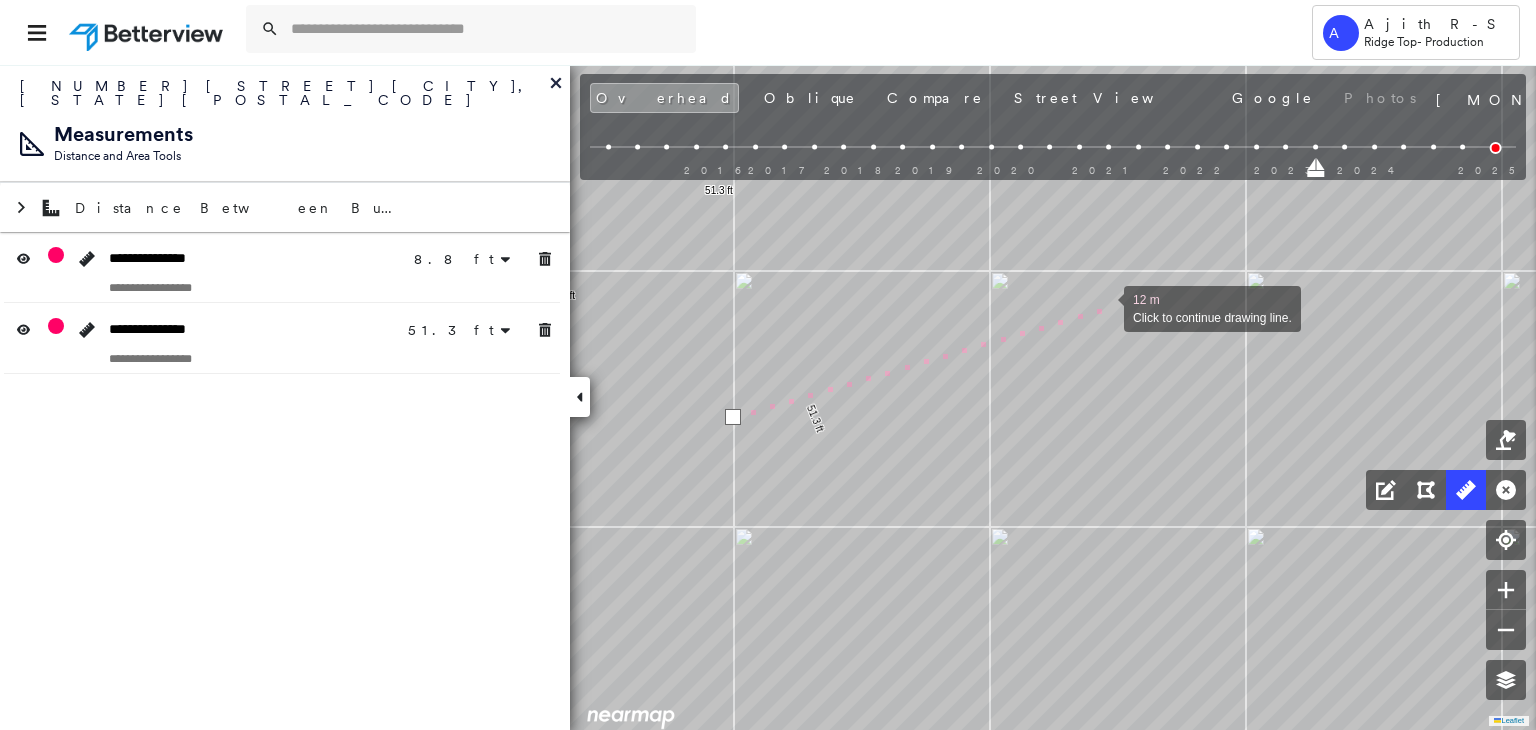 click at bounding box center (1104, 307) 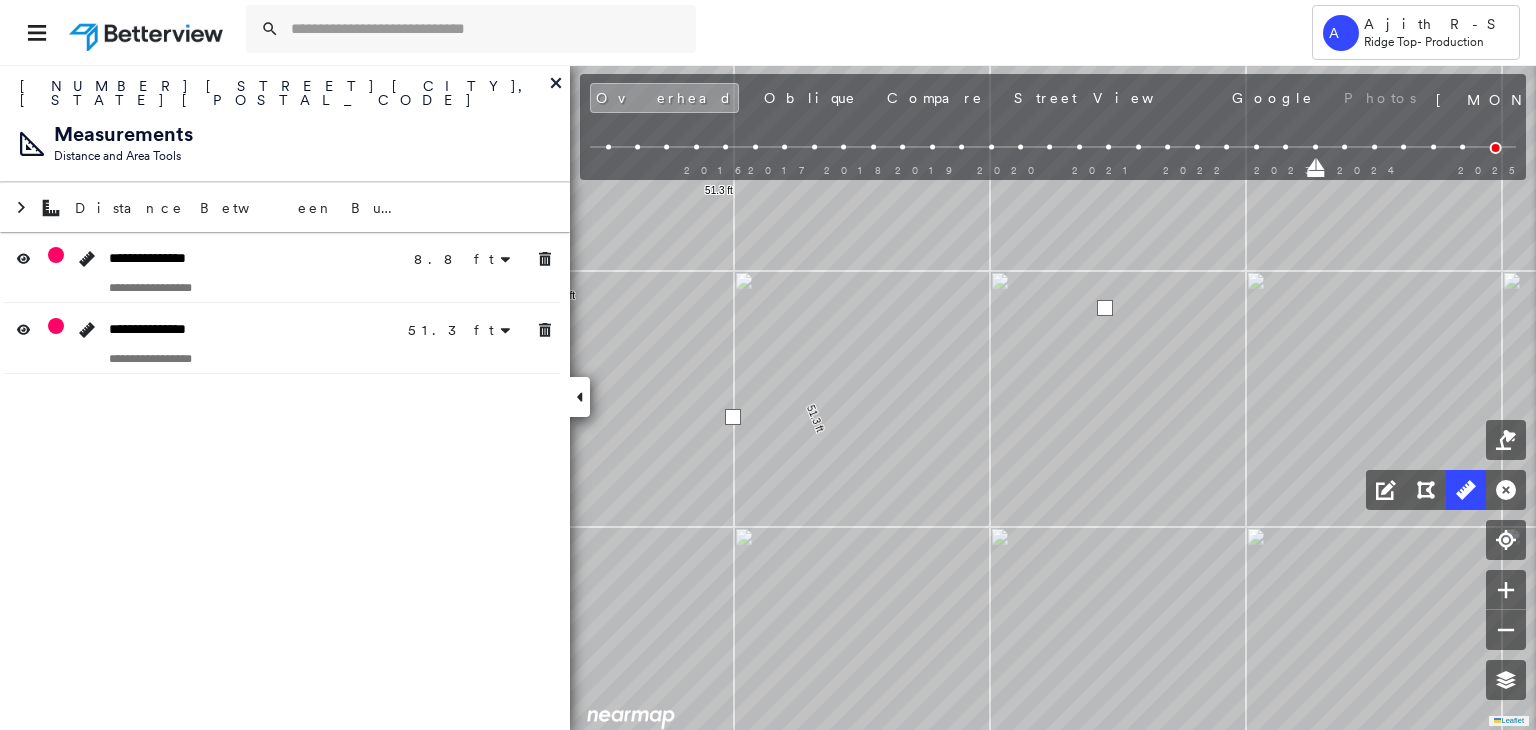 click at bounding box center (1105, 308) 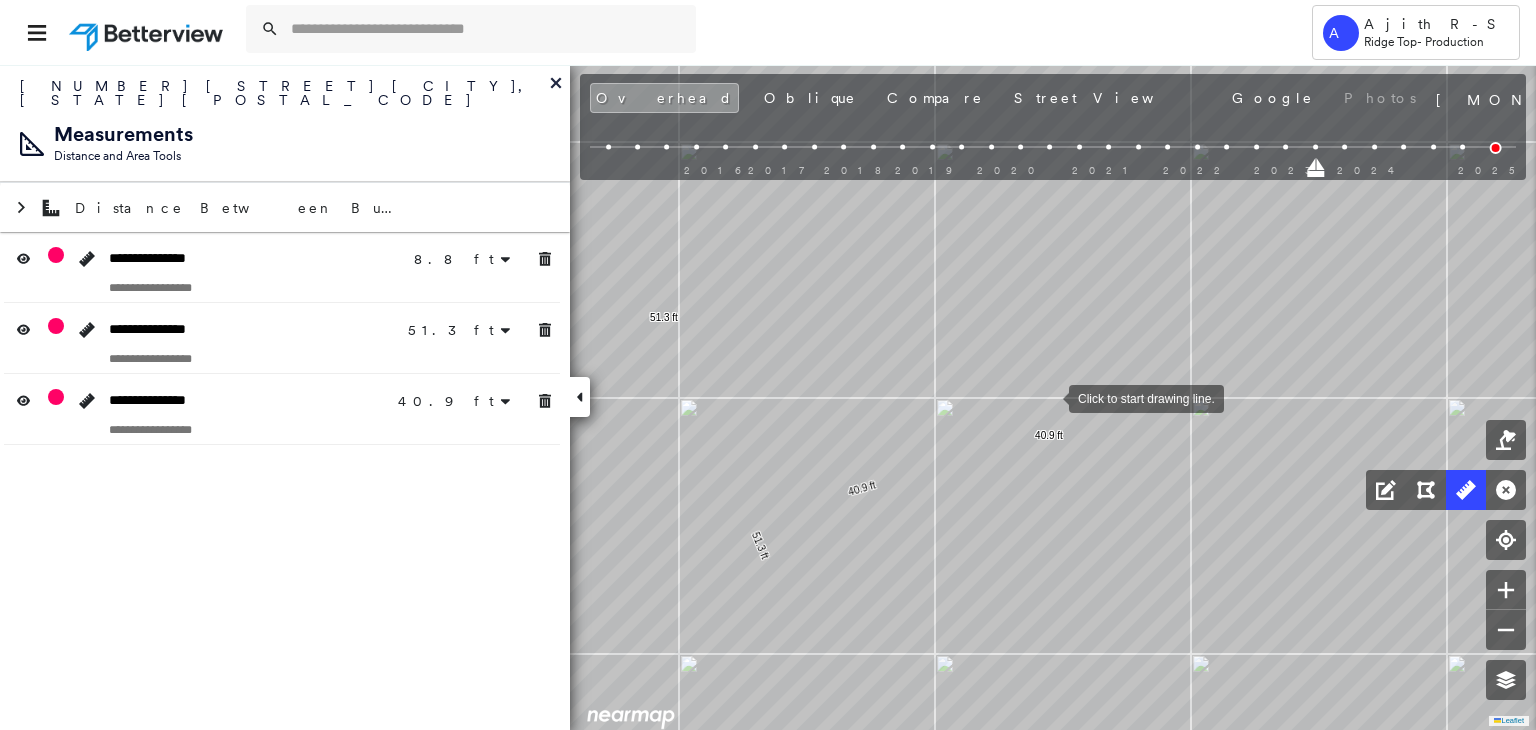drag, startPoint x: 1049, startPoint y: 397, endPoint x: 1021, endPoint y: 323, distance: 79.12016 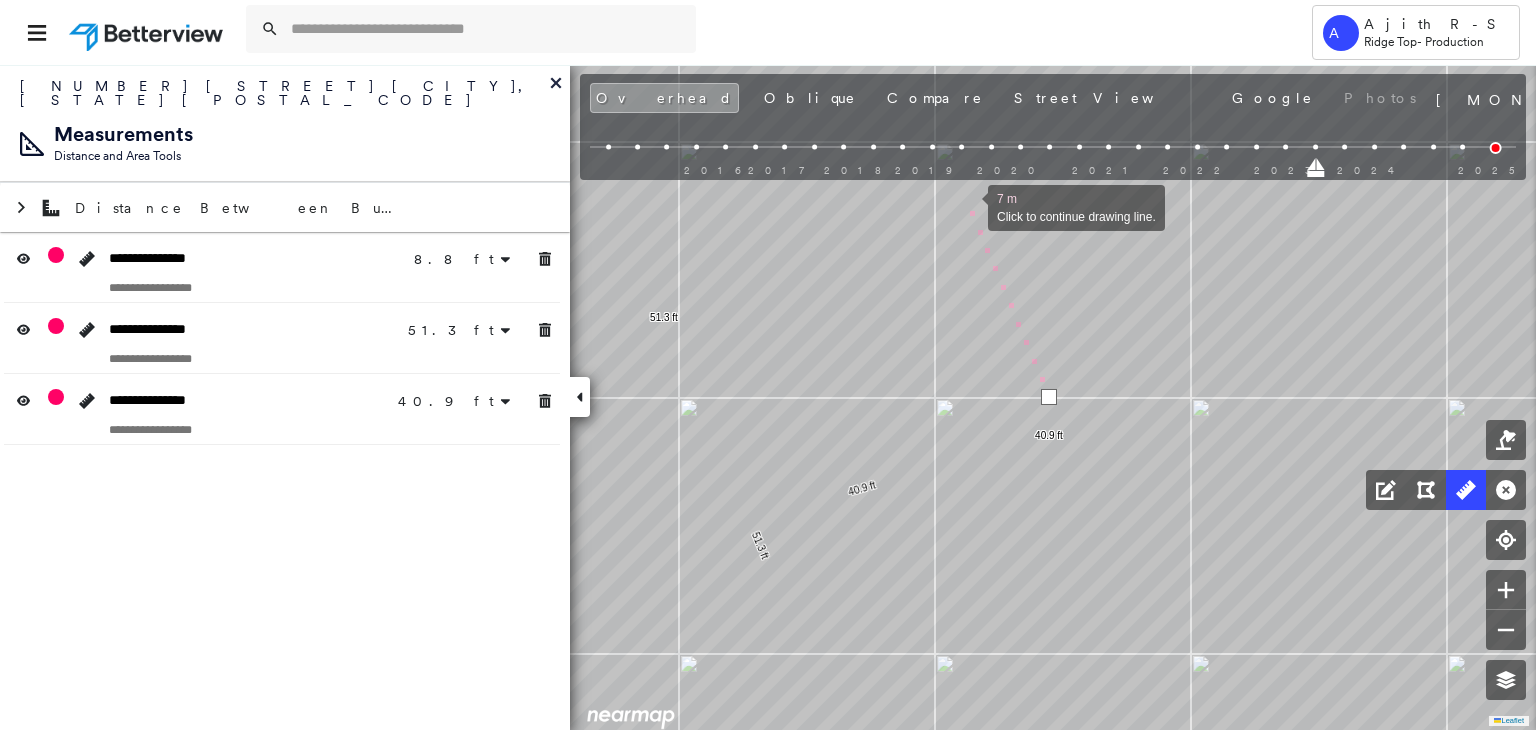 click at bounding box center [968, 206] 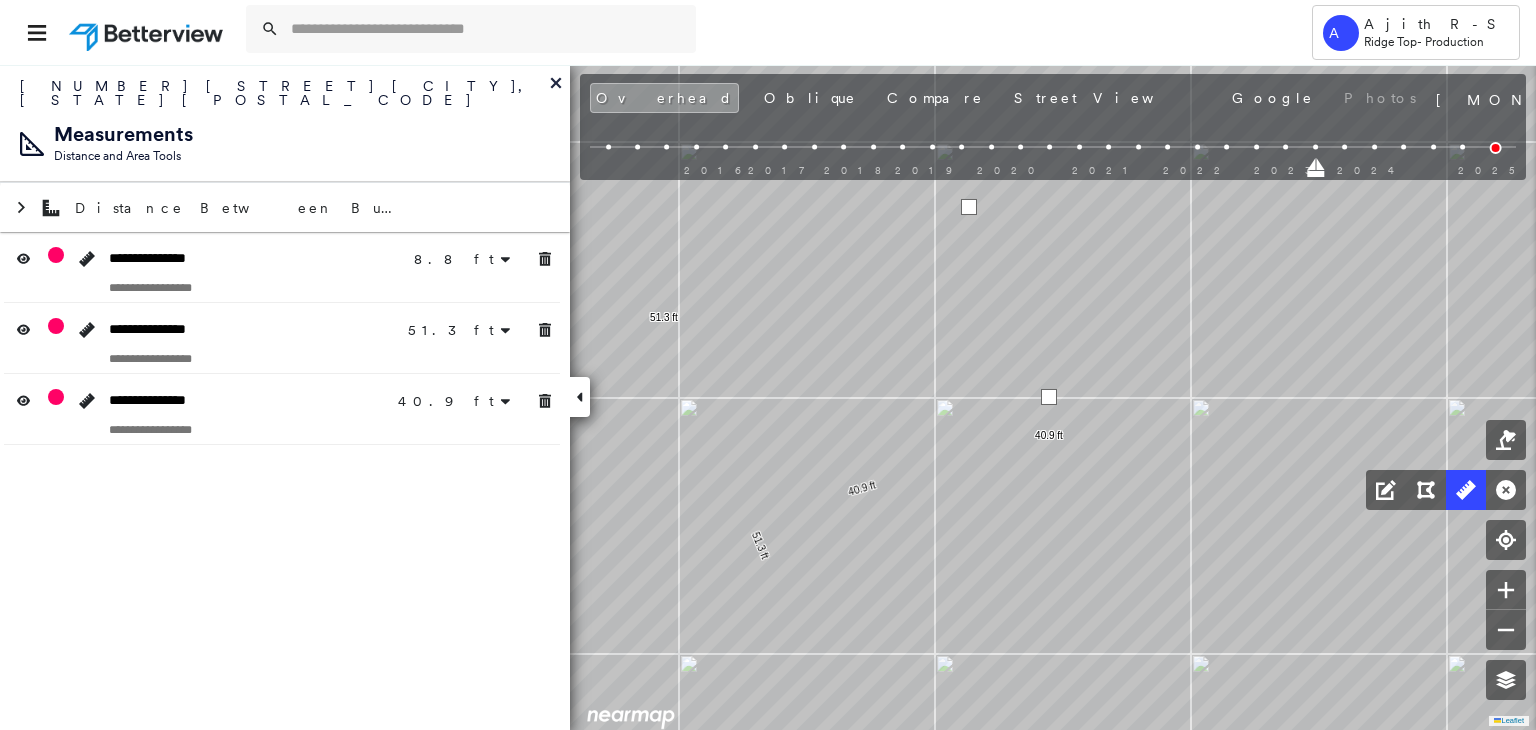 click at bounding box center (969, 207) 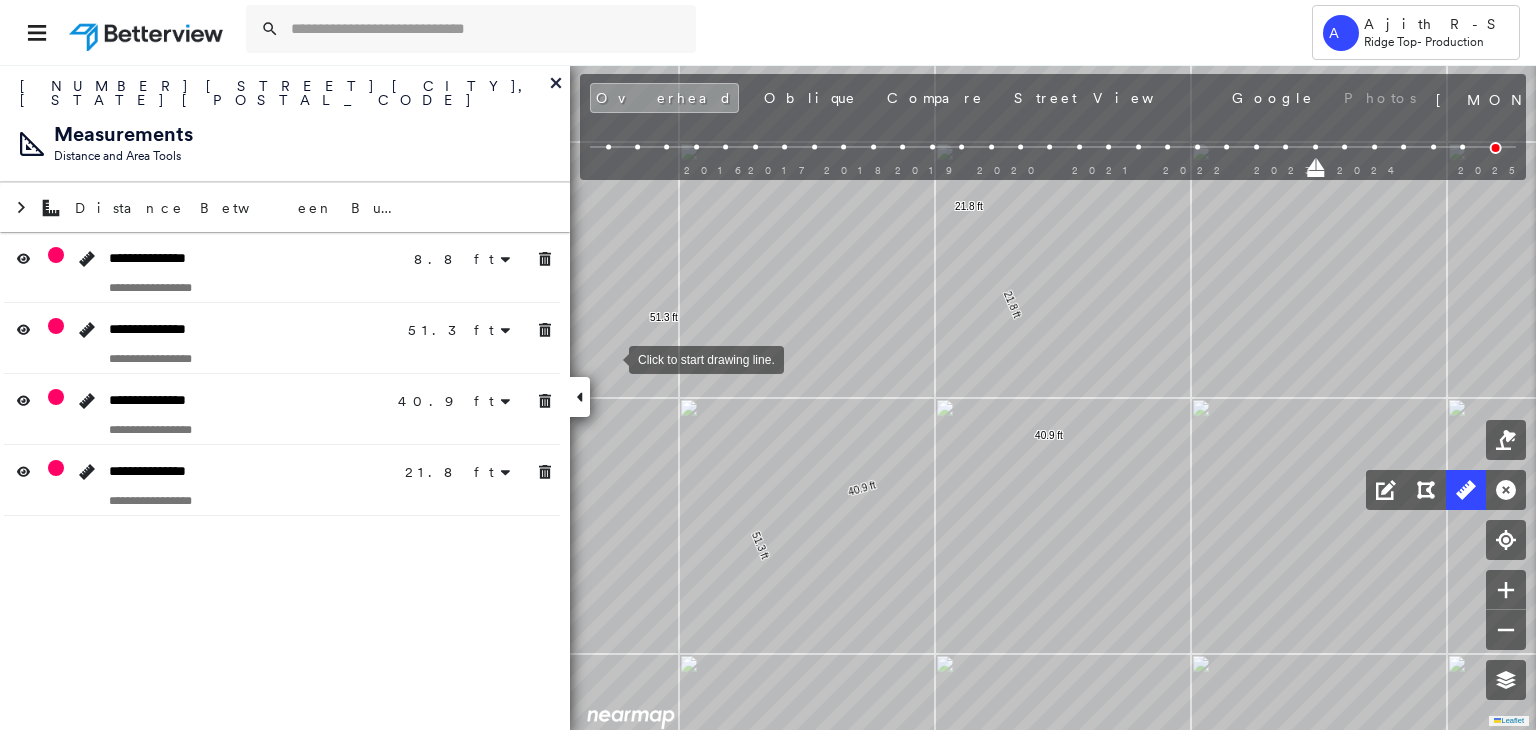 click at bounding box center [609, 358] 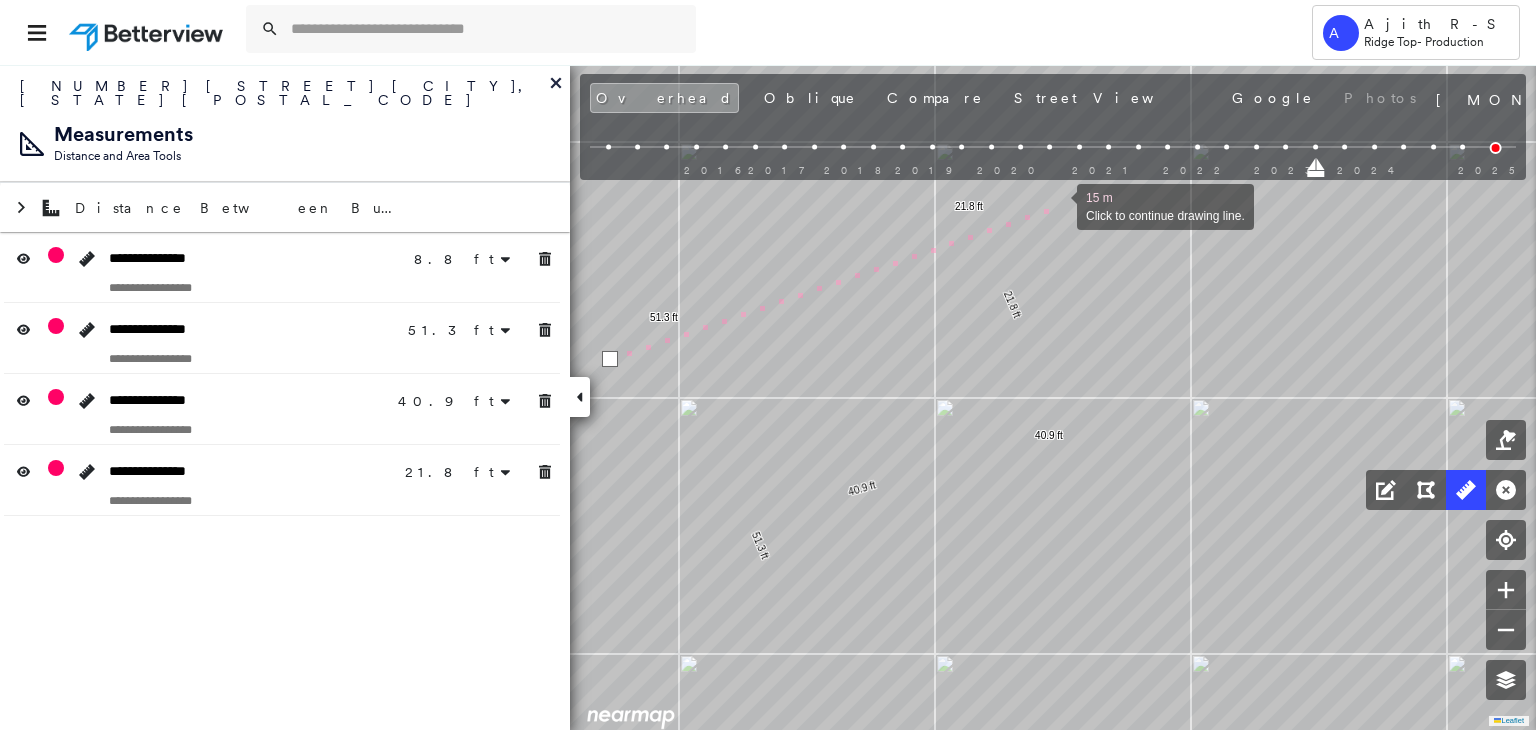 click at bounding box center [1057, 205] 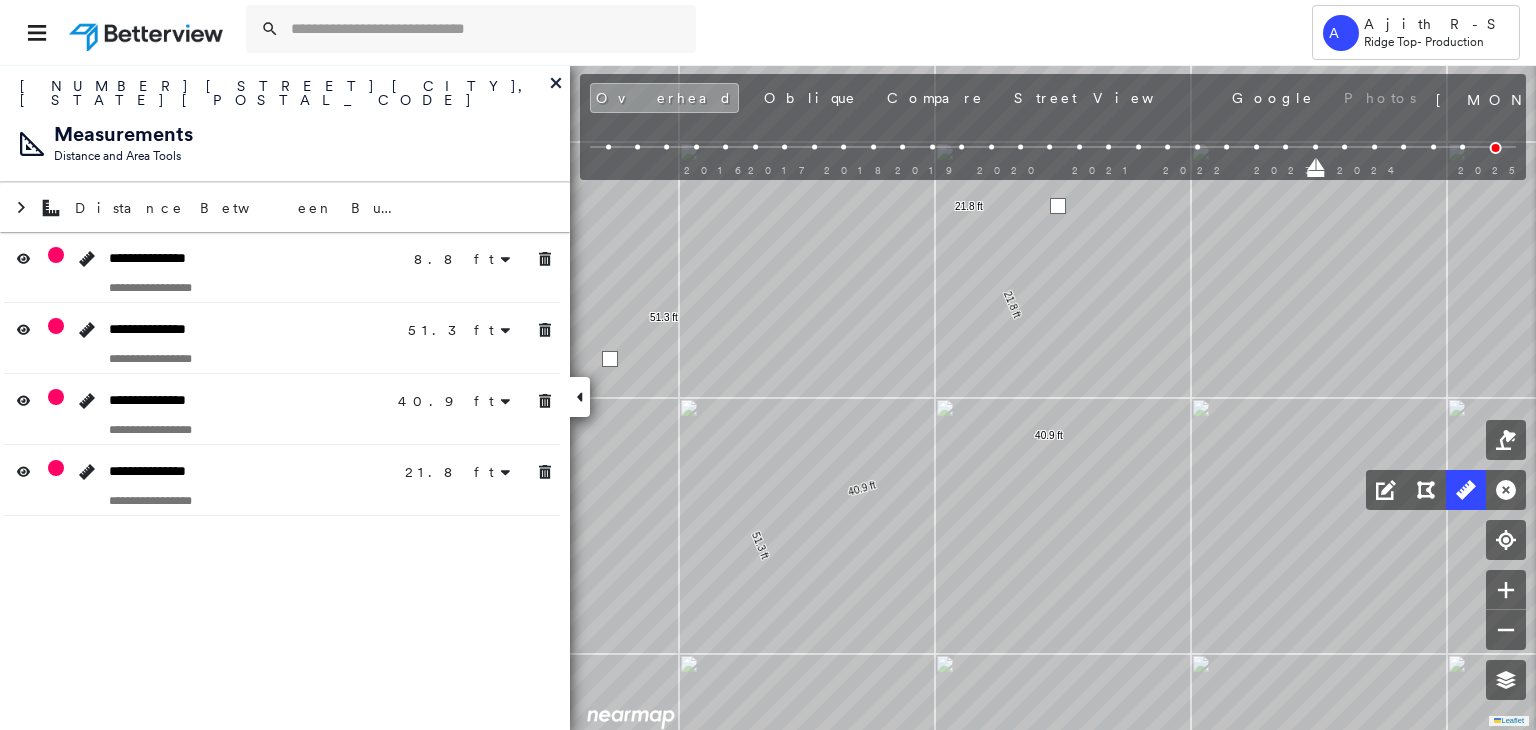 click at bounding box center (1058, 206) 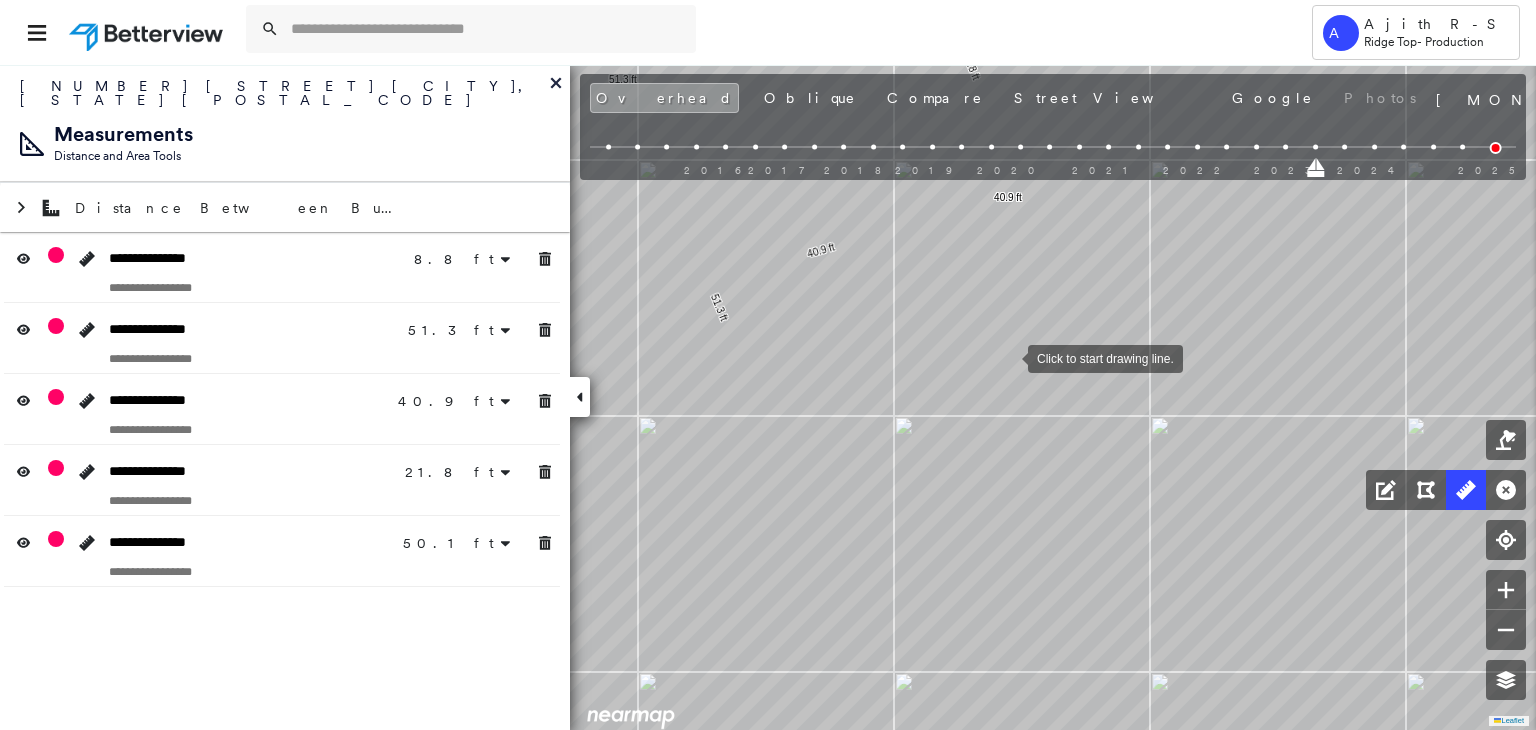 click at bounding box center (1008, 357) 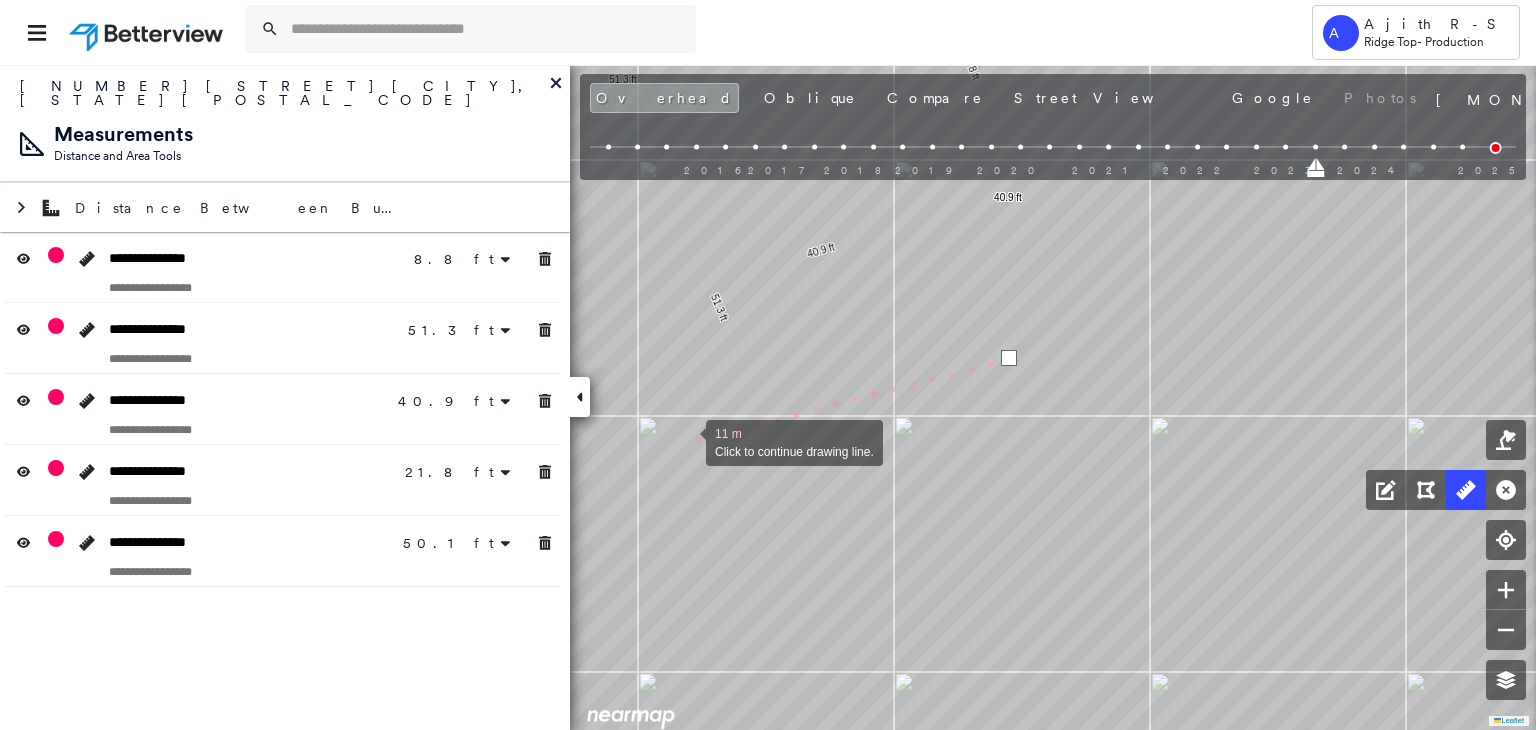 click at bounding box center [686, 441] 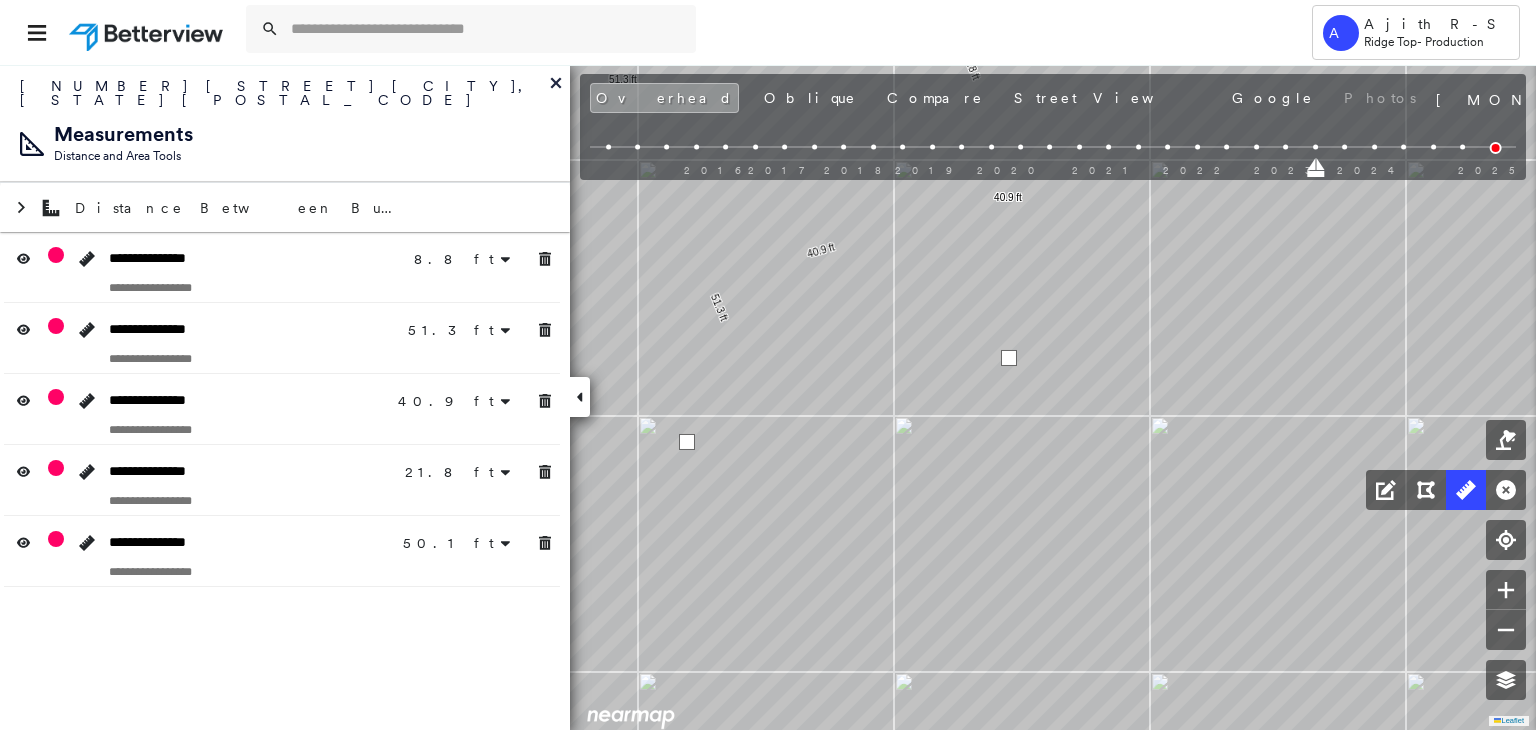 click at bounding box center (687, 442) 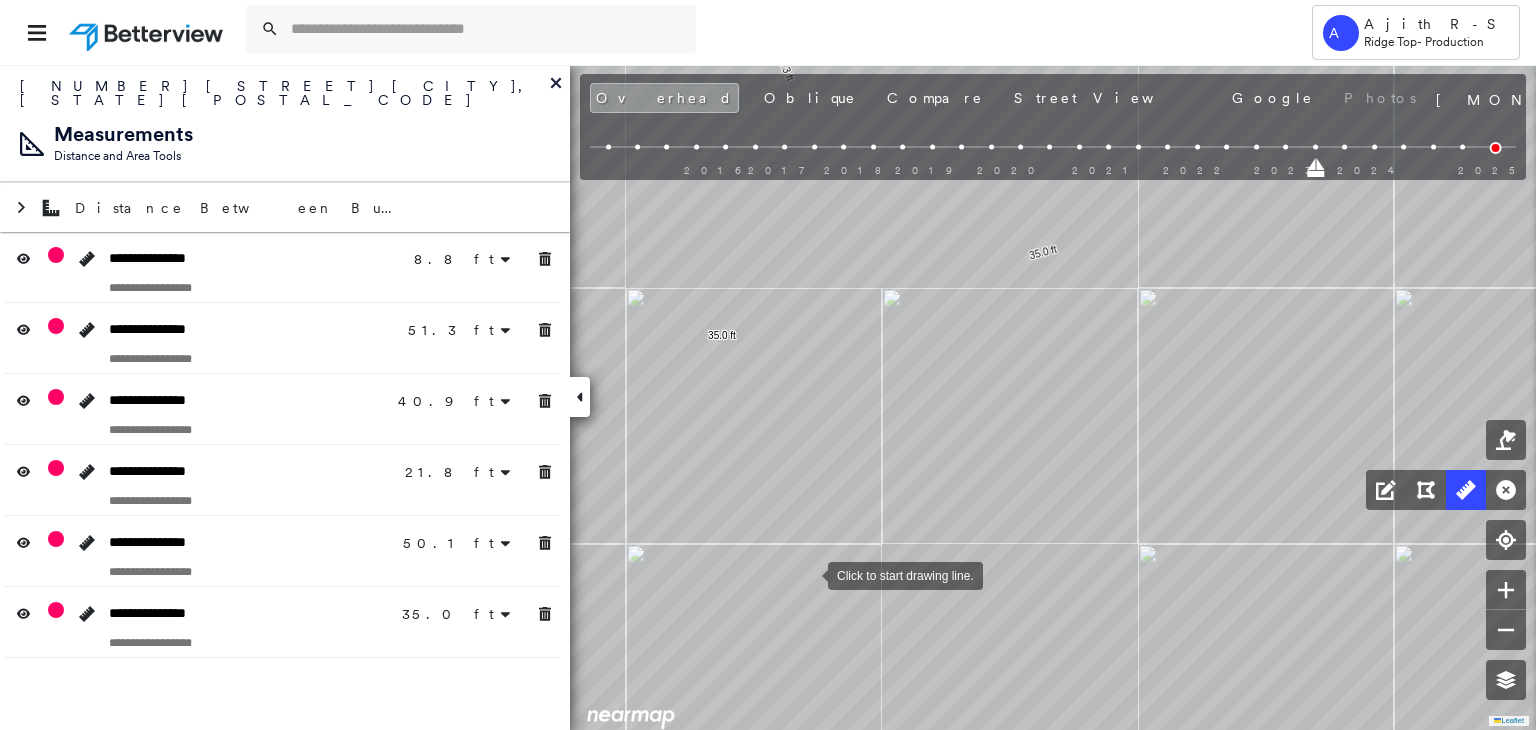 click at bounding box center [808, 574] 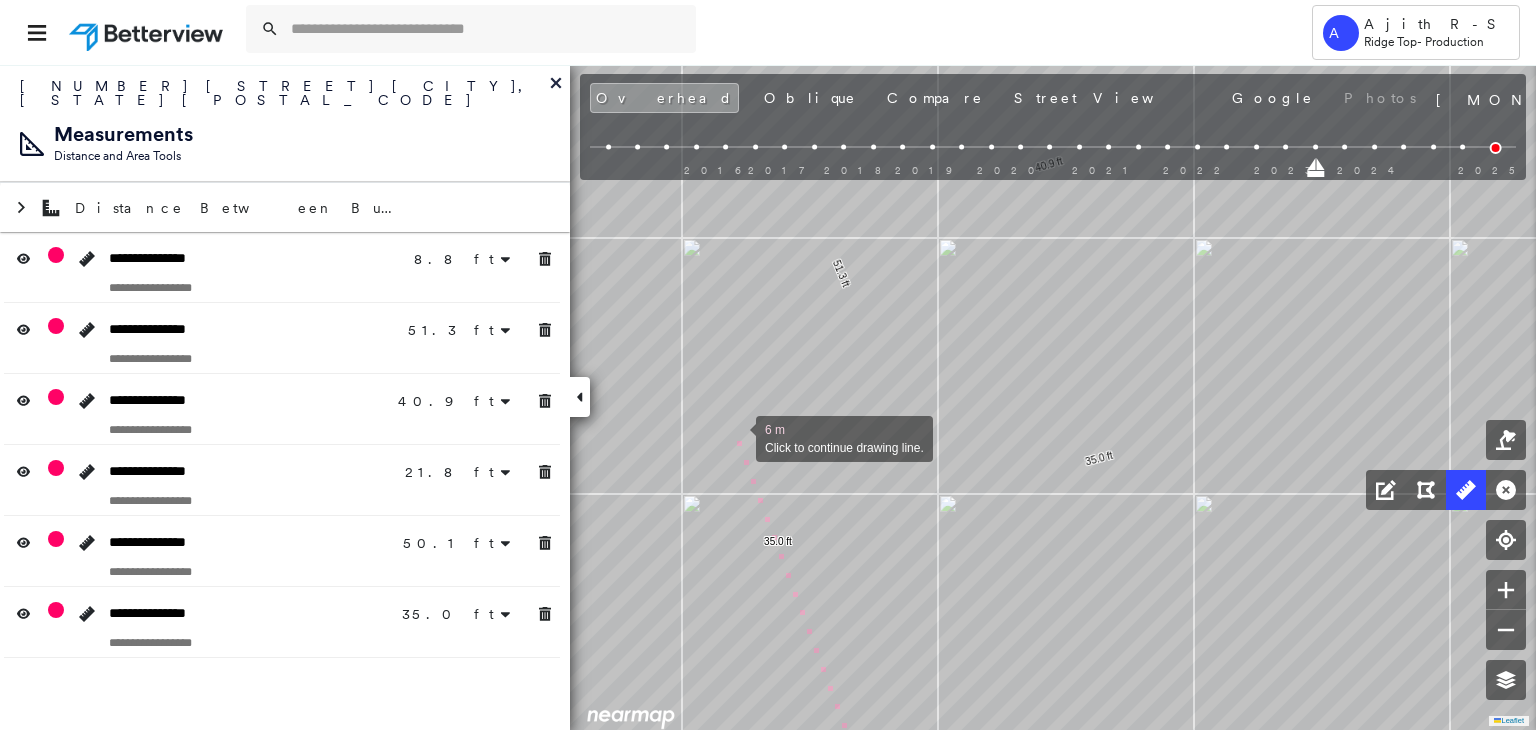 click at bounding box center (736, 437) 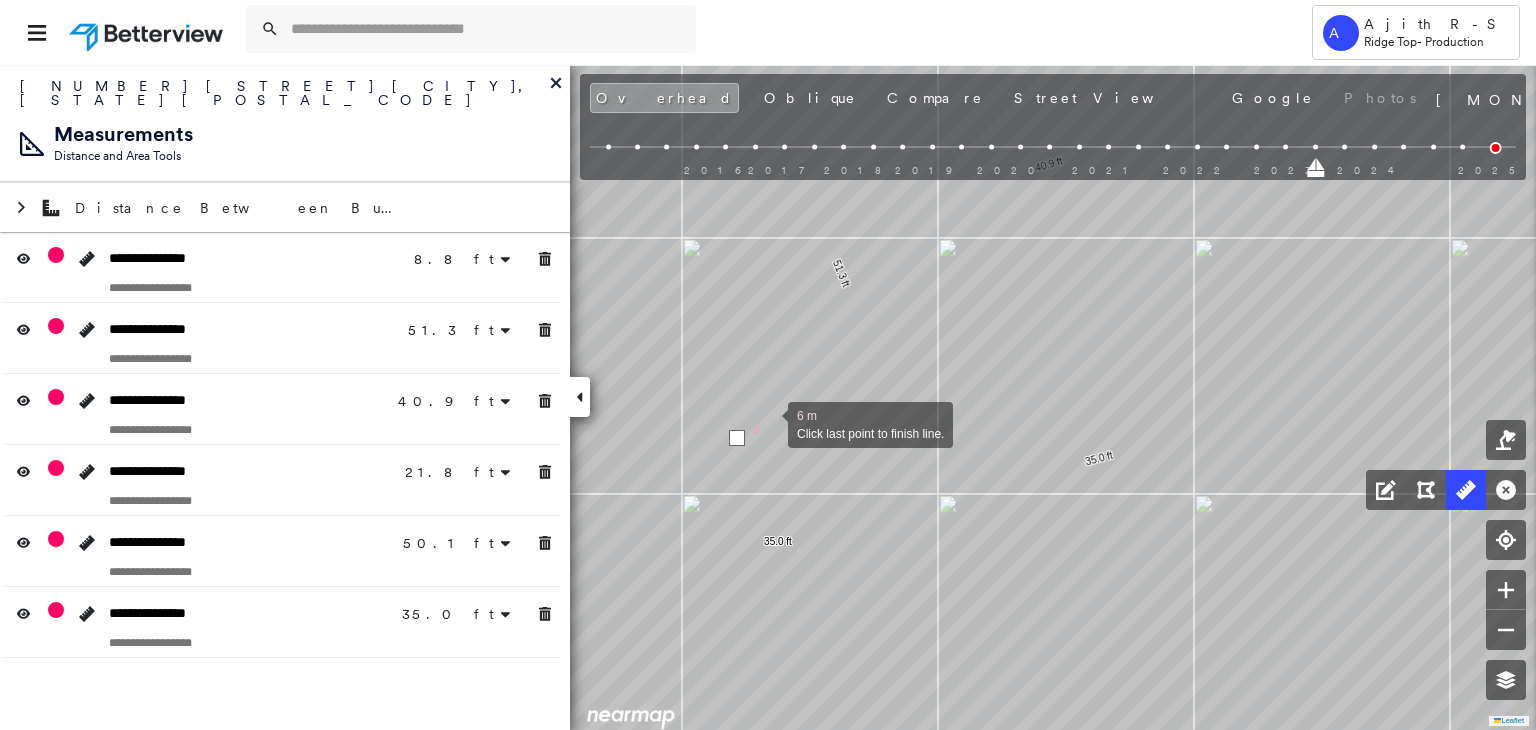 click at bounding box center [768, 423] 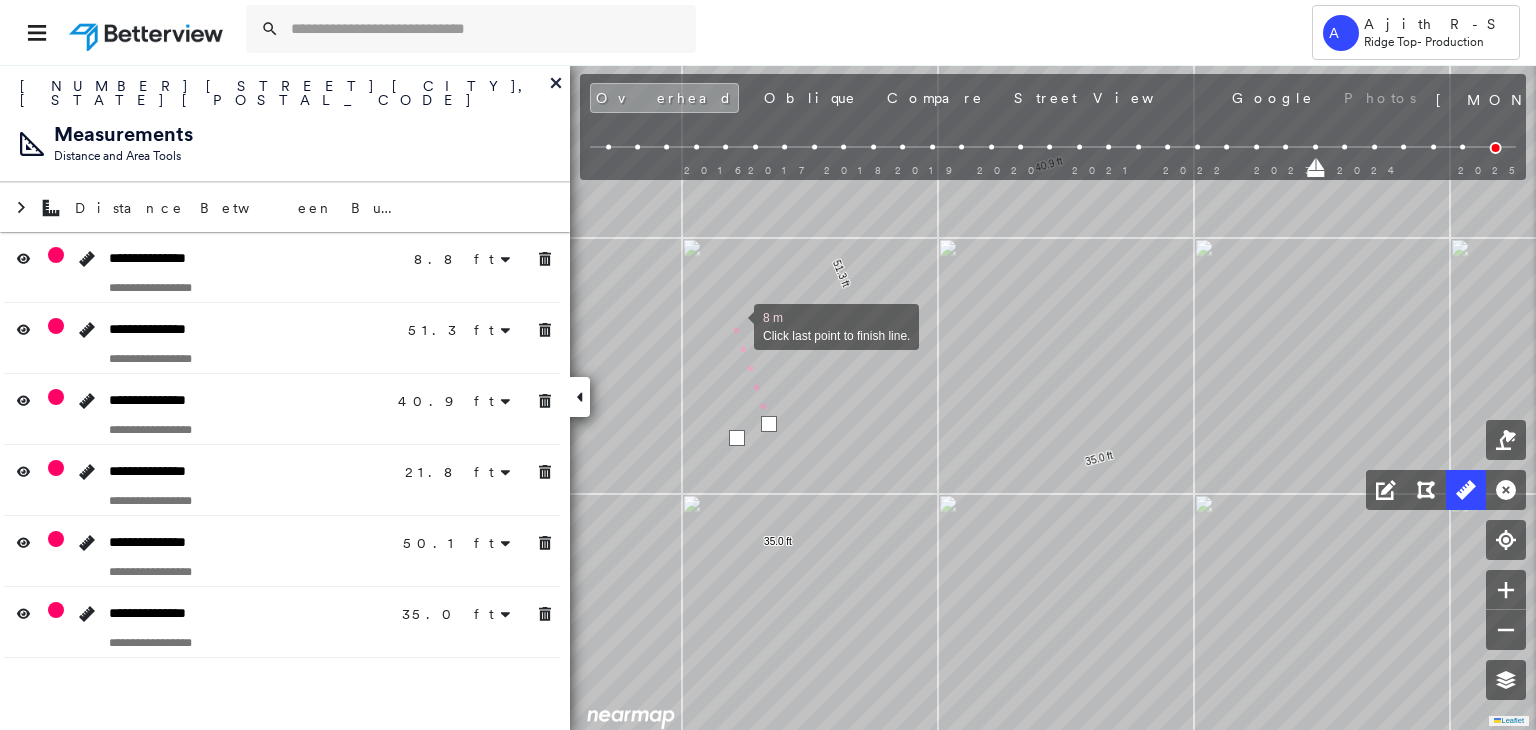 click at bounding box center (734, 325) 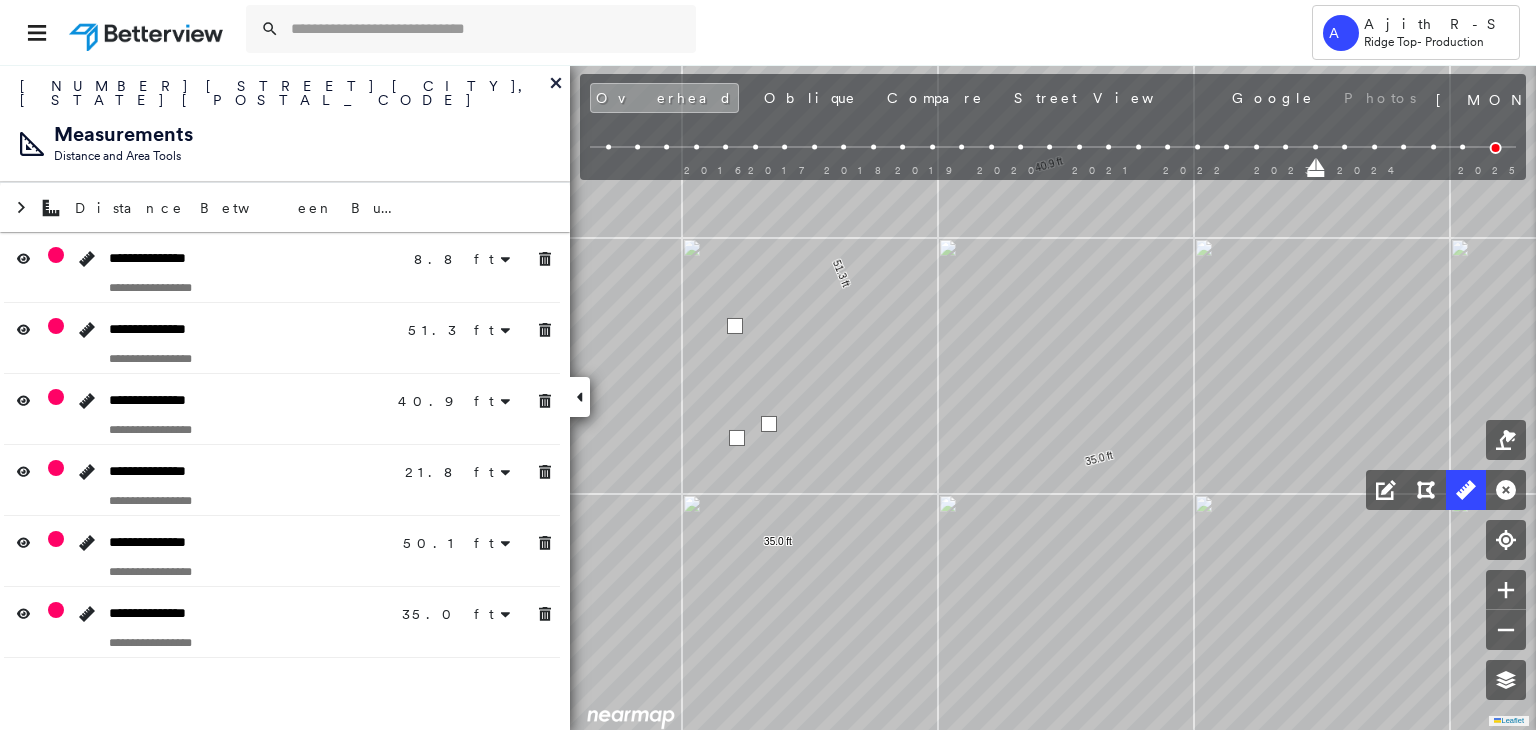click at bounding box center [735, 326] 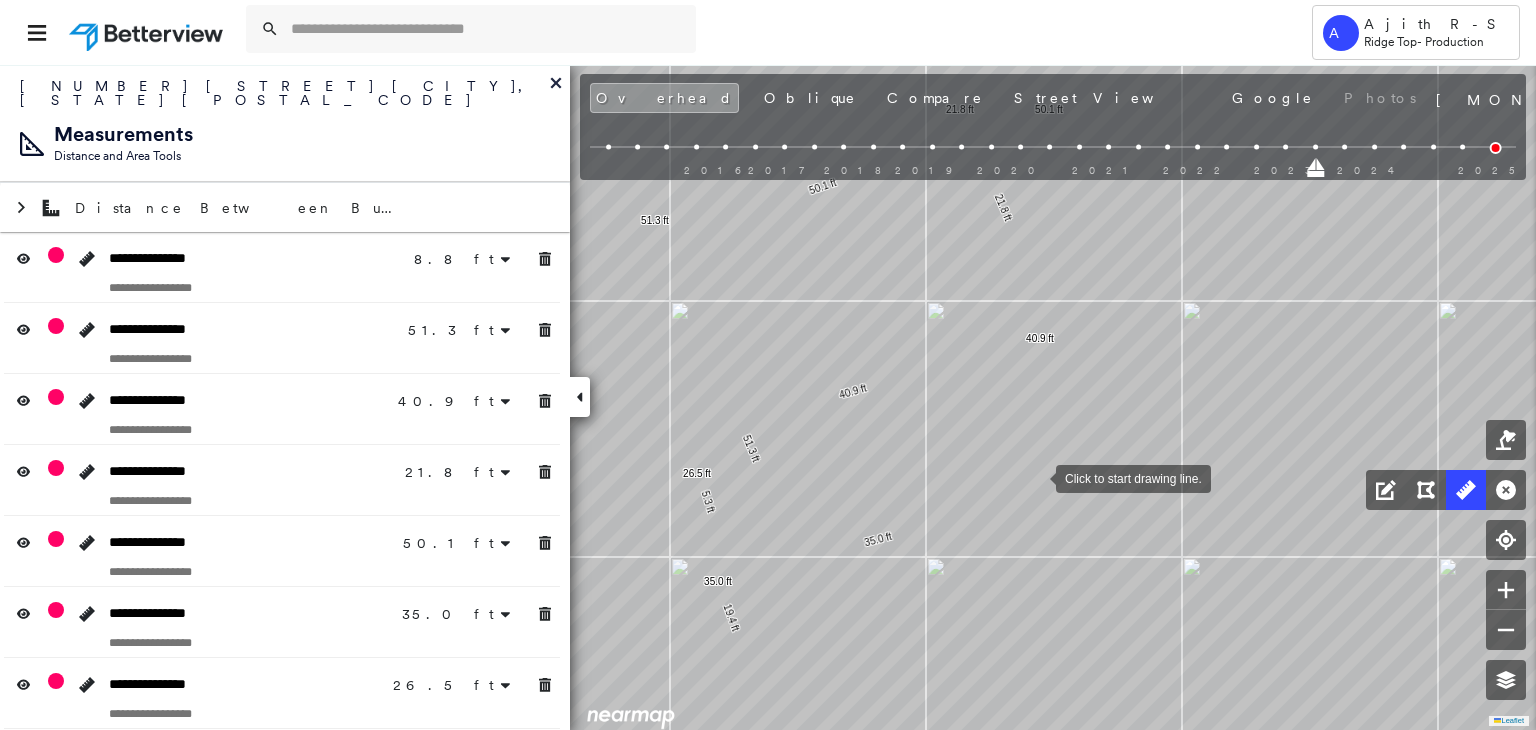 click at bounding box center [1036, 477] 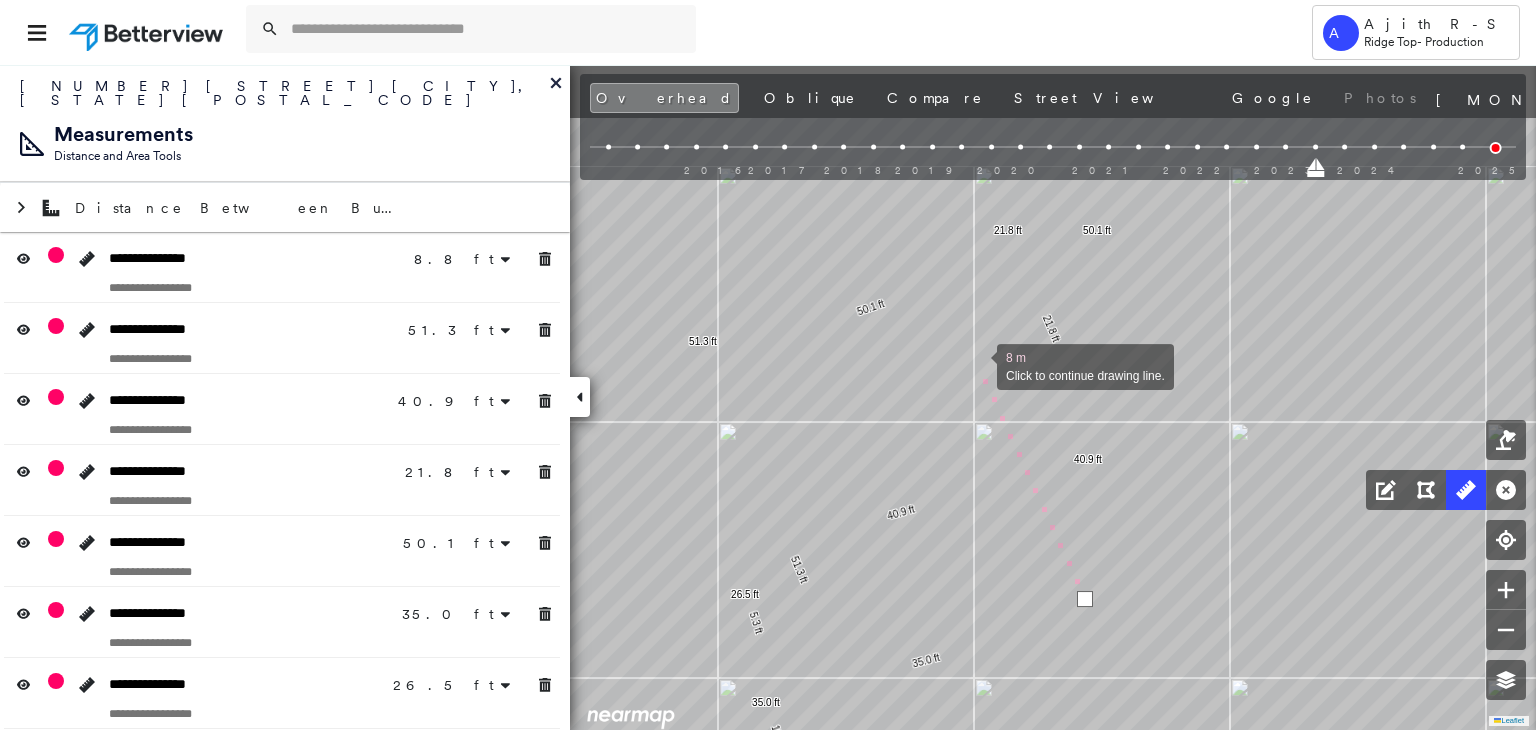 click at bounding box center [977, 365] 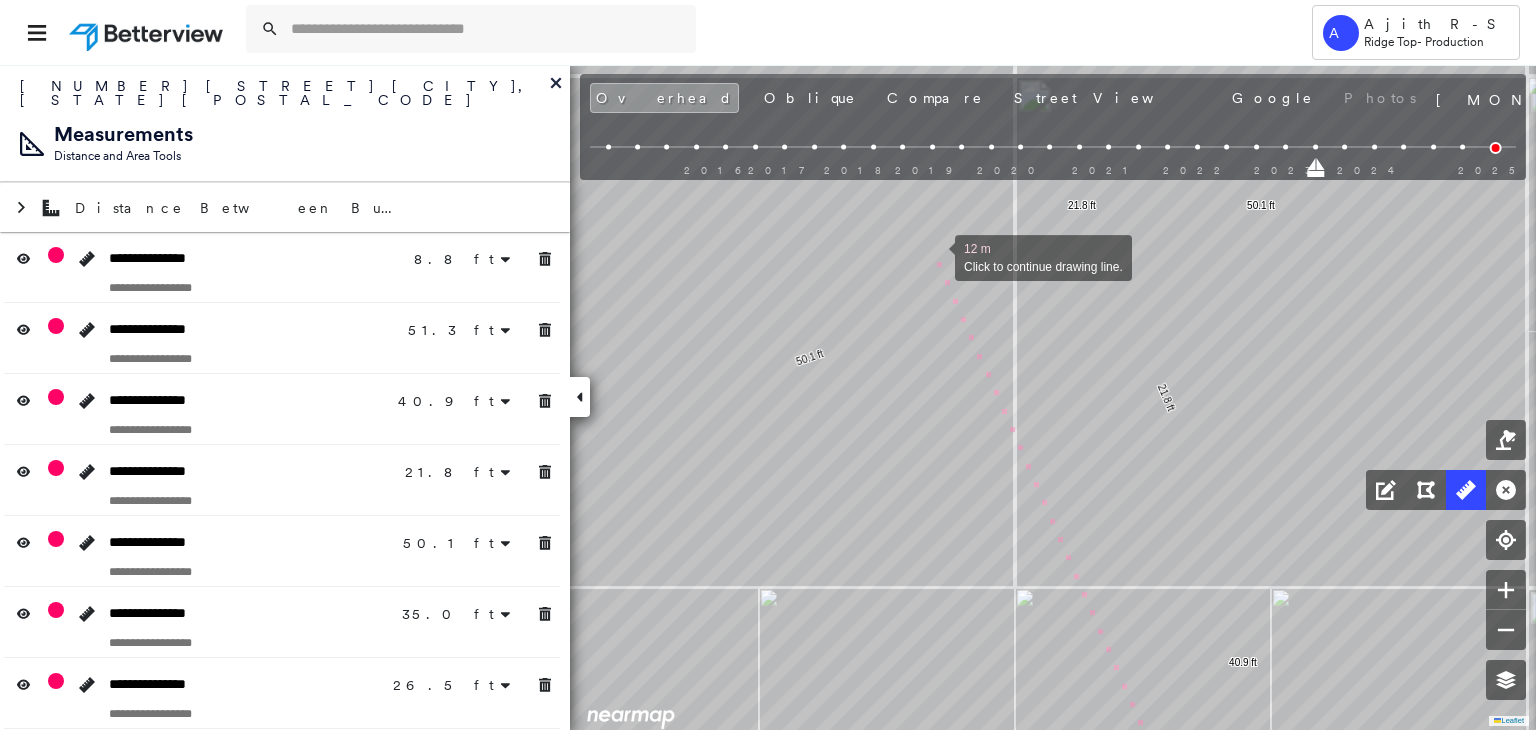 click at bounding box center [935, 256] 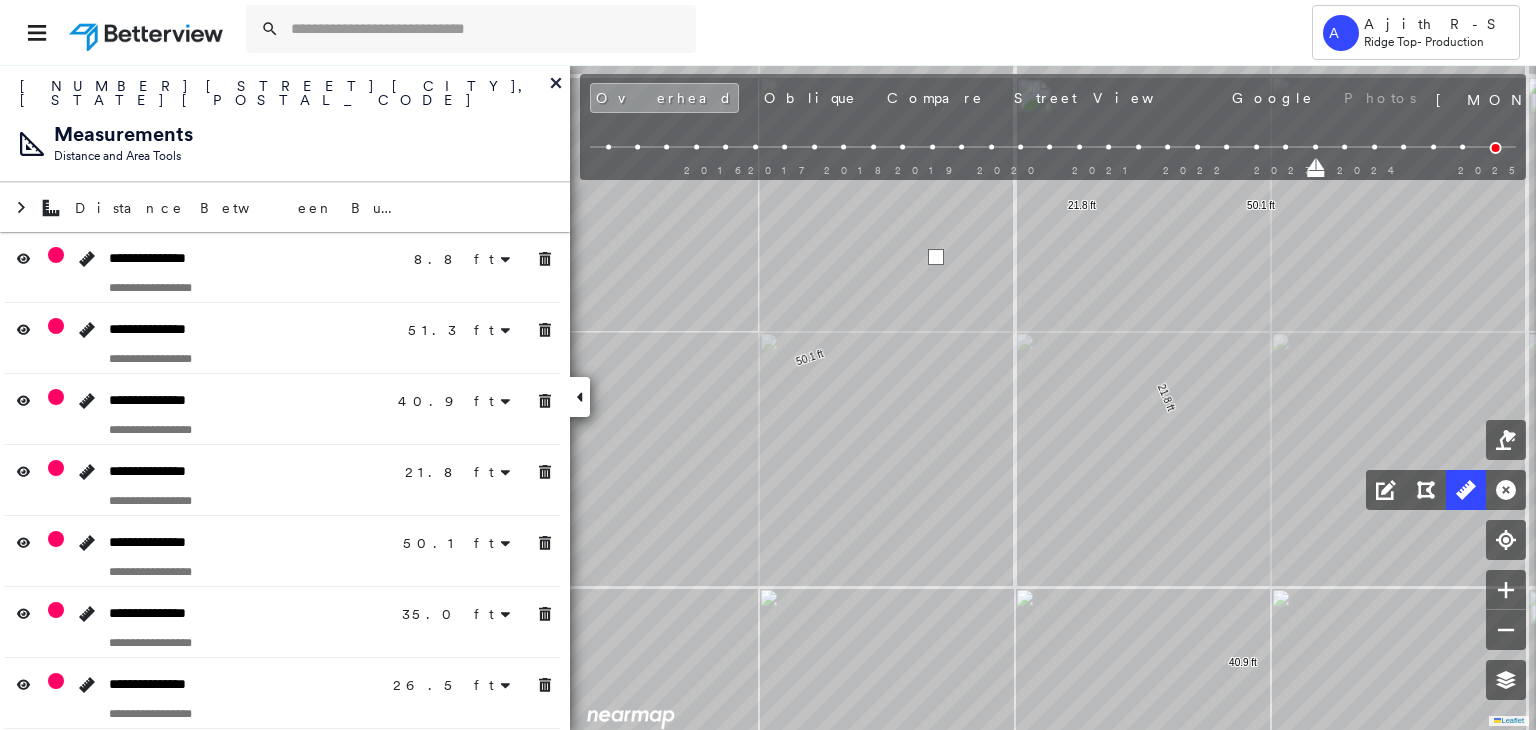 click at bounding box center (936, 257) 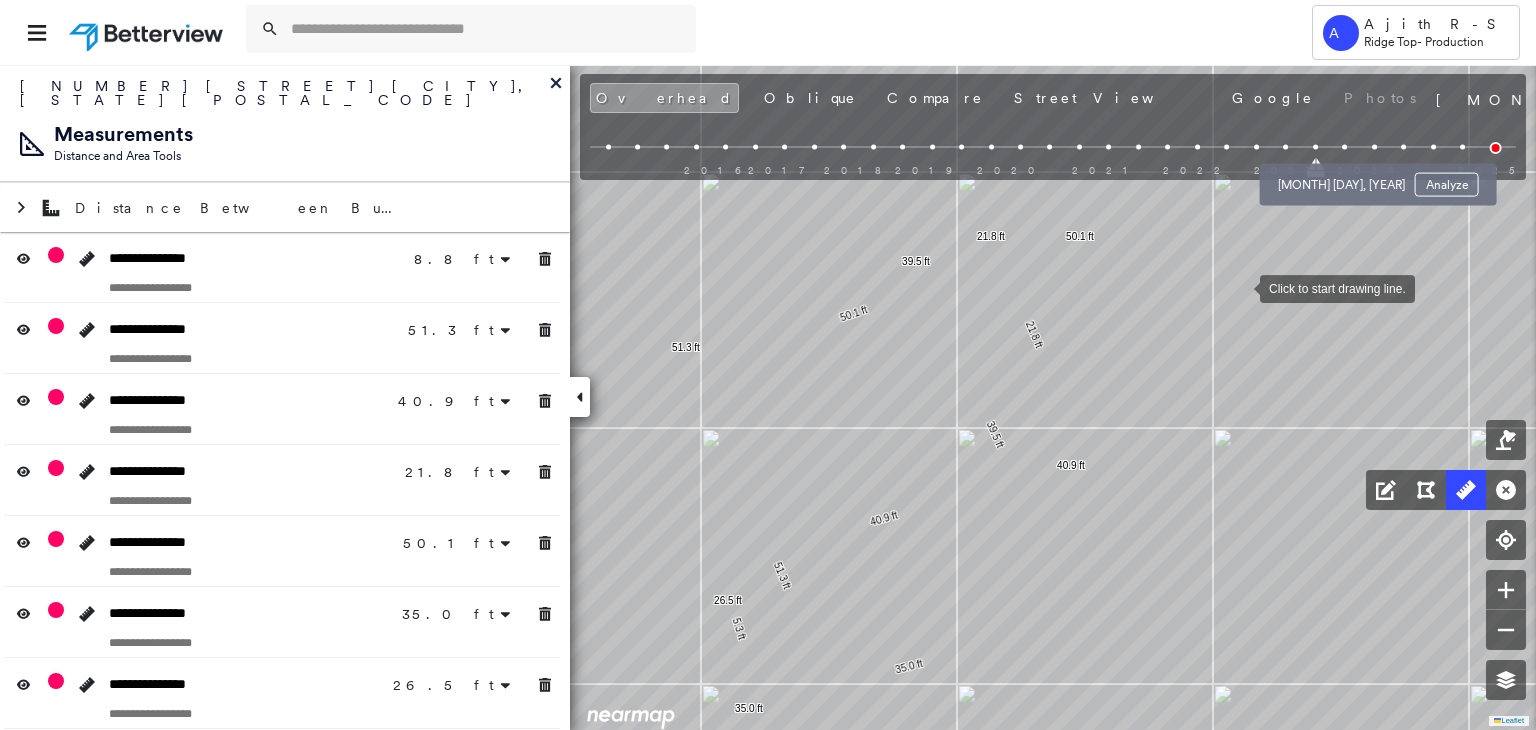 click at bounding box center (1344, 147) 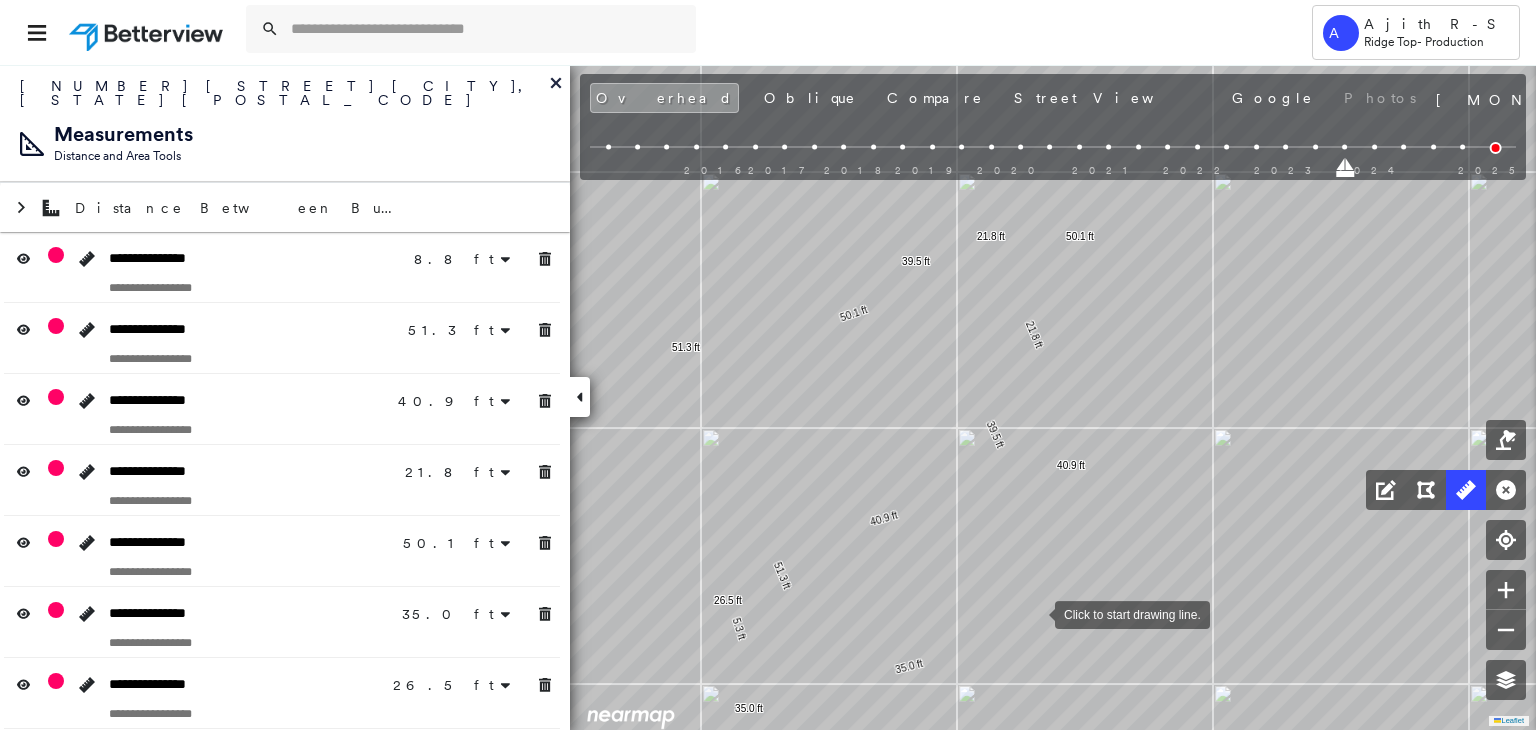 click at bounding box center [1035, 613] 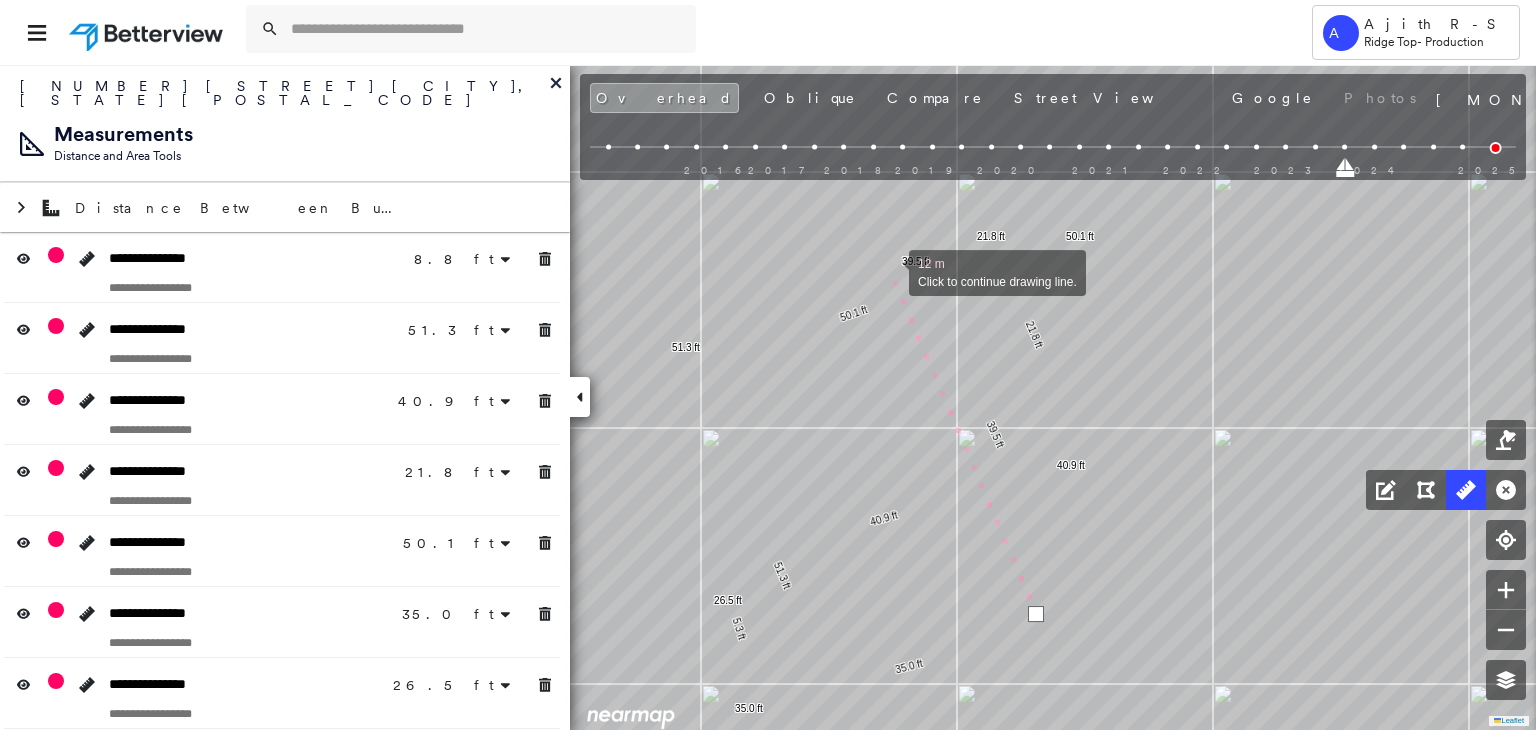 click at bounding box center (889, 271) 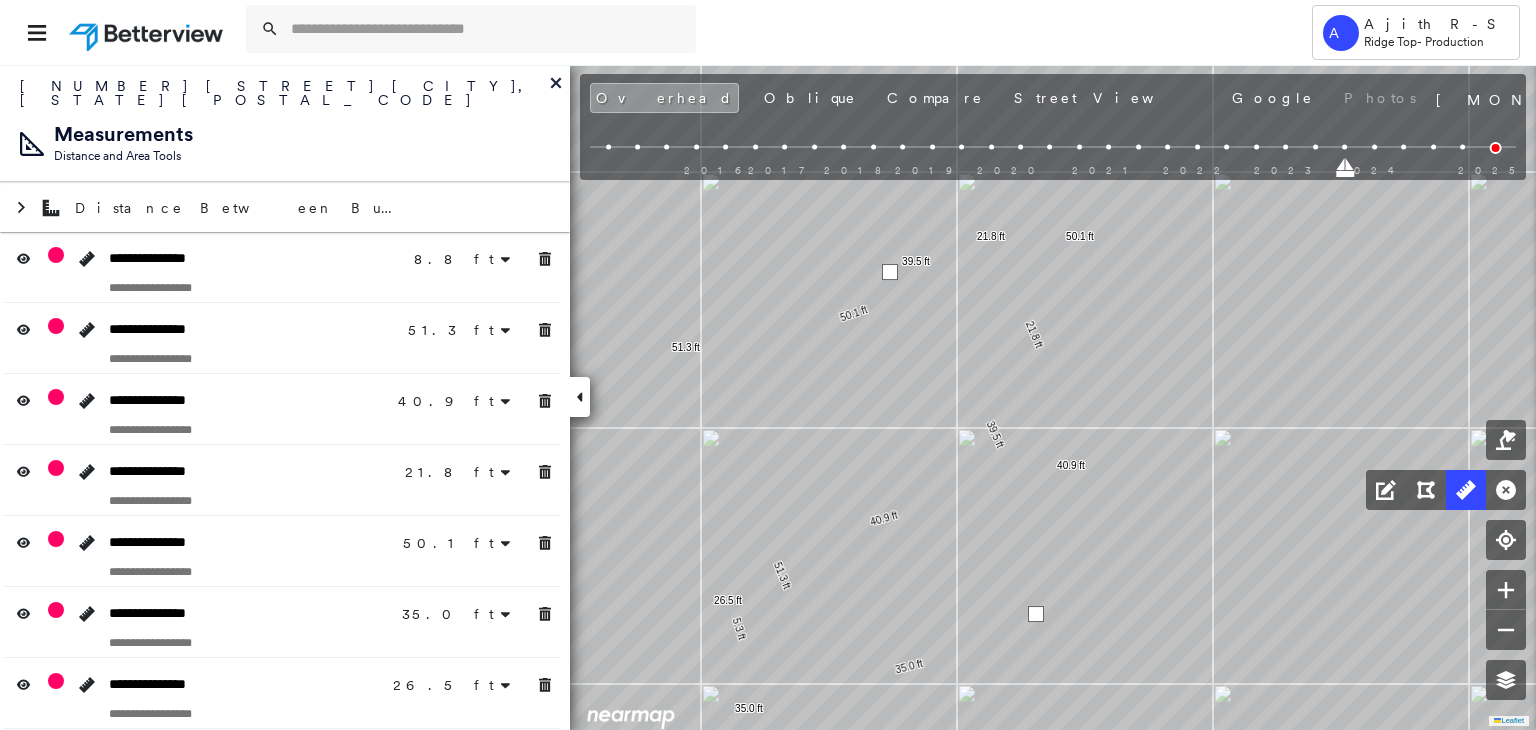 click at bounding box center (890, 272) 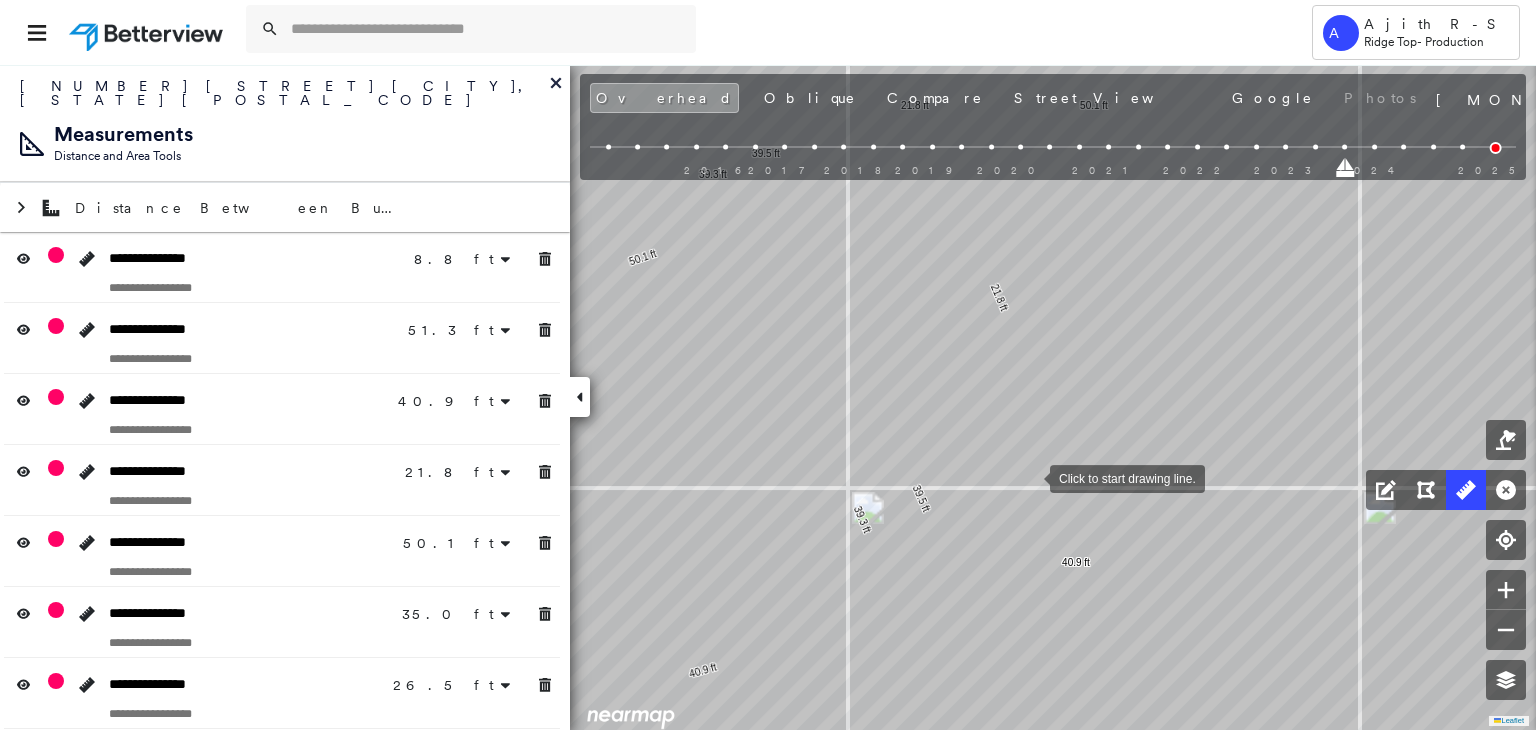 click at bounding box center (1030, 477) 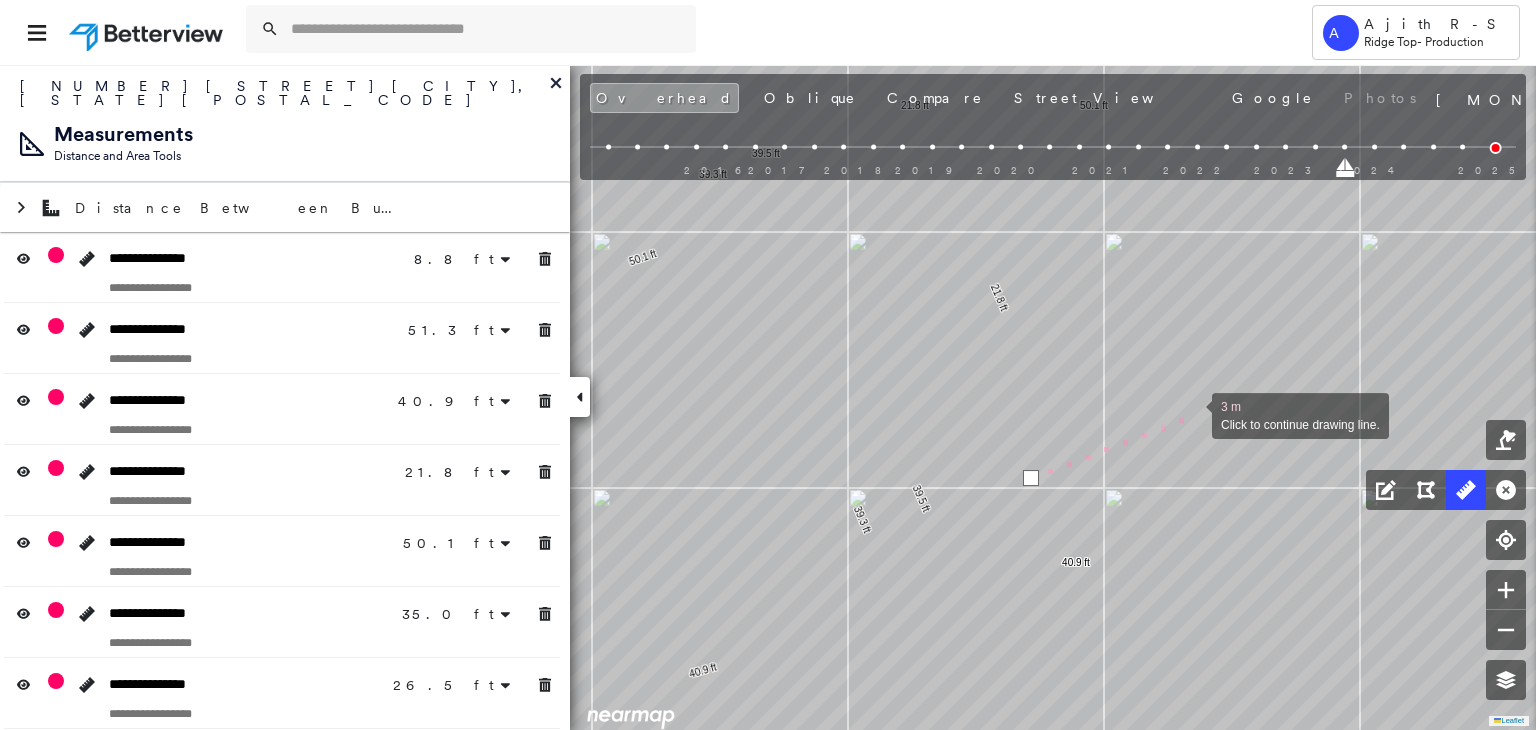 click at bounding box center (1192, 414) 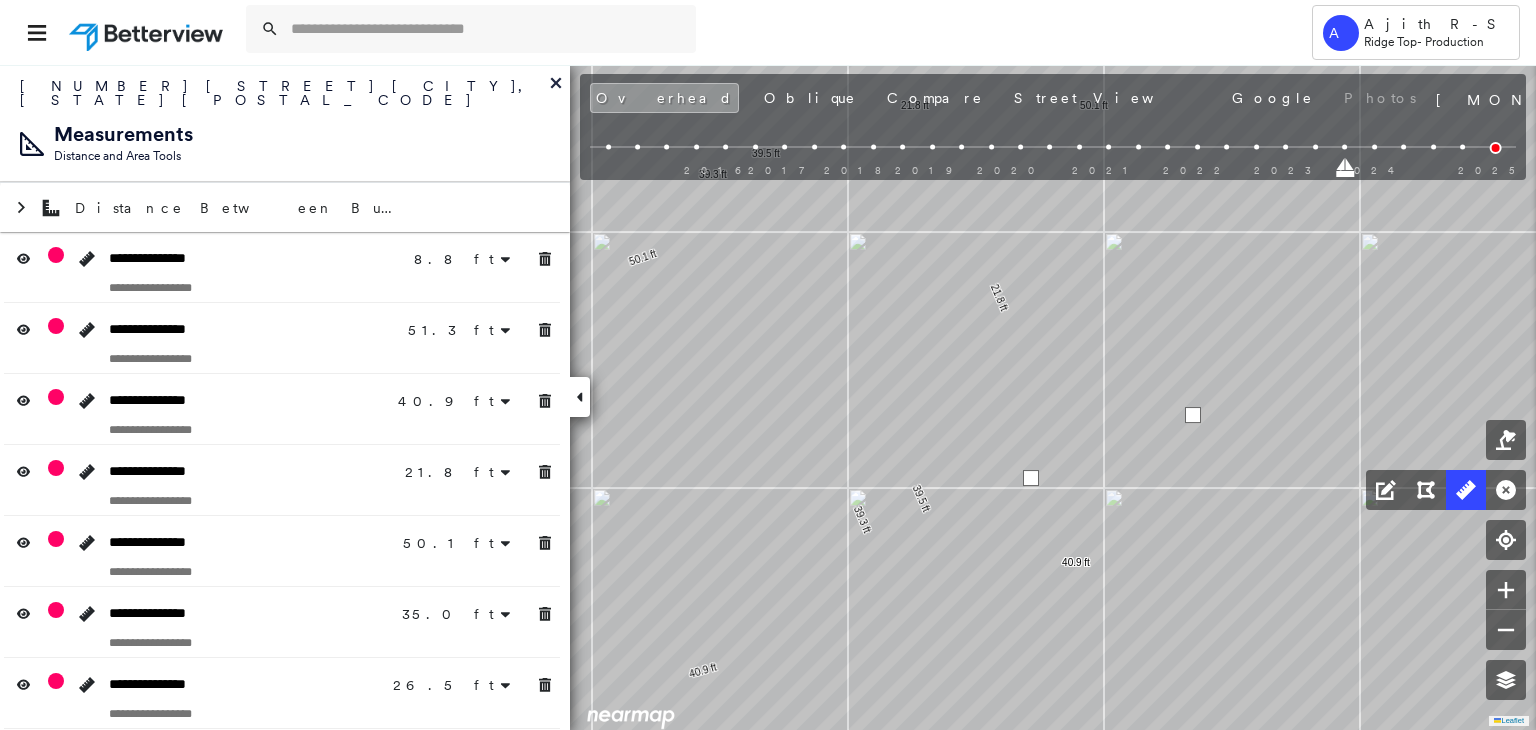 click at bounding box center (1193, 415) 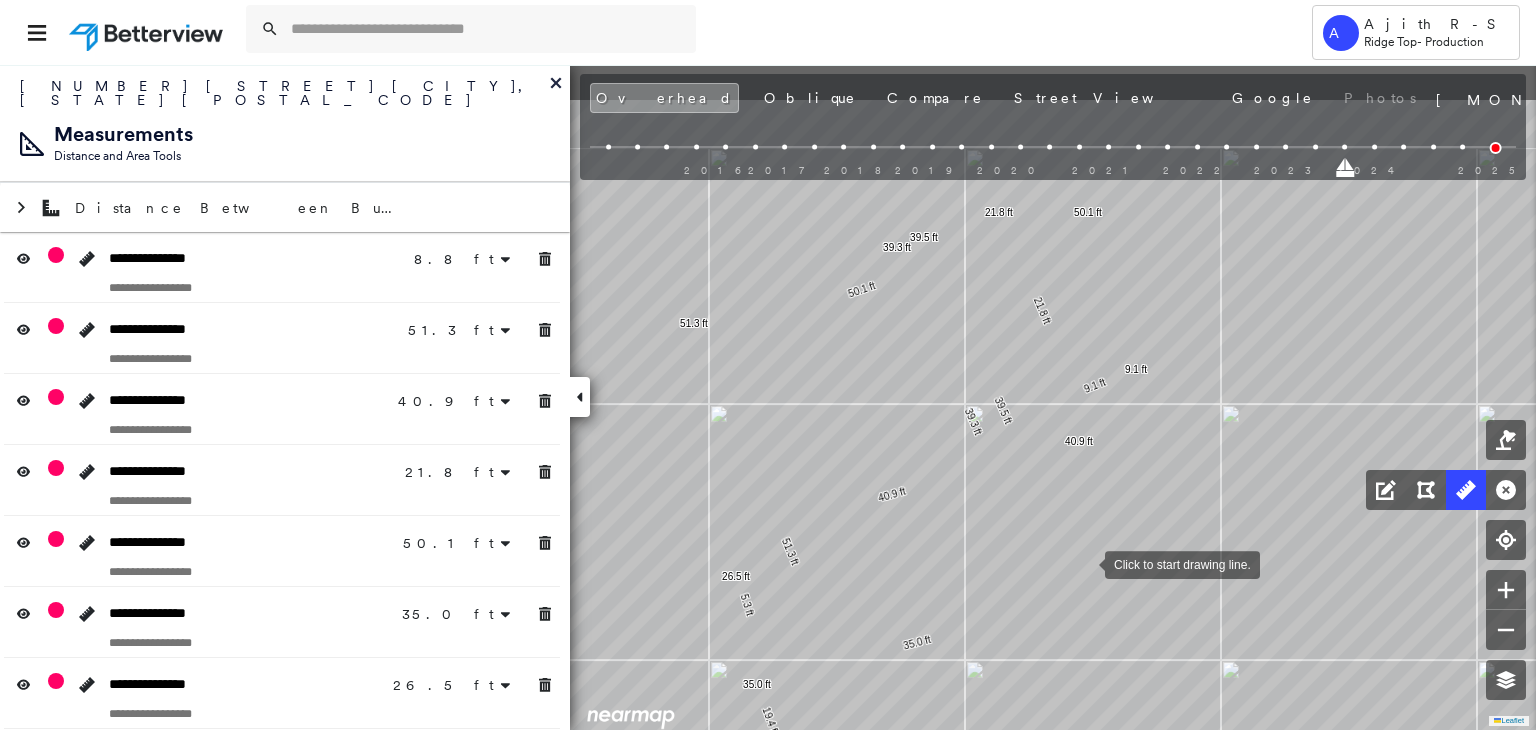 drag, startPoint x: 1082, startPoint y: 476, endPoint x: 1085, endPoint y: 560, distance: 84.05355 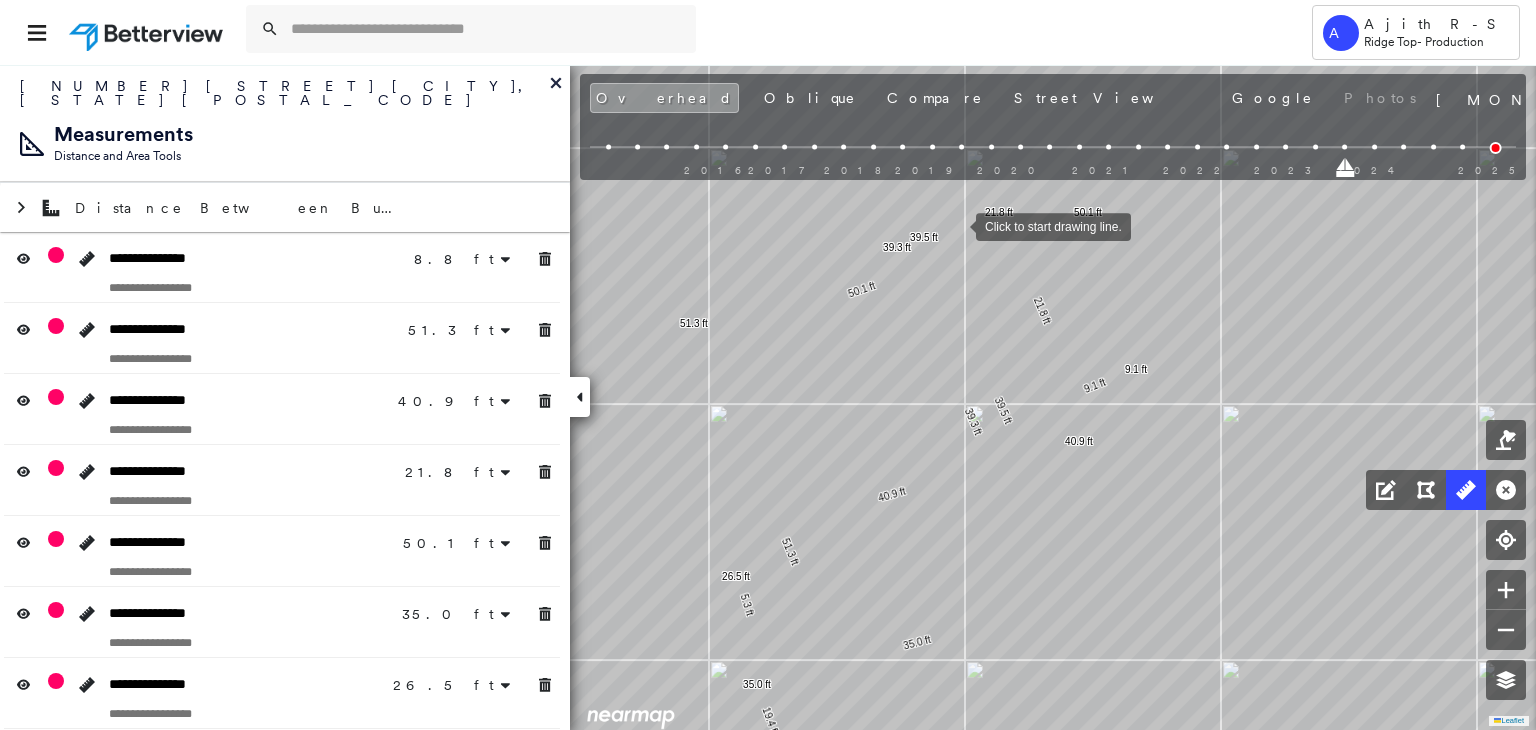 click at bounding box center [956, 225] 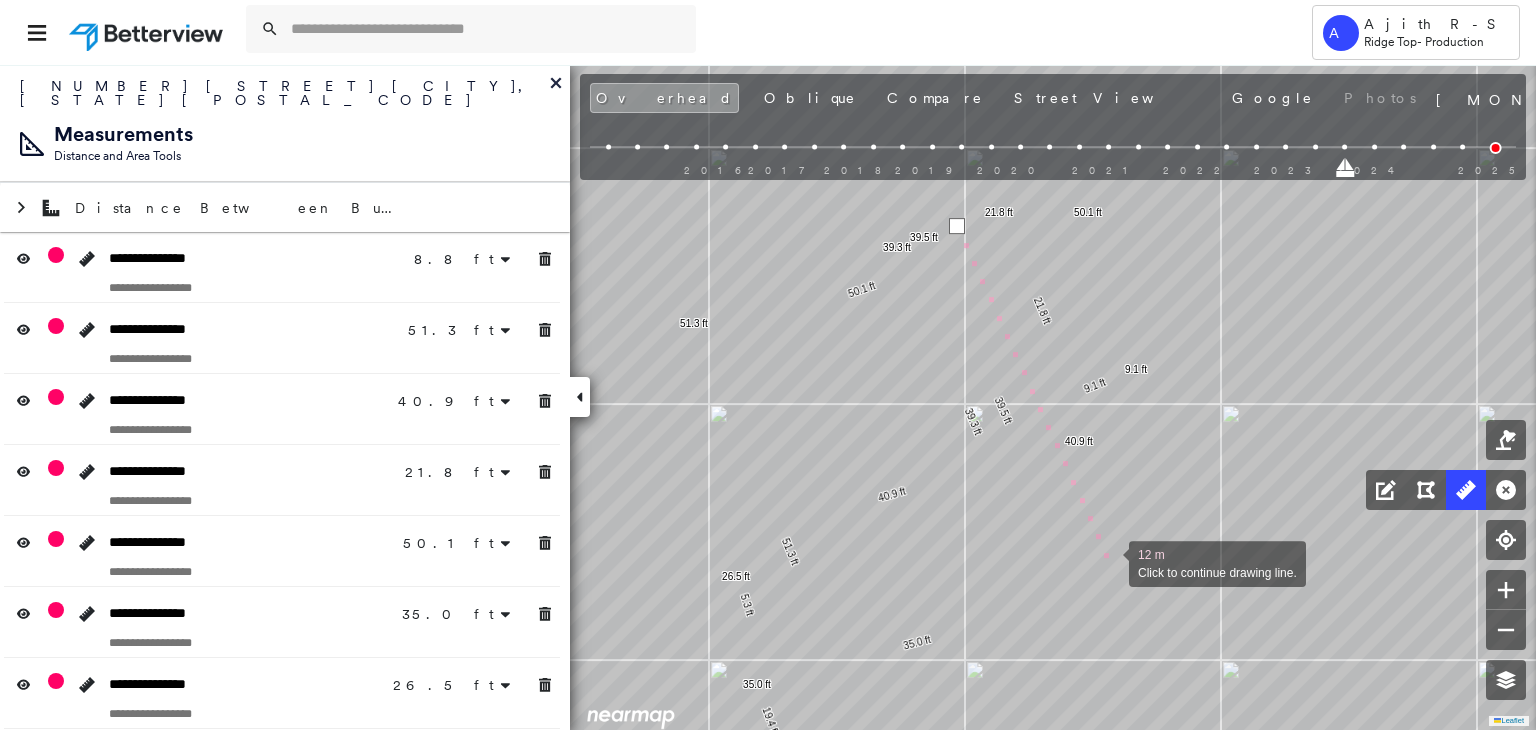 click at bounding box center (1109, 562) 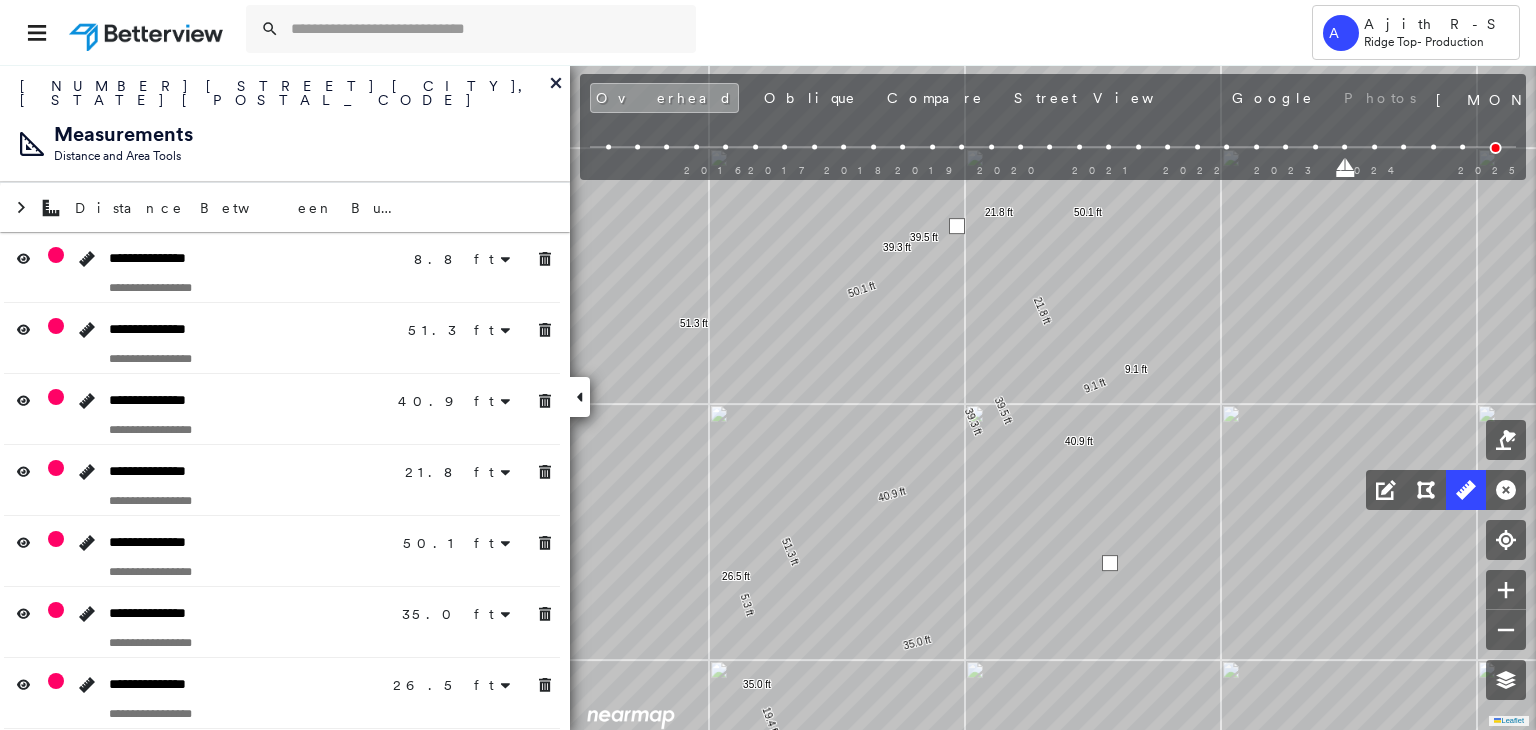 click at bounding box center [1110, 563] 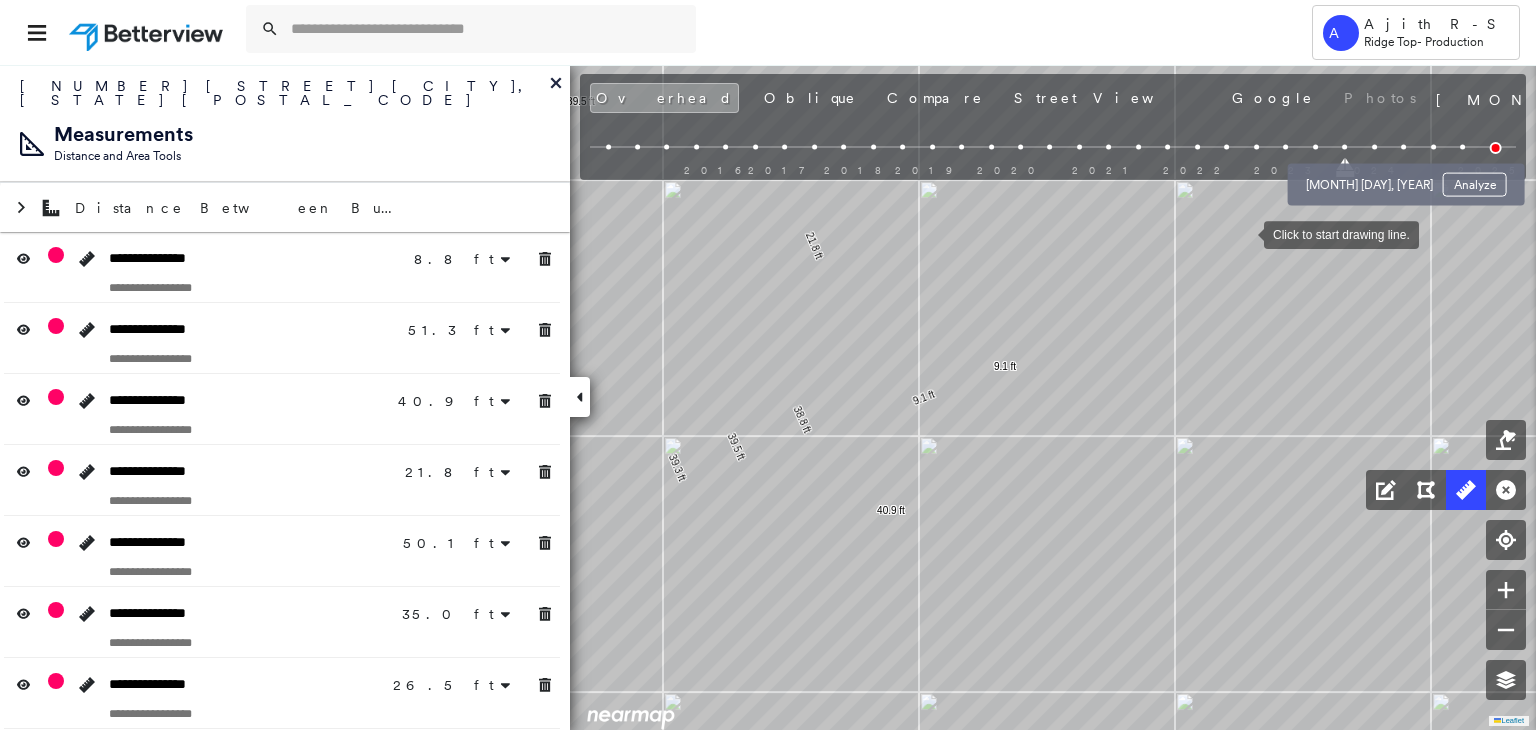 click at bounding box center [1374, 147] 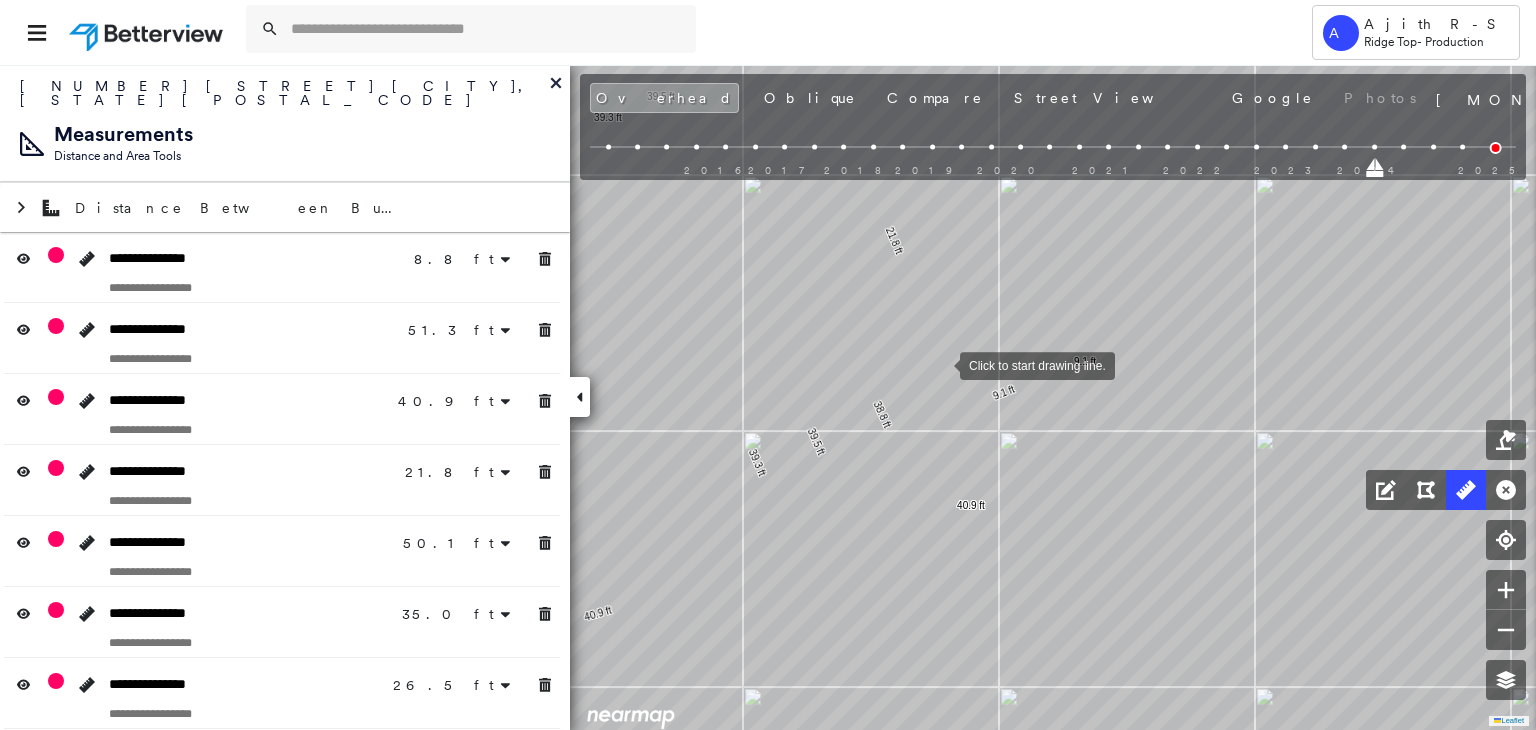 click at bounding box center (940, 364) 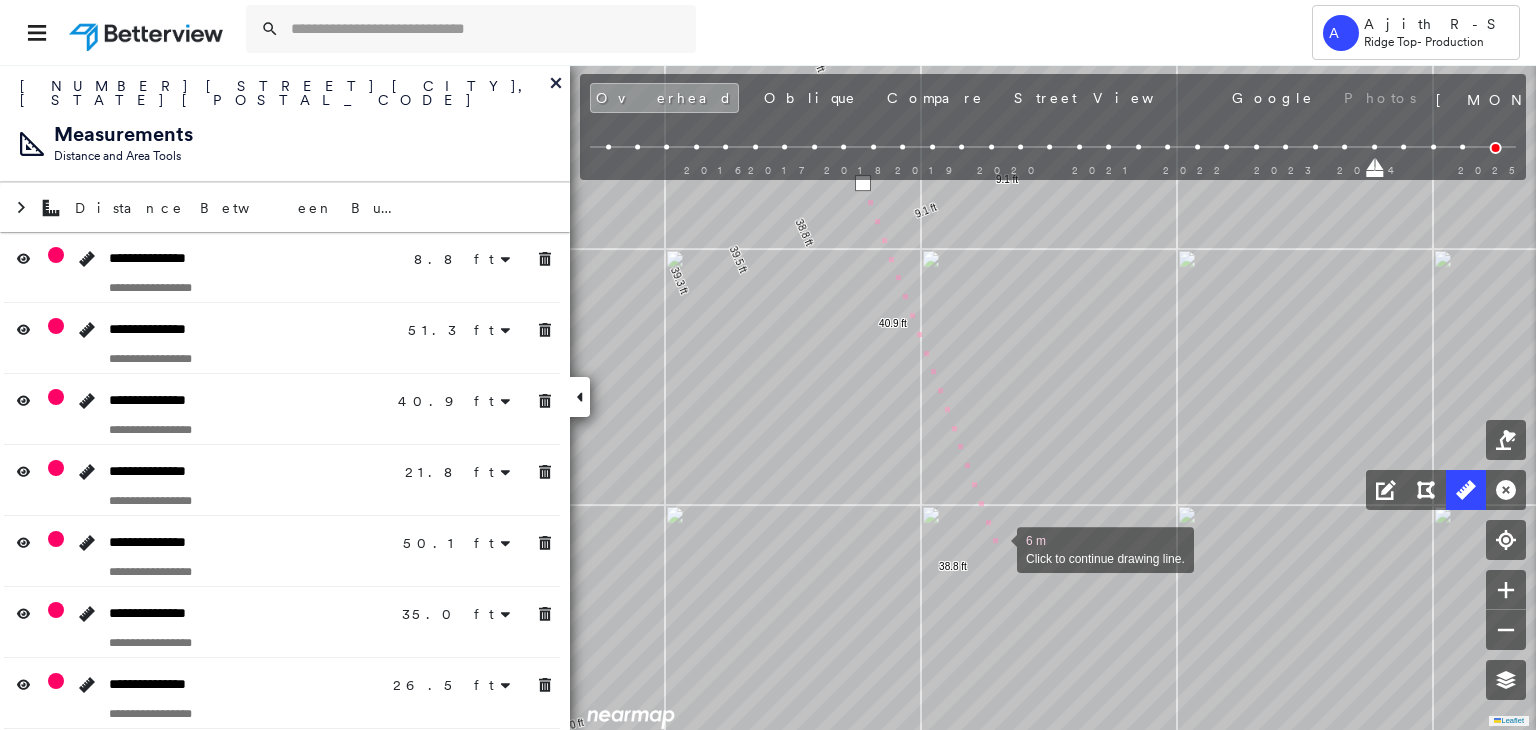click at bounding box center [997, 548] 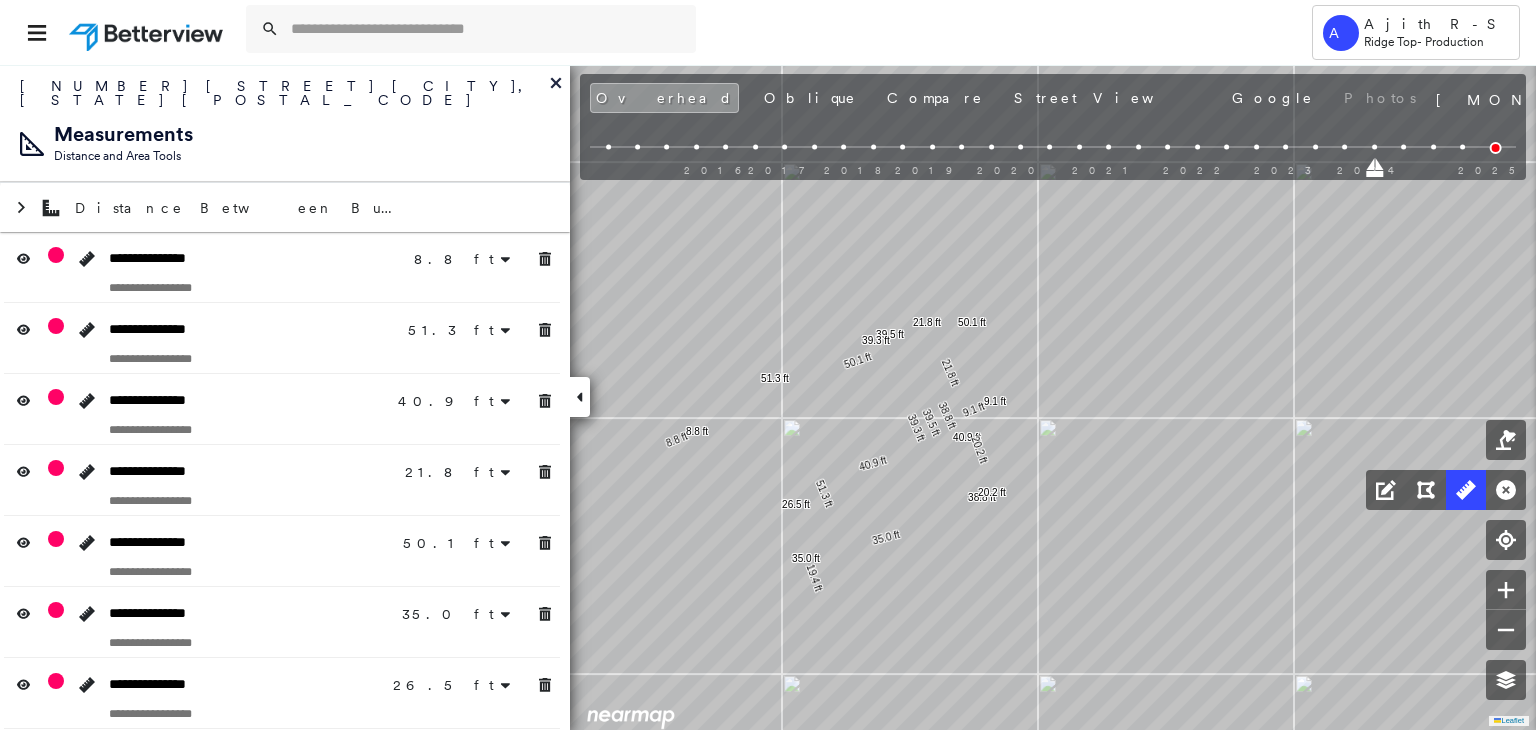 click at bounding box center (282, 287) 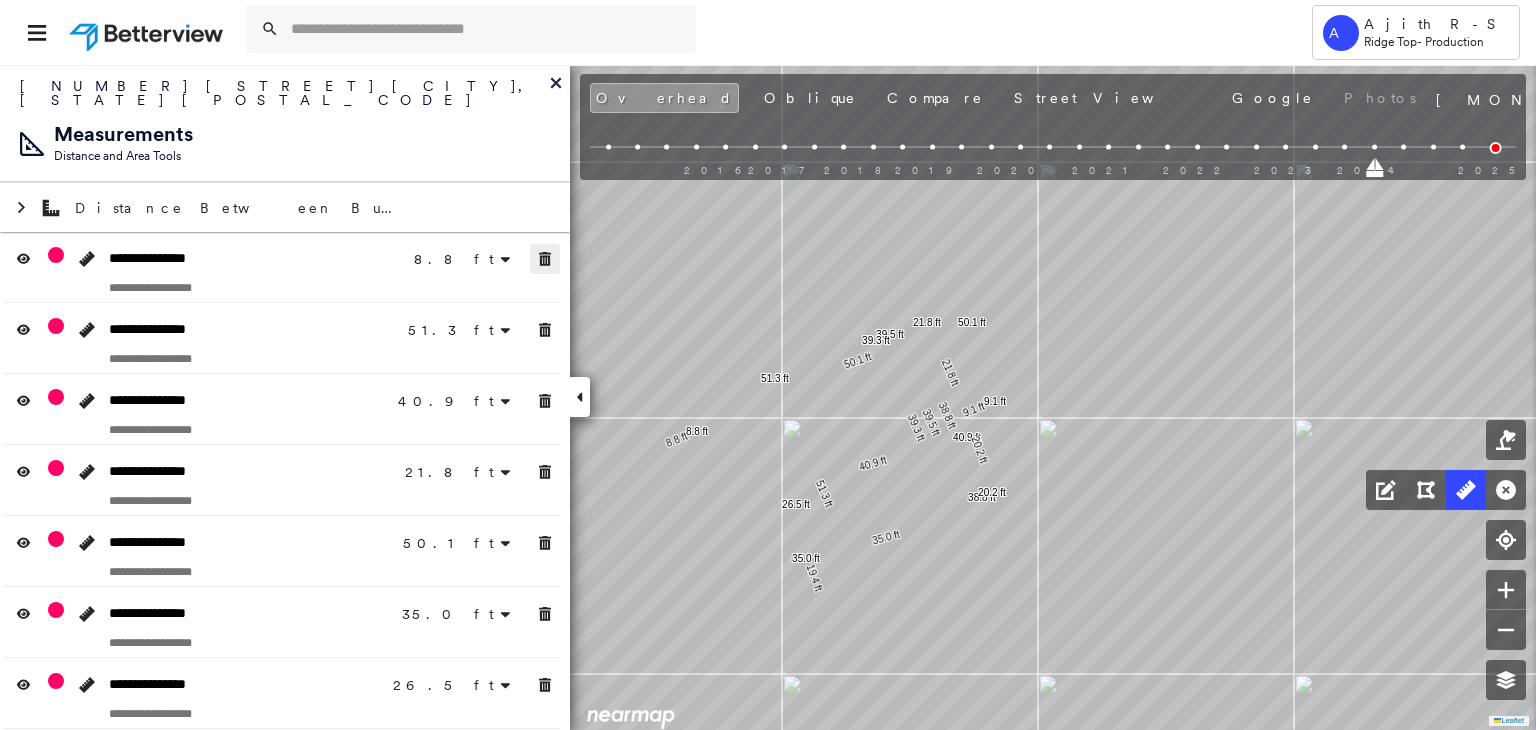 drag, startPoint x: 548, startPoint y: 248, endPoint x: 549, endPoint y: 293, distance: 45.01111 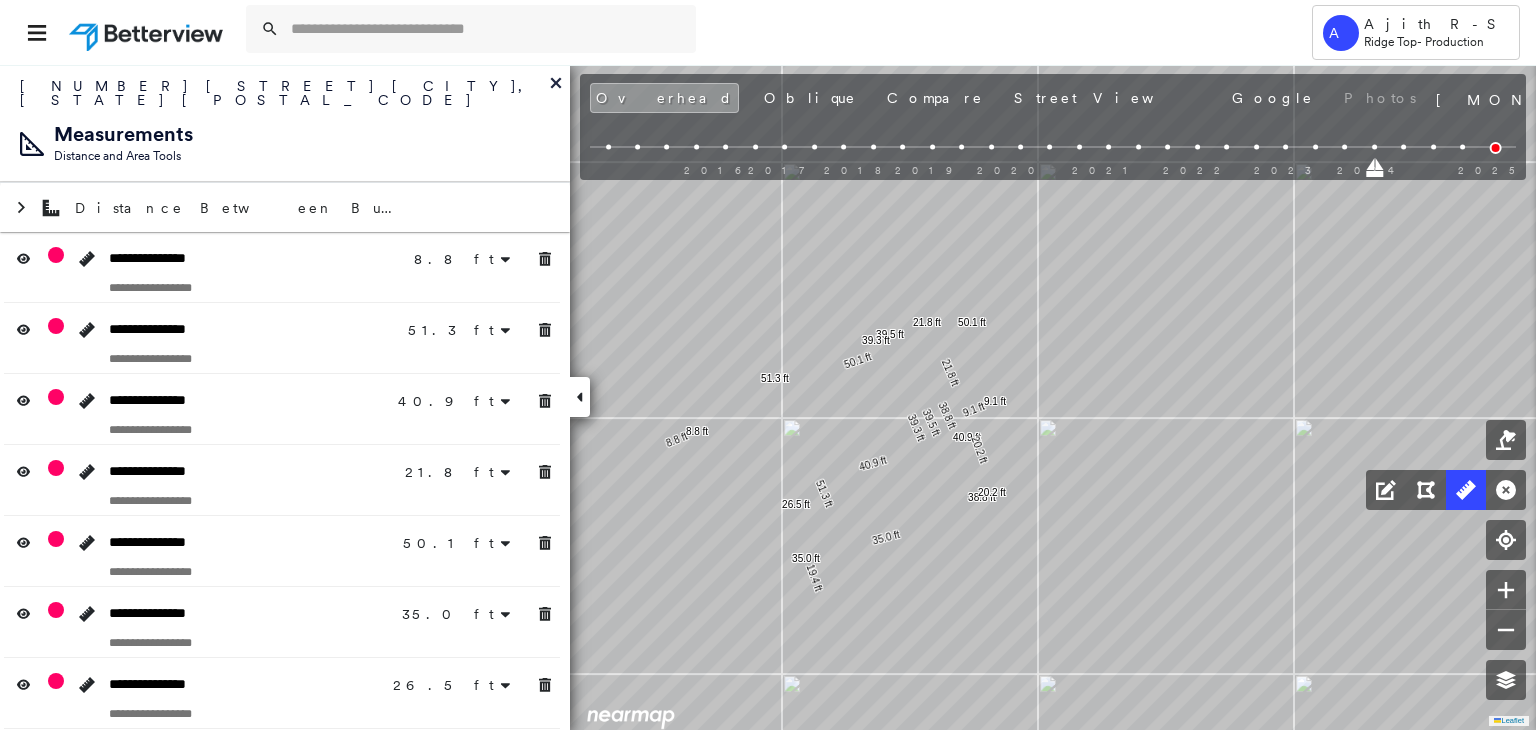 click at bounding box center [545, 330] 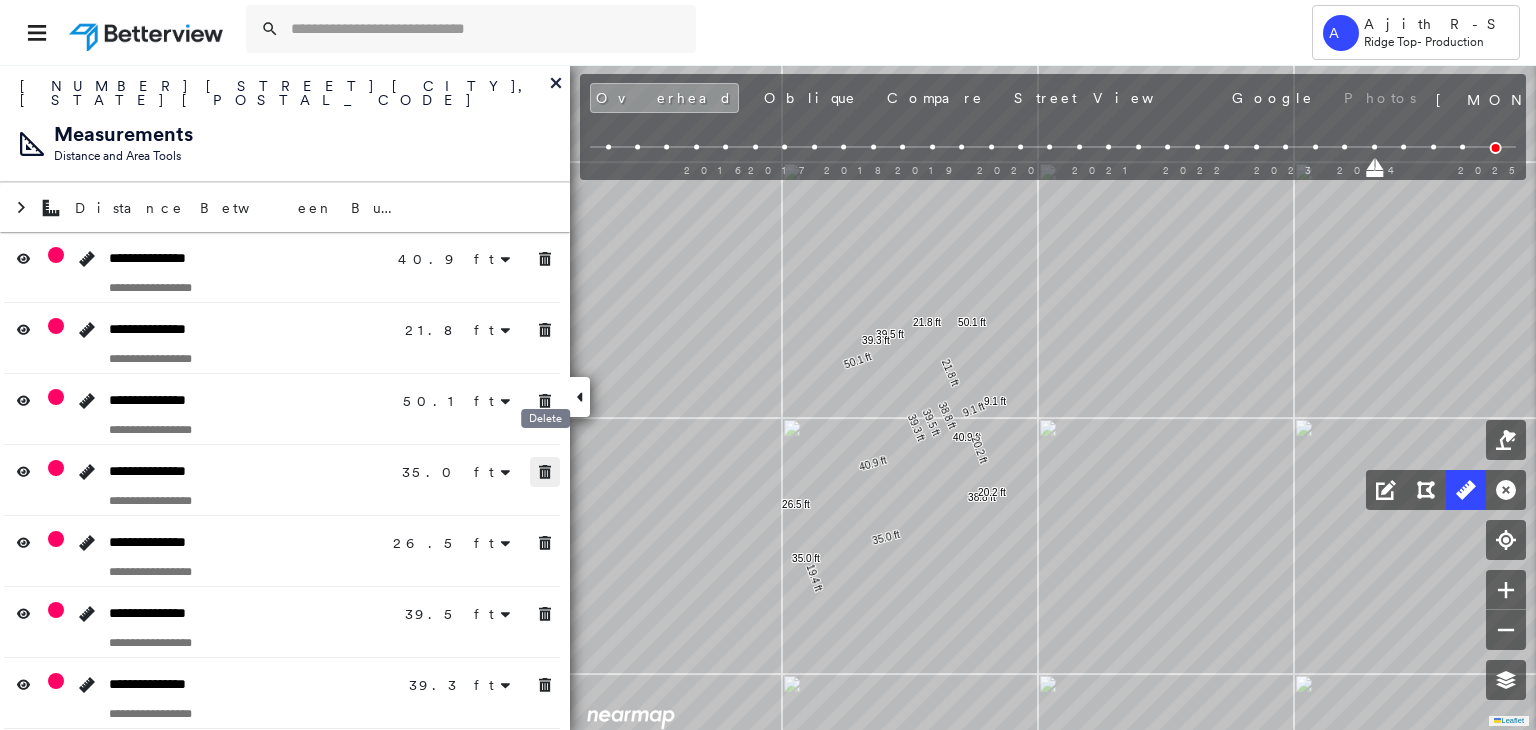 click at bounding box center (545, 472) 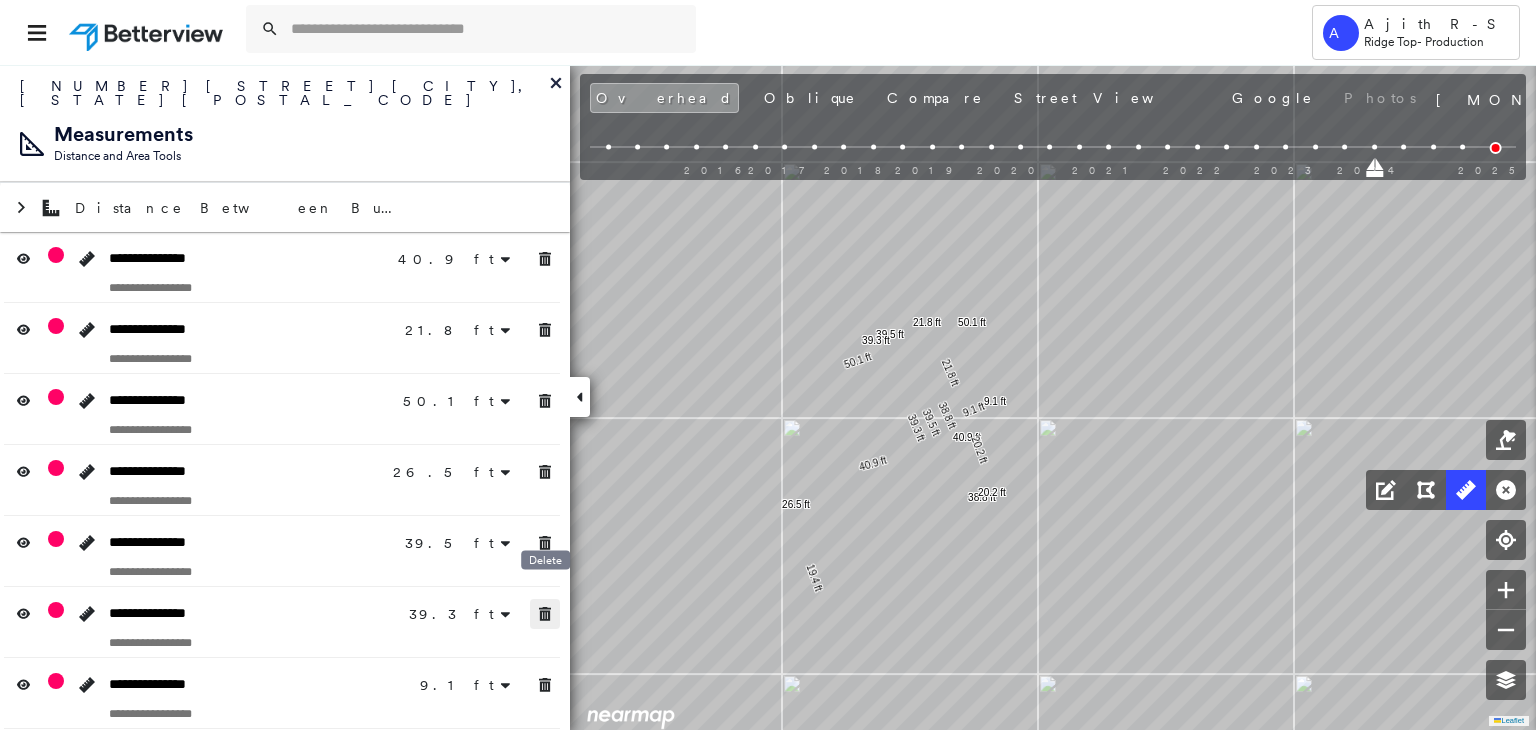 click on "**********" at bounding box center [282, 622] 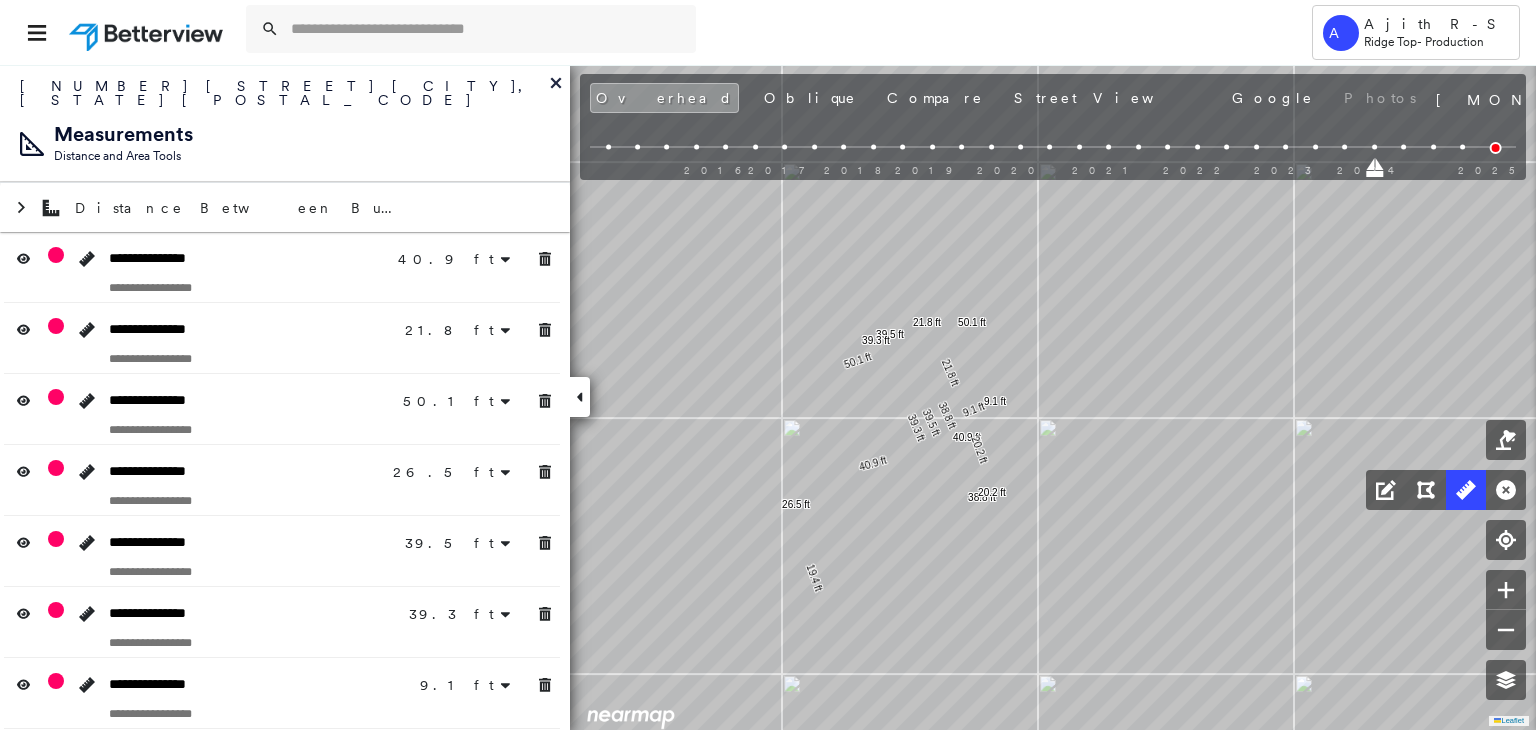 drag, startPoint x: 543, startPoint y: 644, endPoint x: 536, endPoint y: 661, distance: 18.384777 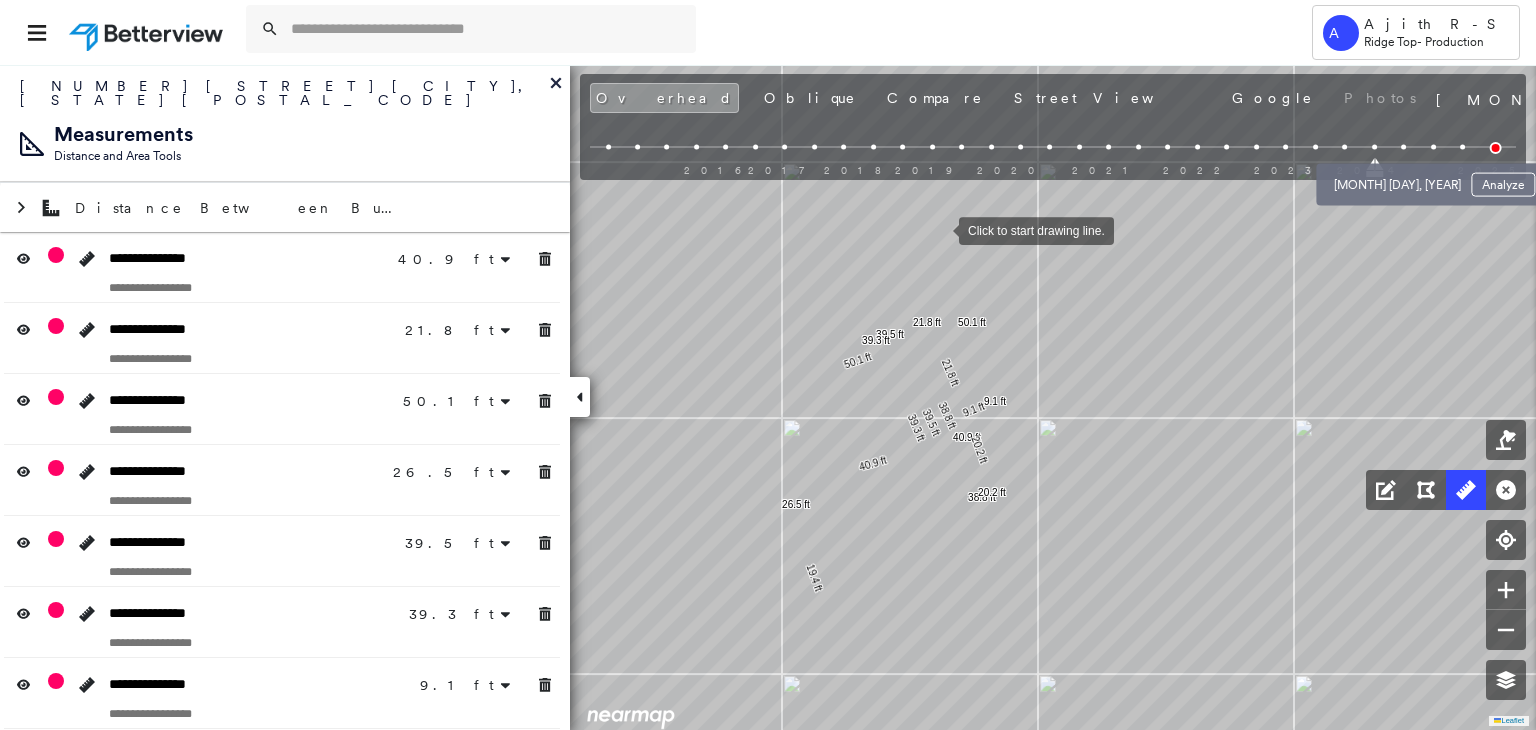 click on "[MONTH] [DAY], [YEAR] Analyze" at bounding box center (1434, 179) 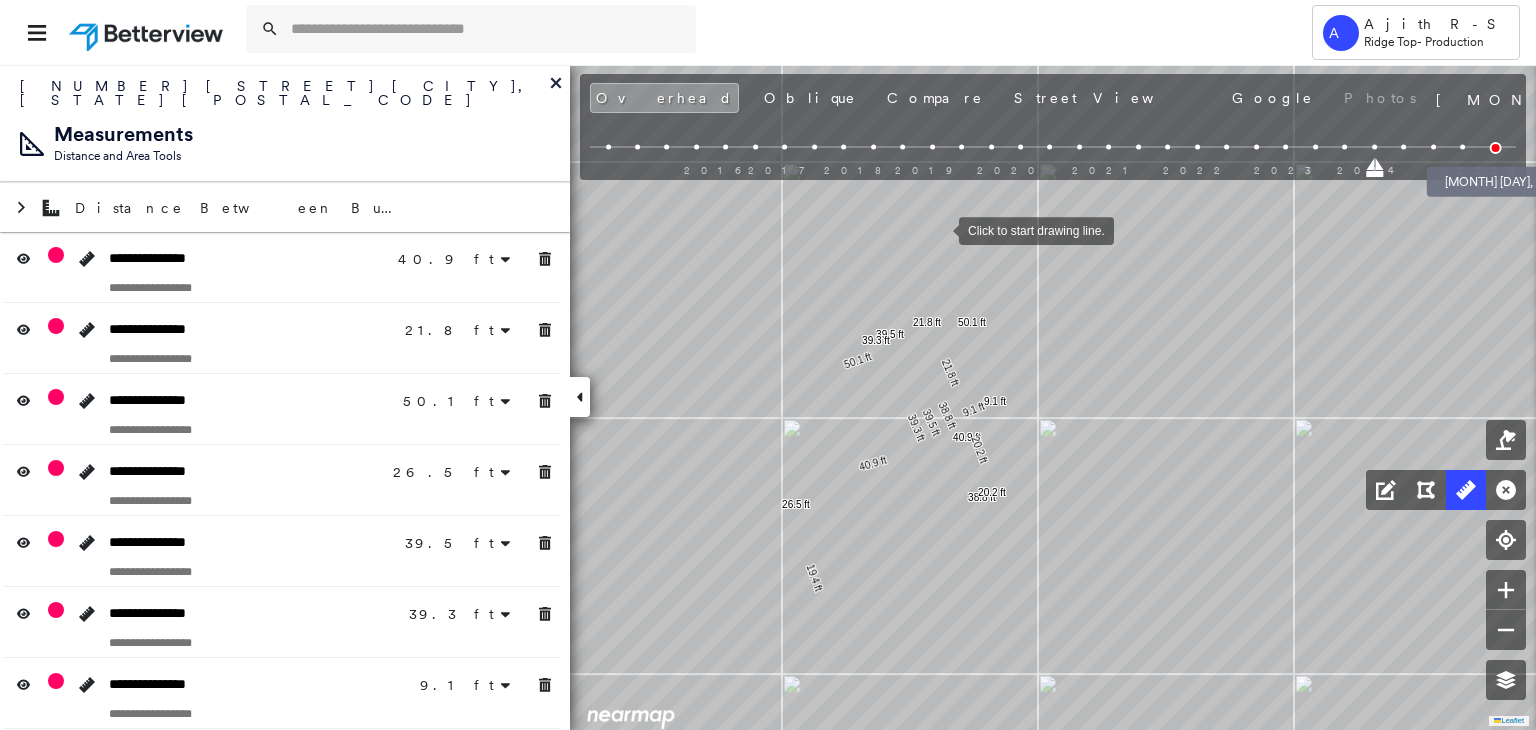 click at bounding box center [1496, 148] 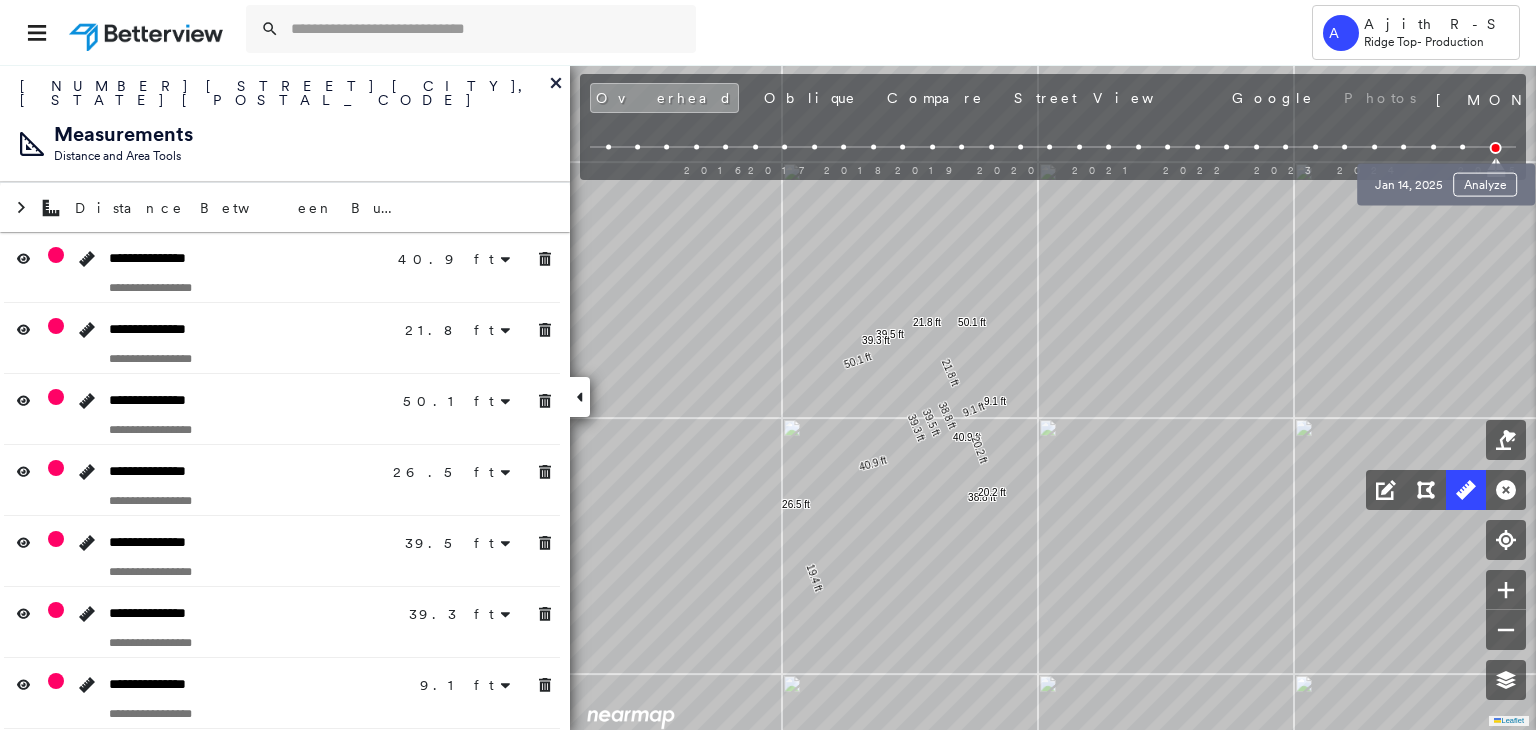click on "[MONTH] [DAY], [YEAR] Analyze" at bounding box center [1446, 179] 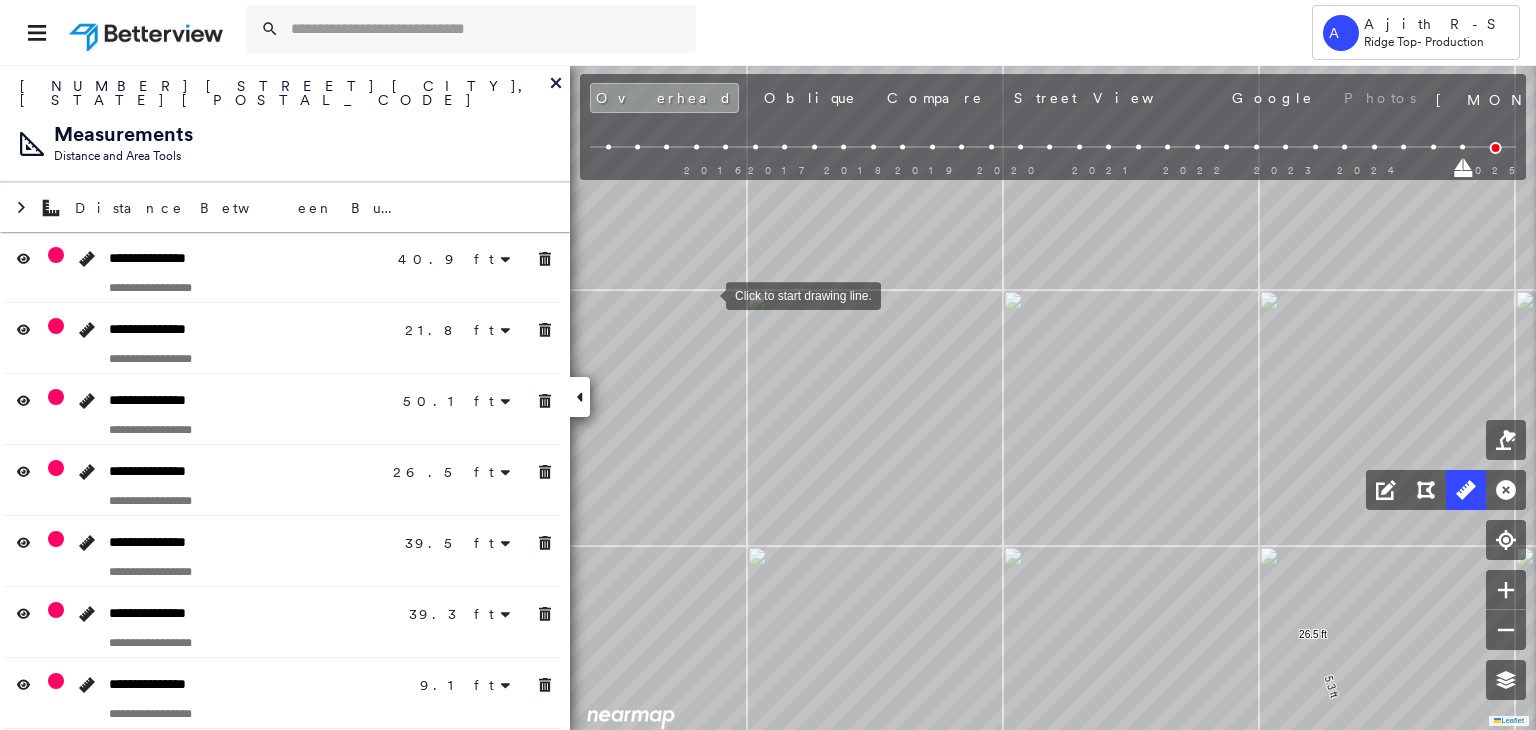 click at bounding box center [706, 294] 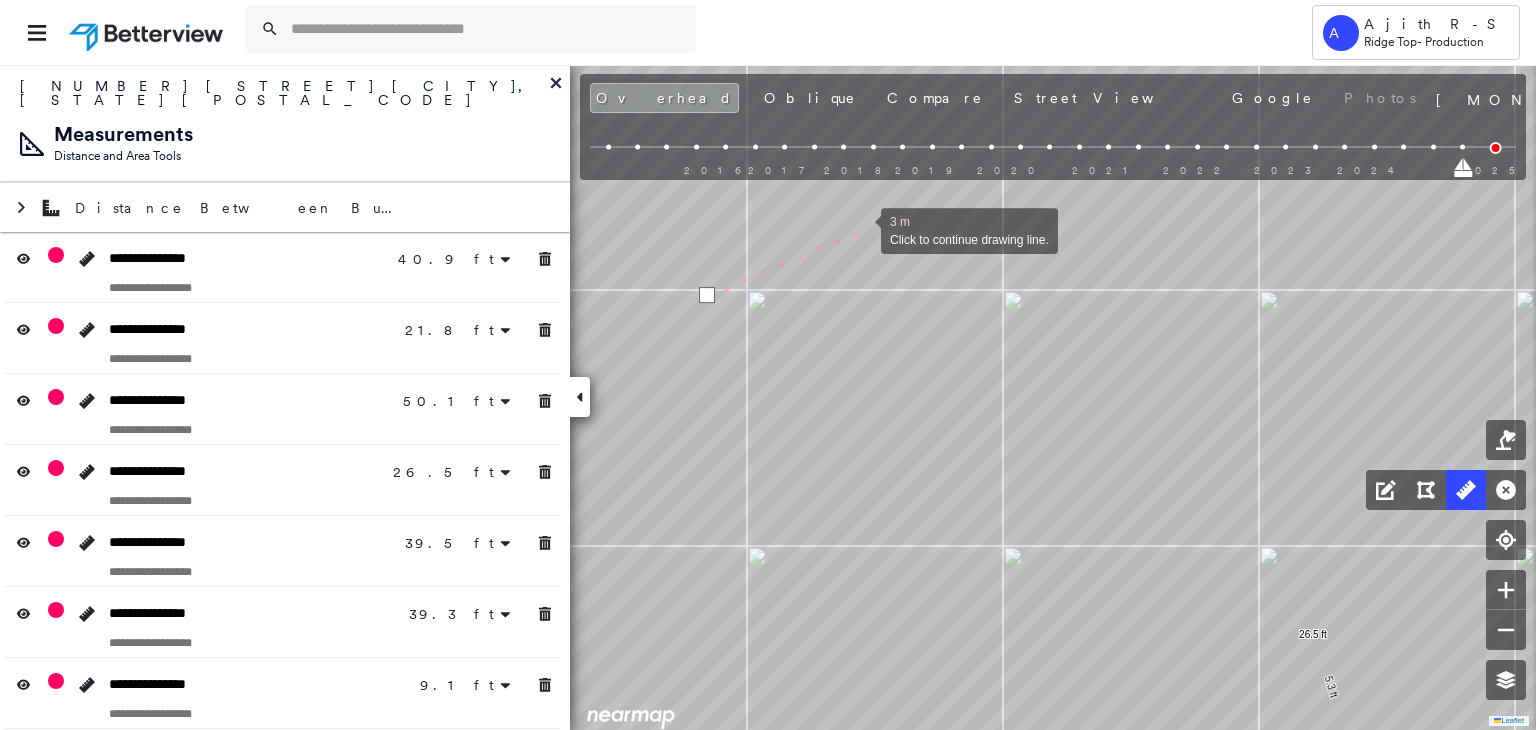 click at bounding box center (861, 229) 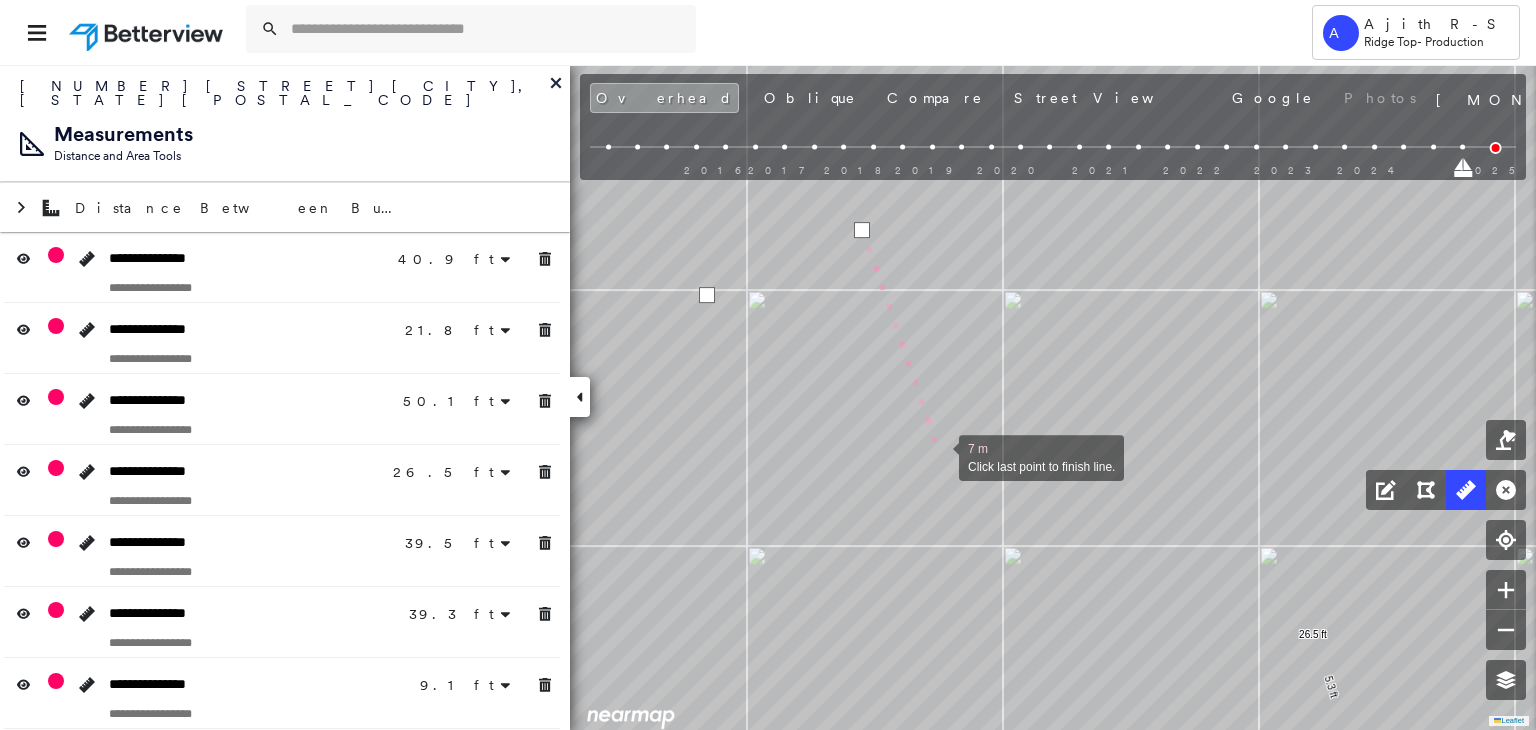 click at bounding box center (939, 456) 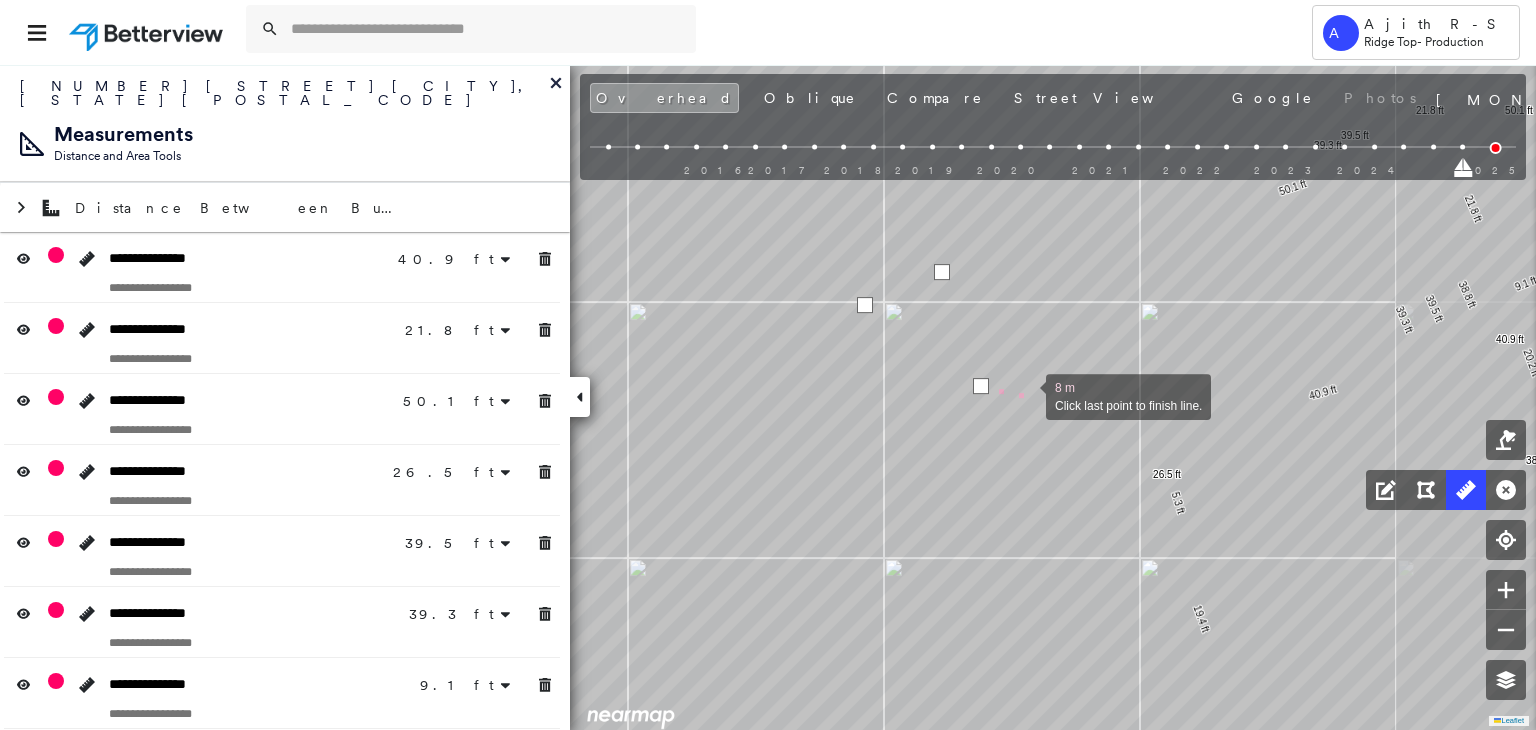 click at bounding box center [1026, 395] 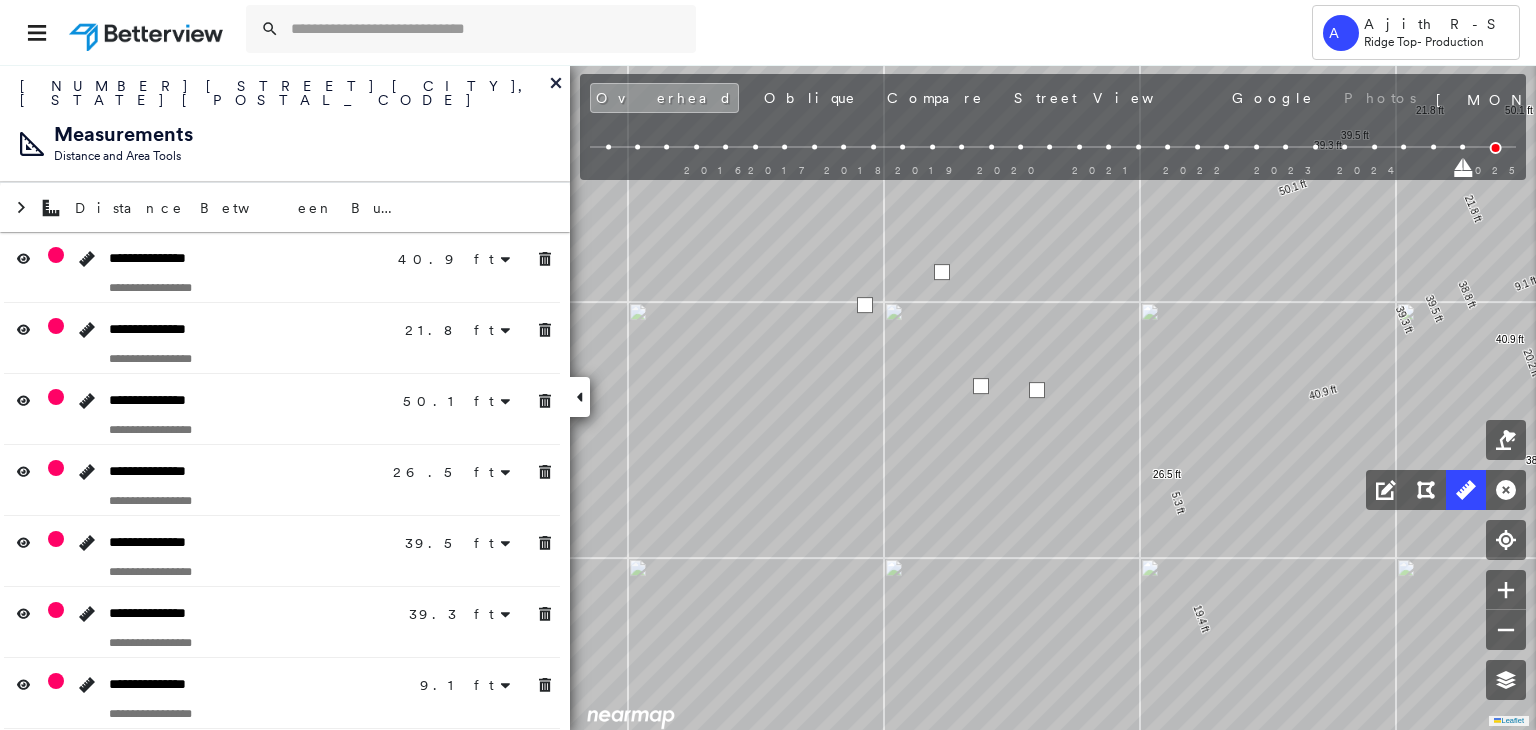 click at bounding box center [1037, 390] 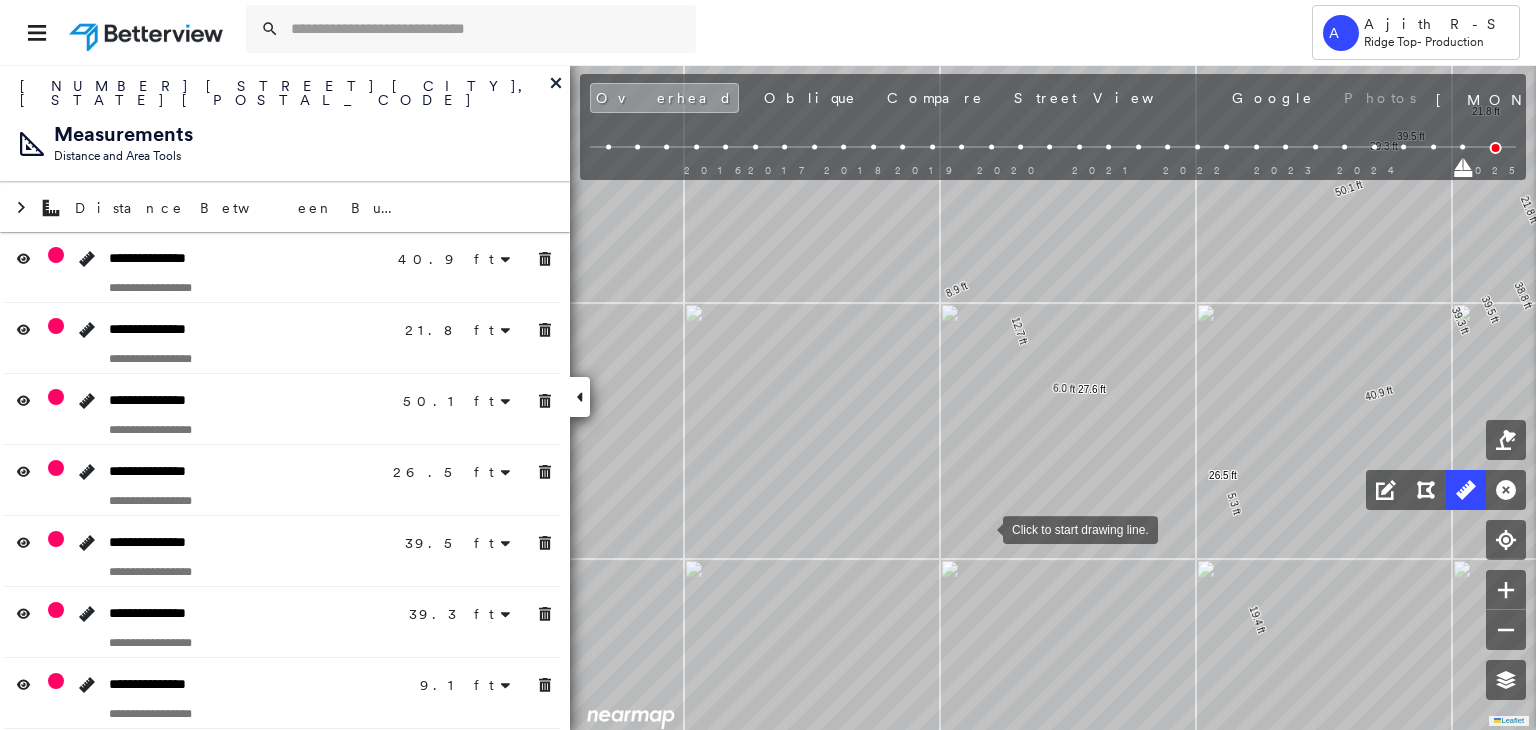 drag, startPoint x: 987, startPoint y: 545, endPoint x: 943, endPoint y: 325, distance: 224.35686 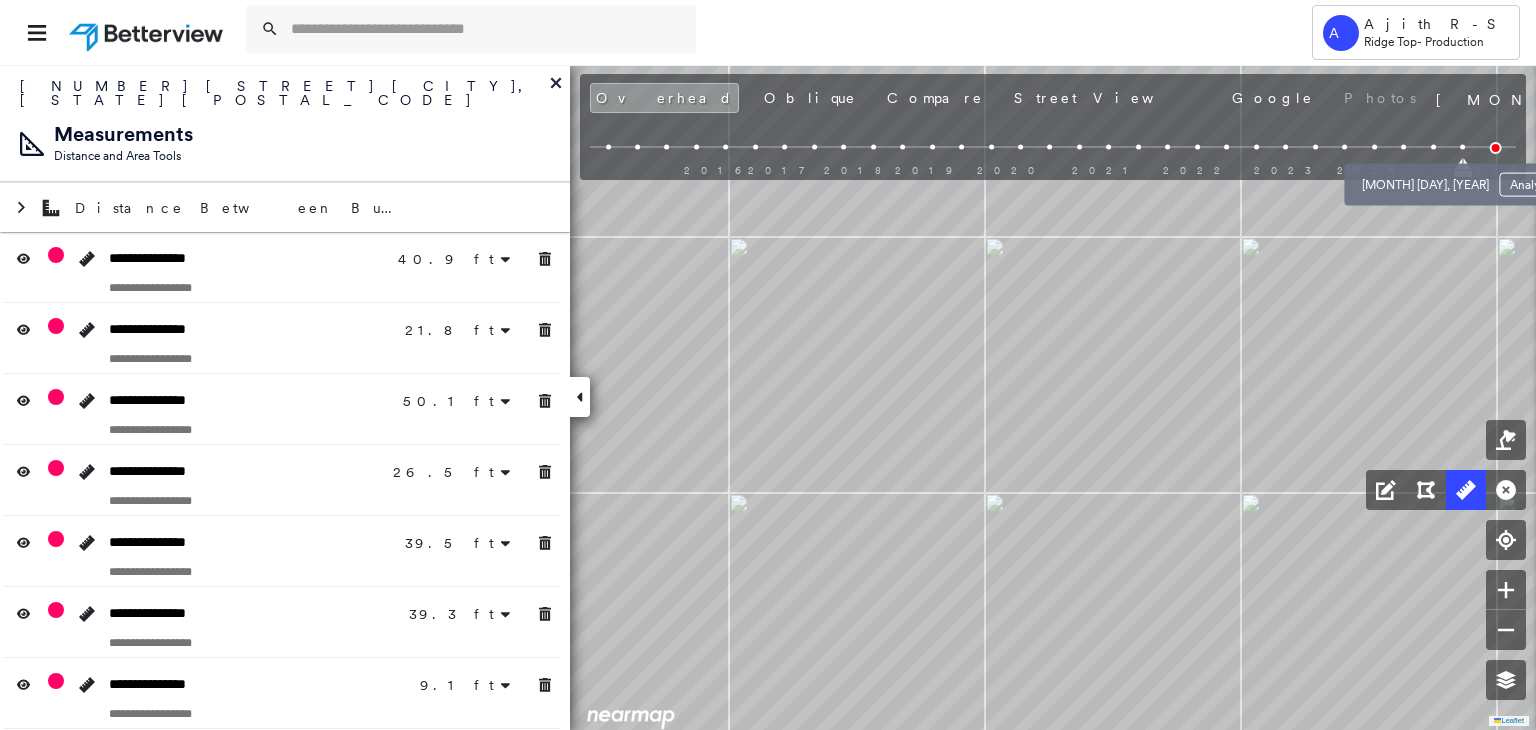 click at bounding box center [1433, 147] 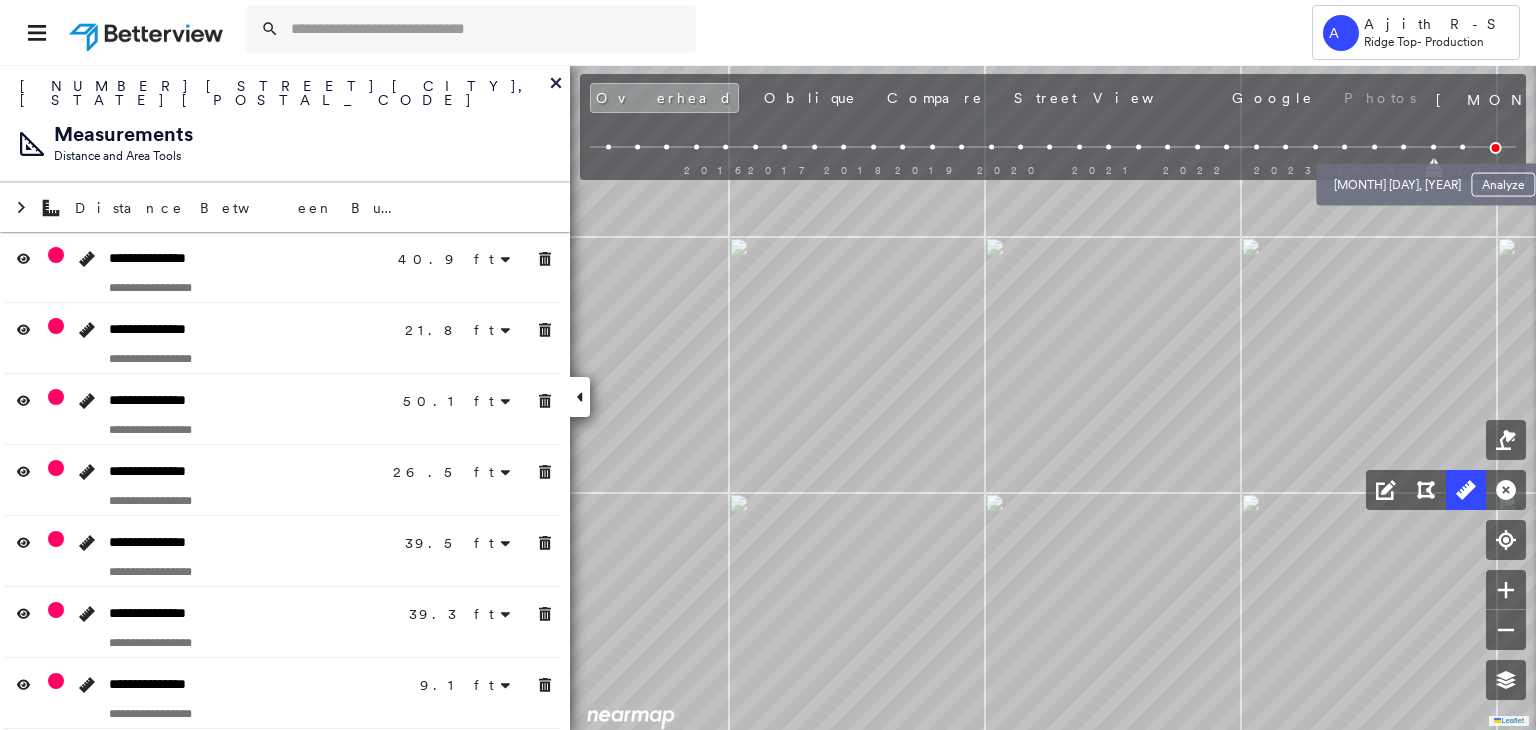 click at bounding box center (1403, 147) 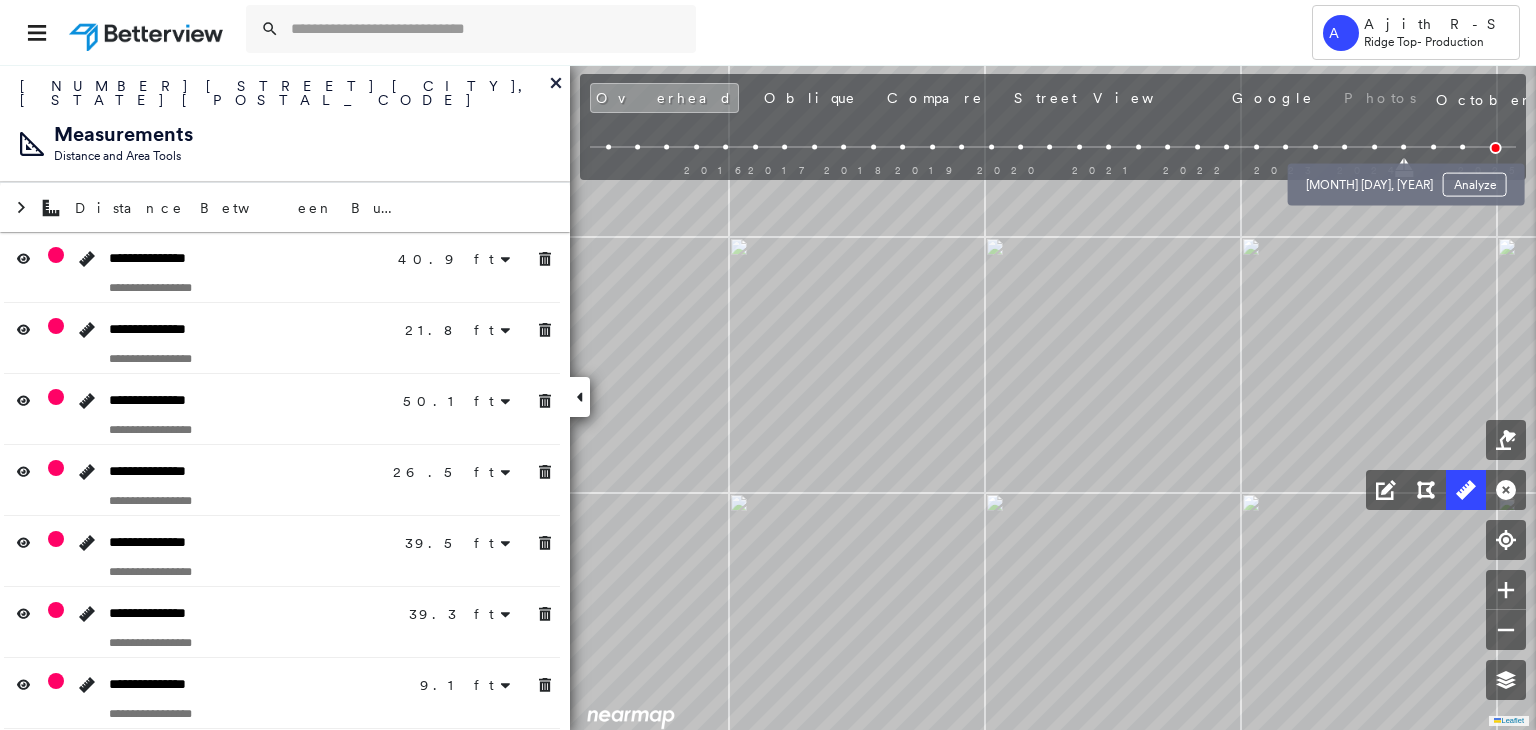 click at bounding box center (1374, 147) 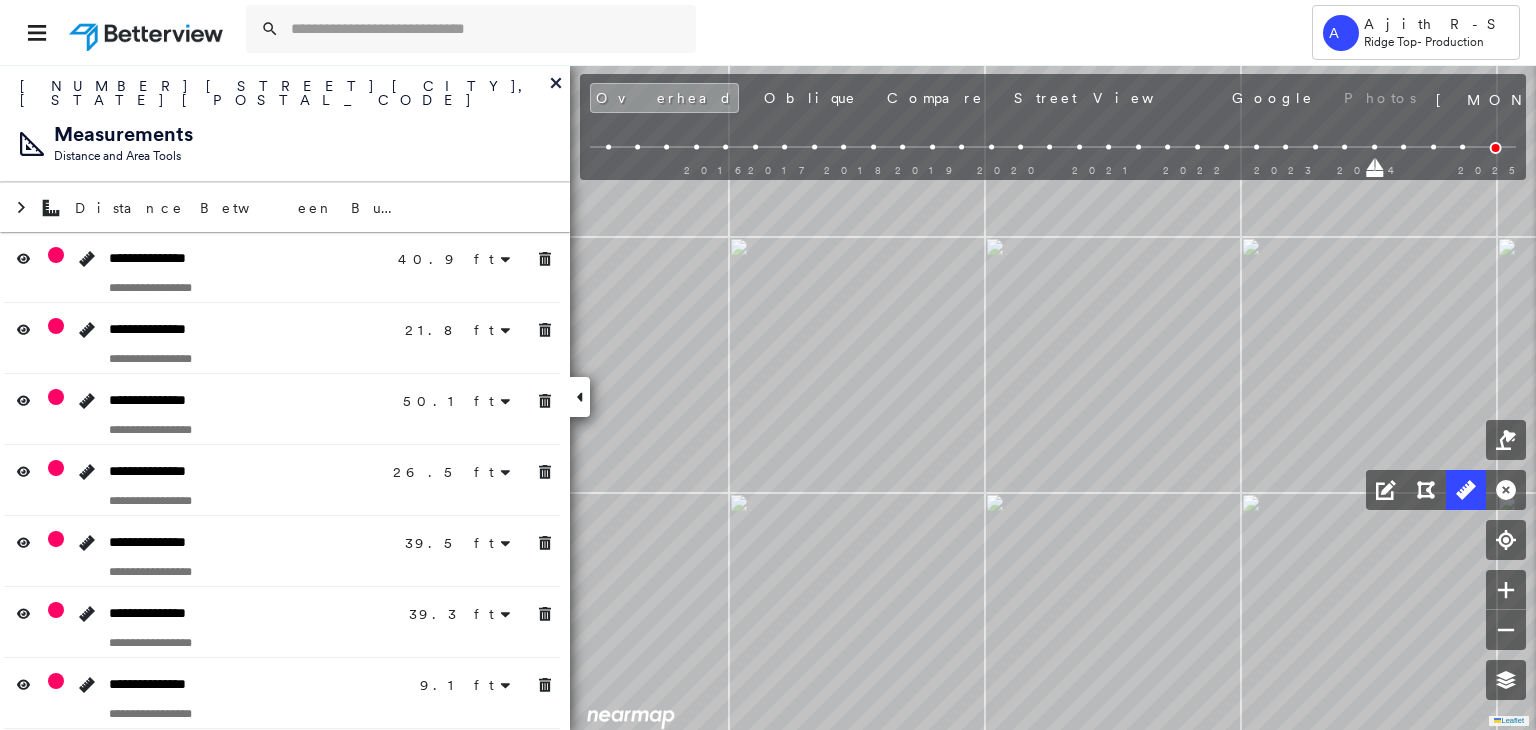 click on "2016 2017 2018 2019 2020 2021 2022 2023 2024 2025" at bounding box center (1053, 150) 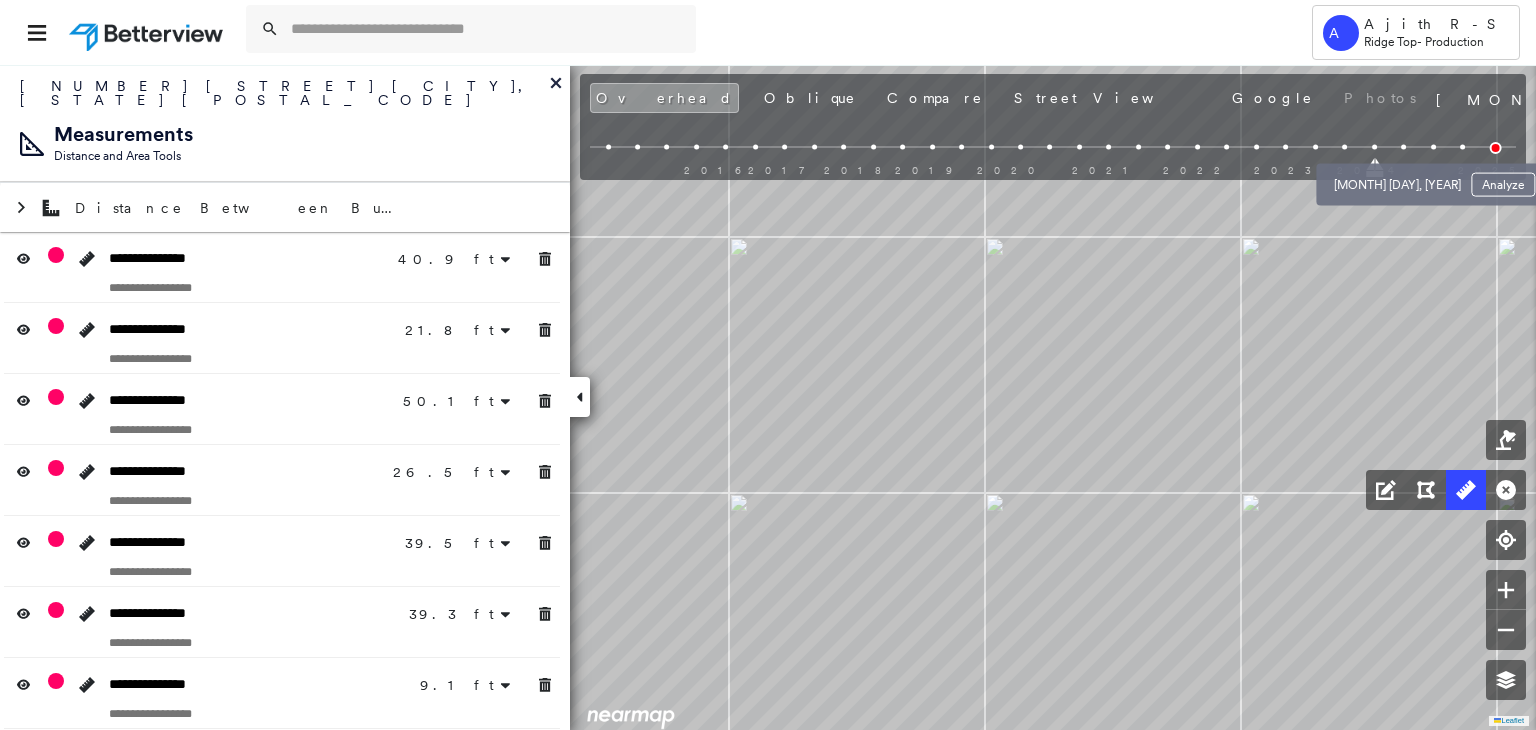 click at bounding box center [1403, 147] 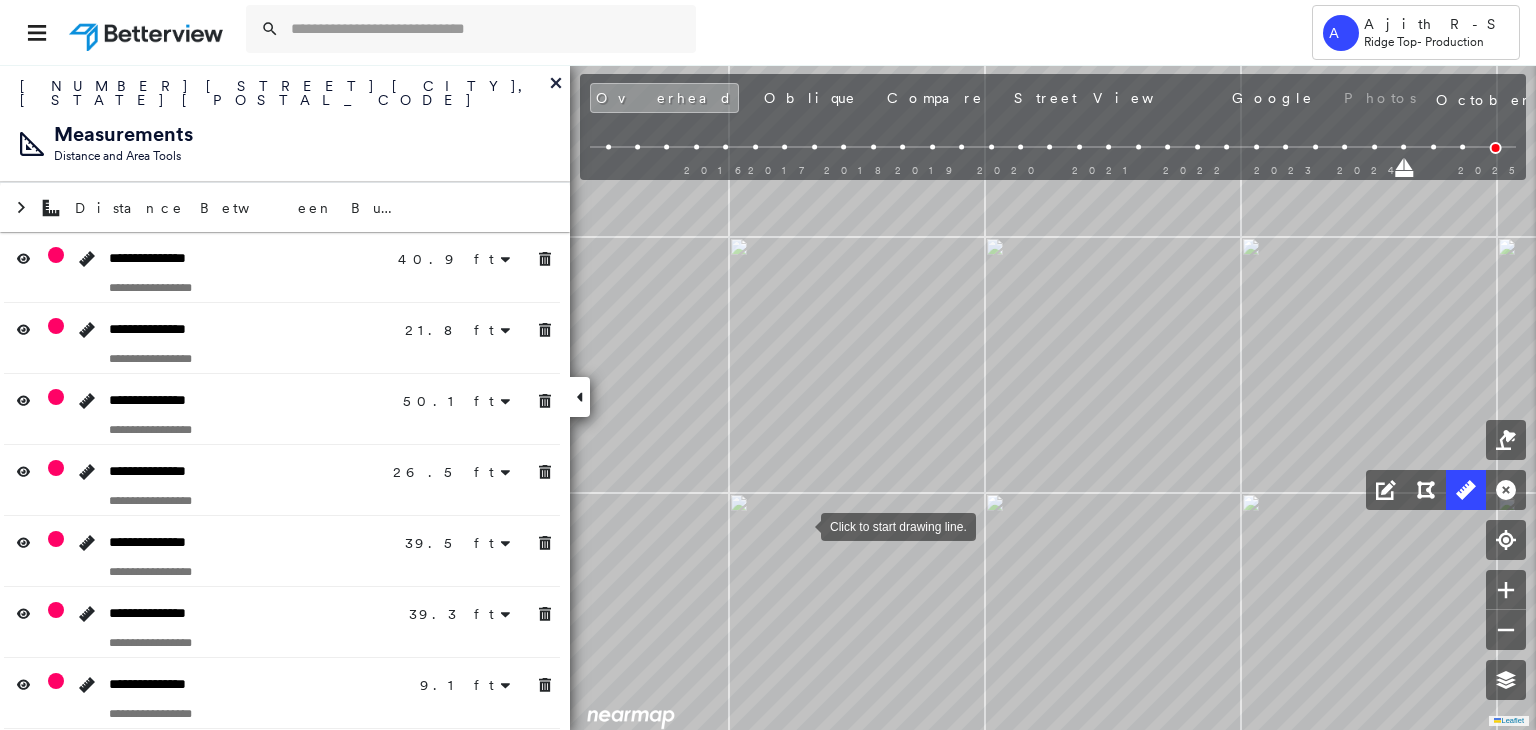 click at bounding box center [801, 525] 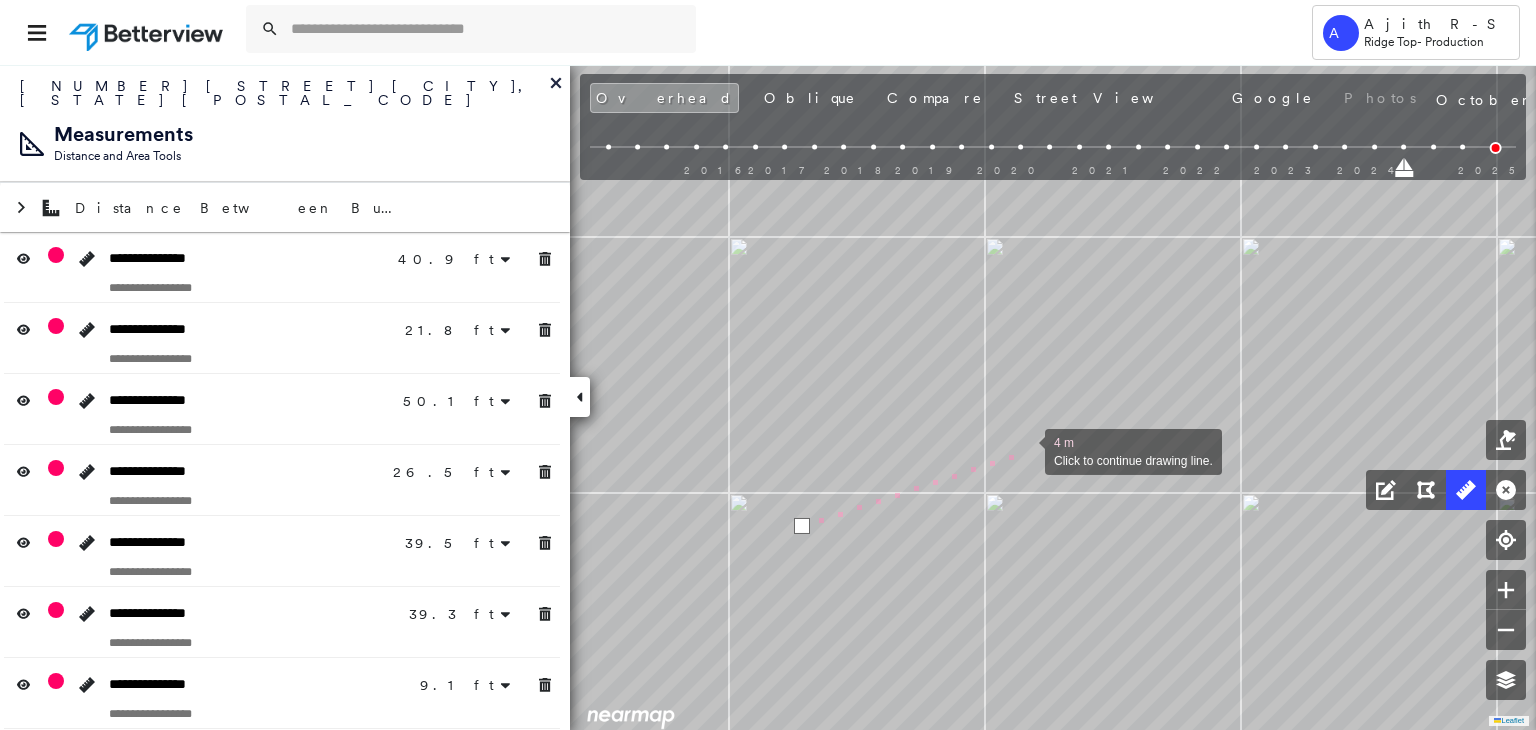 click at bounding box center [1025, 450] 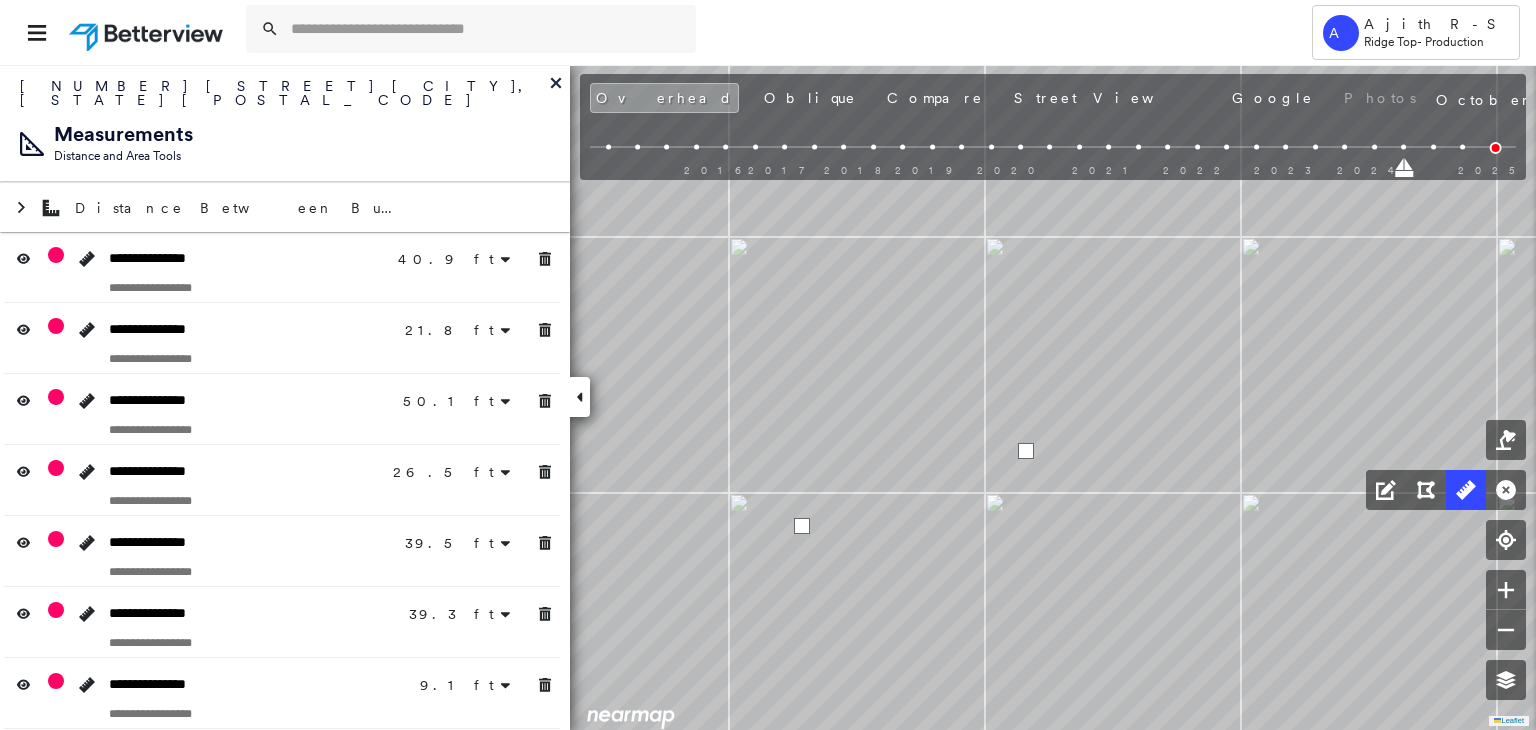 click at bounding box center [1026, 451] 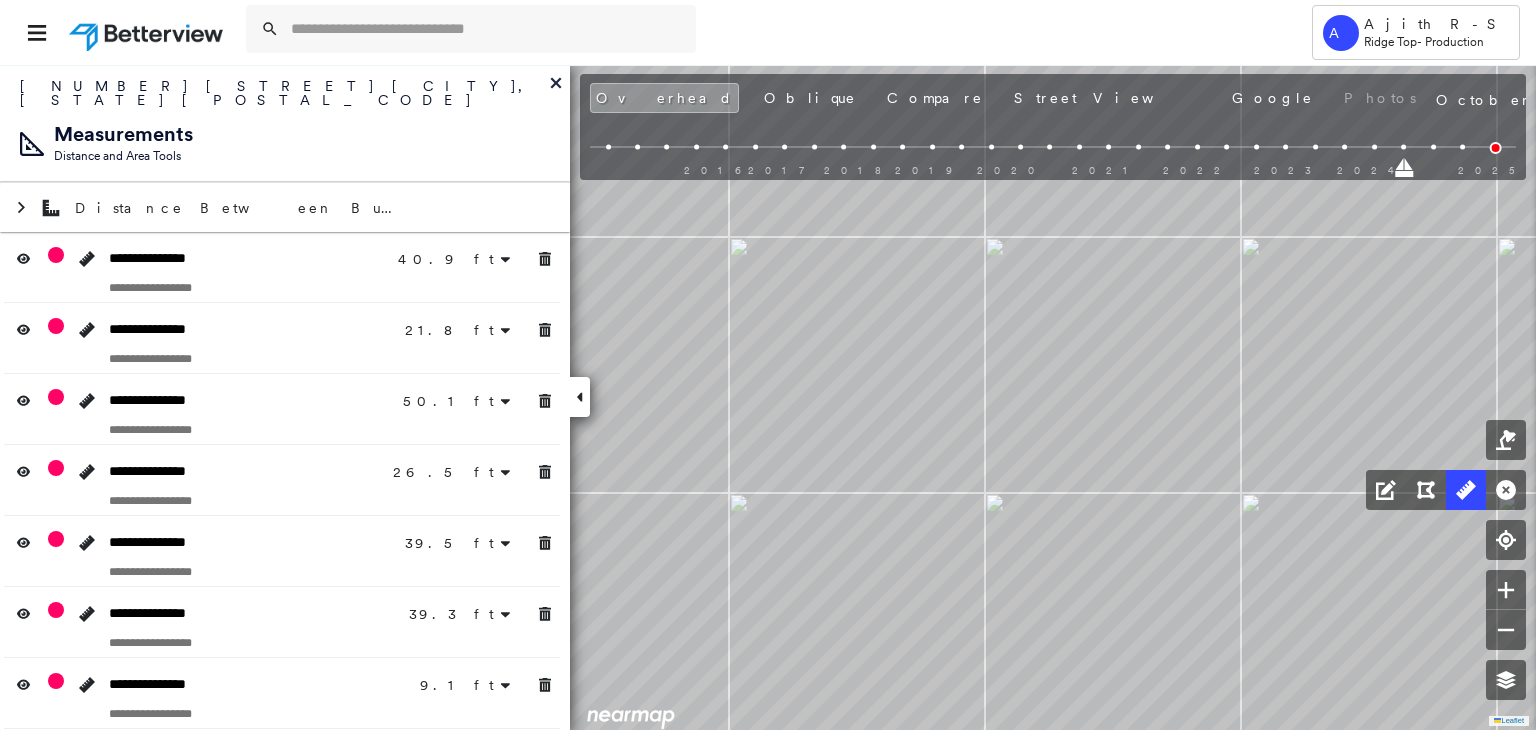 drag, startPoint x: 1479, startPoint y: 155, endPoint x: 1476, endPoint y: 144, distance: 11.401754 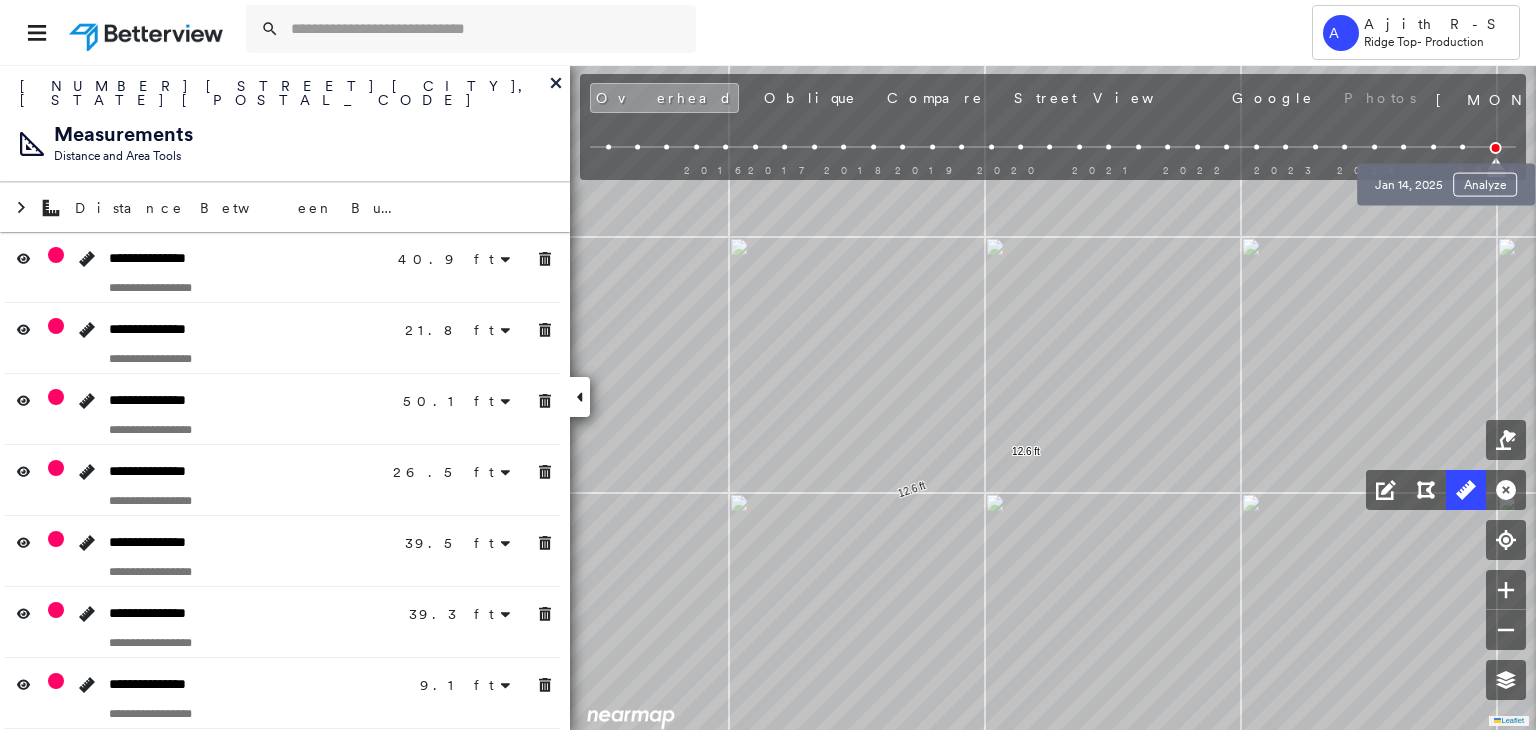 click at bounding box center [1462, 147] 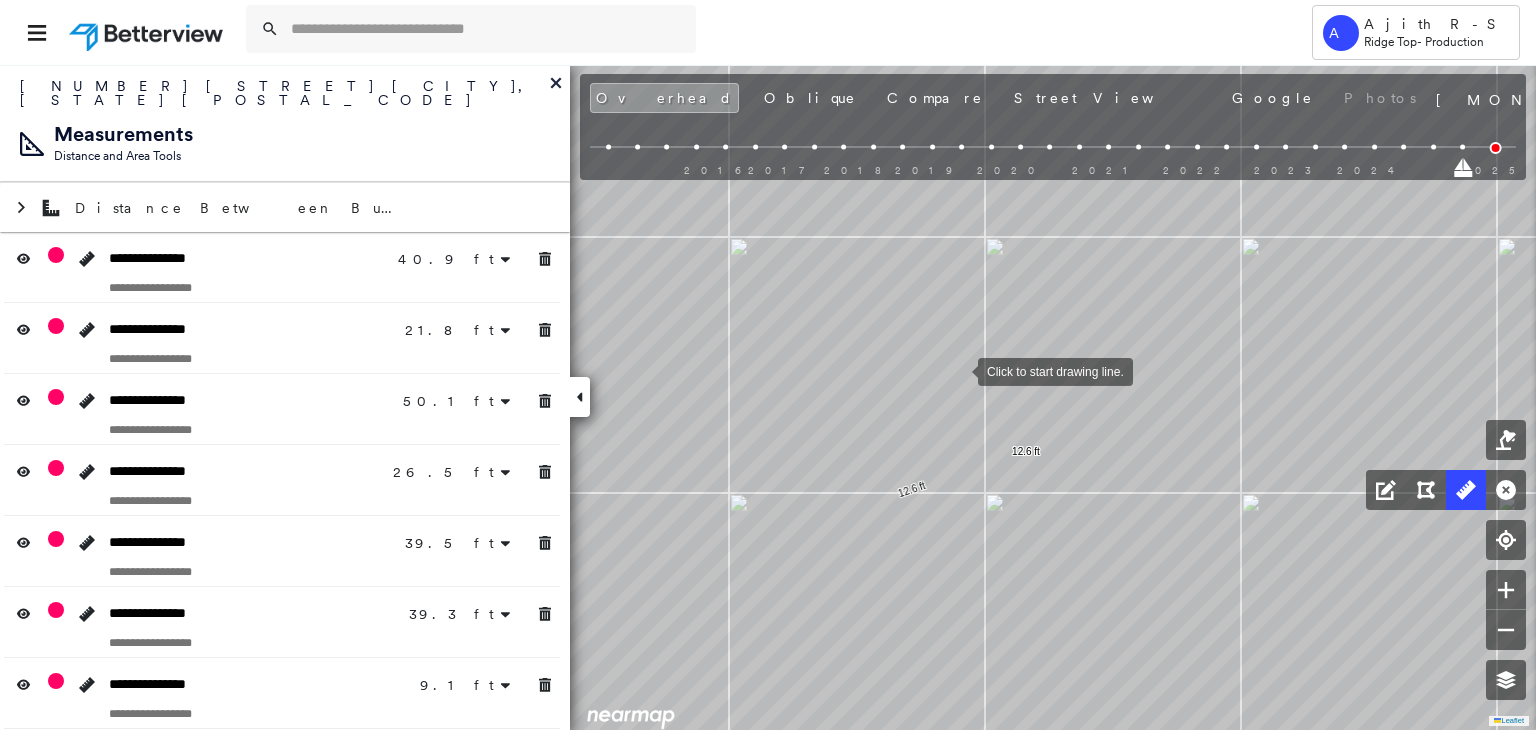 click at bounding box center [958, 370] 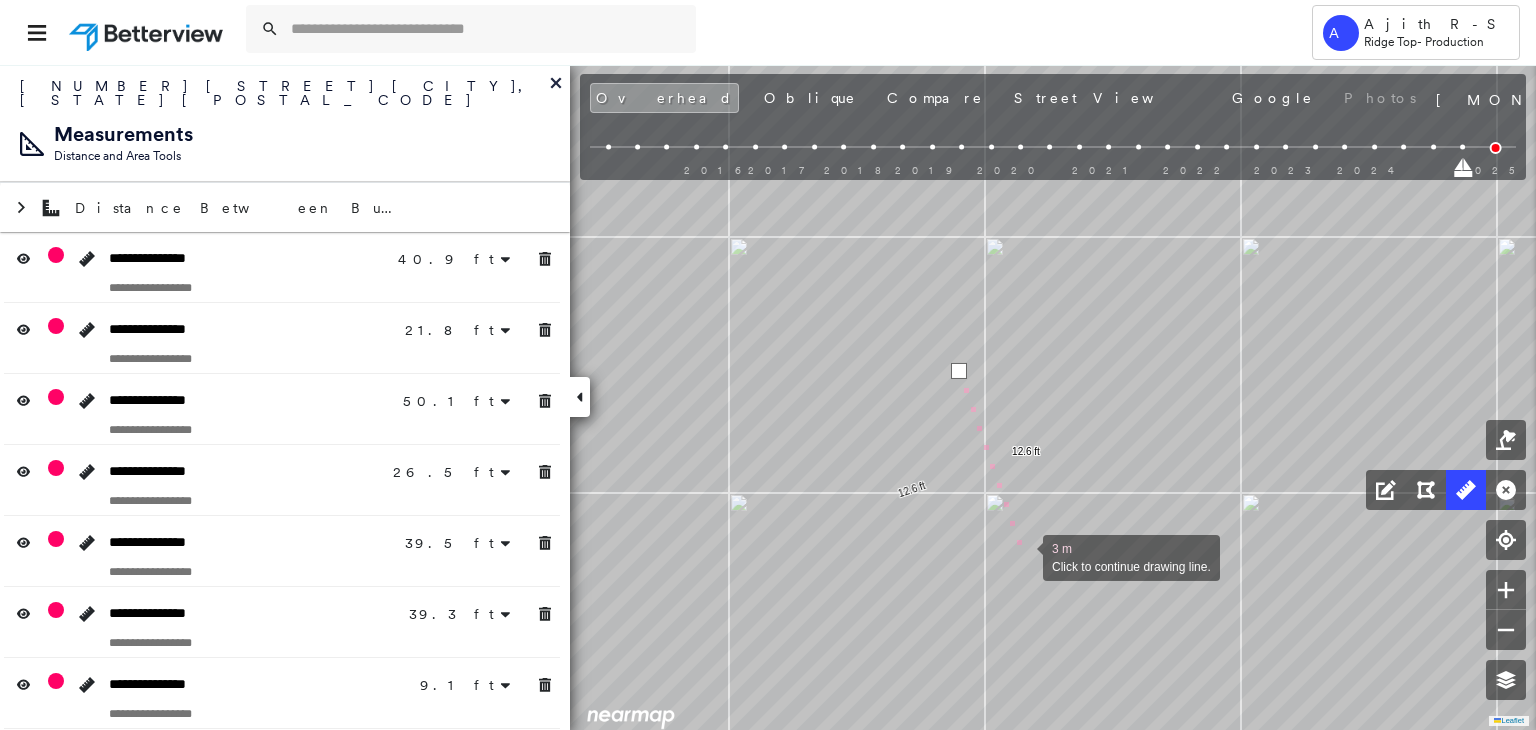 click at bounding box center (1023, 556) 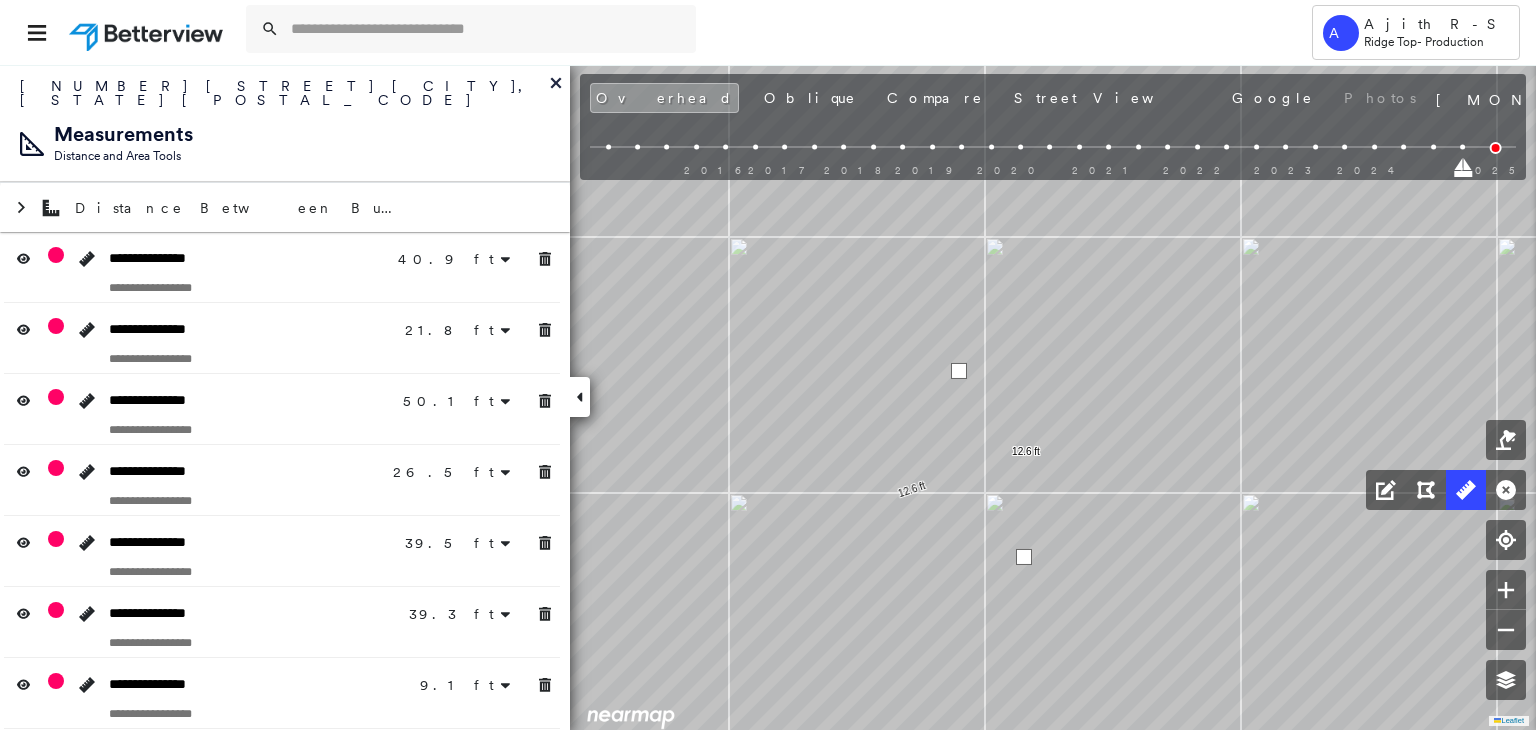 click at bounding box center (1024, 557) 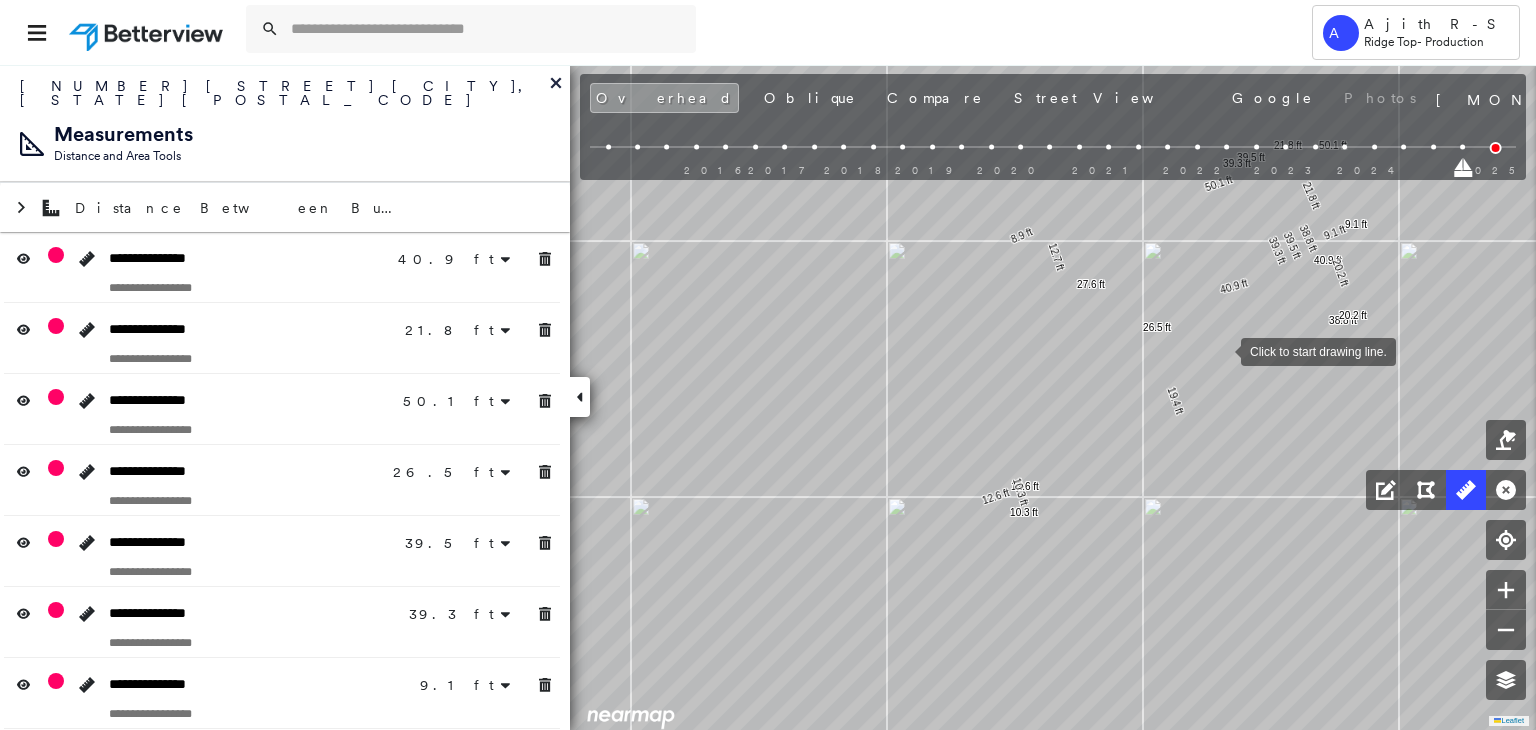 drag, startPoint x: 1244, startPoint y: 283, endPoint x: 1160, endPoint y: 425, distance: 164.98485 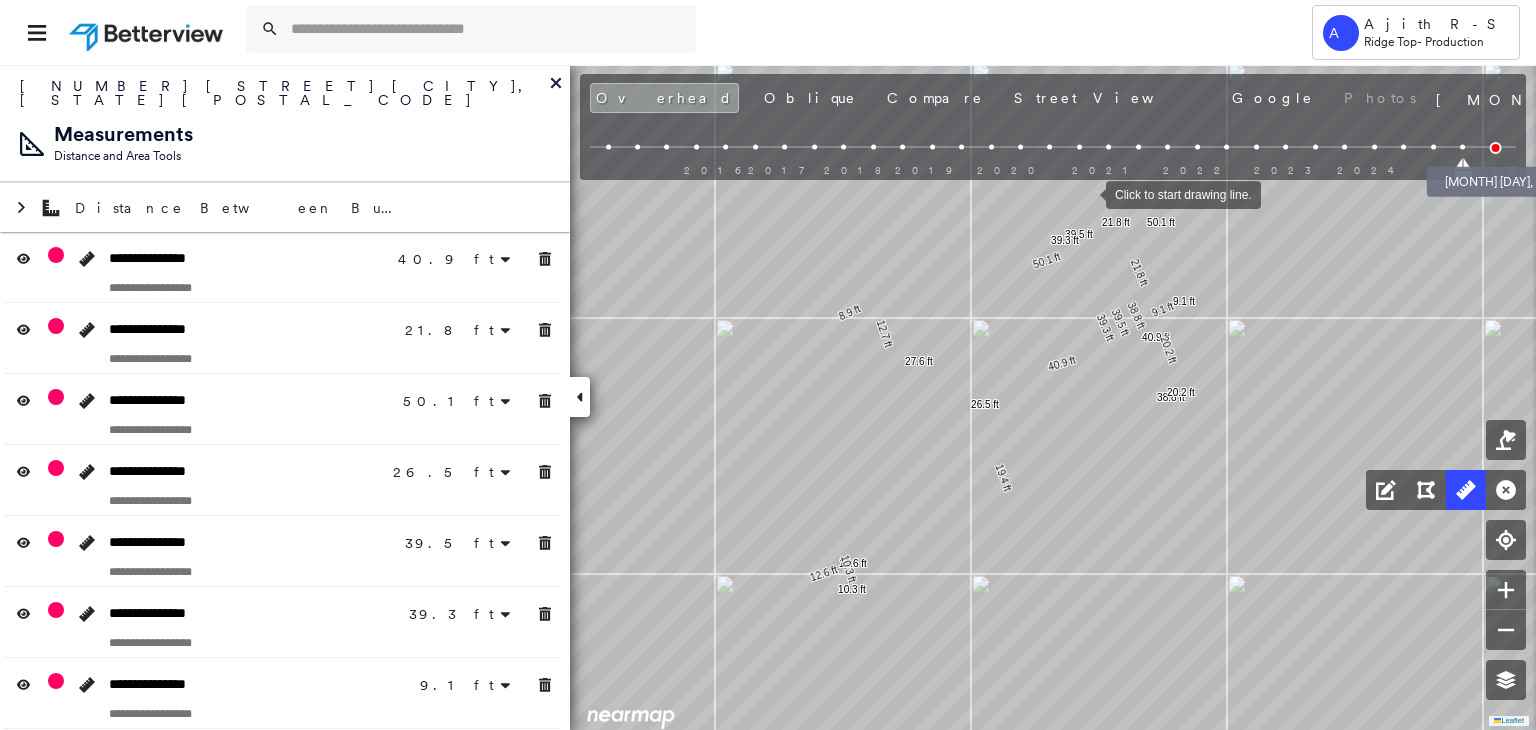 click at bounding box center [1496, 148] 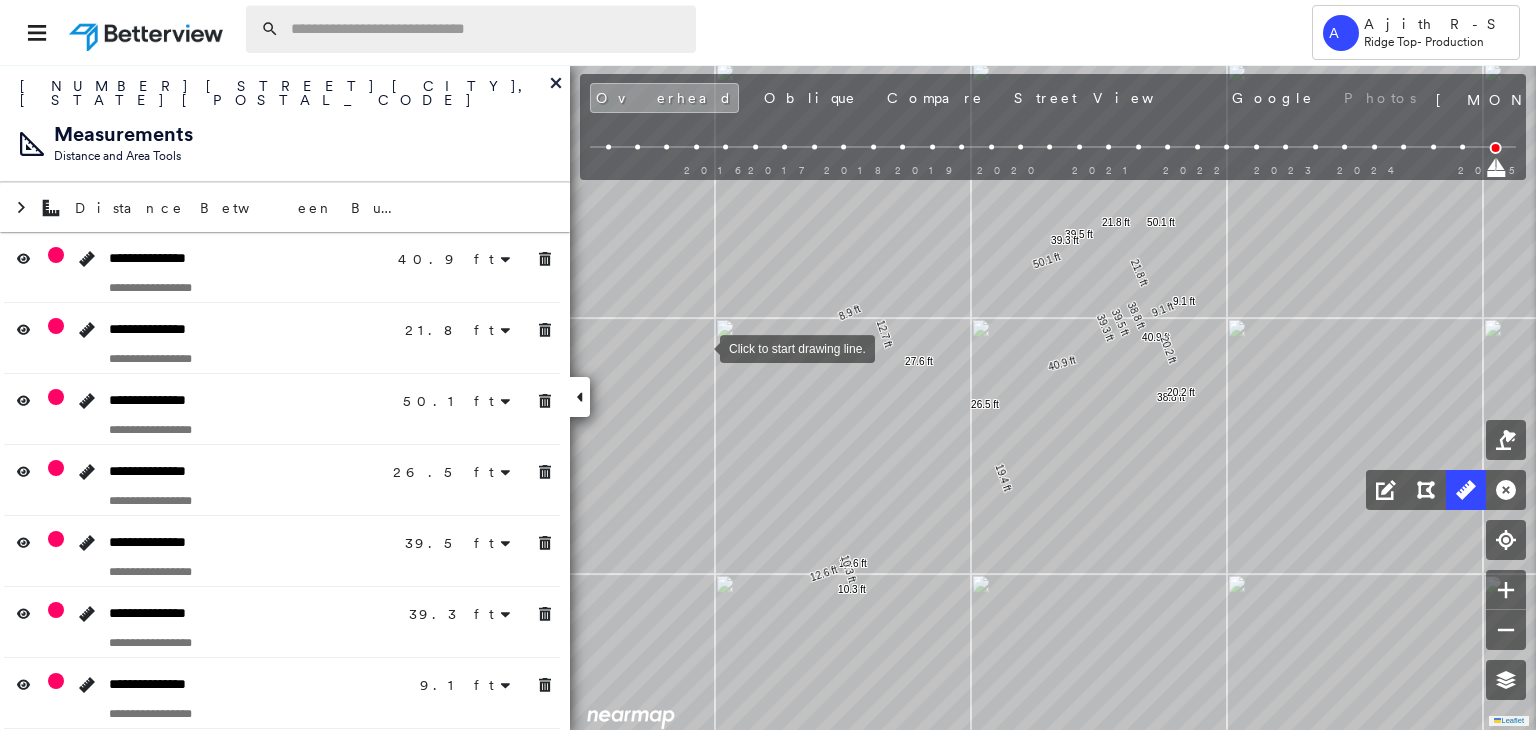 click at bounding box center [487, 29] 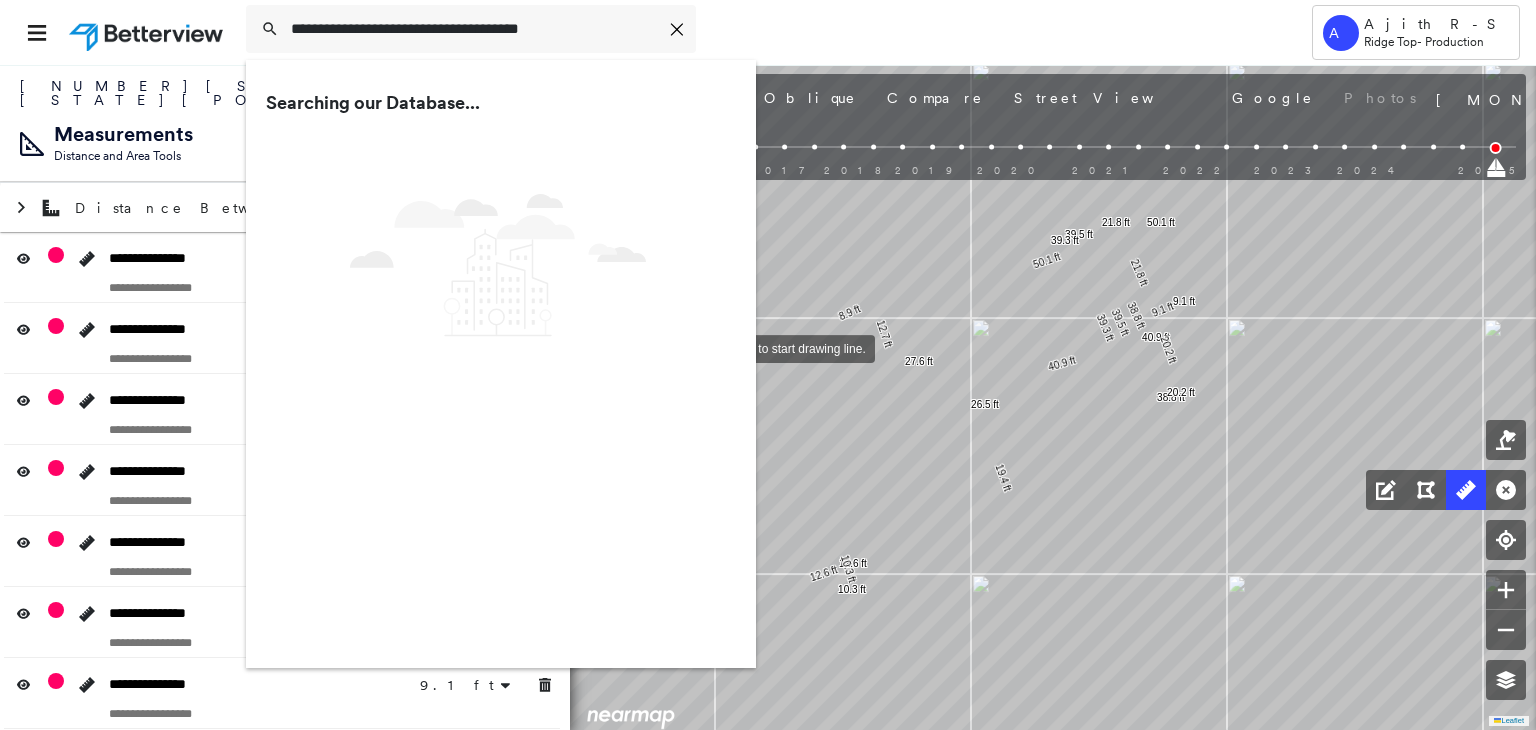 type on "**********" 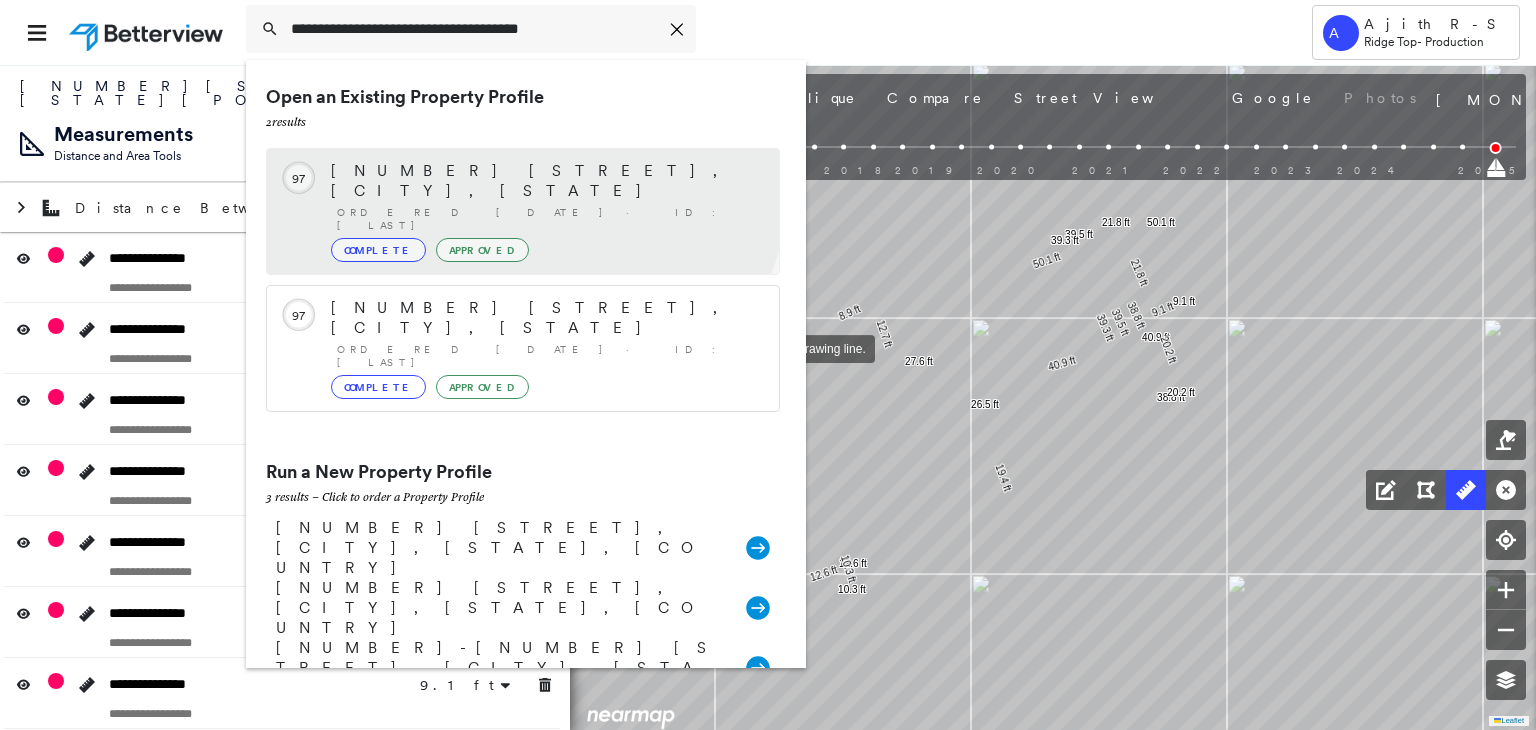 click on "[NUMBER] [STREET], [CITY], [STATE]" at bounding box center (545, 181) 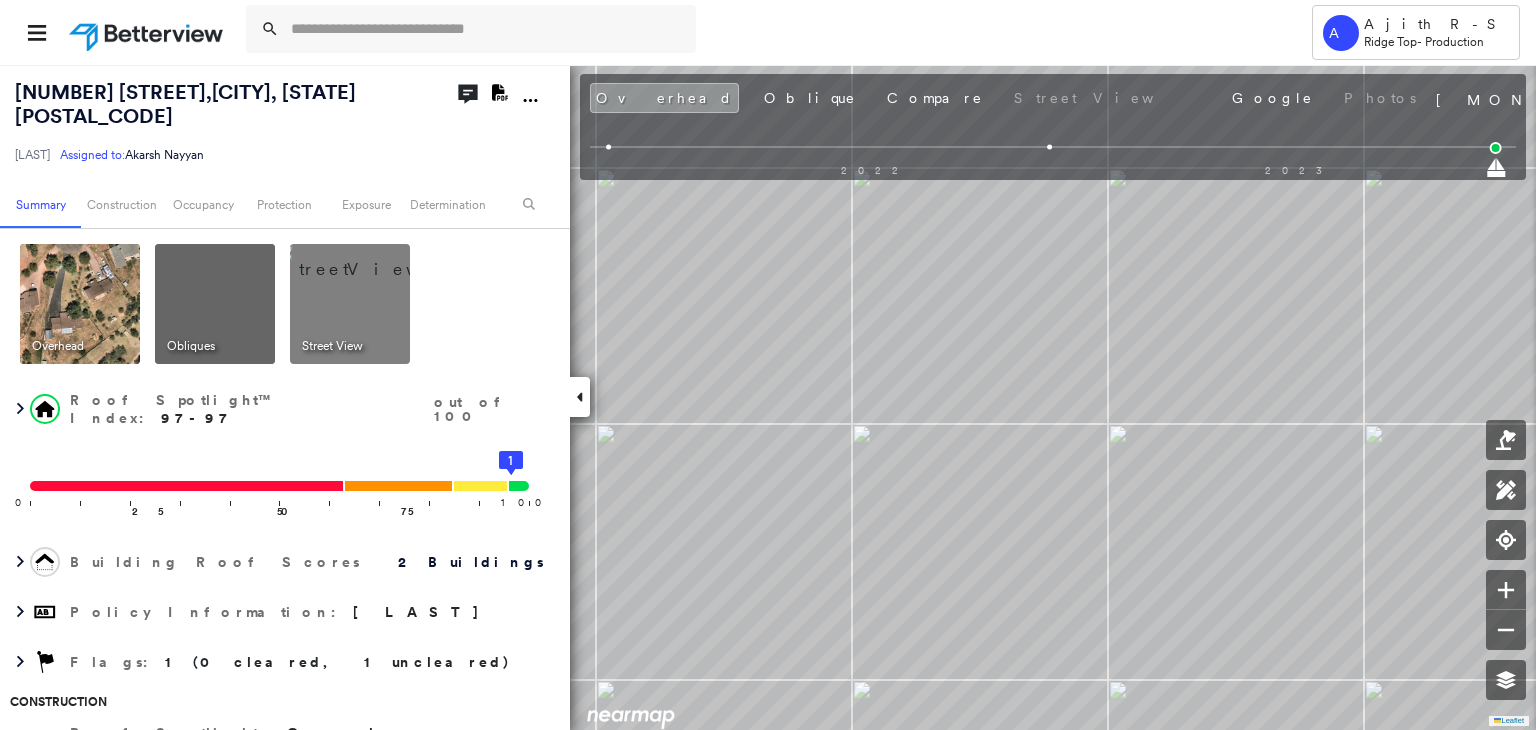 click on "2022 2023" at bounding box center (1053, 150) 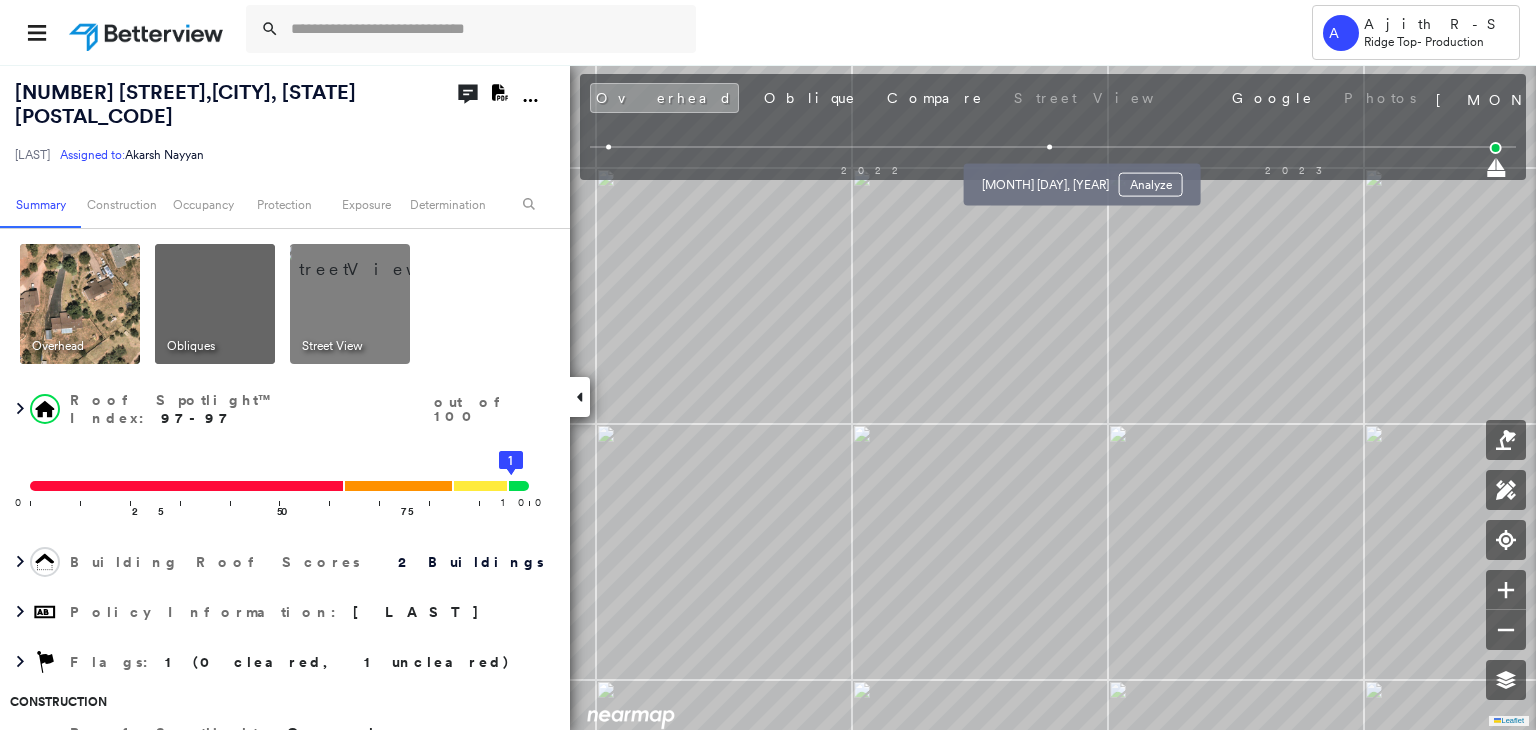 click at bounding box center [1050, 147] 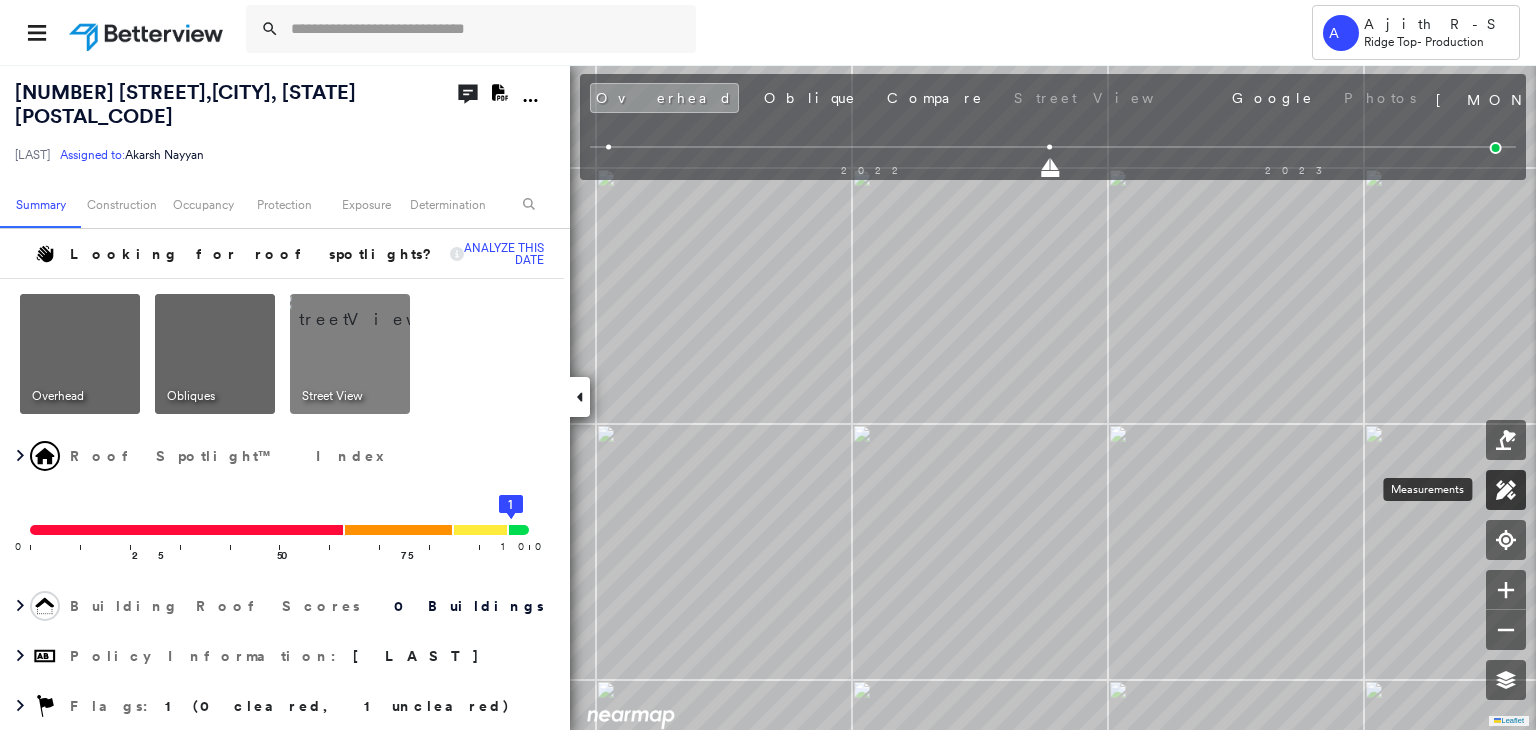 click 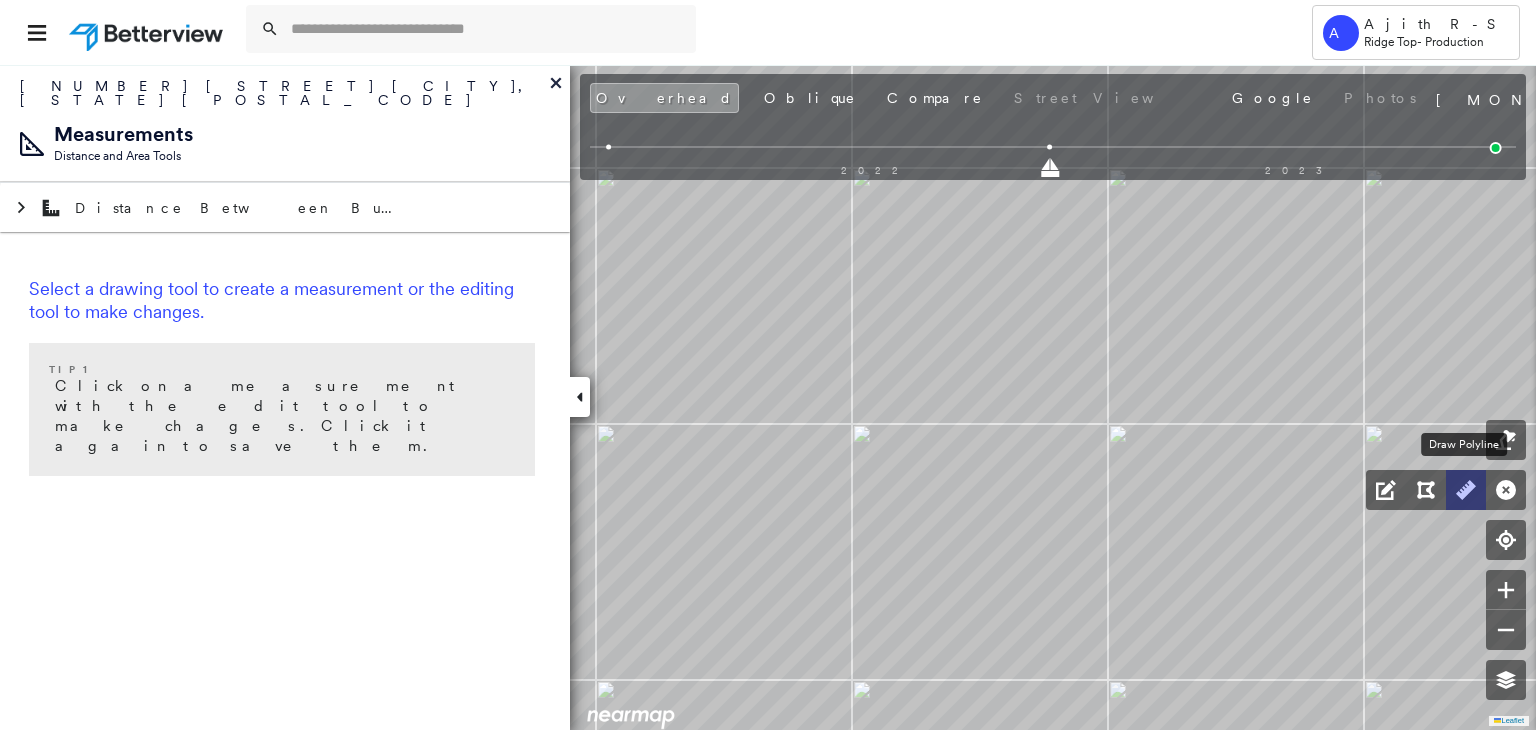 click 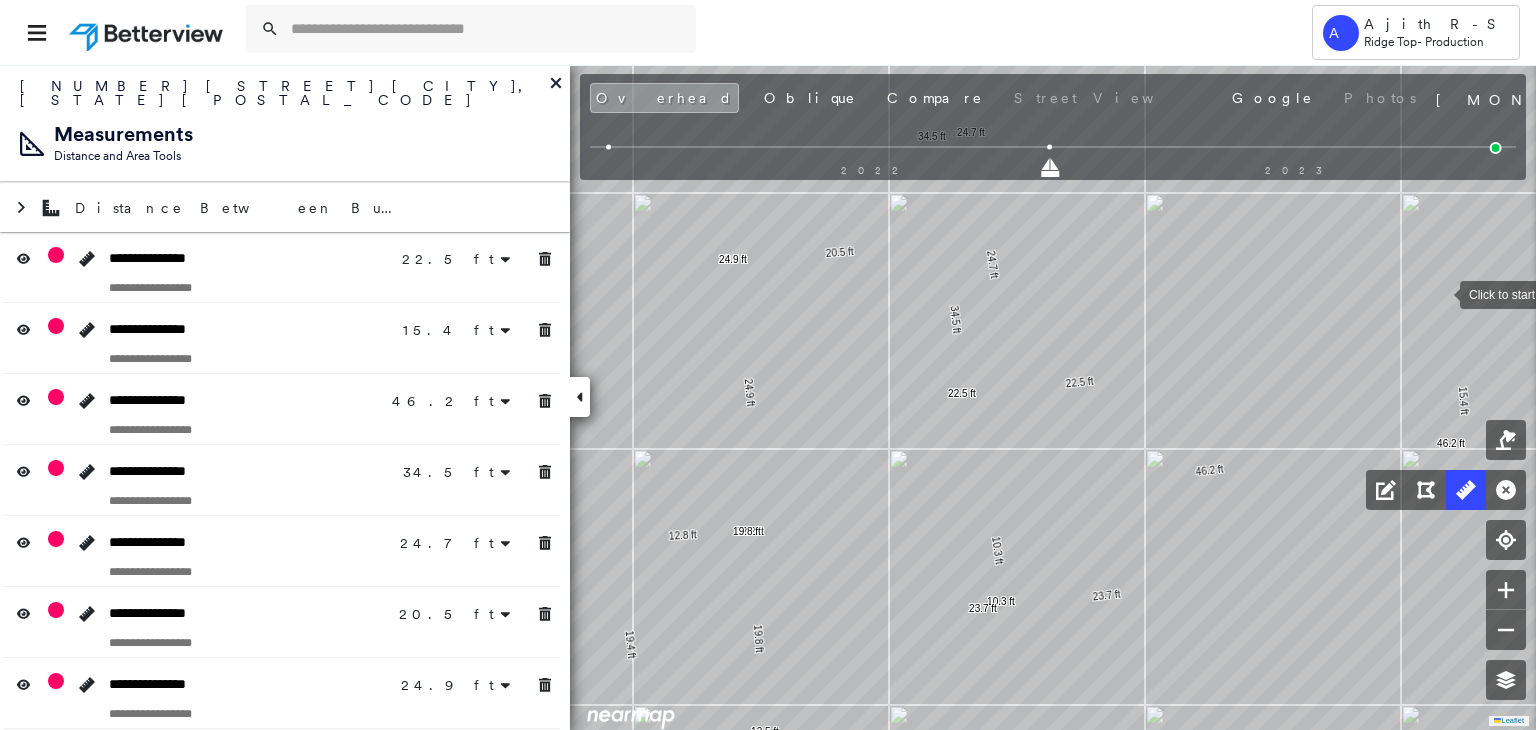 click at bounding box center [1440, 293] 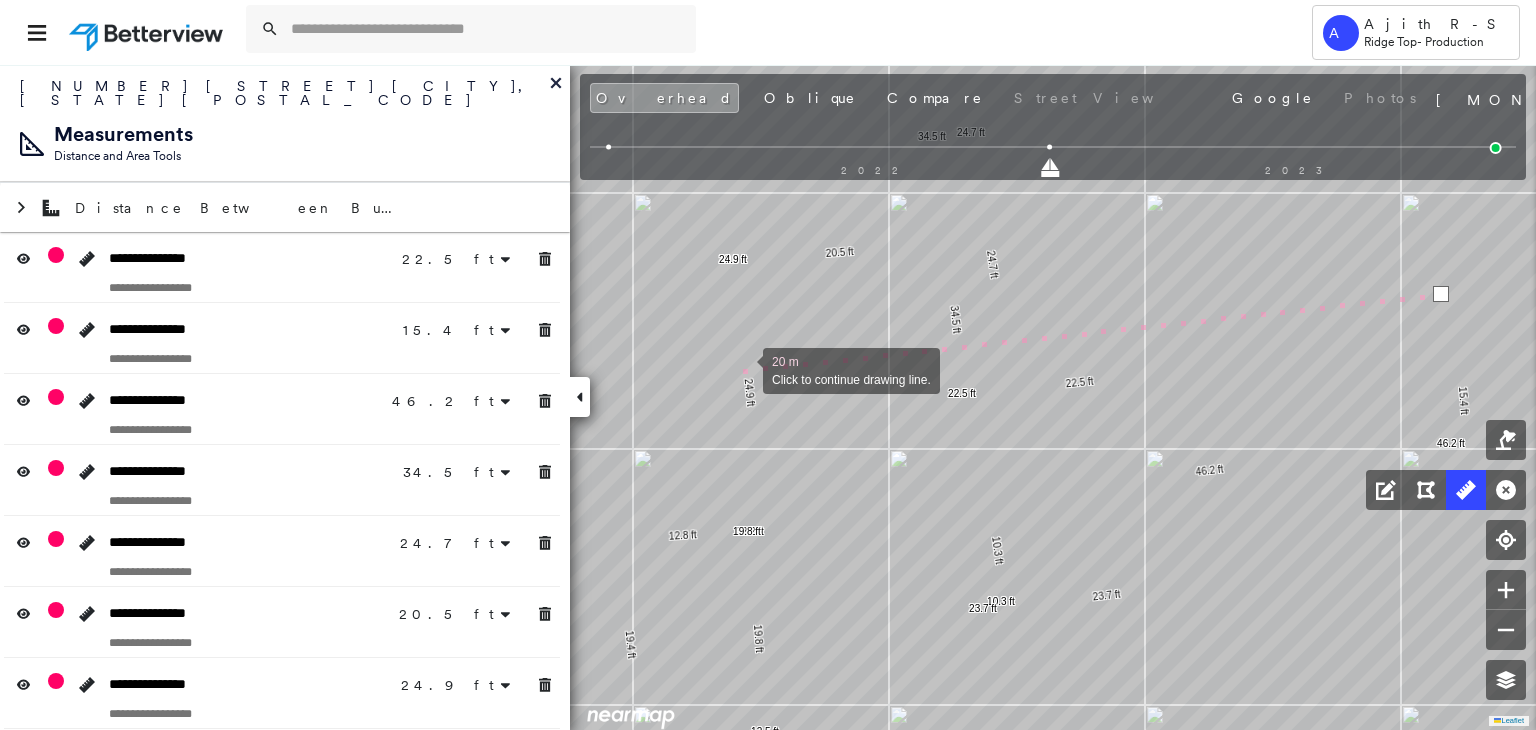 click at bounding box center (743, 369) 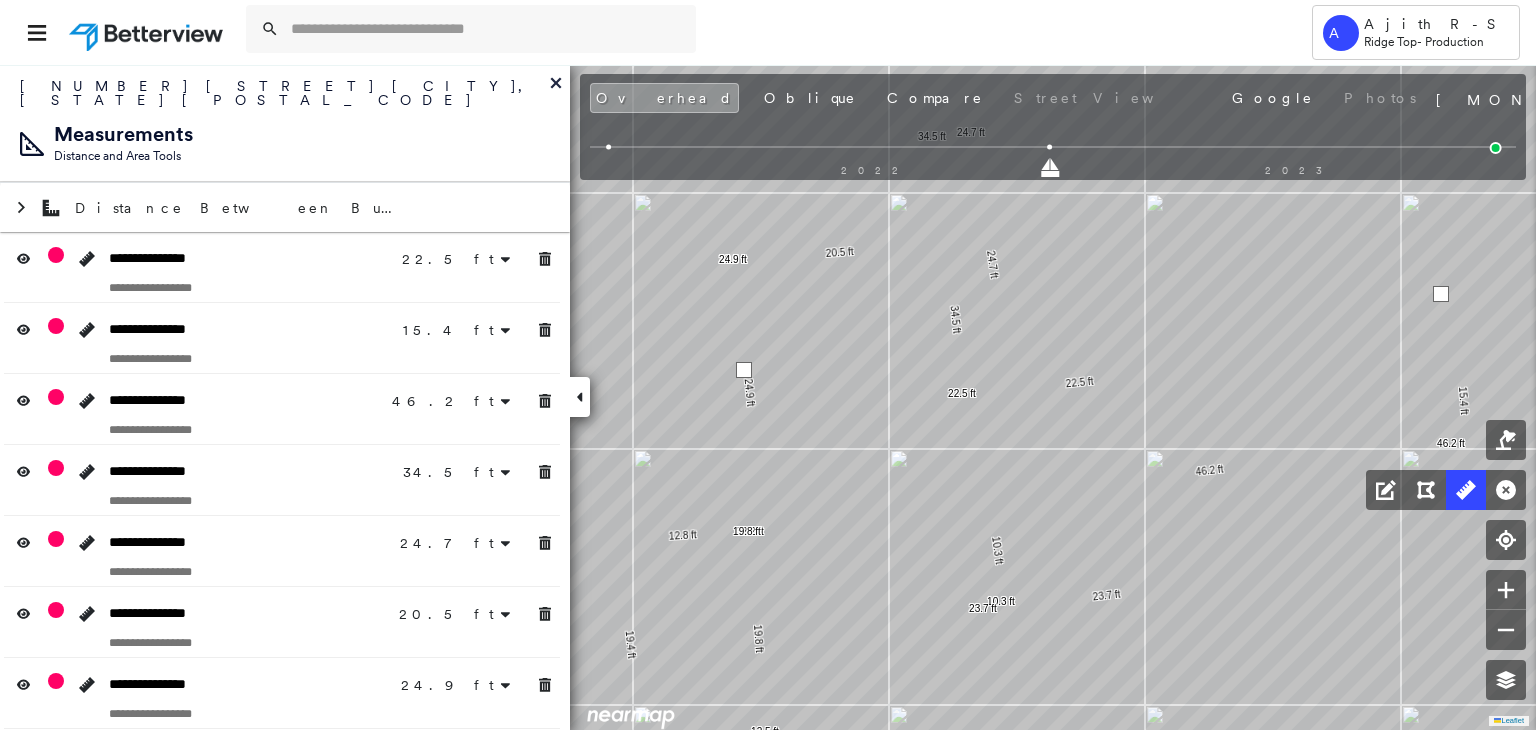 click at bounding box center (744, 370) 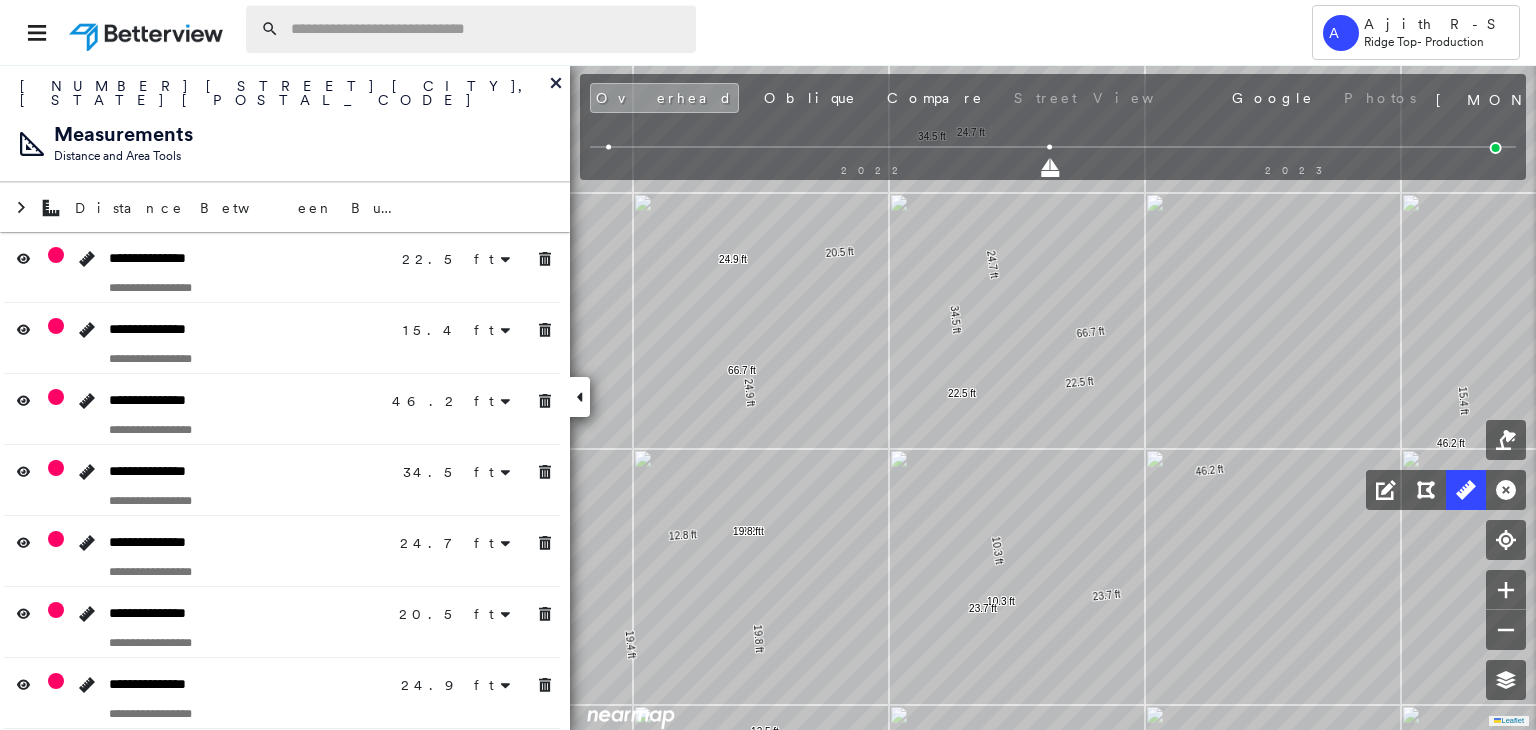 click at bounding box center [487, 29] 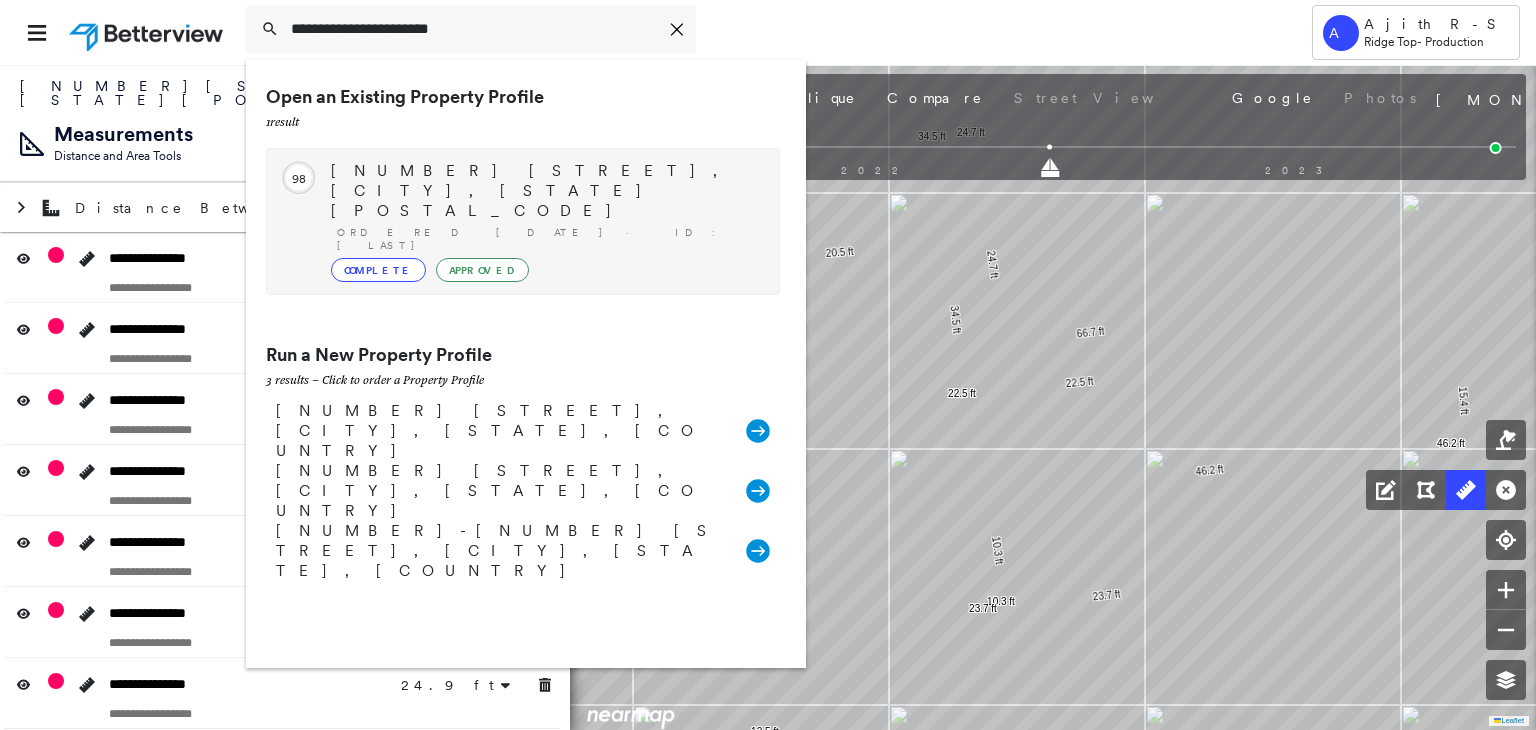 type on "**********" 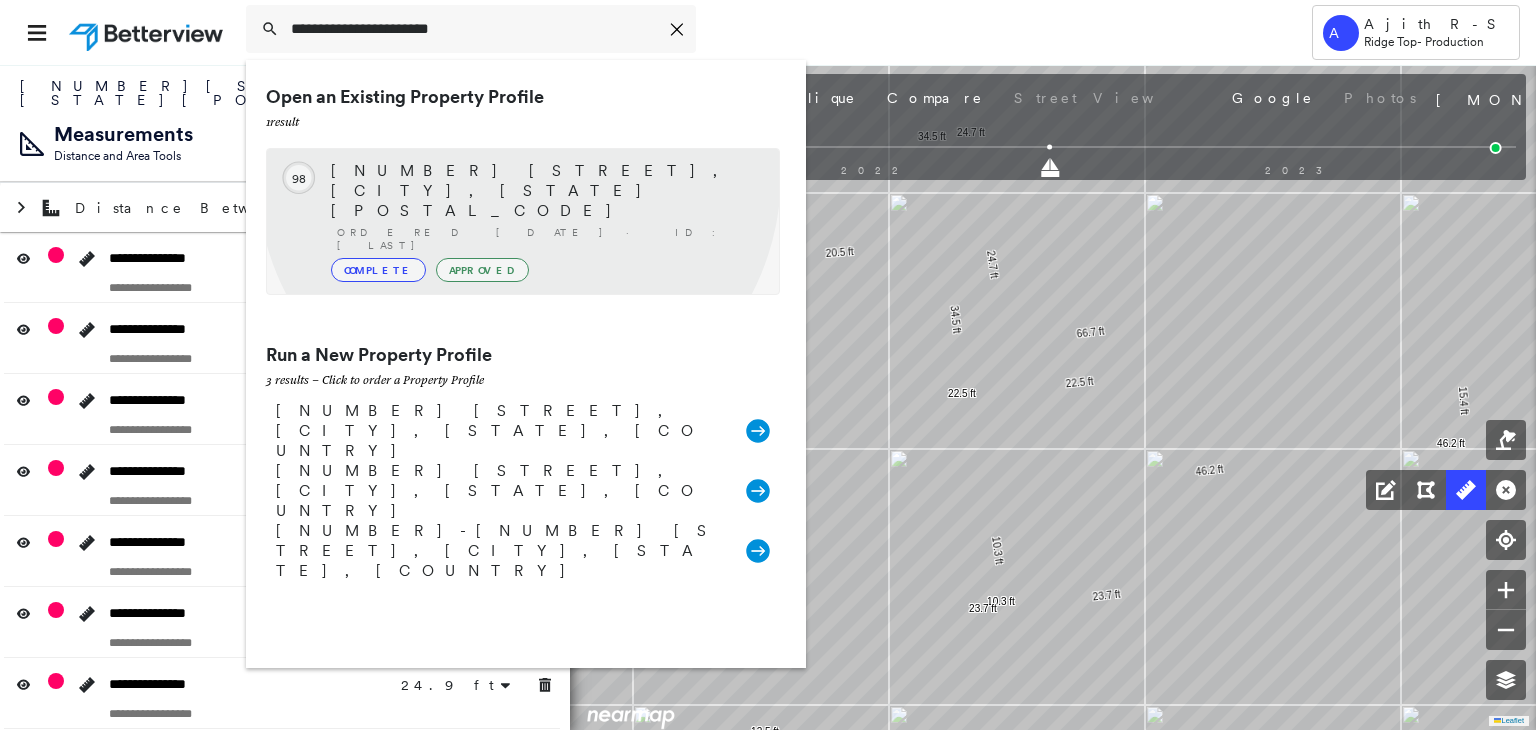 click on "[NUMBER] [STREET], [CITY], [STATE] [POSTAL_CODE]" at bounding box center (545, 191) 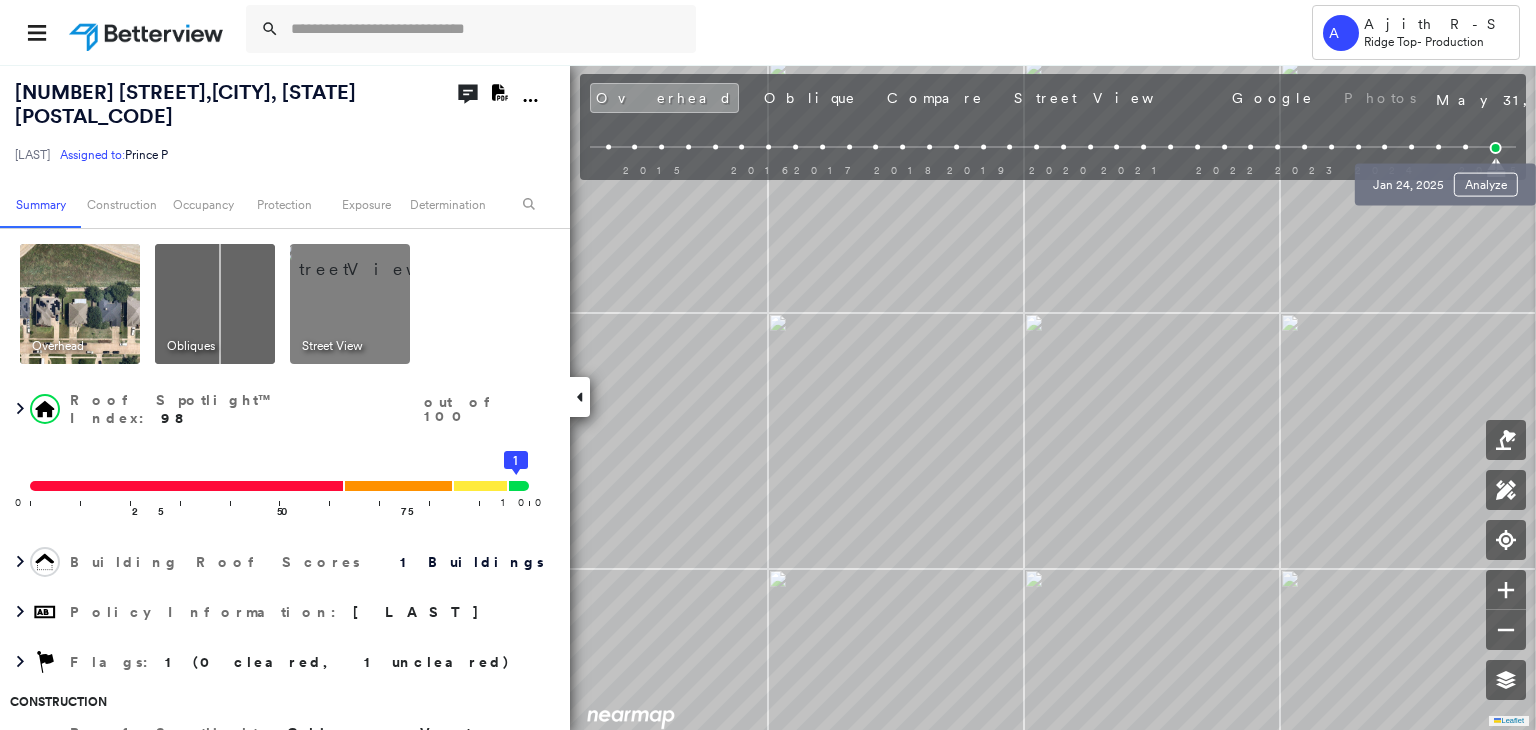 click at bounding box center (1465, 147) 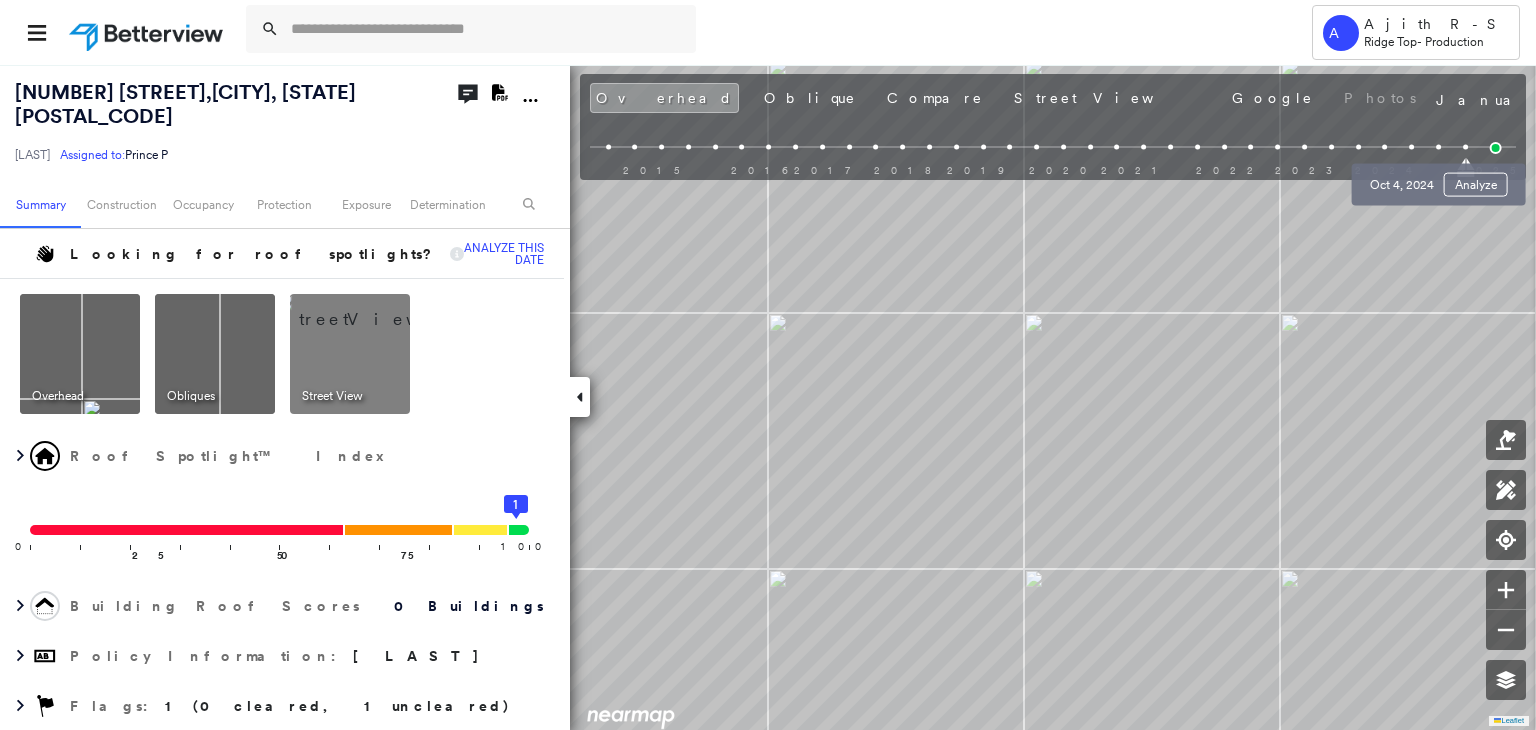 click at bounding box center (1438, 147) 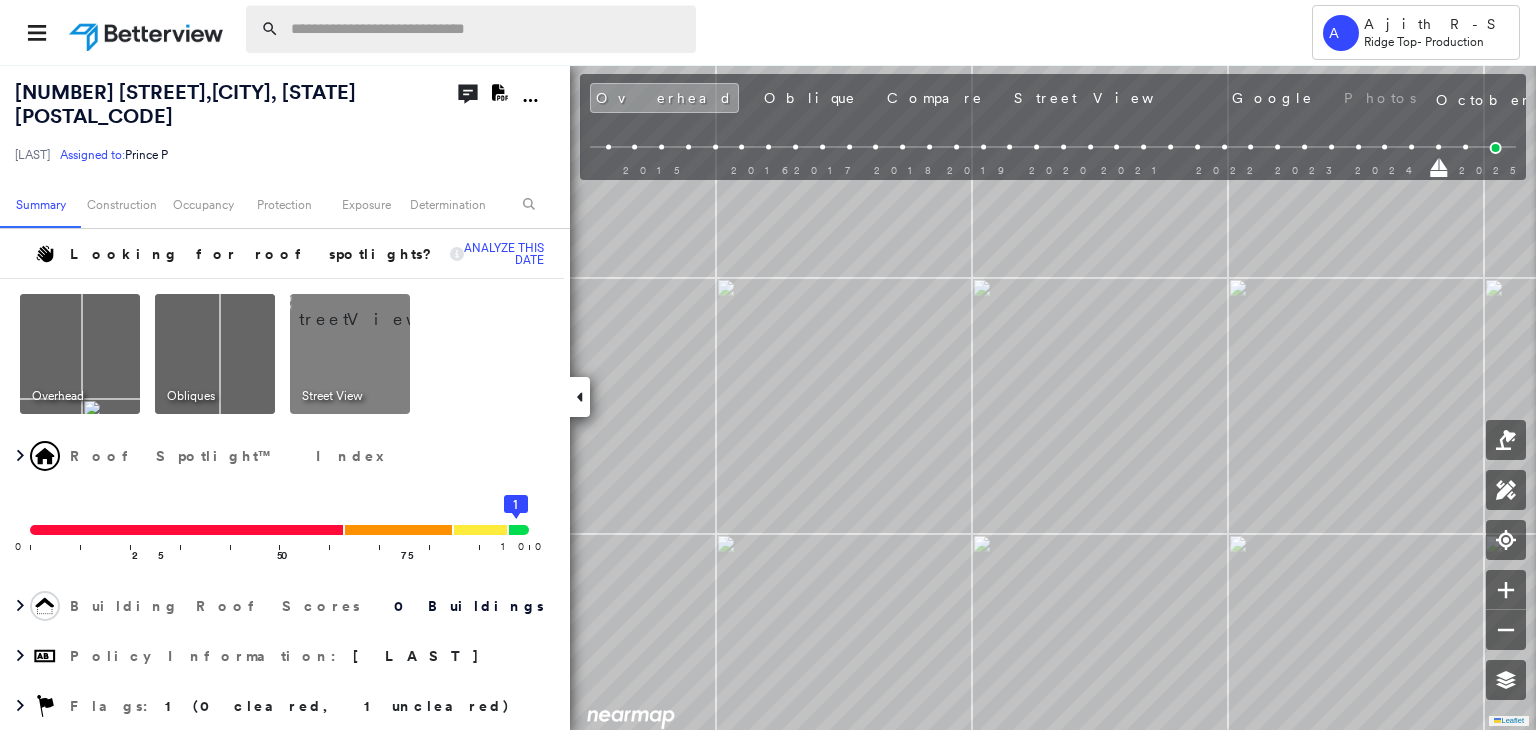 drag, startPoint x: 440, startPoint y: 58, endPoint x: 439, endPoint y: 41, distance: 17.029387 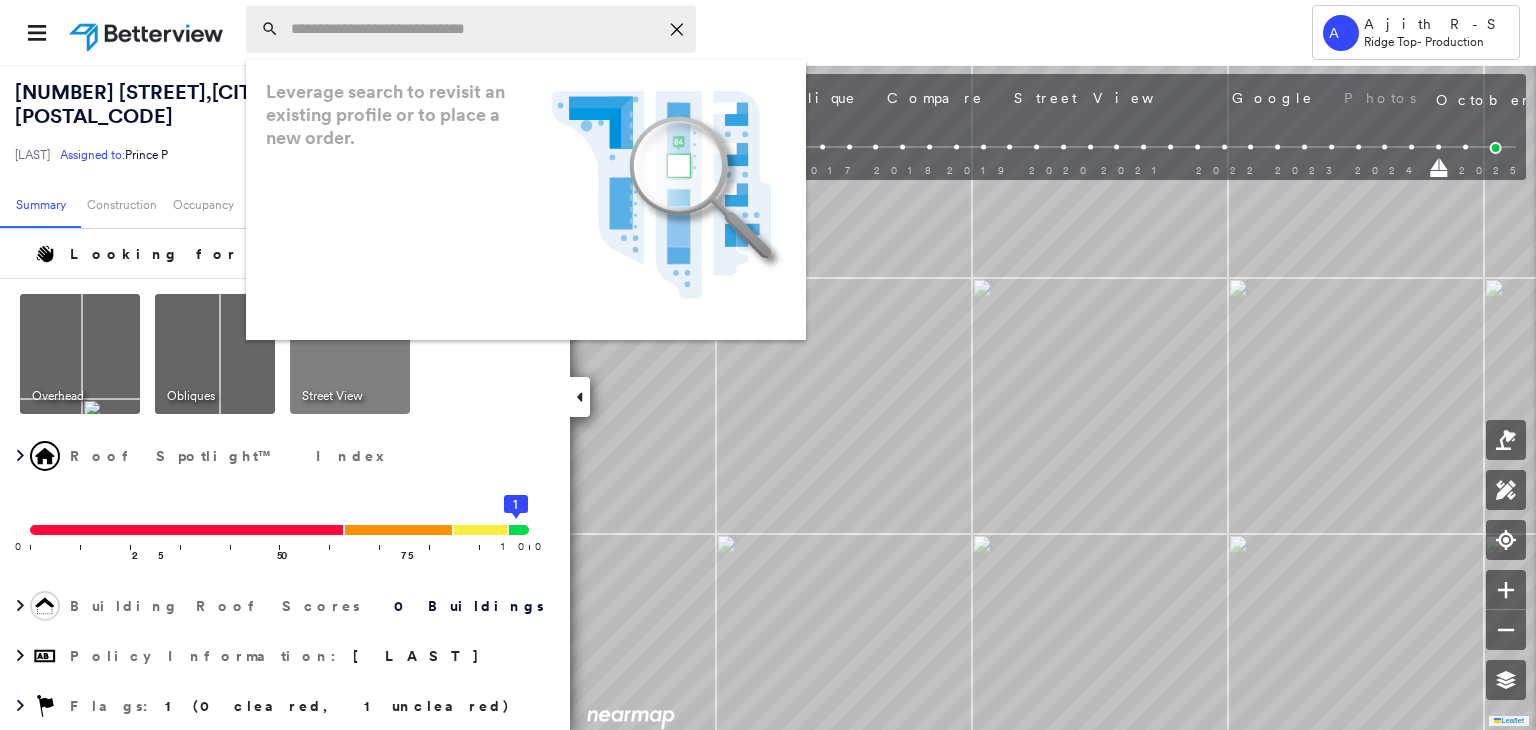 paste on "**********" 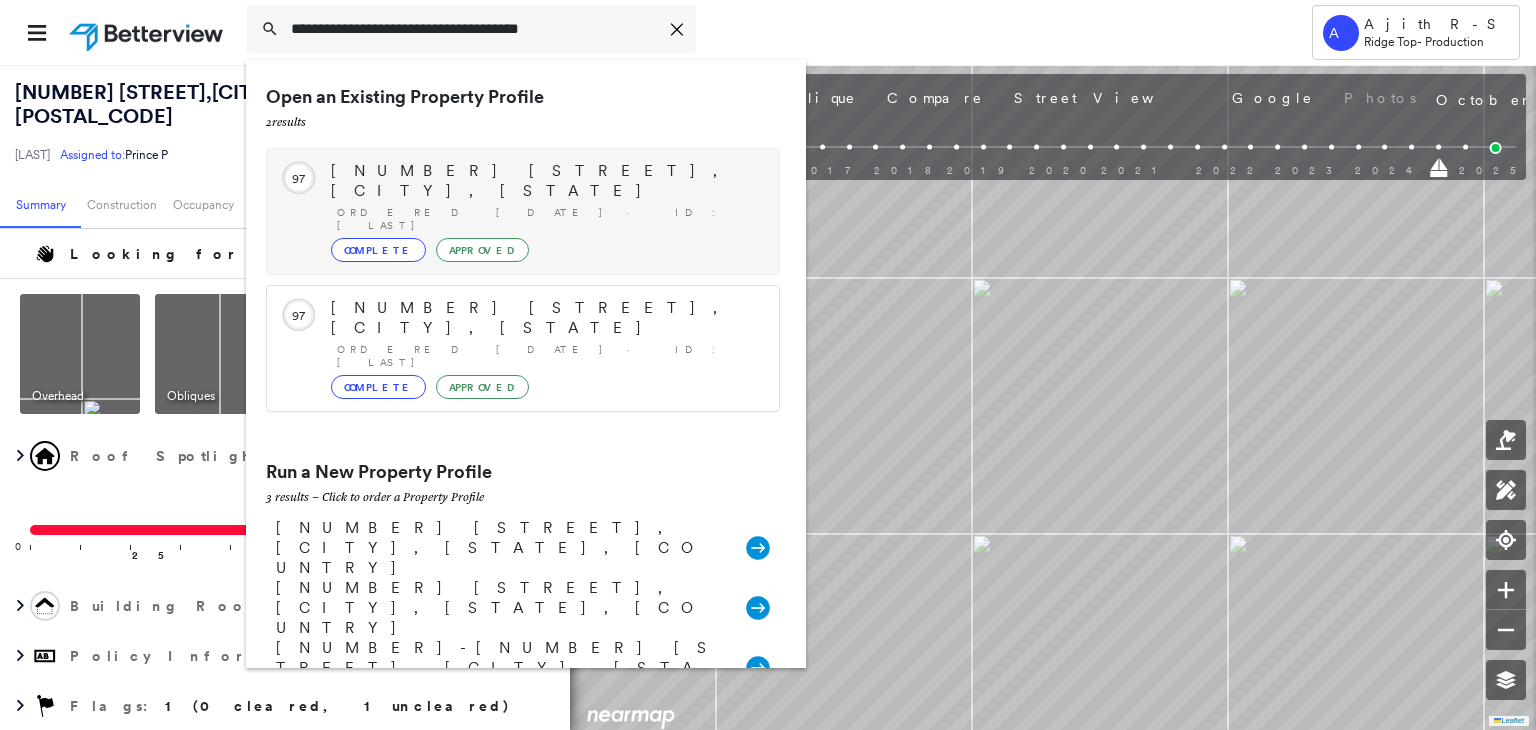 type on "**********" 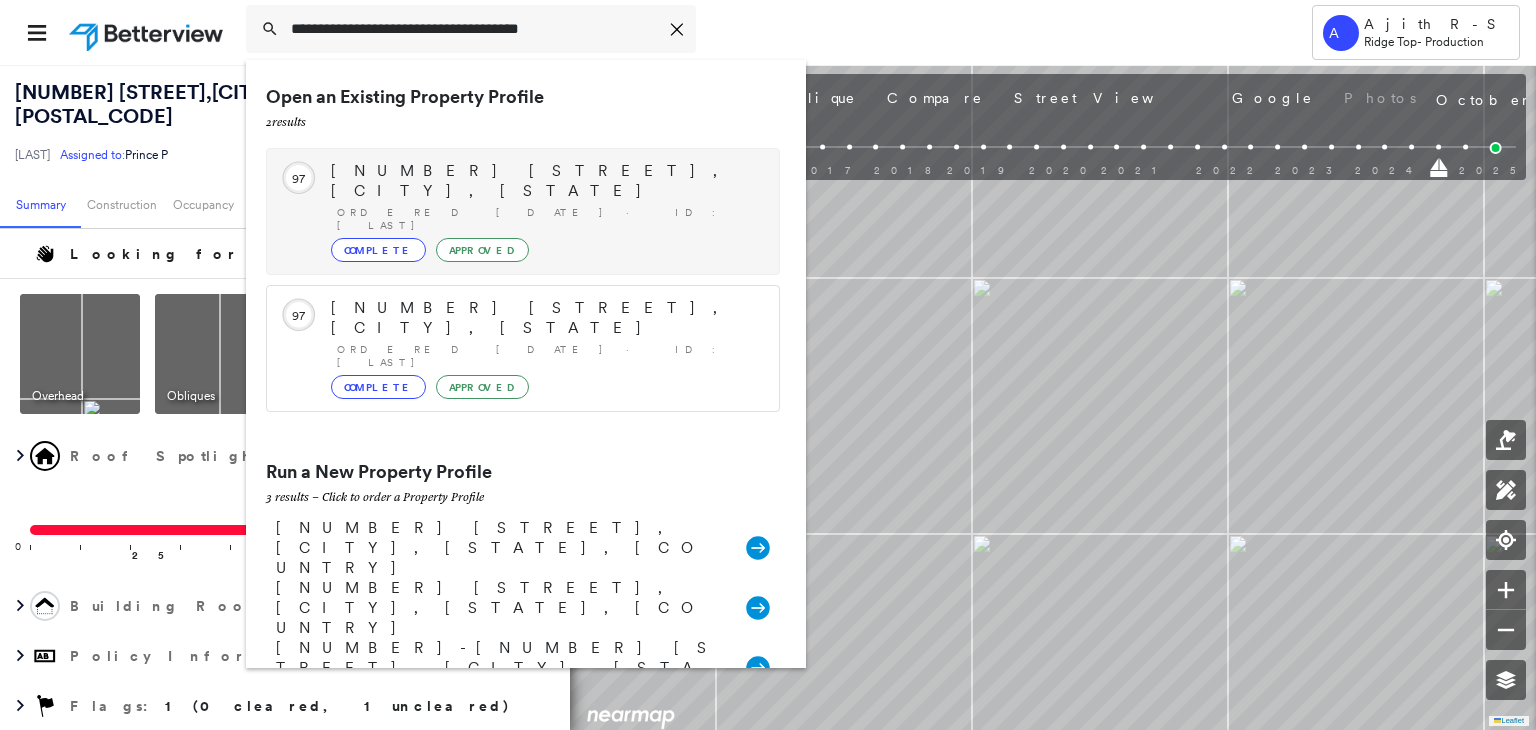 click on "[NUMBER] [STREET], [CITY], [STATE] Ordered [DATE] · ID: [LAST] Complete Approved" at bounding box center (545, 211) 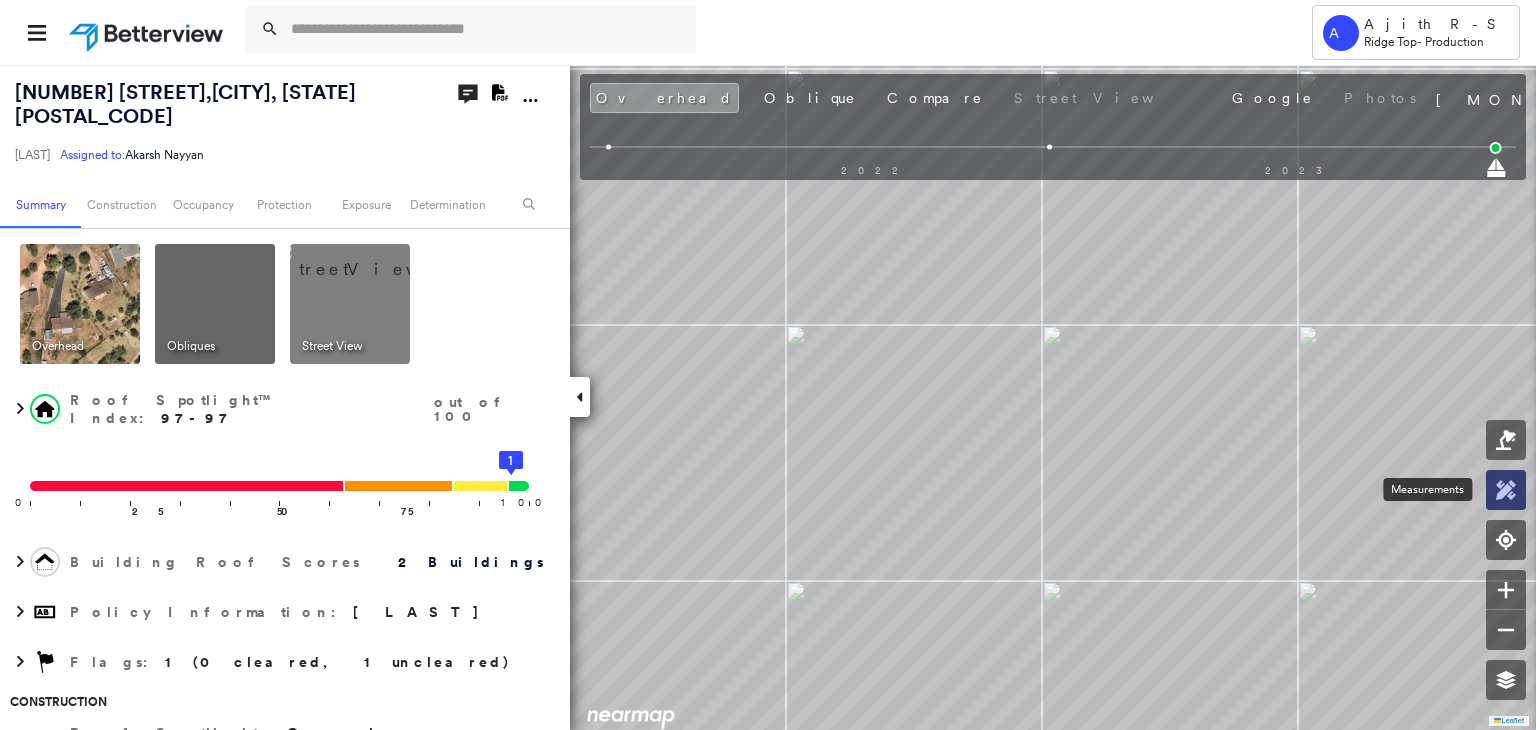 click 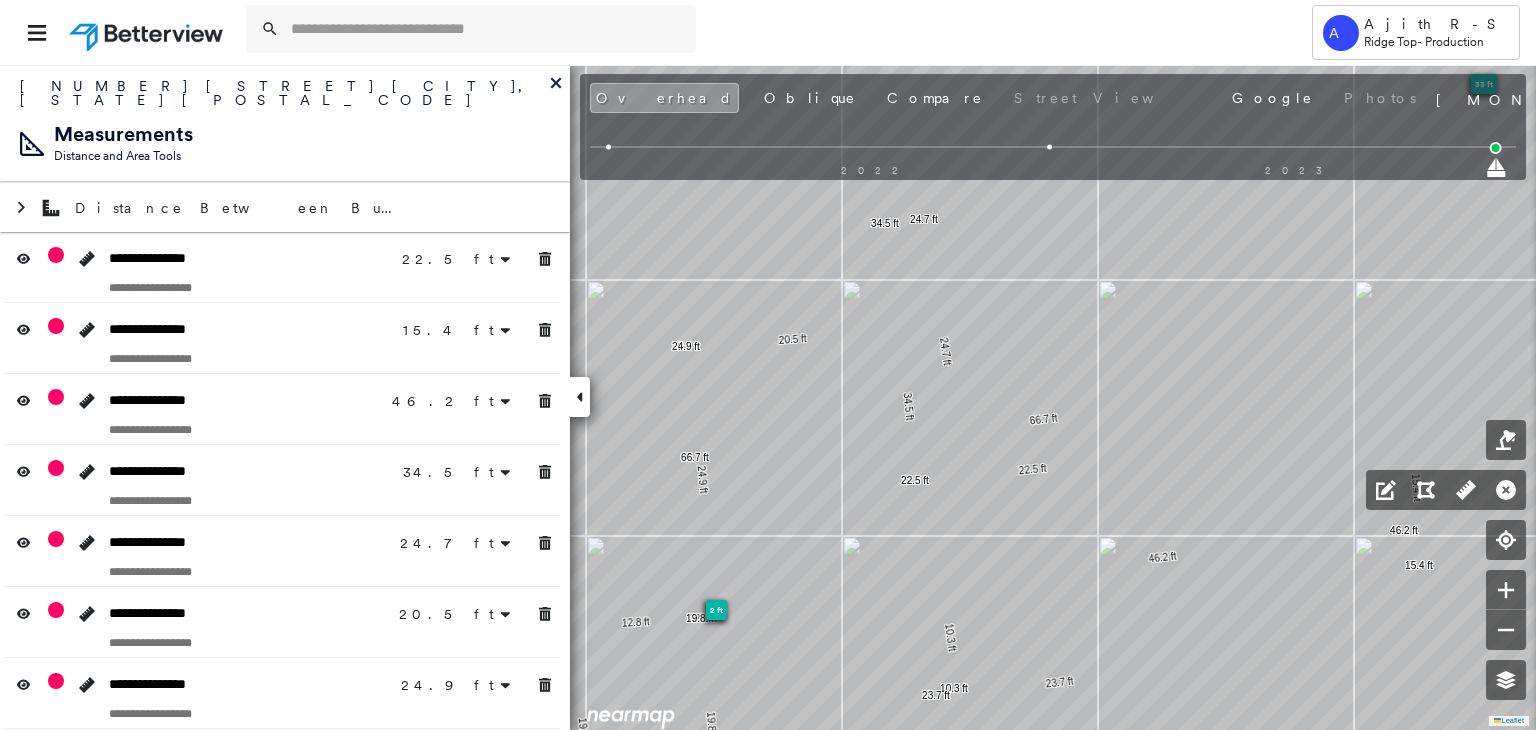 click at bounding box center [1050, 147] 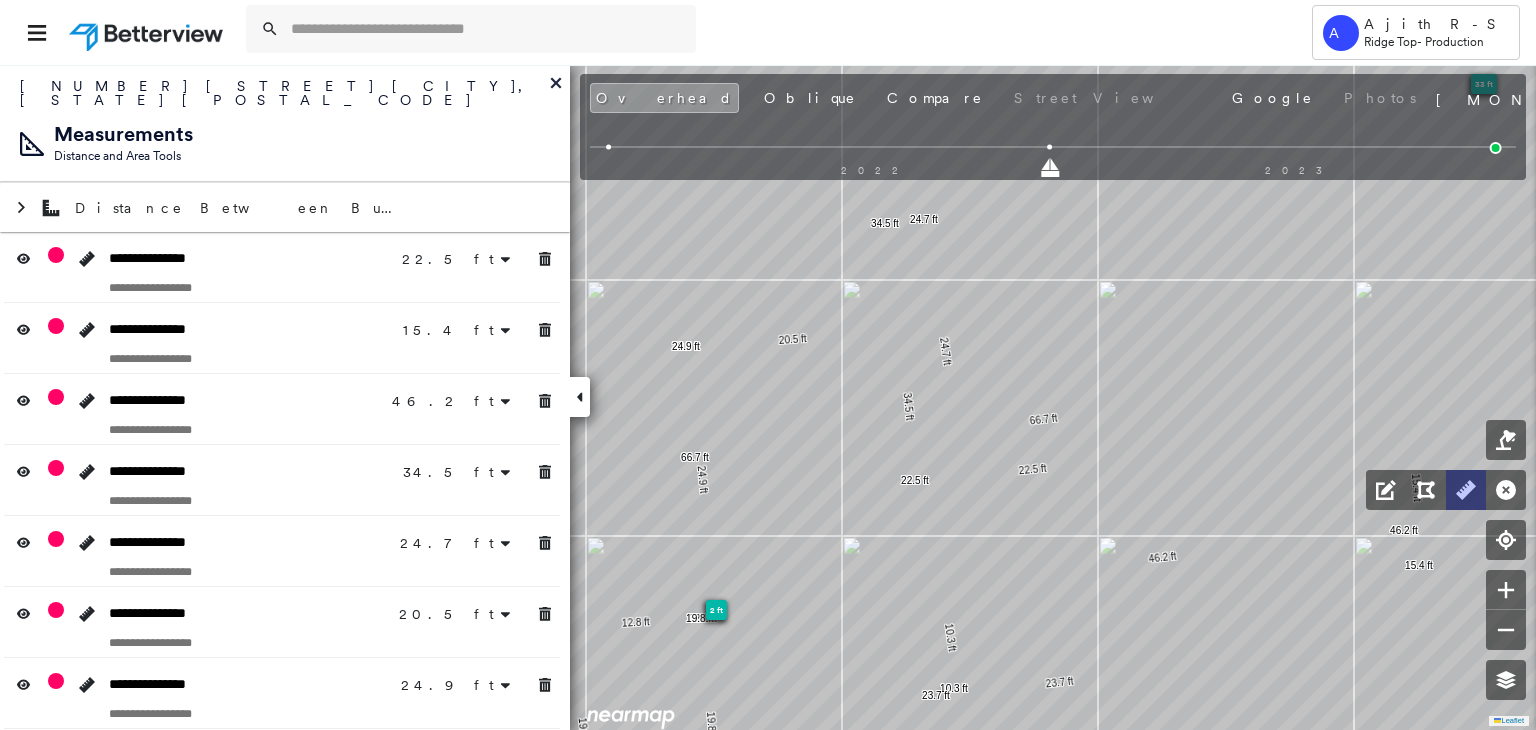 click 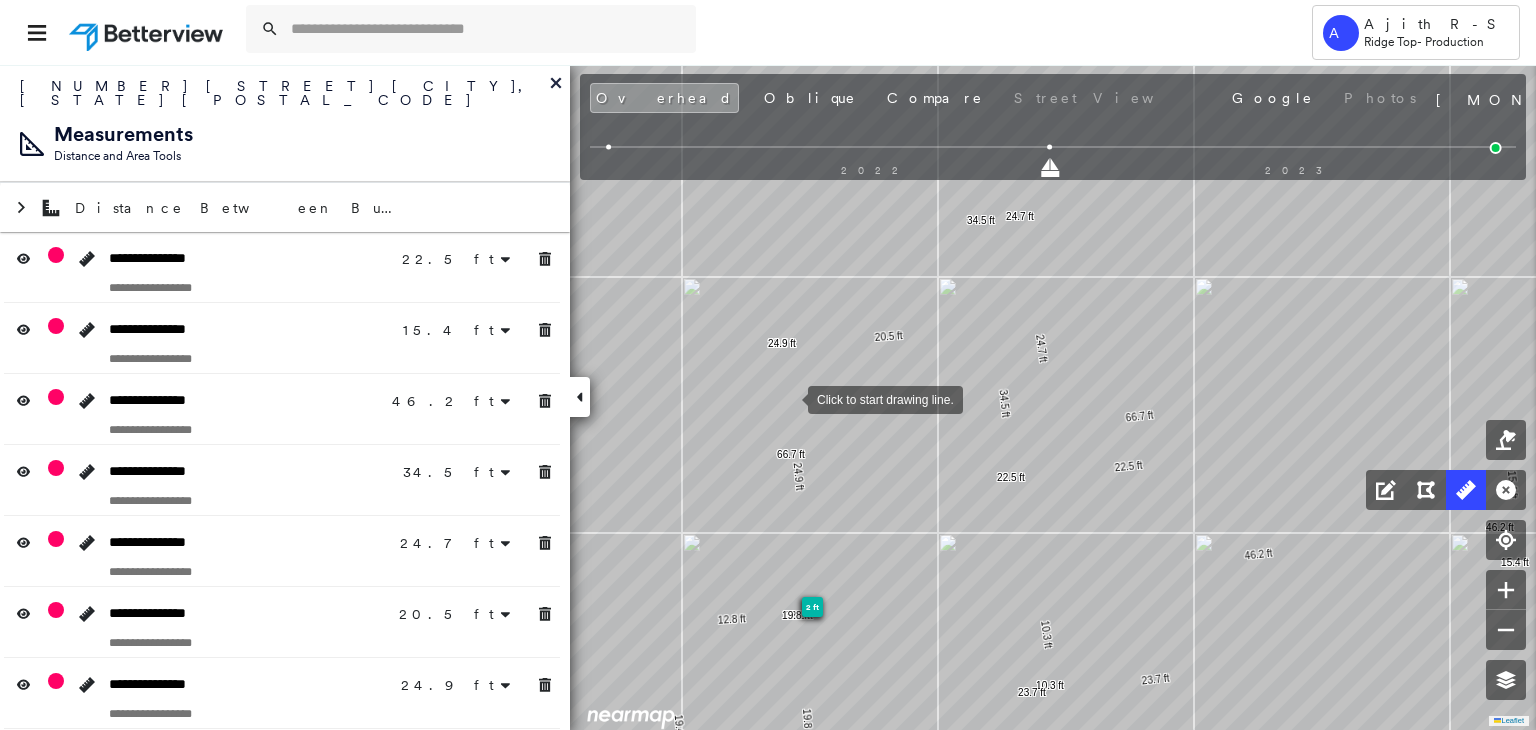 click at bounding box center [788, 398] 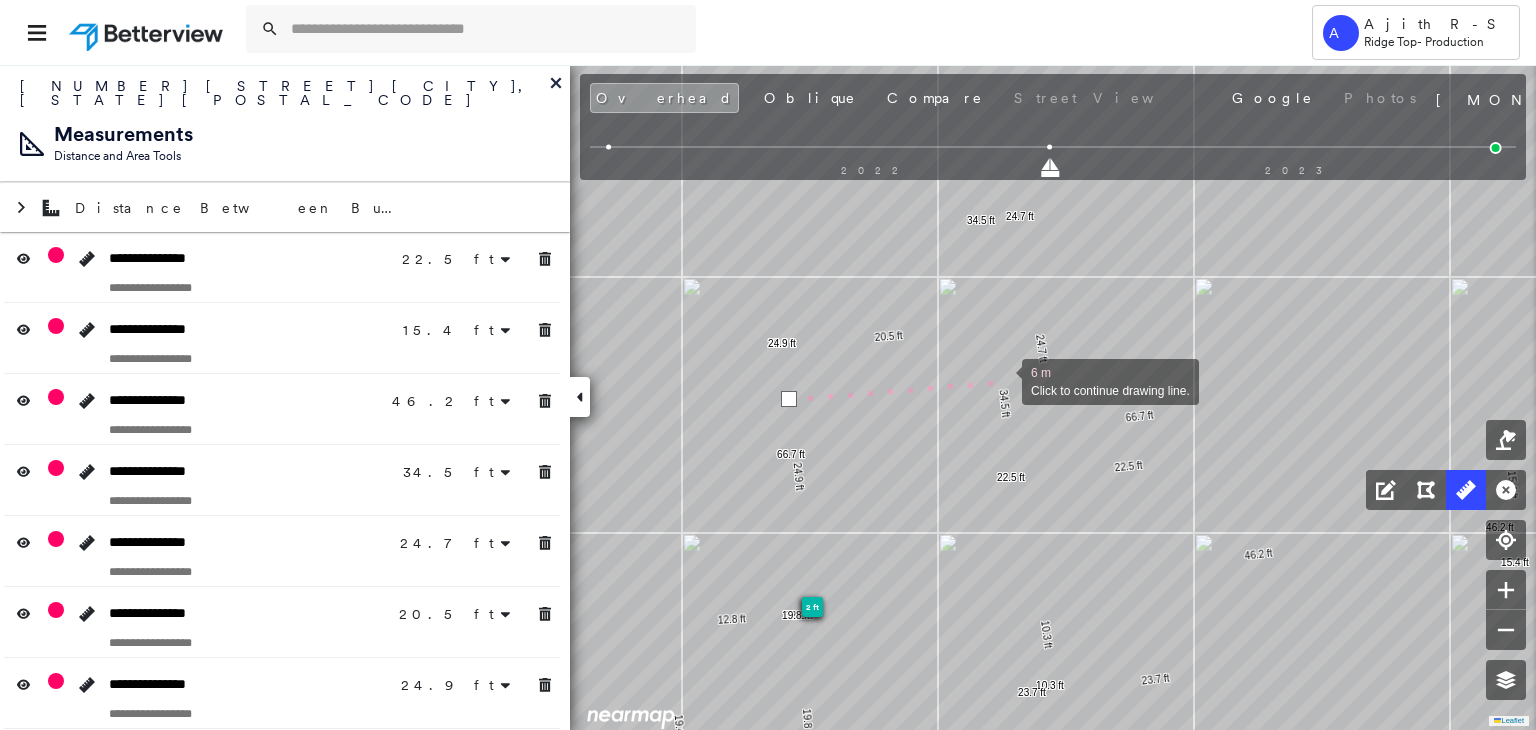click at bounding box center [1002, 380] 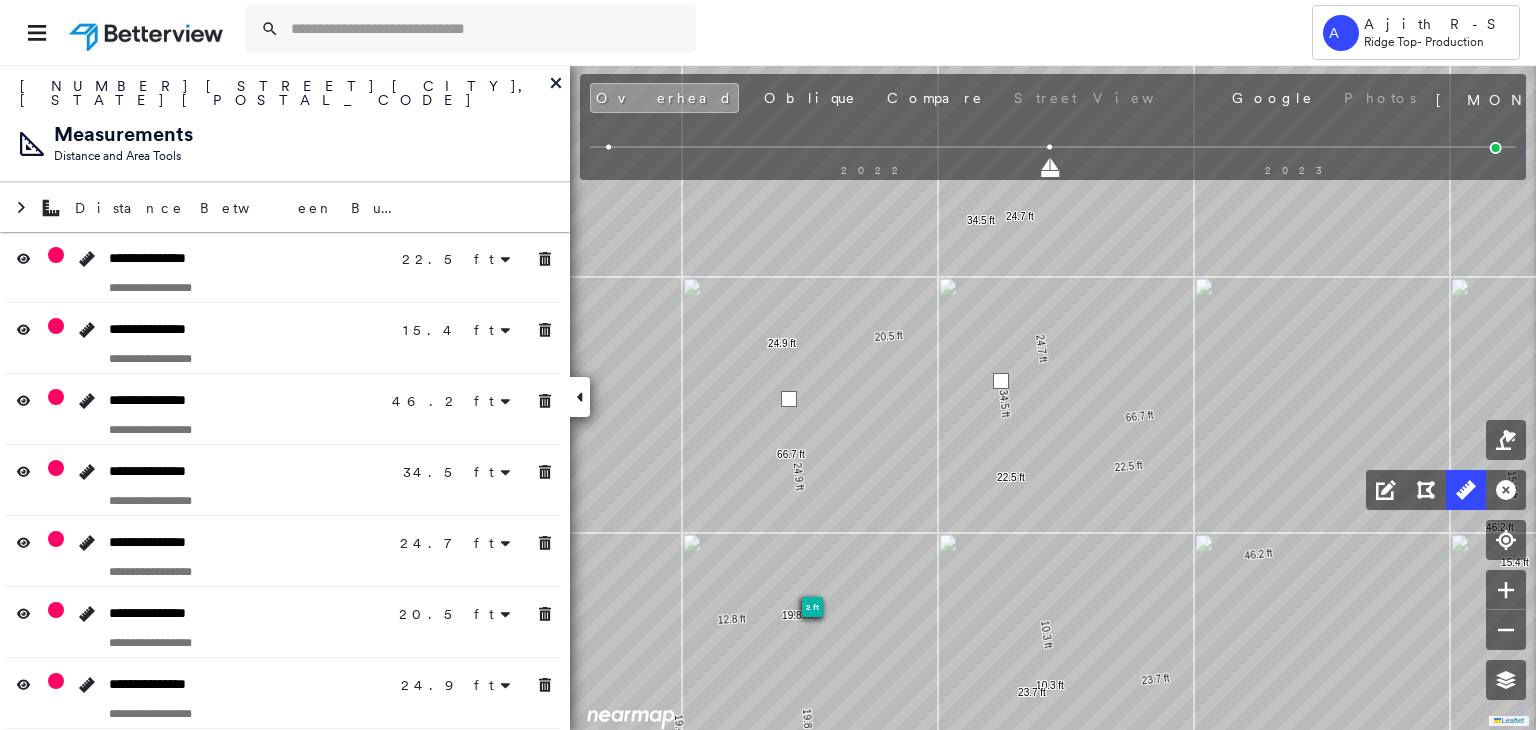 click at bounding box center (1001, 381) 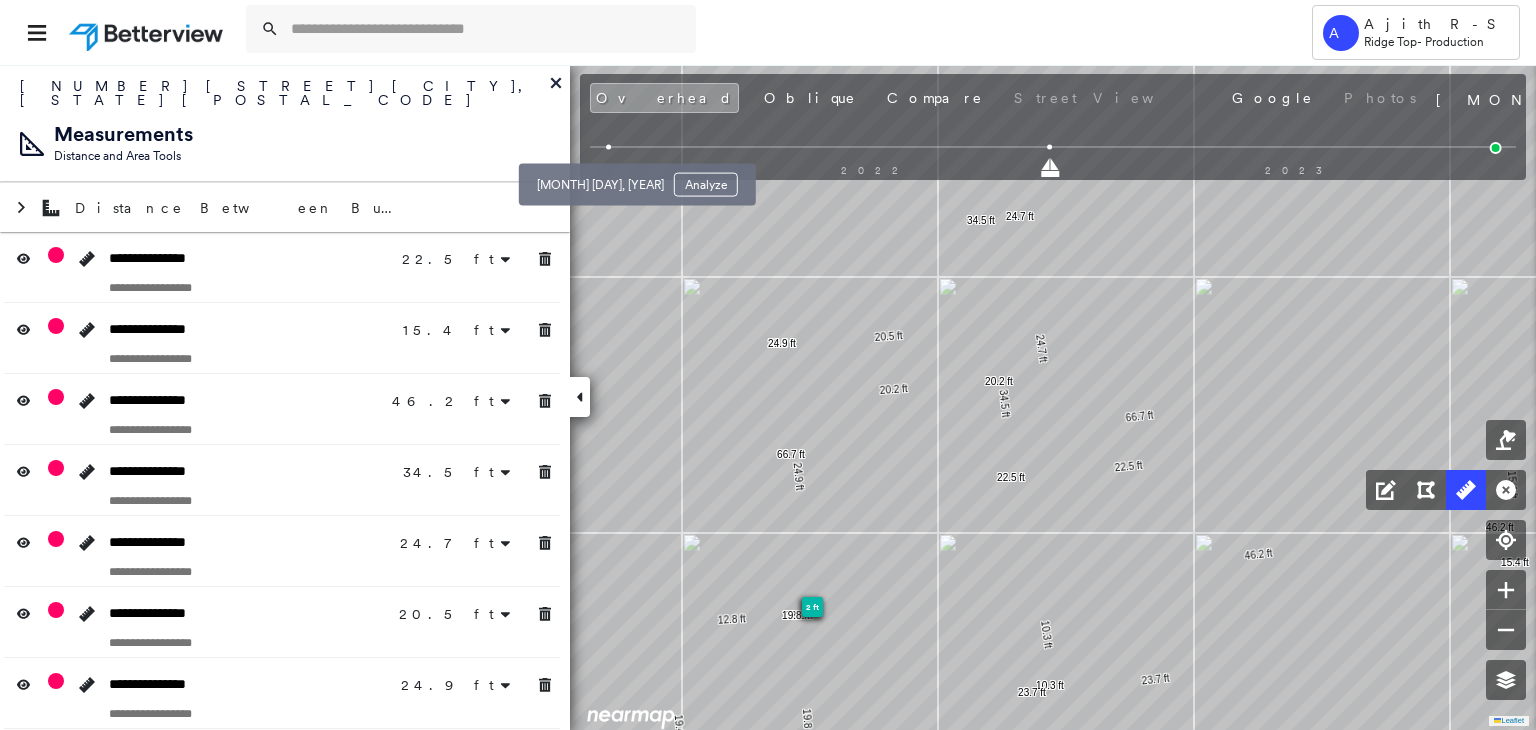 click at bounding box center (608, 147) 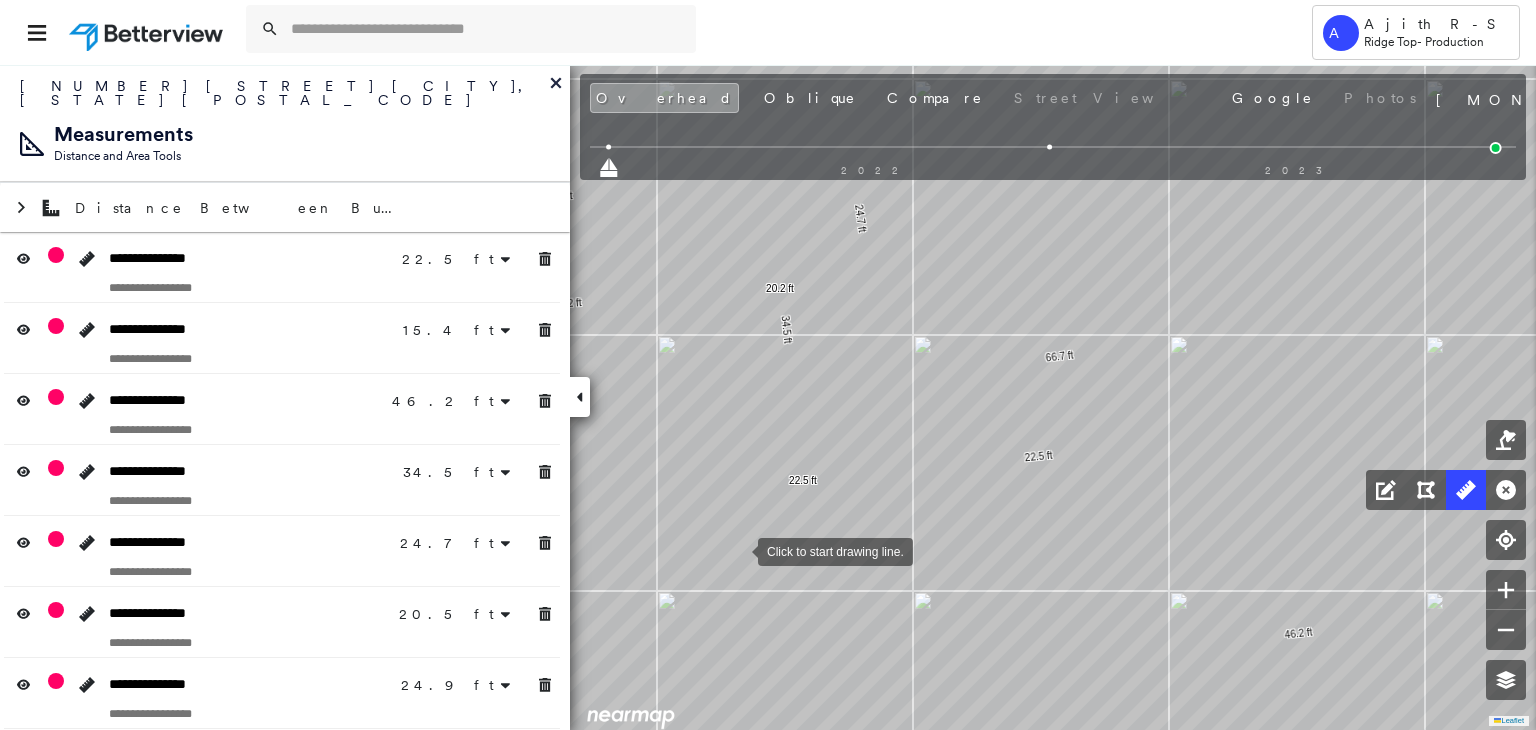 click at bounding box center (738, 550) 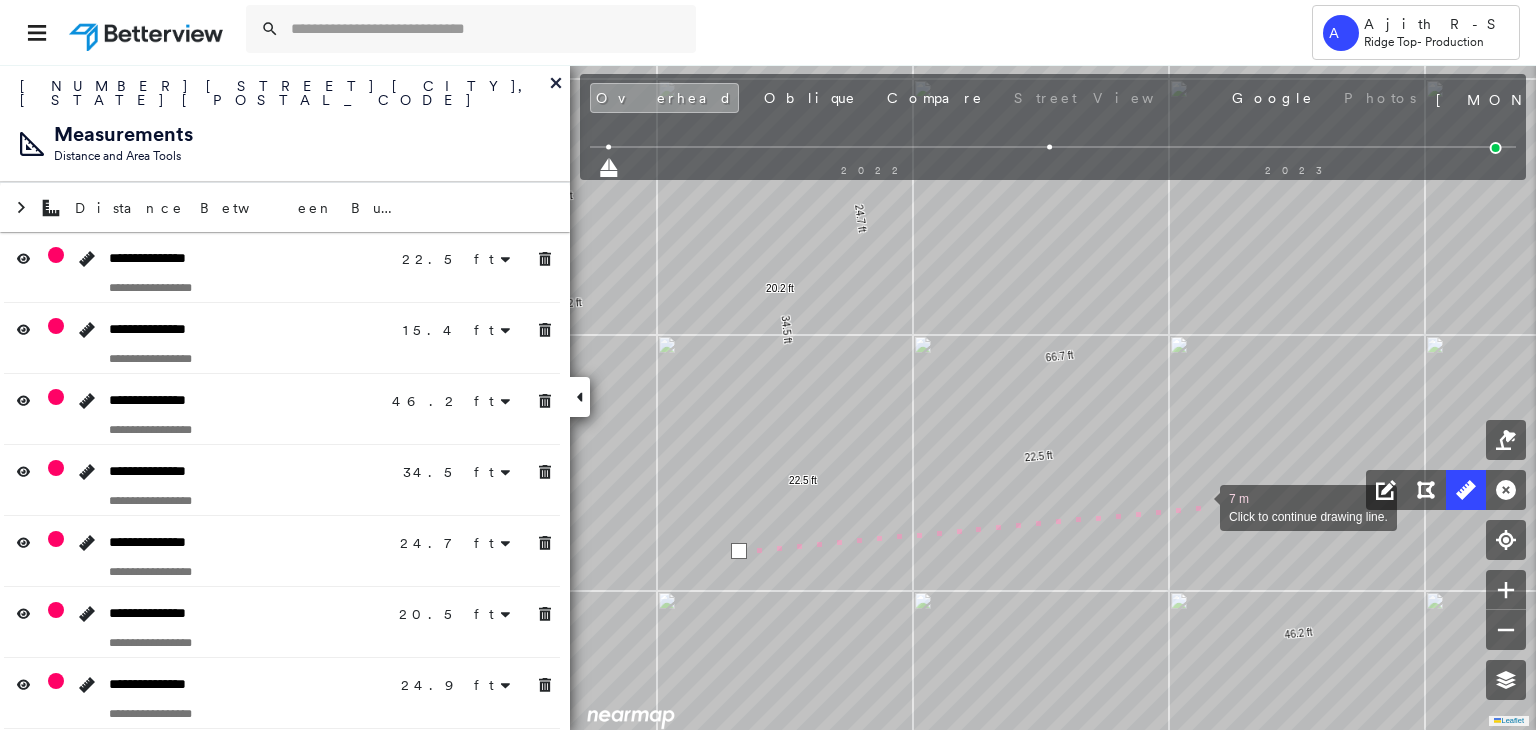 click at bounding box center (1200, 506) 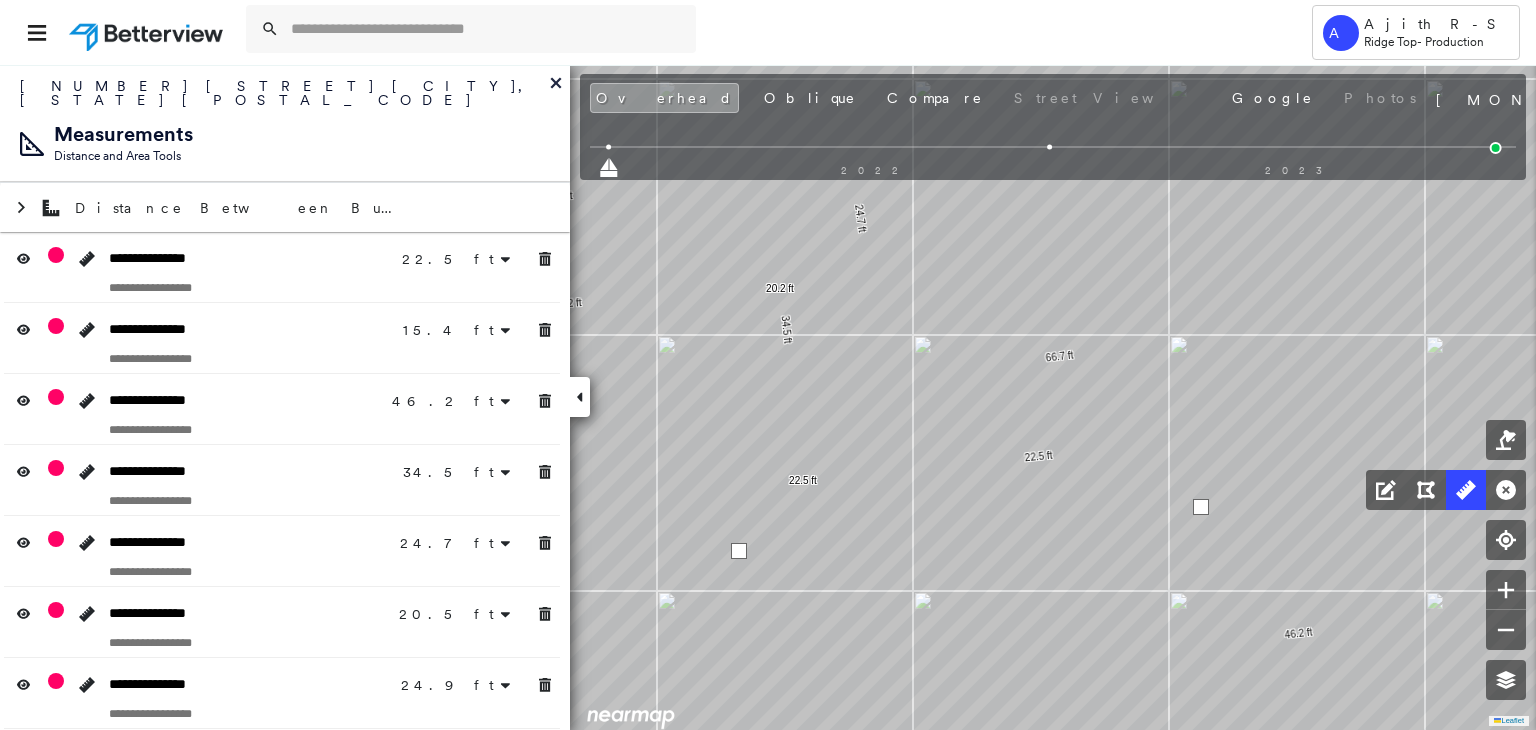 click at bounding box center (1201, 507) 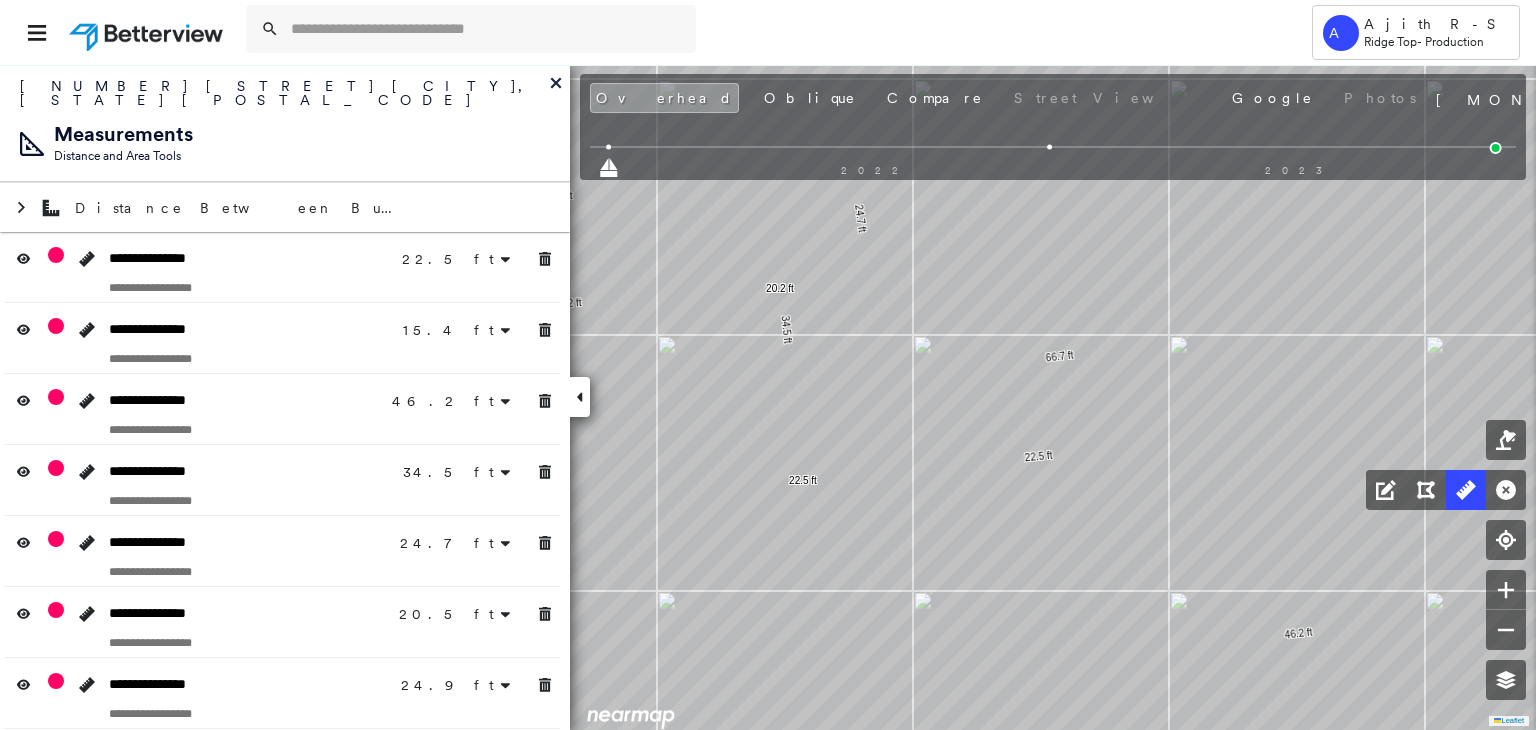 click on "2022 2023" at bounding box center (1053, 150) 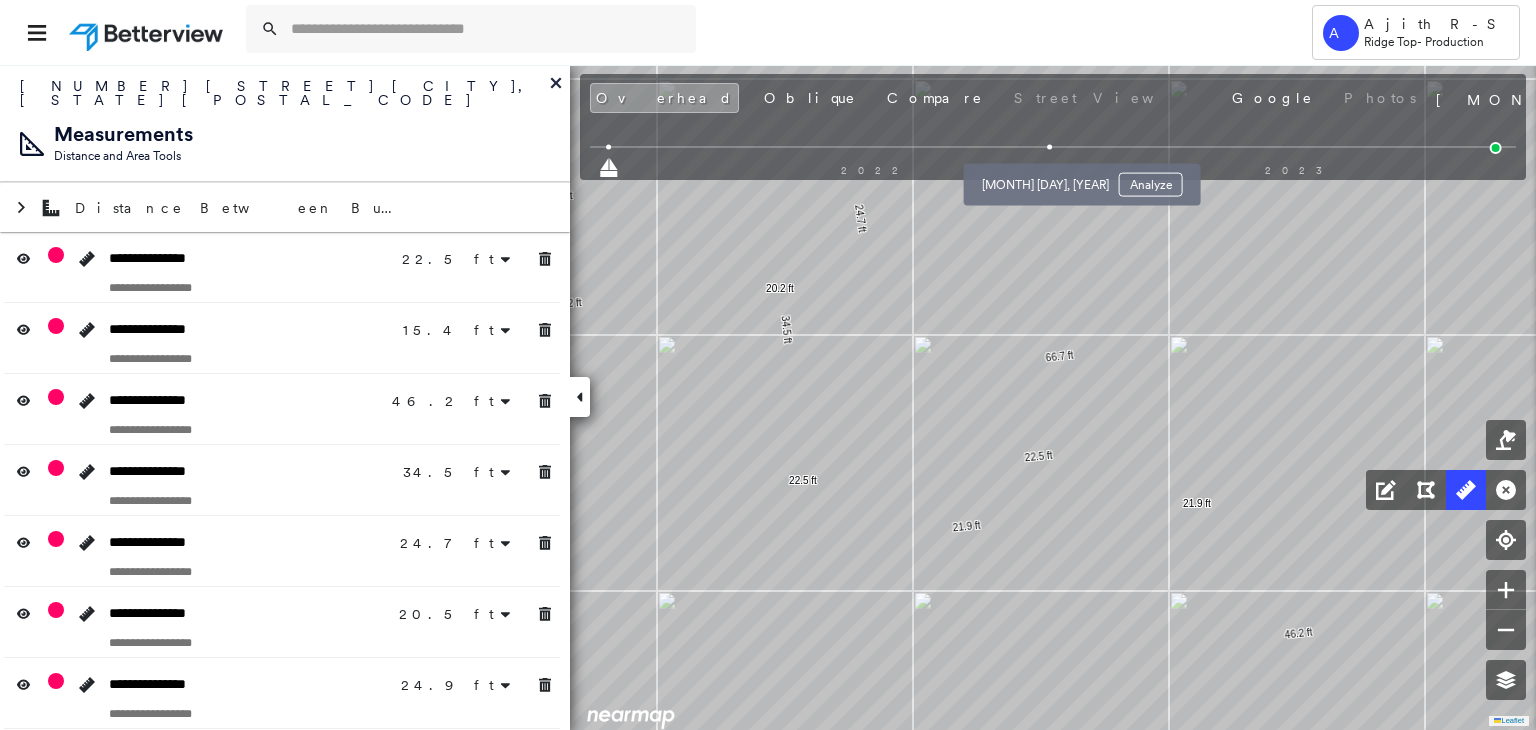 click on "[MONTH] [DAY], [YEAR] Analyze" at bounding box center [1082, 179] 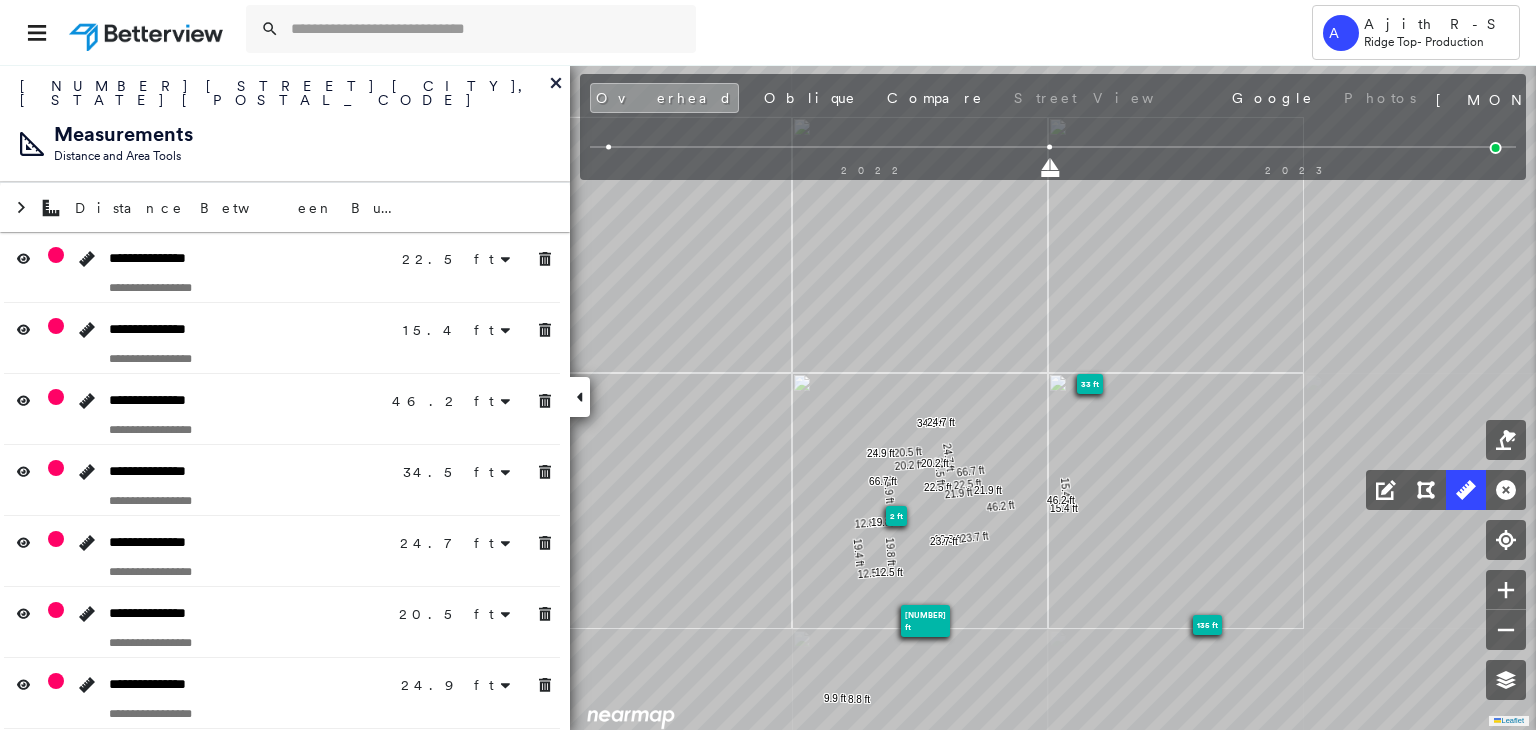 click on "2022 2023" at bounding box center [1048, 163] 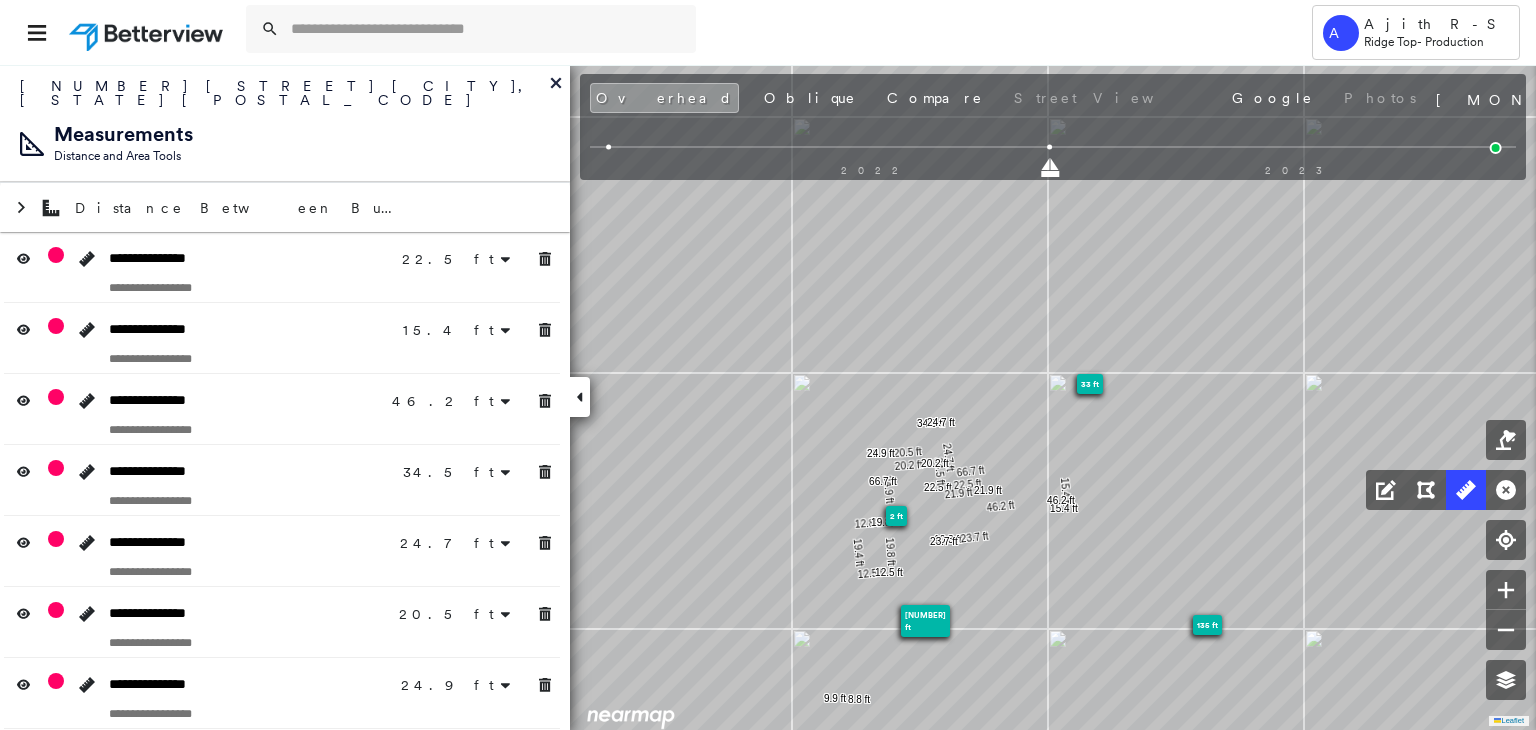 click at bounding box center [1496, 148] 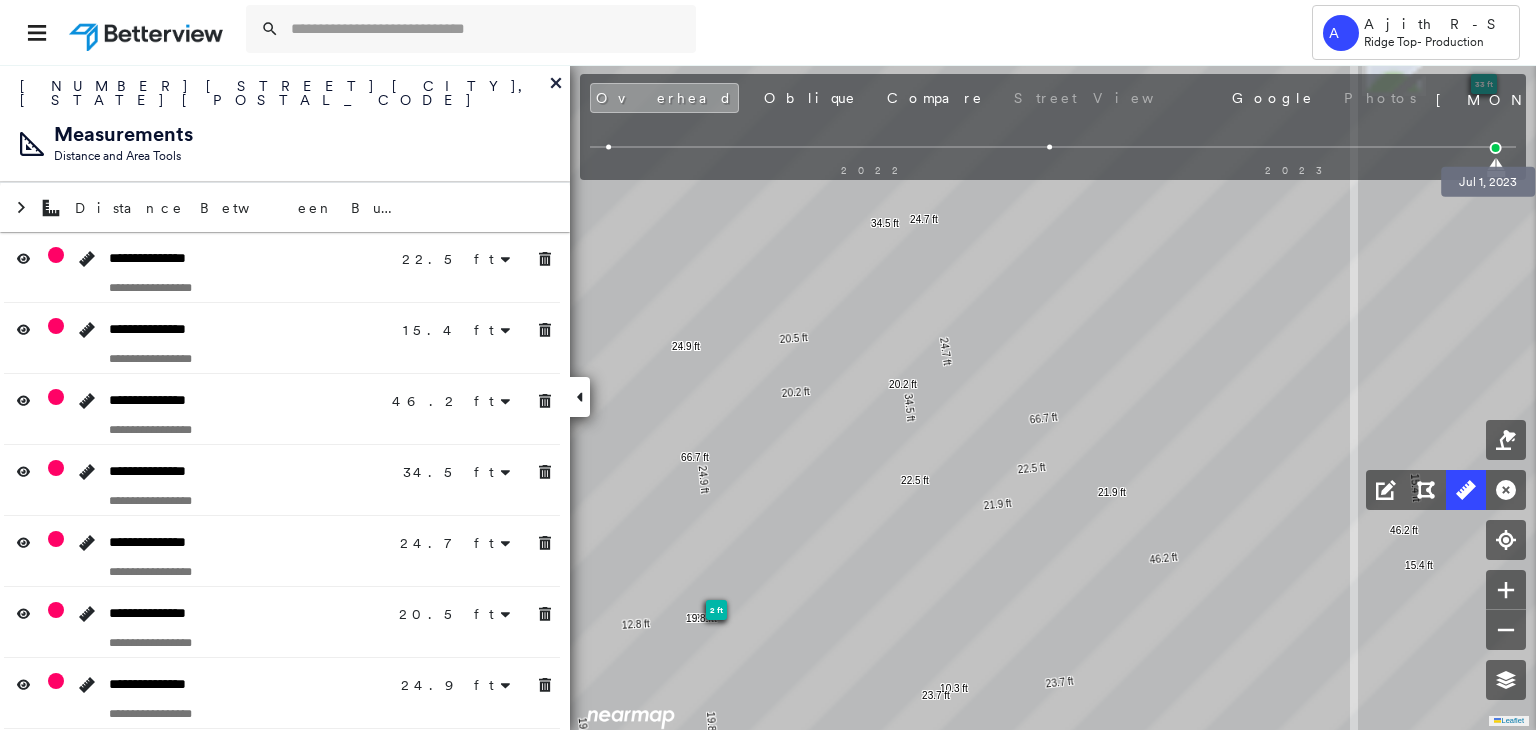 click at bounding box center (1496, 148) 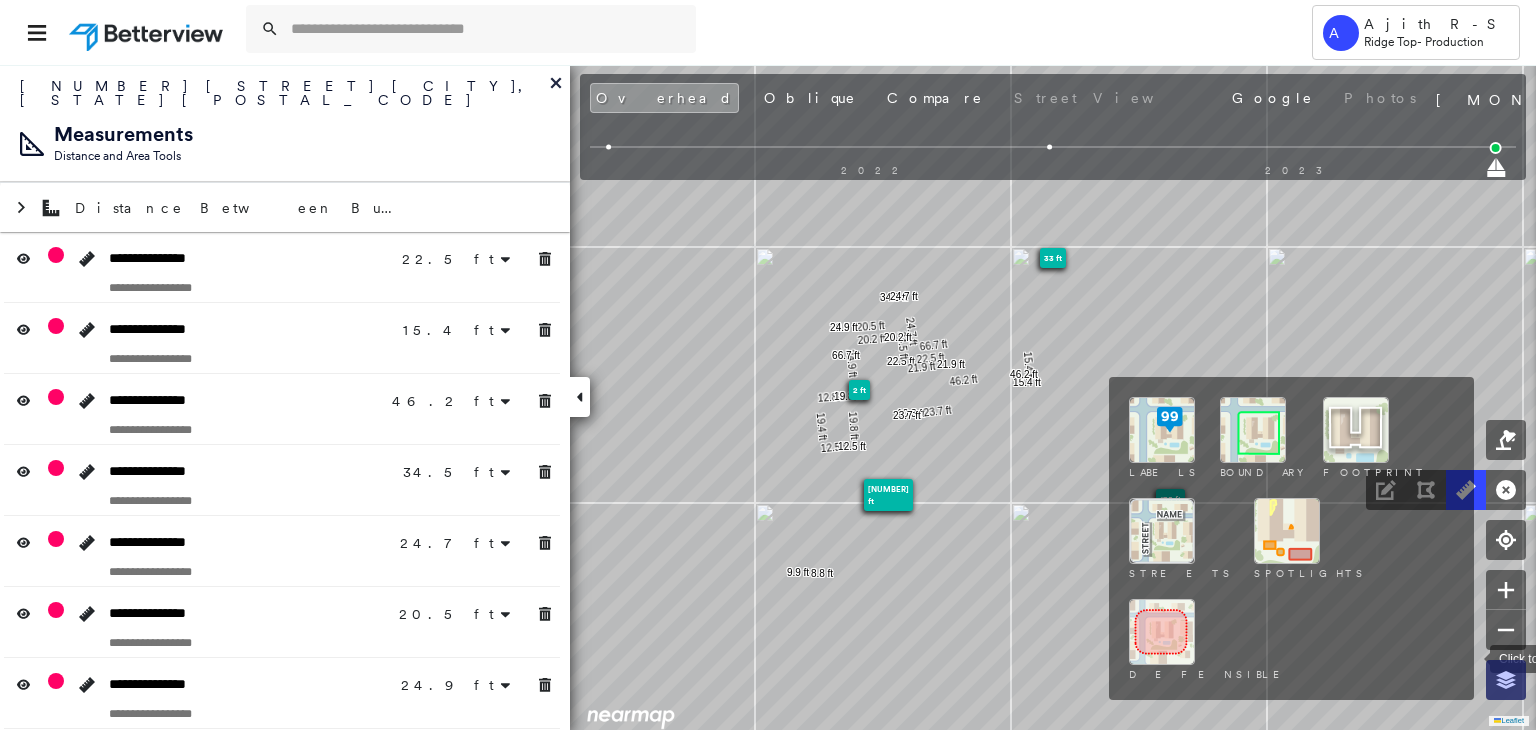 click 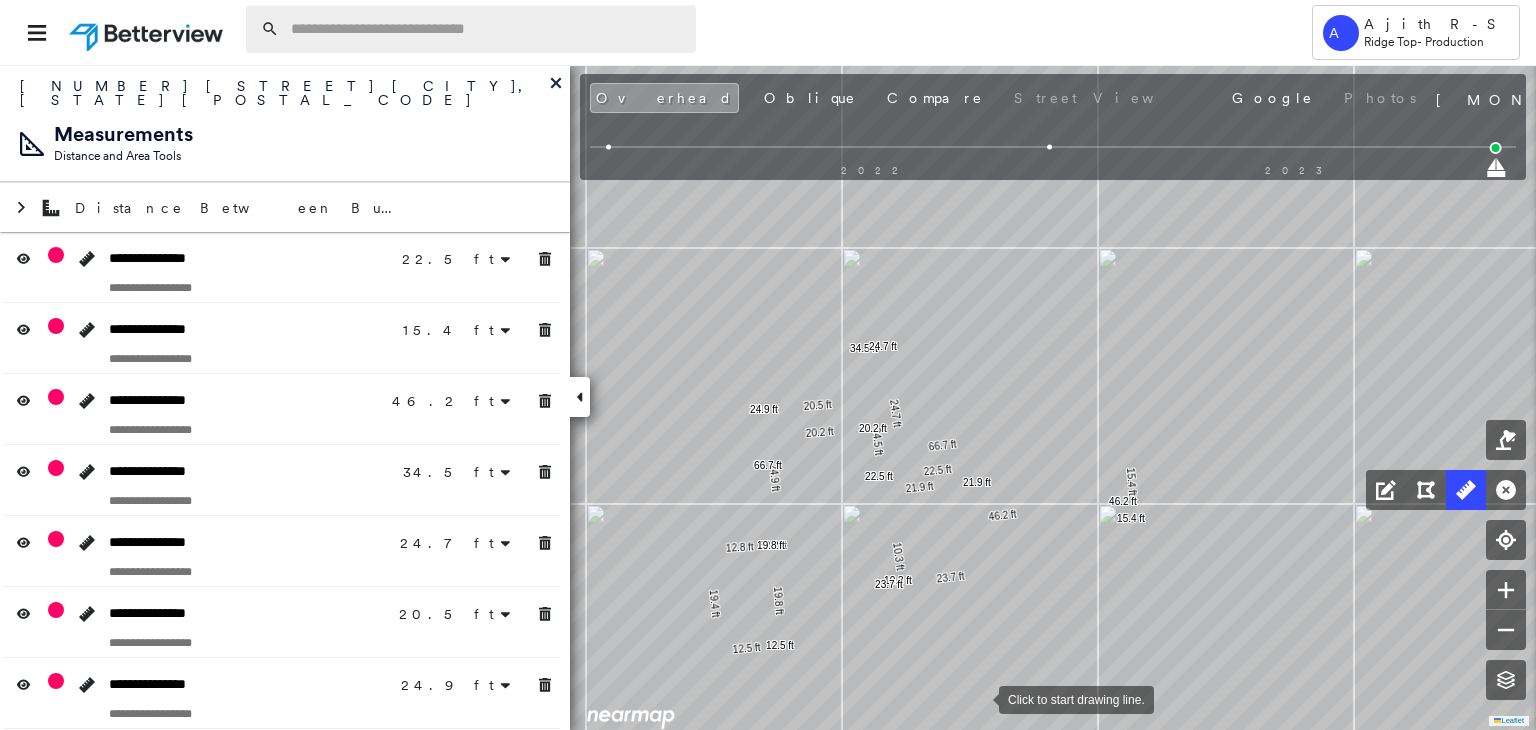 click at bounding box center (487, 29) 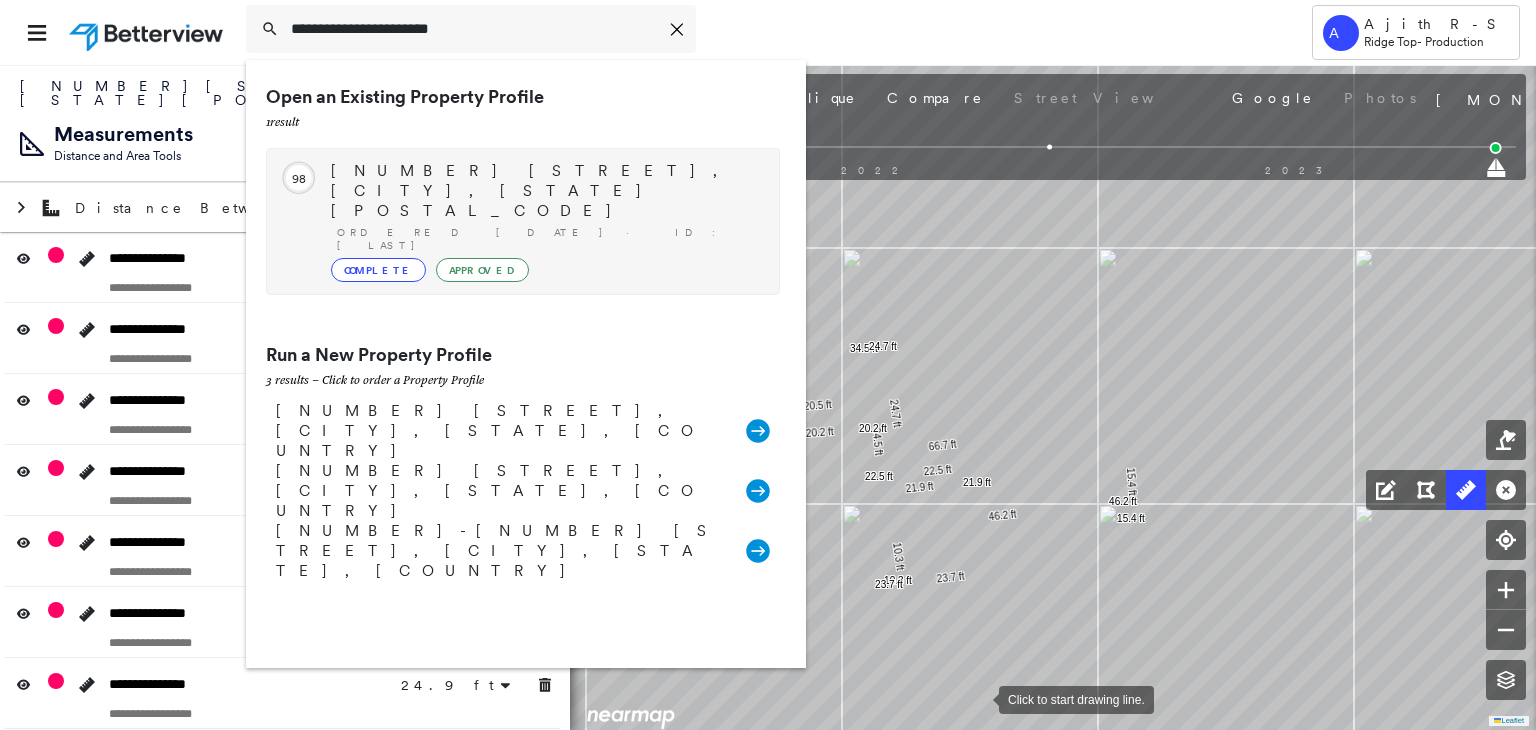 type on "**********" 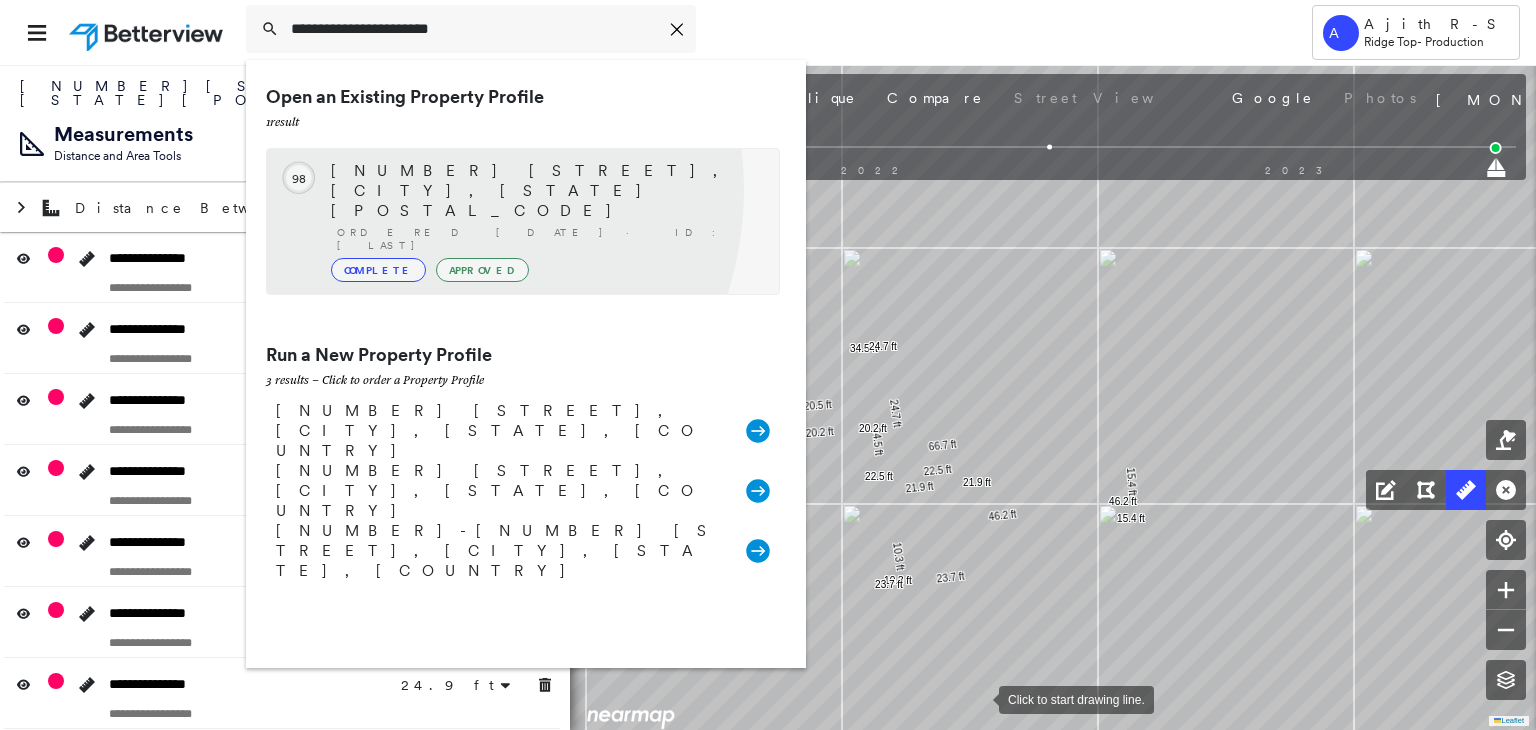 click on "Ordered [DATE] · ID: [LAST]" at bounding box center (548, 239) 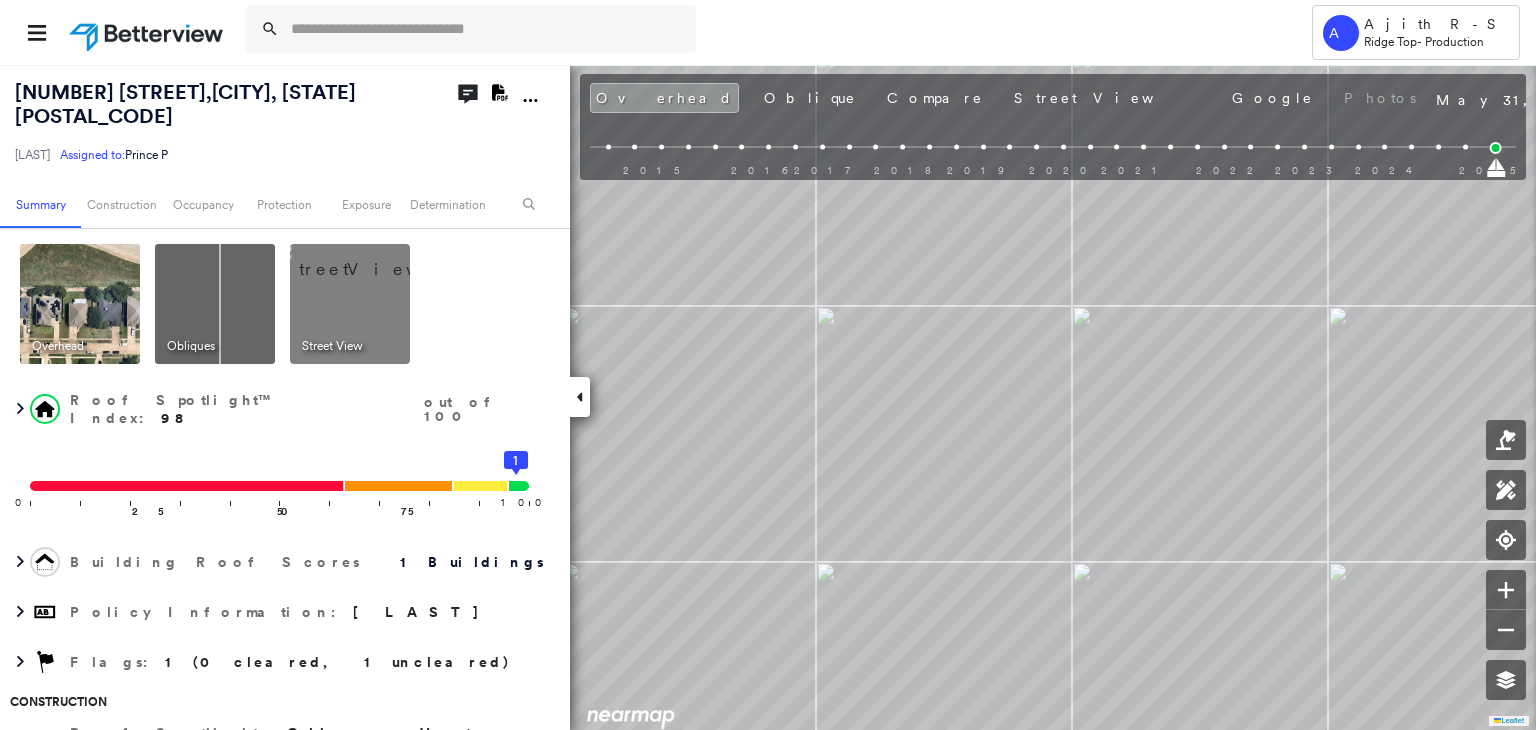 click on "2015 2016 2017 2018 2019 2020 2021 2022 2023 2024 2025" at bounding box center [1053, 150] 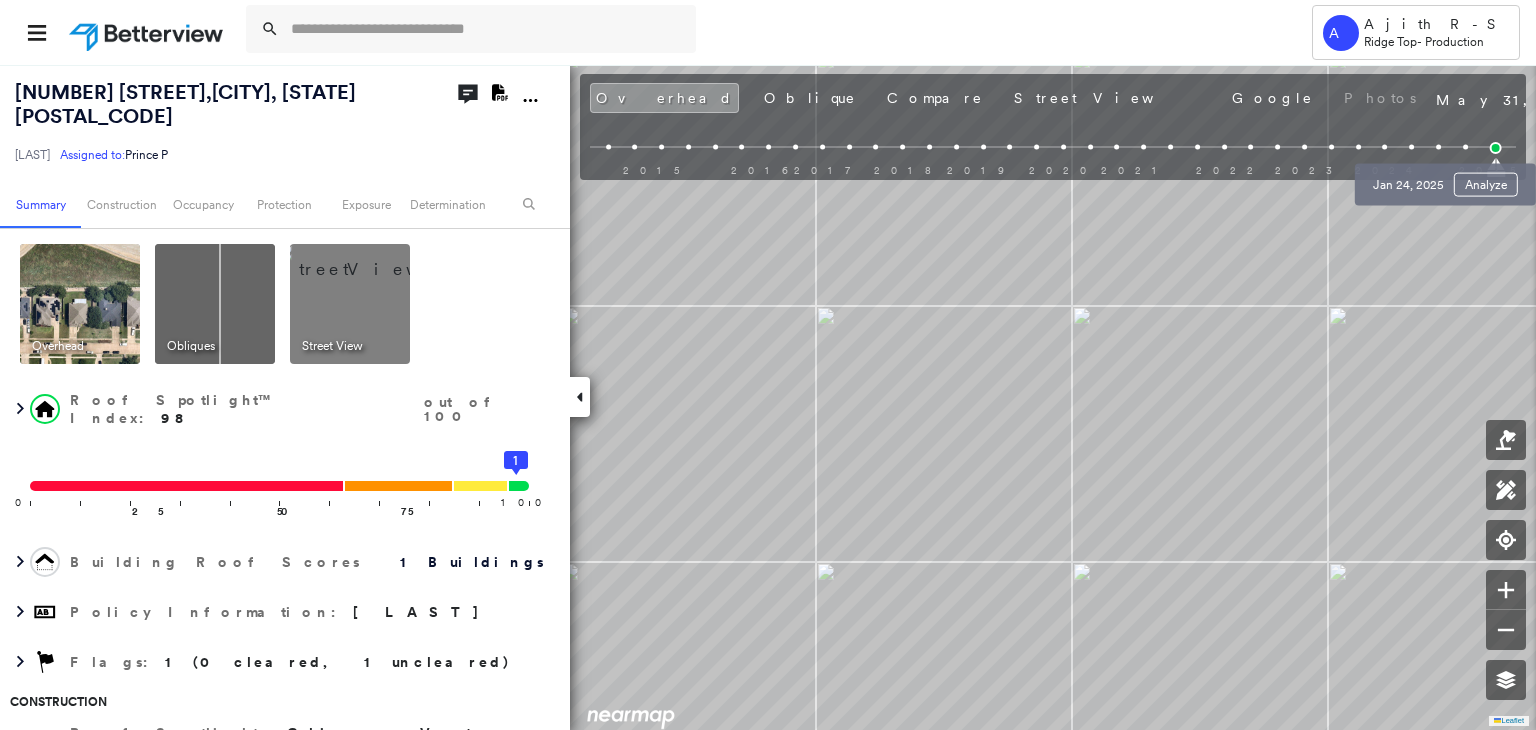 click at bounding box center [1465, 147] 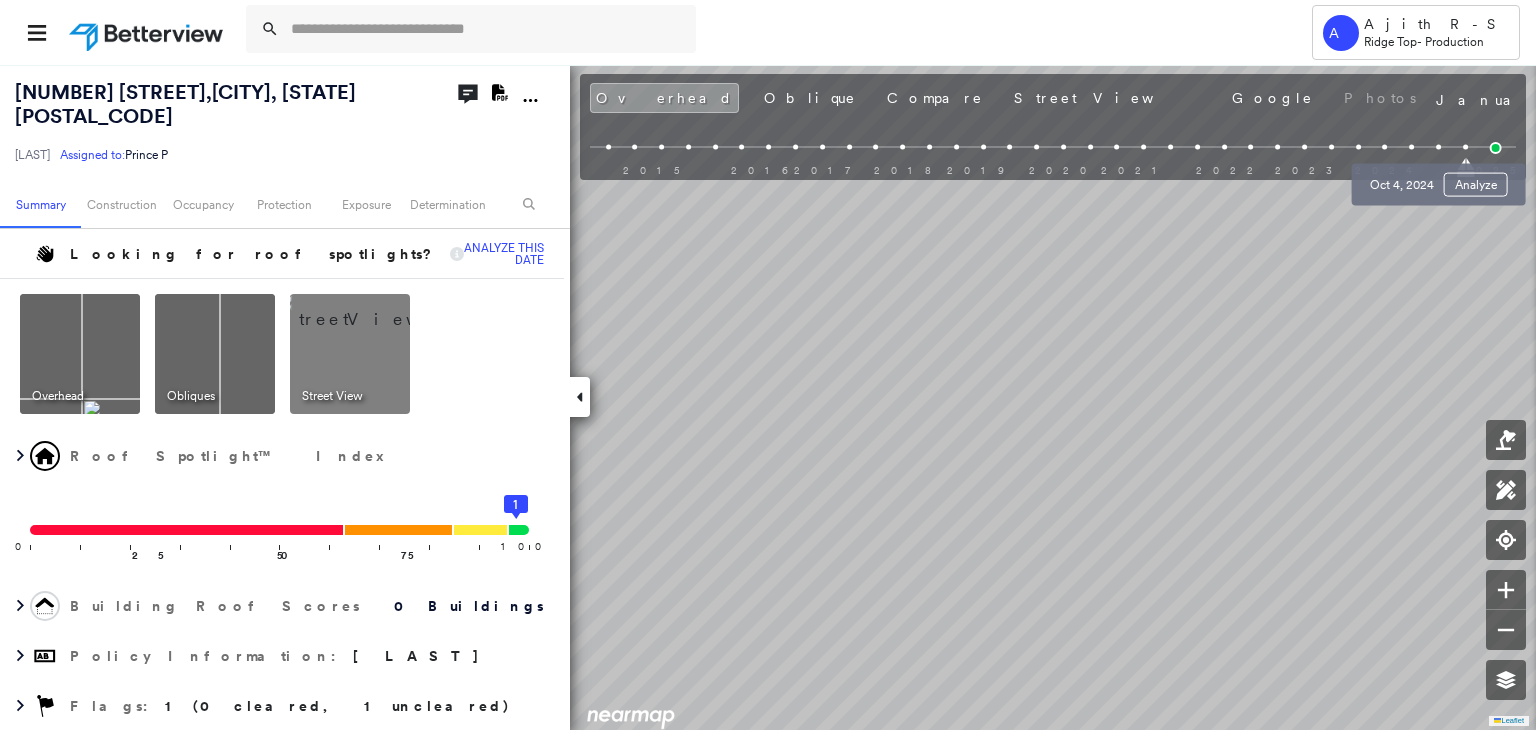 click at bounding box center [1438, 147] 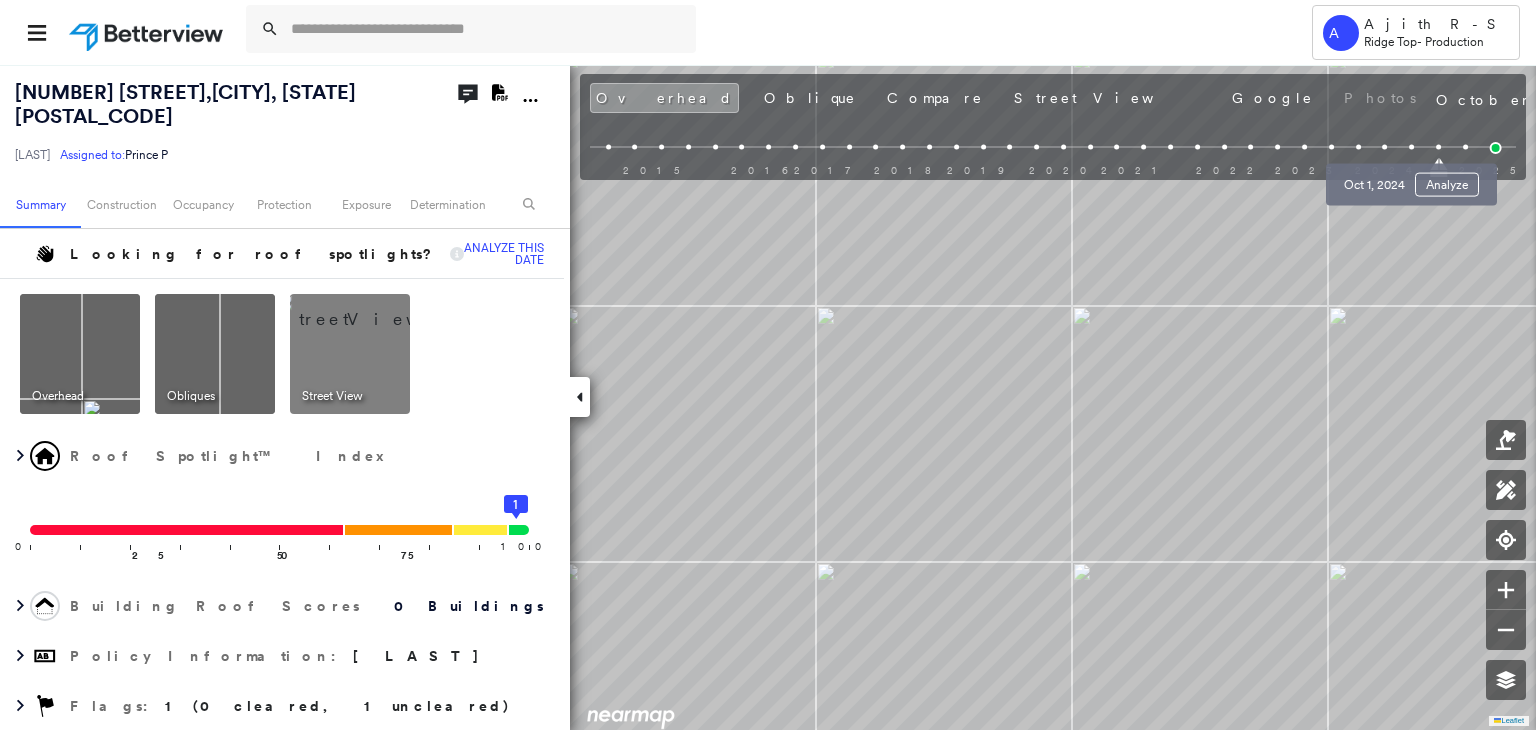 click at bounding box center [1411, 147] 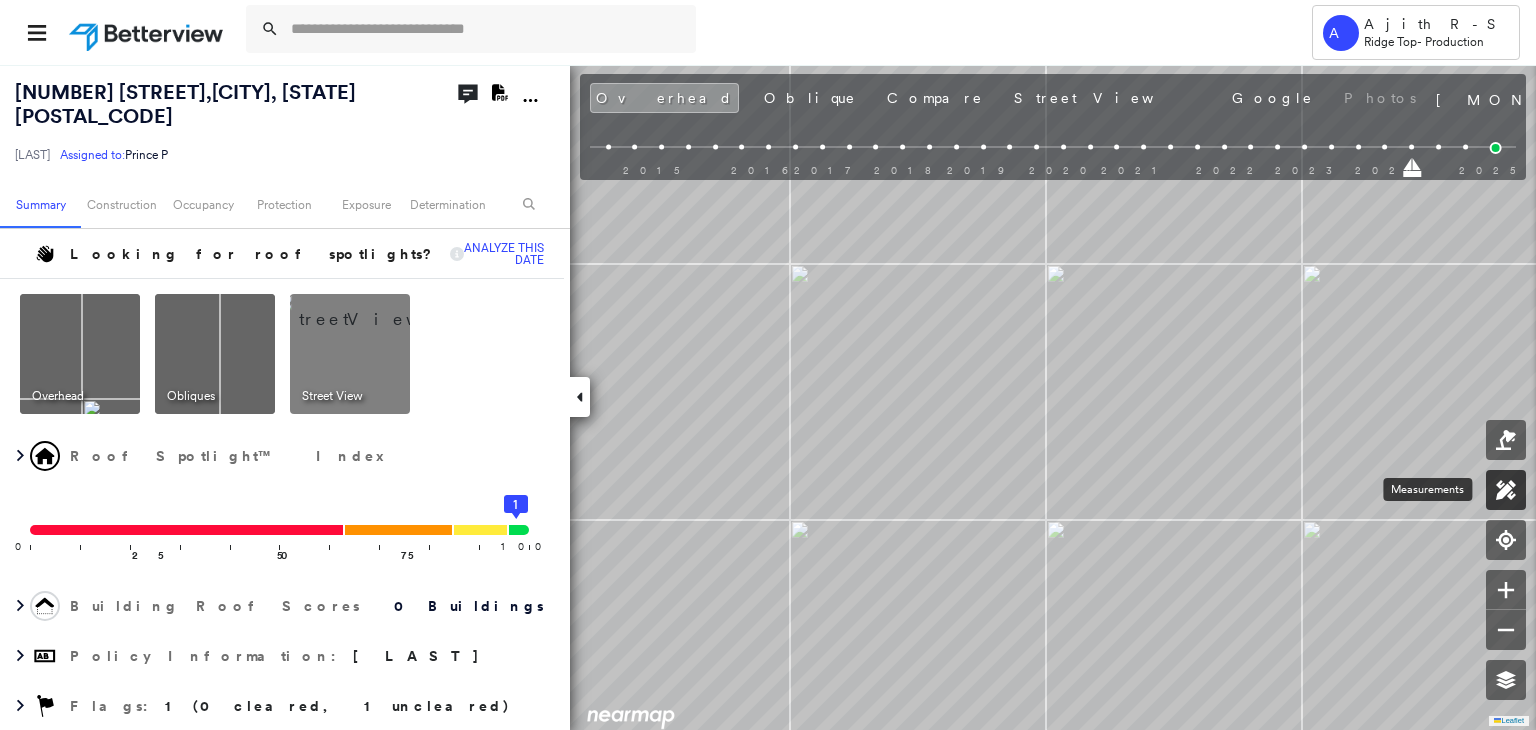 click 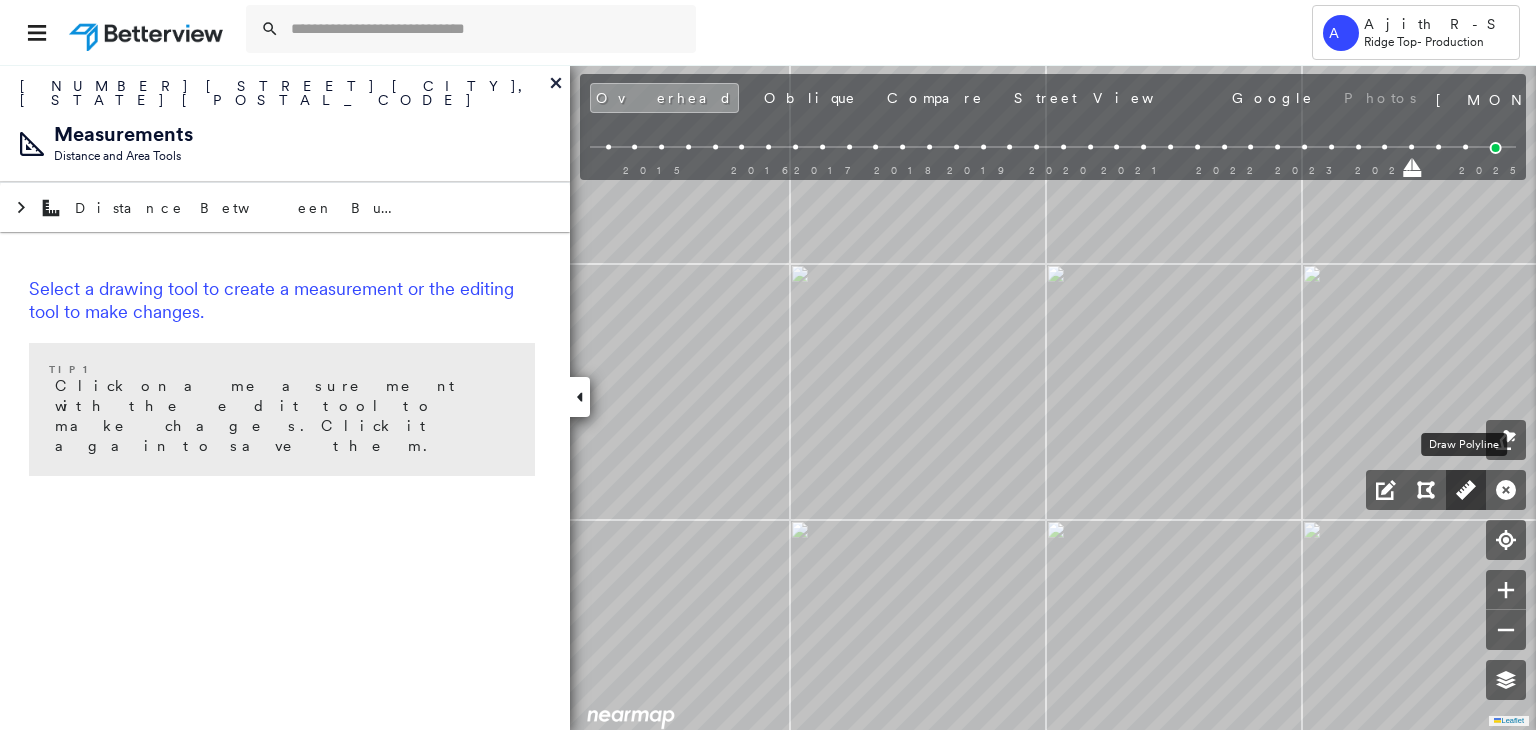 click 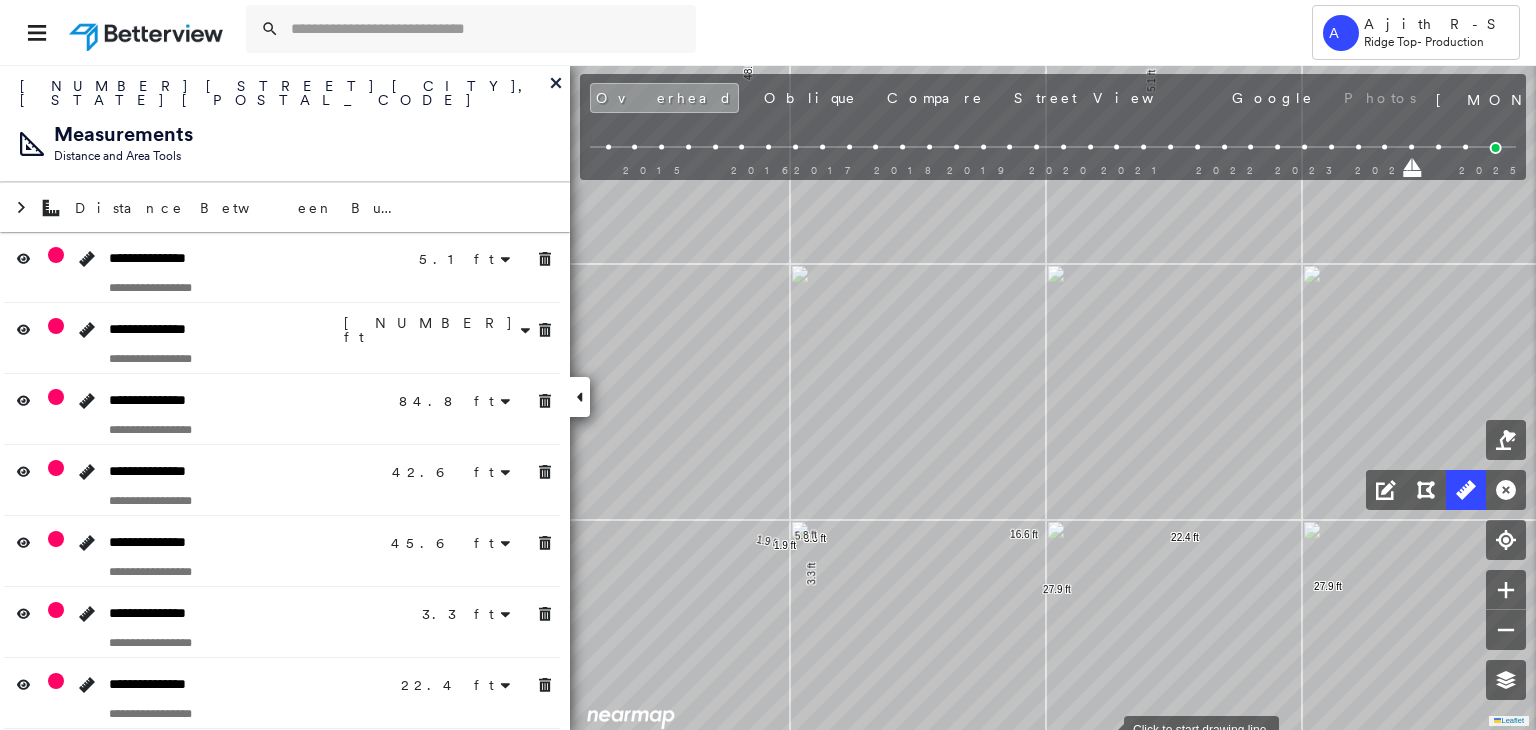 click on "Tower A Ajith R-S Ridge Top - Production [NUMBER] [STREET] , Grand Prairie, [STATE] [POSTAL_CODE] [LAST] Assigned to: Prince P Assigned to: Prince P [LAST] Assigned to: Prince P Open Comments Download PDF Report Summary Construction Occupancy Protection Exposure Determination Looking for roof spotlights? Analyze this date Overhead Obliques Street View Roof Spotlight™ Index 0 100 25 50 75 1 Building Roof Scores 0 Buildings Policy Information : [LAST] Flags : 1 (0 cleared, 1 uncleared) Construction Occupancy Protection Exposure Determination Flags : 1 (0 cleared, 1 uncleared) Uncleared Flags (1) Cleared Flags (0) Betterview Property Flagged [DATE] Clear Action Taken New Entry History Quote/New Business Terms & Conditions Added ACV Endorsement Added Cosmetic Endorsement Inspection/Loss Control Report Information Added to Inspection Survey Onsite Inspection Ordered Determined No Inspection Needed General Used Report to Further Agent/Insured Discussion Reject/Decline - New Business" at bounding box center [768, 365] 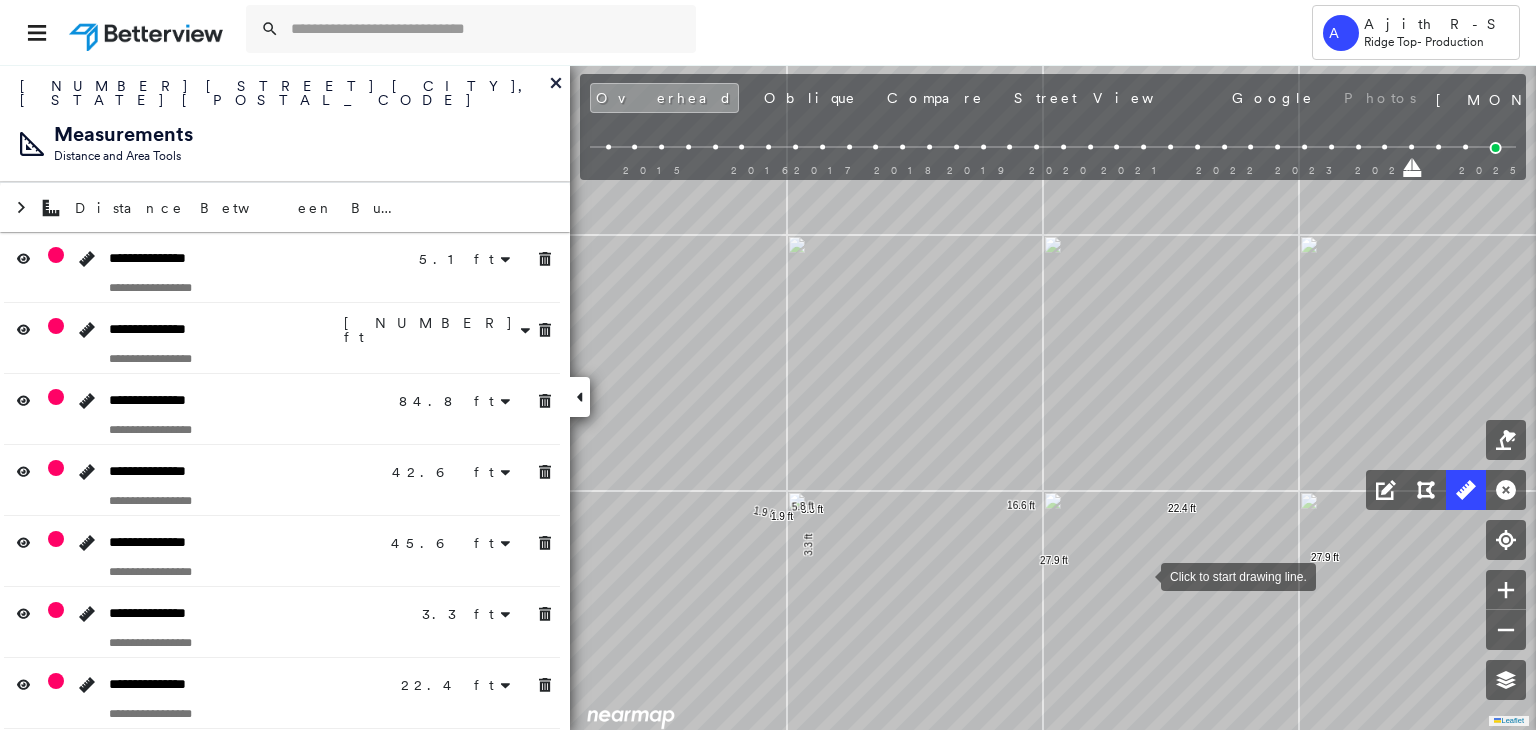 click at bounding box center (1141, 575) 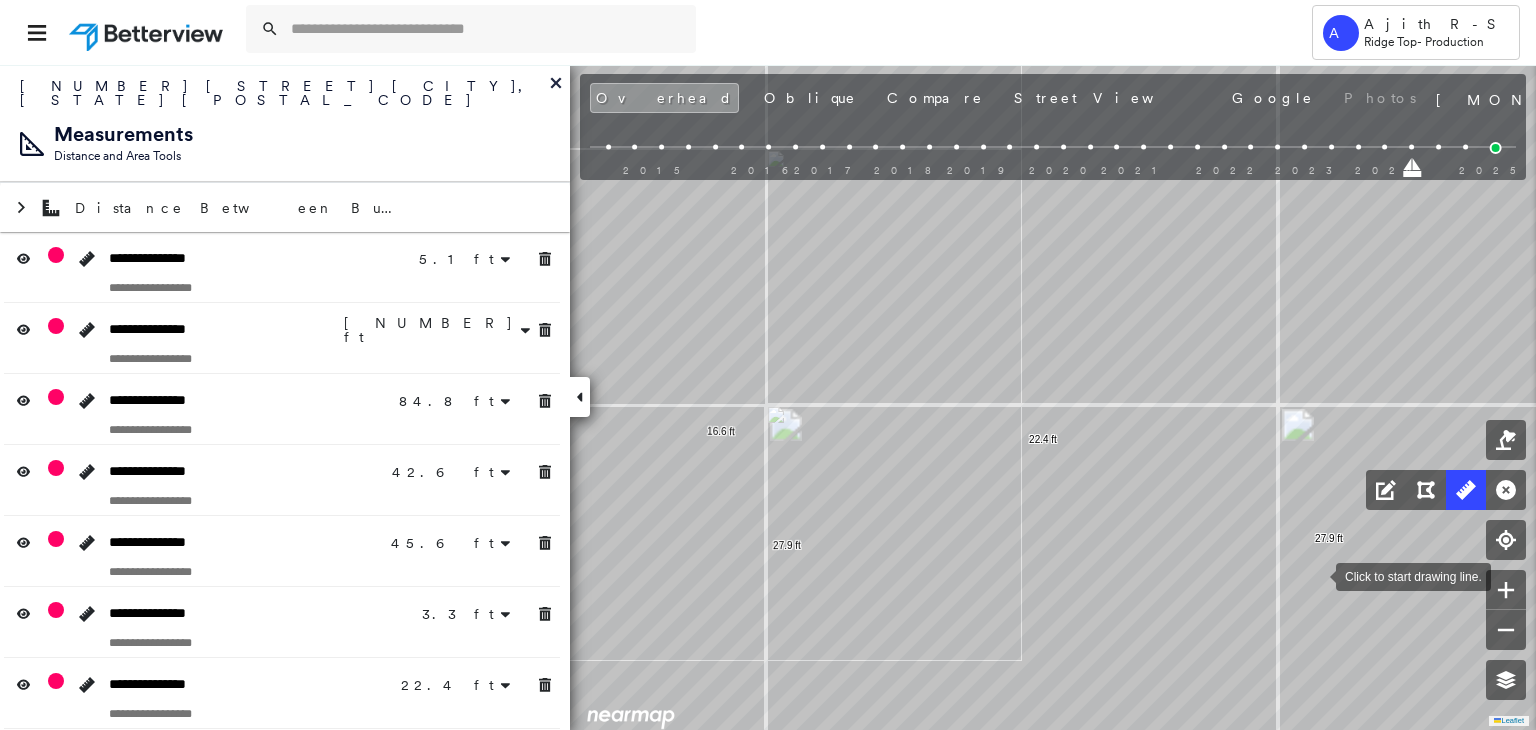 click at bounding box center [1316, 575] 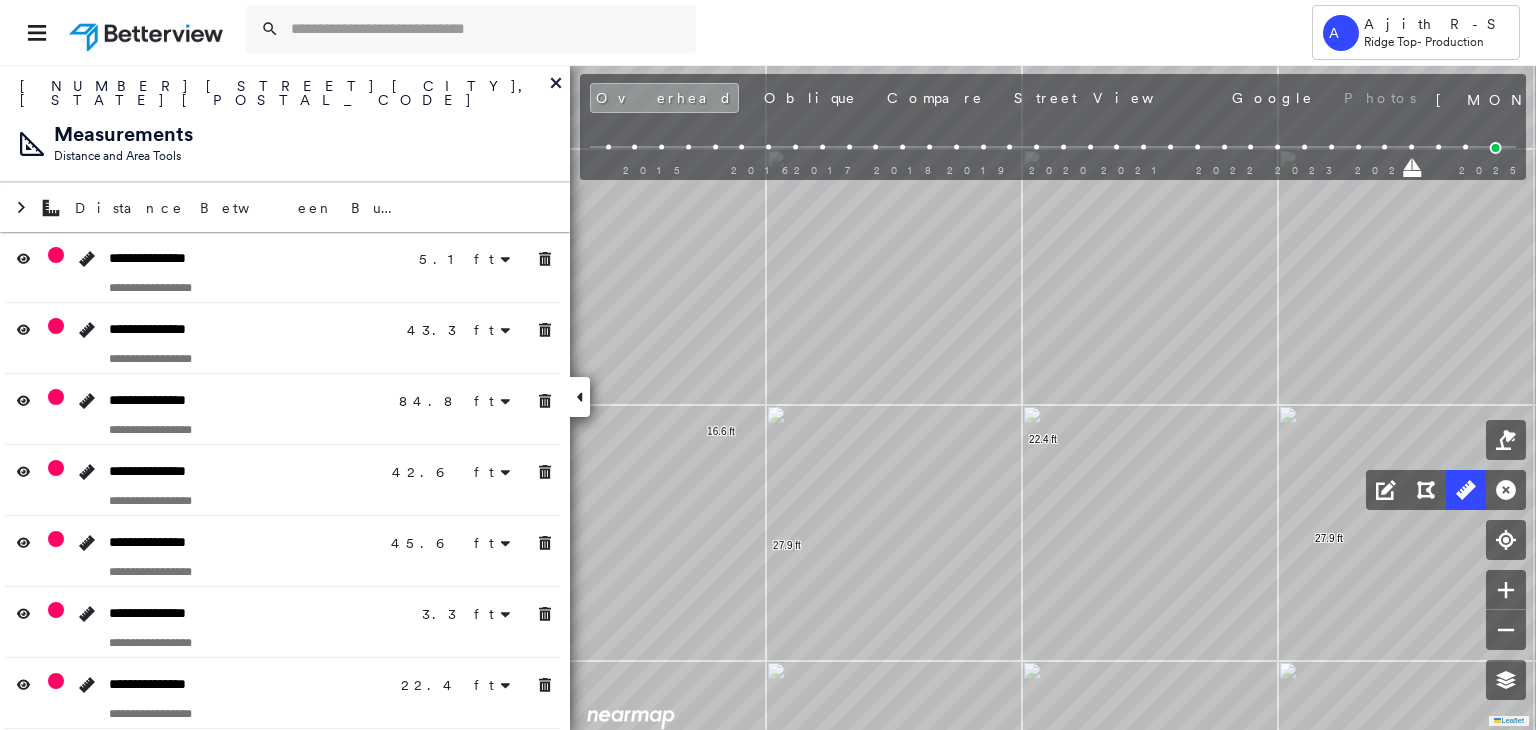 scroll, scrollTop: 0, scrollLeft: 0, axis: both 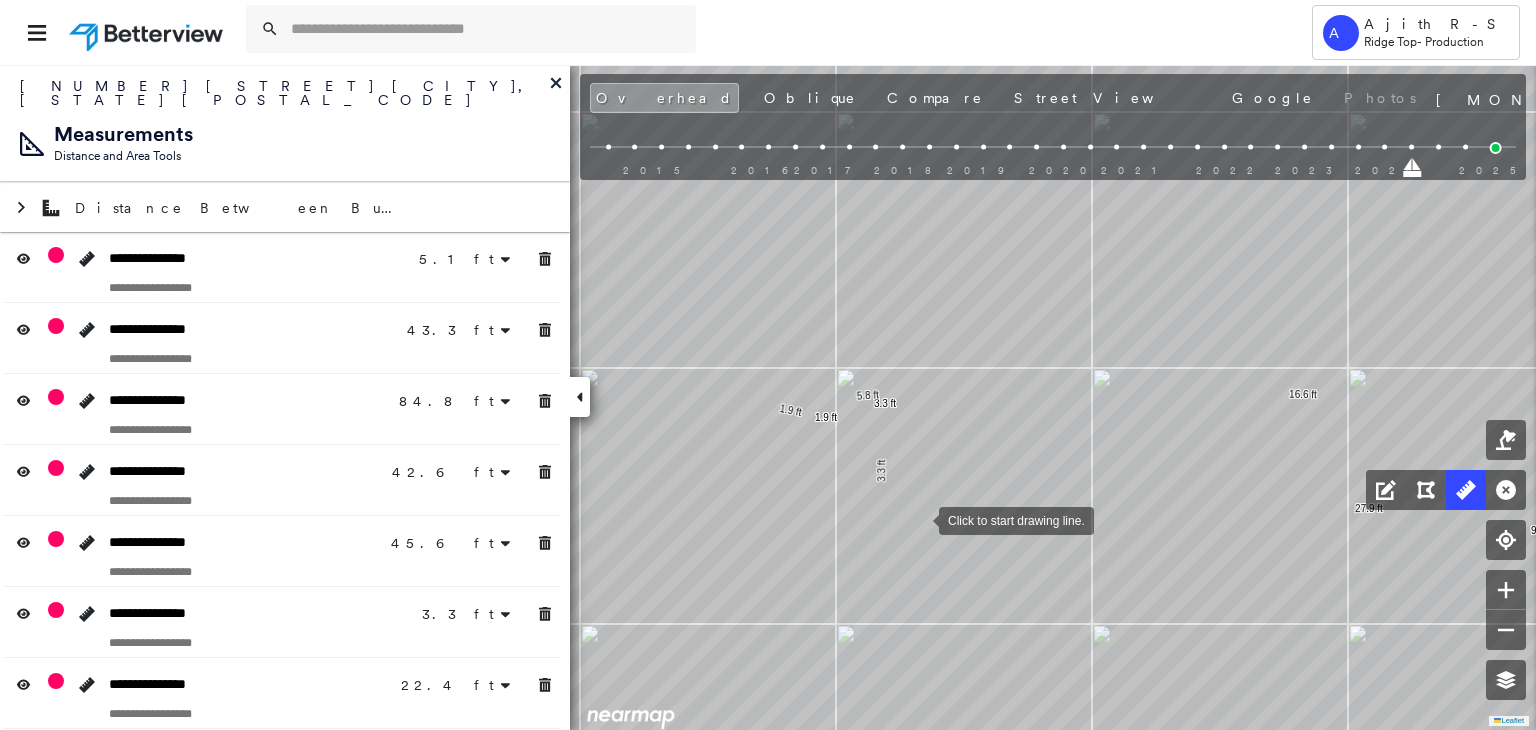 click at bounding box center [919, 519] 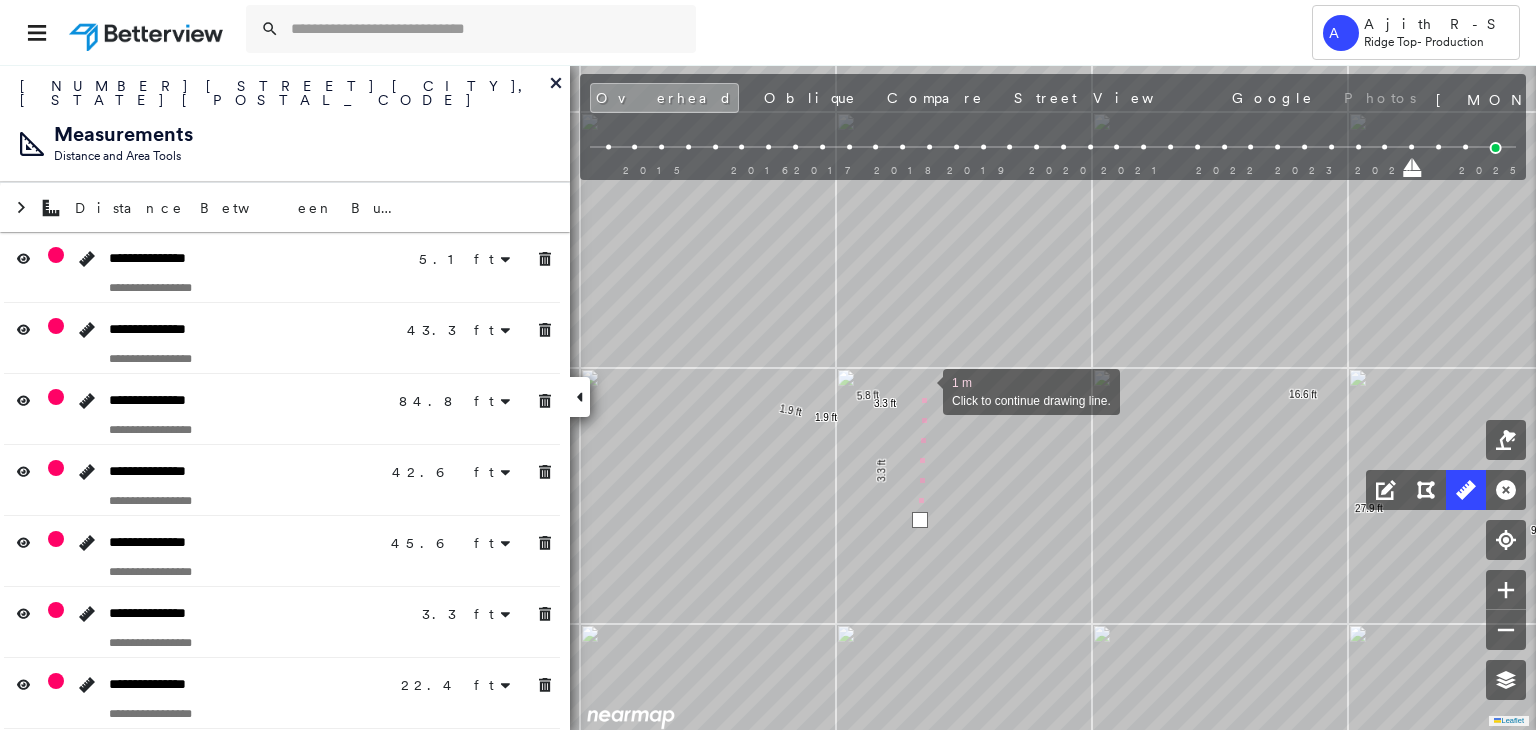 click at bounding box center (923, 390) 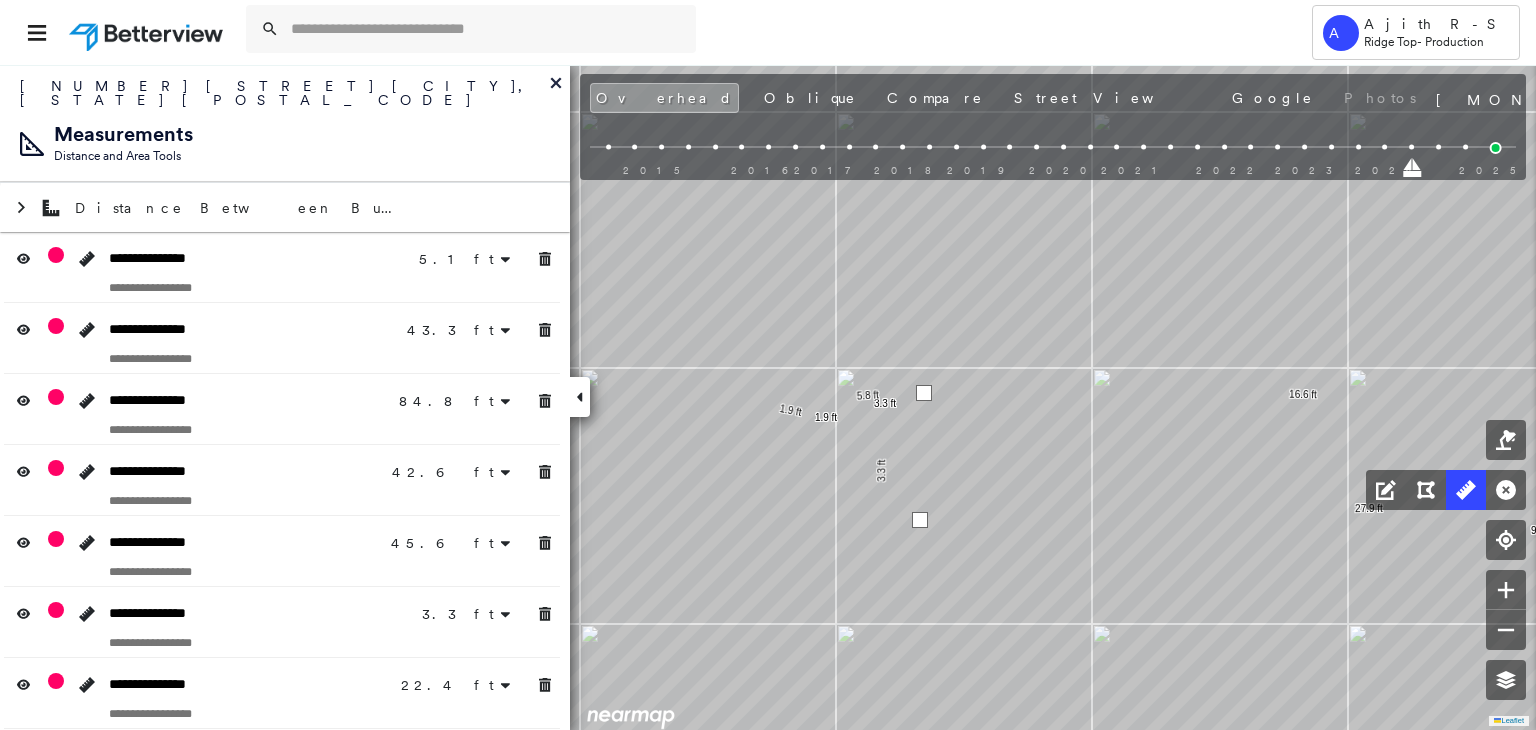 click at bounding box center [924, 393] 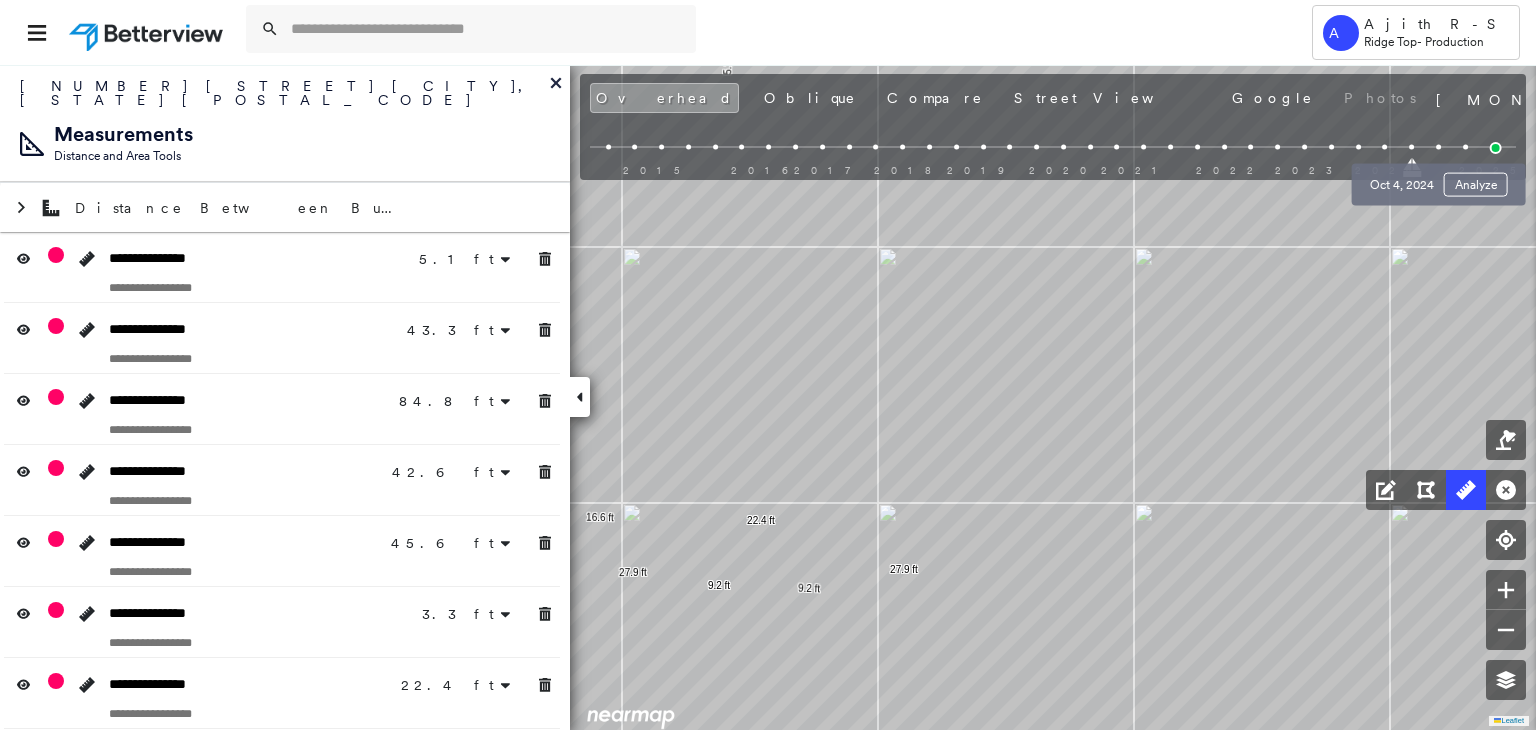 drag, startPoint x: 1434, startPoint y: 145, endPoint x: 1405, endPoint y: 155, distance: 30.675724 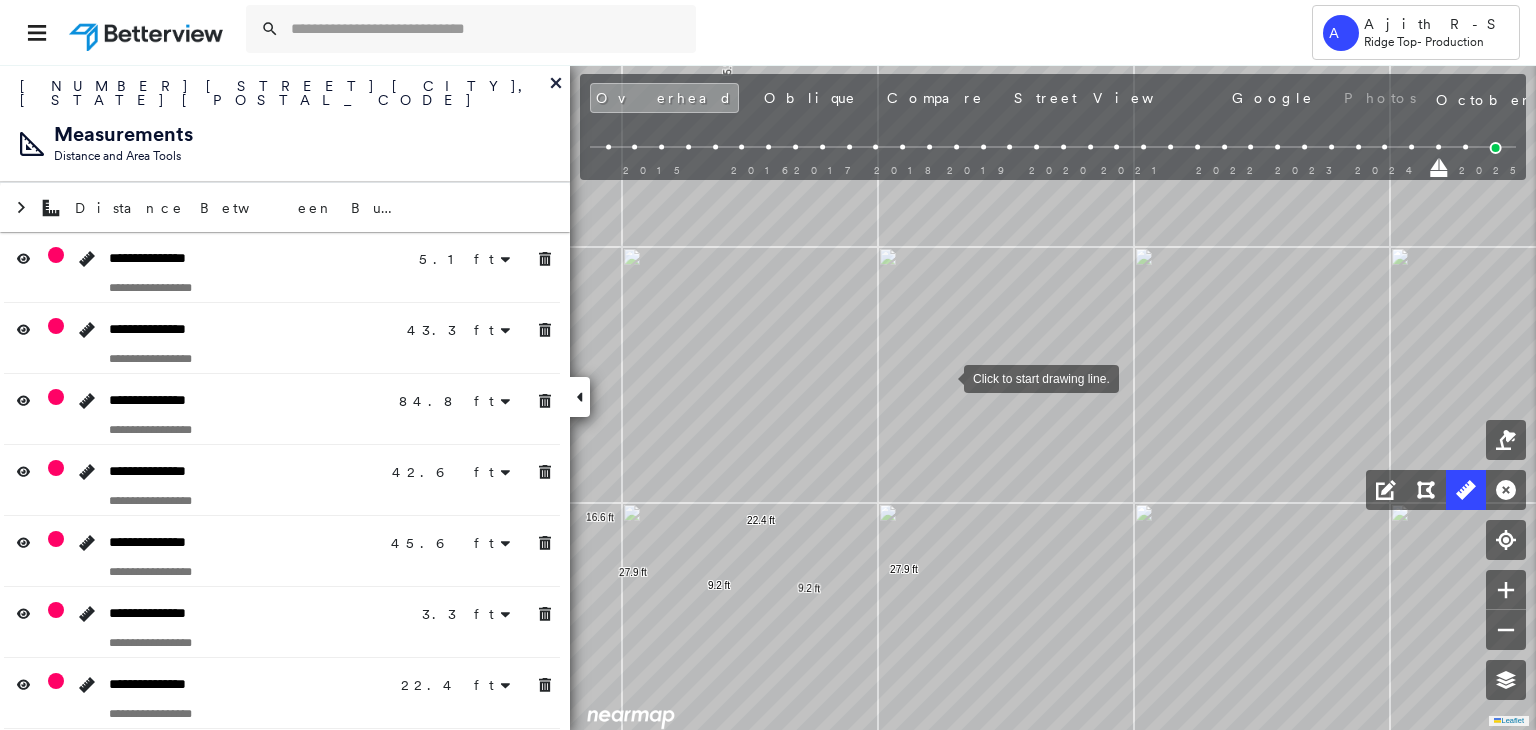 click at bounding box center [944, 377] 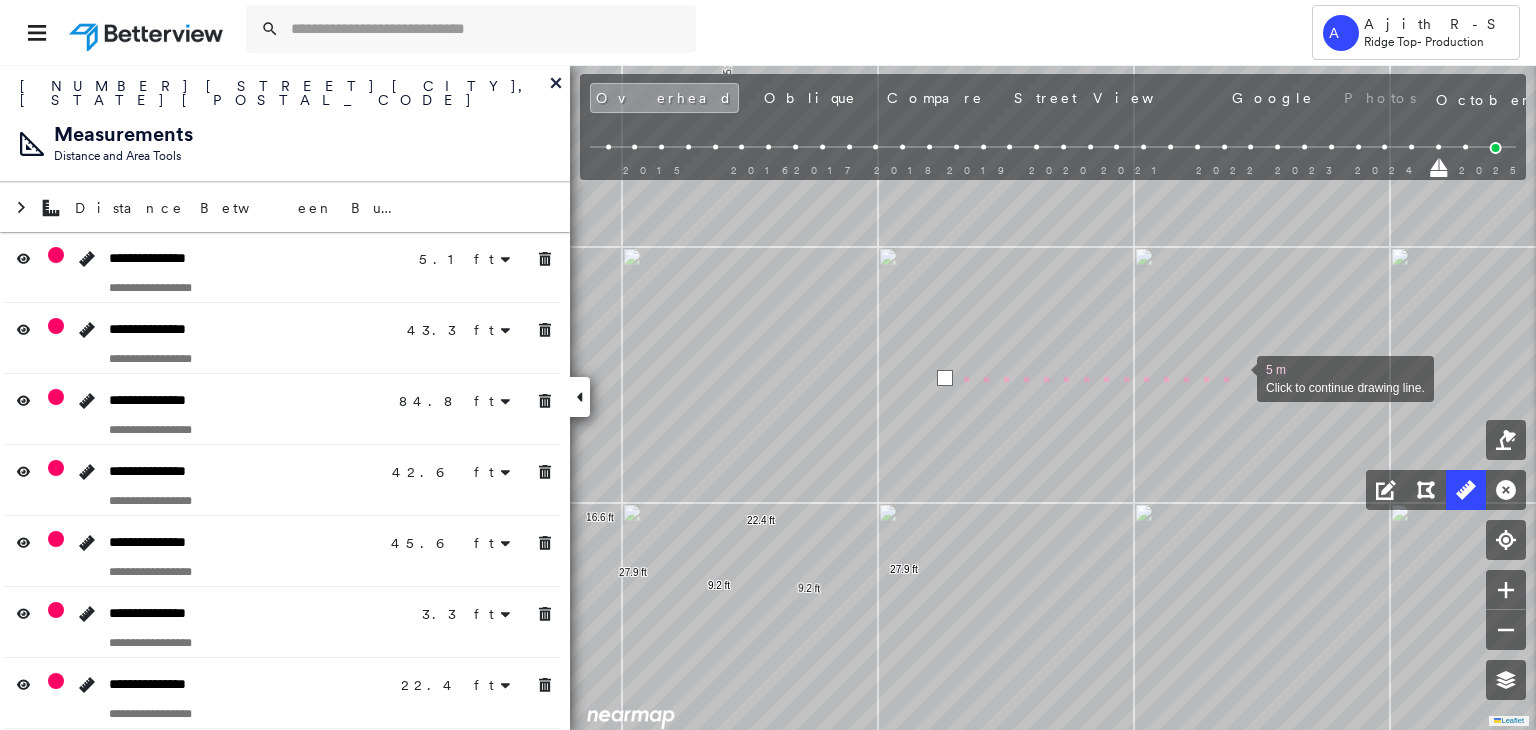 click at bounding box center [1237, 377] 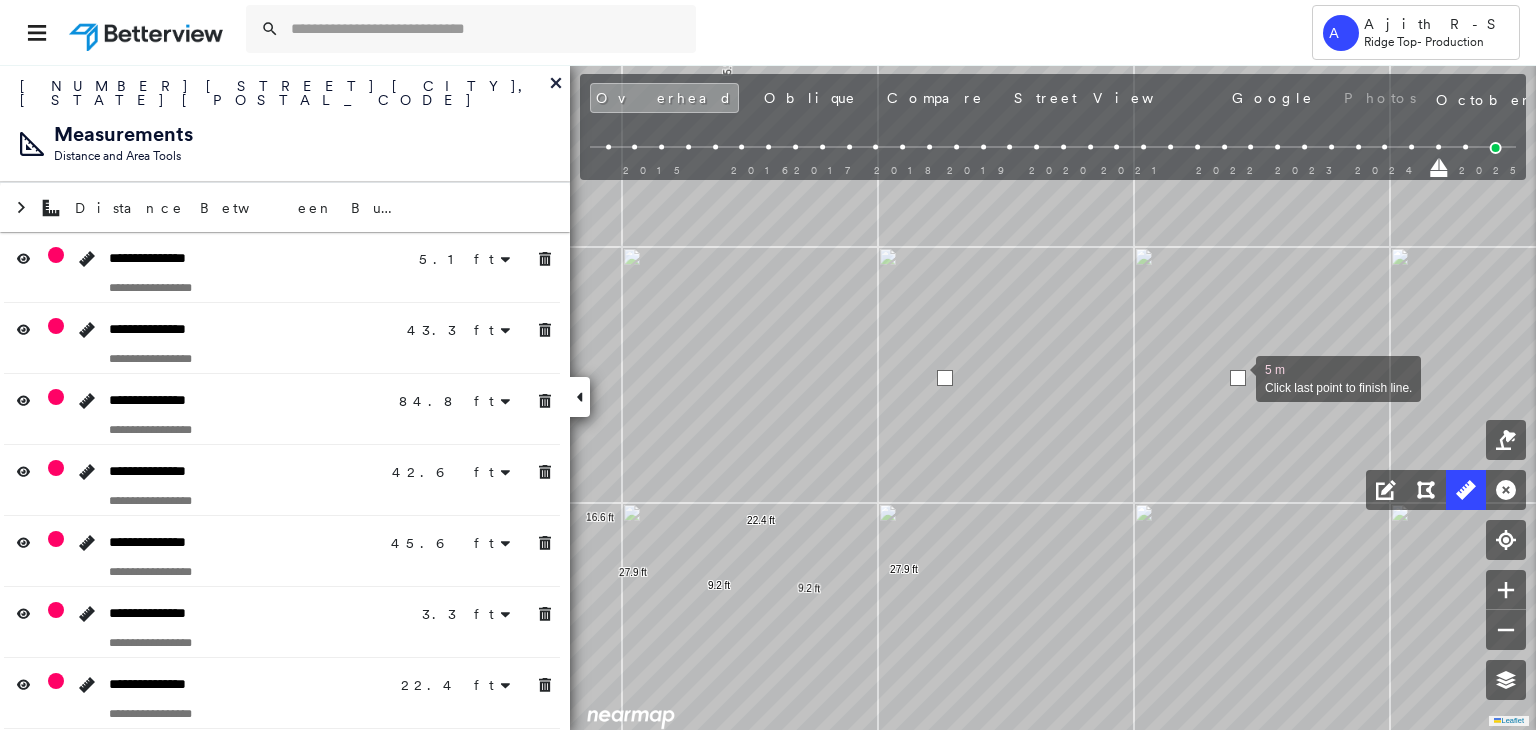 click at bounding box center [1238, 378] 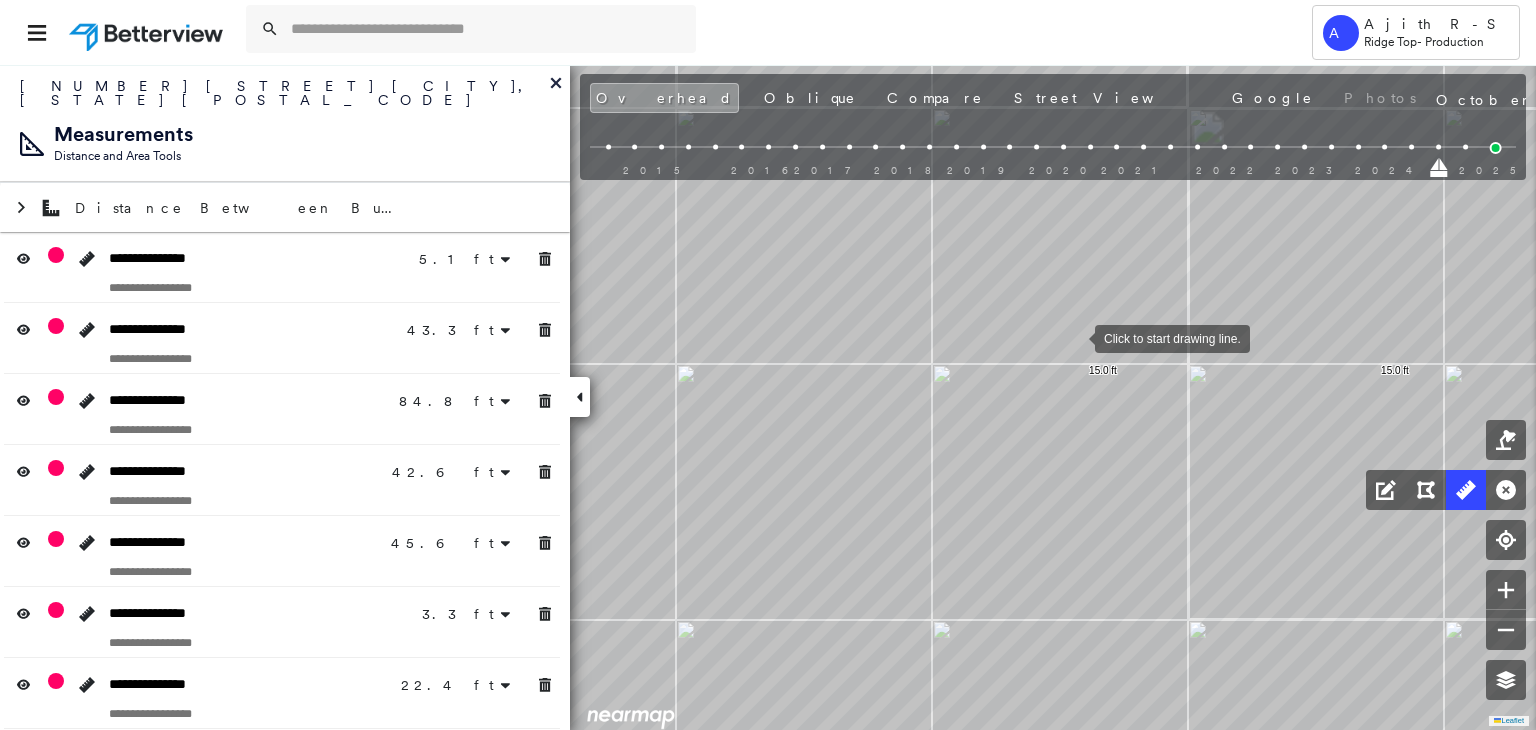 click at bounding box center [1075, 337] 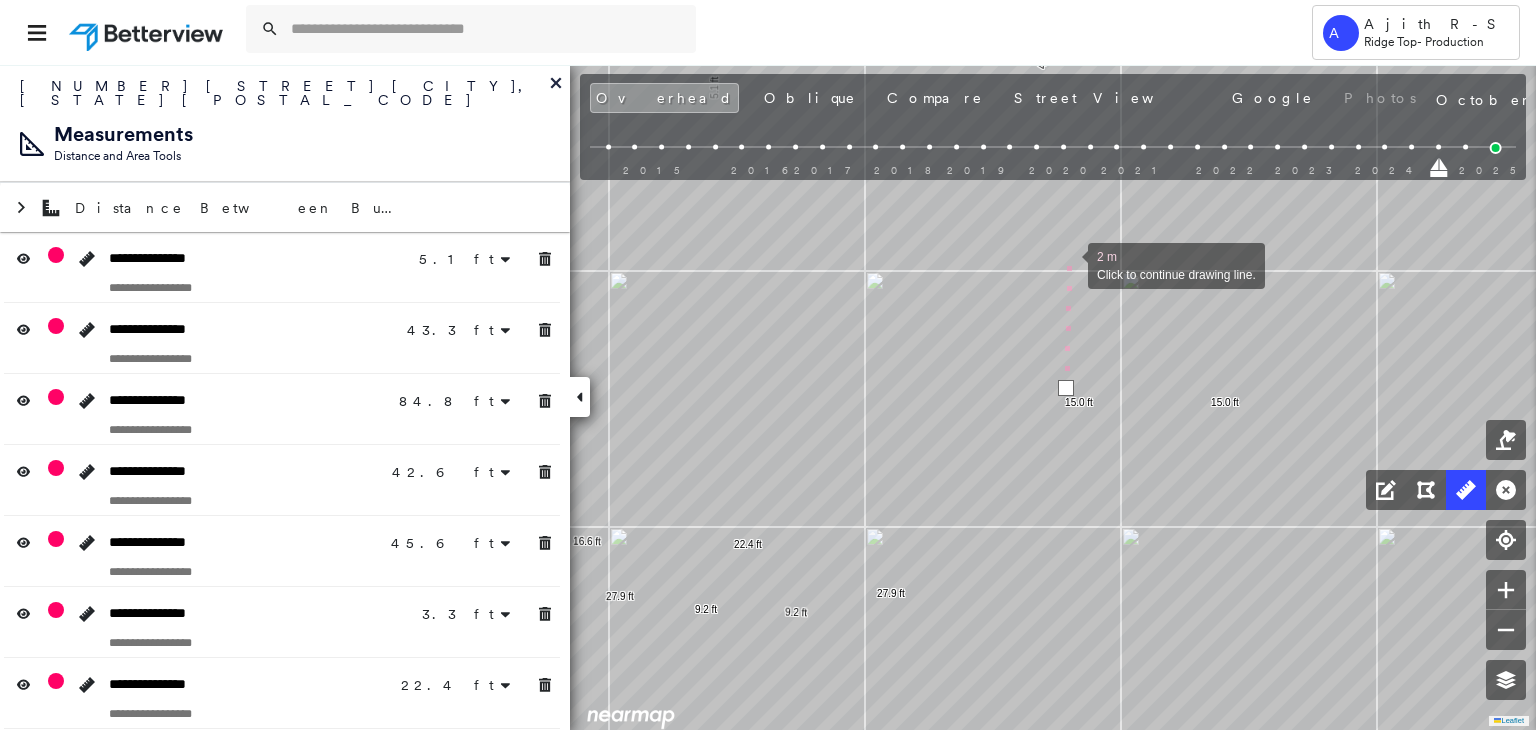 click at bounding box center (1068, 264) 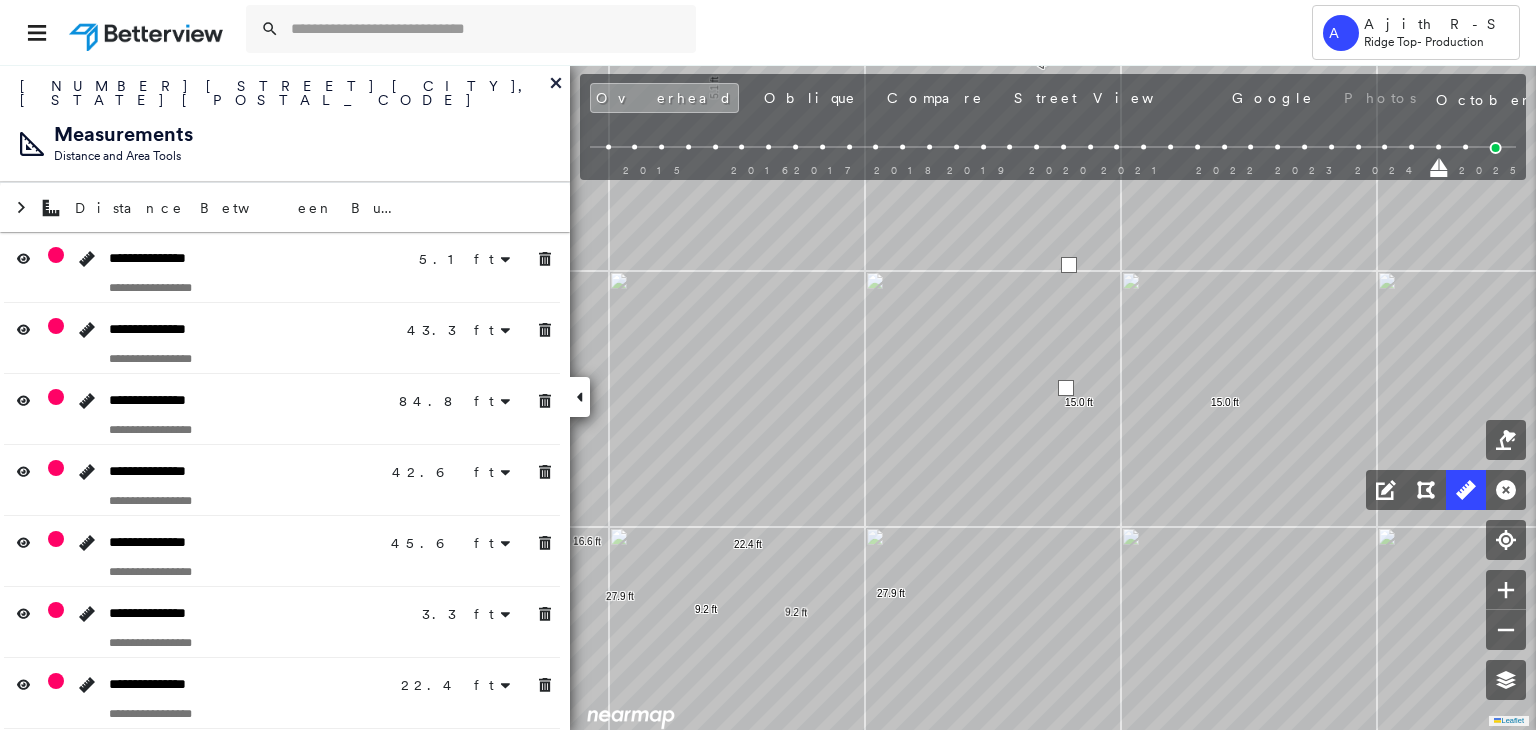 click at bounding box center (1069, 265) 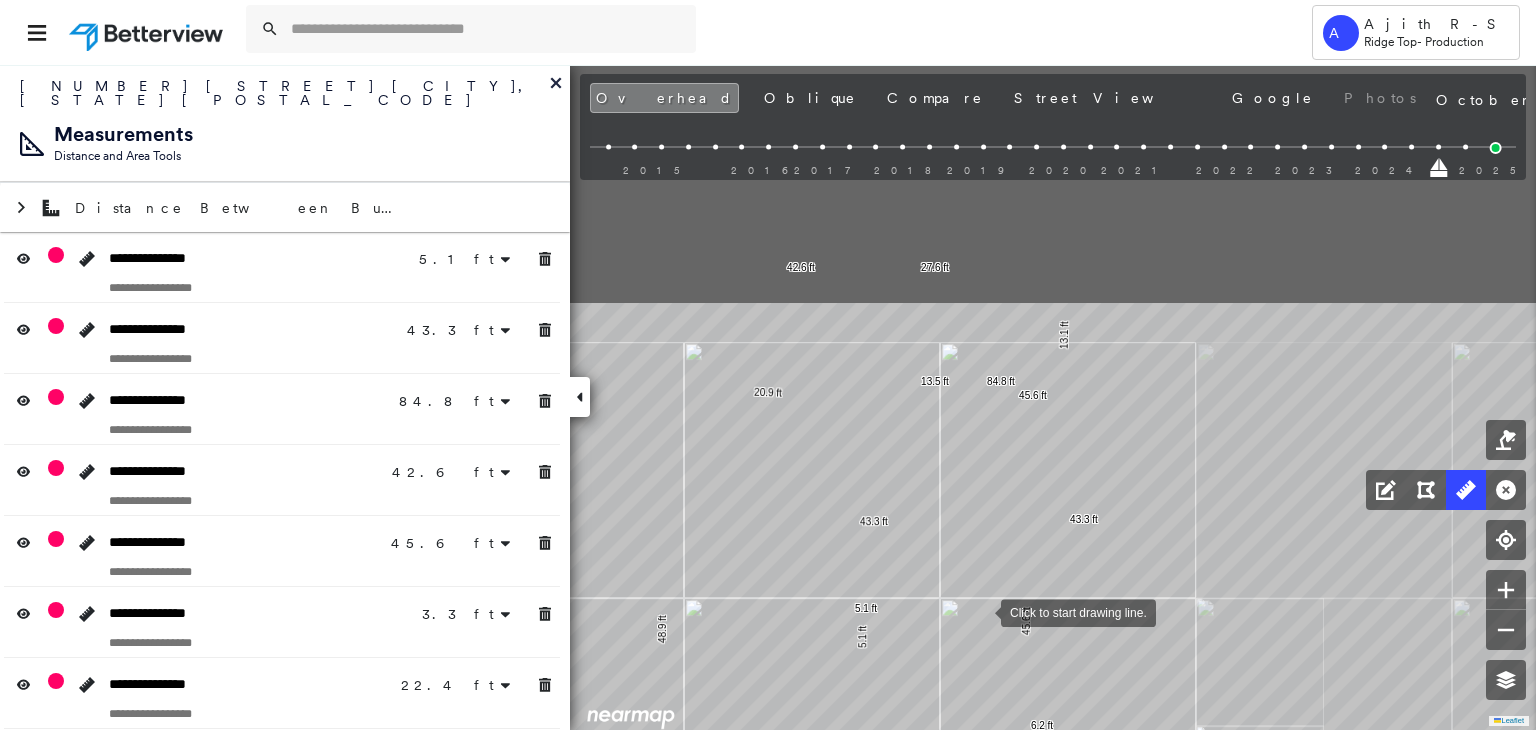 drag, startPoint x: 980, startPoint y: 373, endPoint x: 981, endPoint y: 611, distance: 238.0021 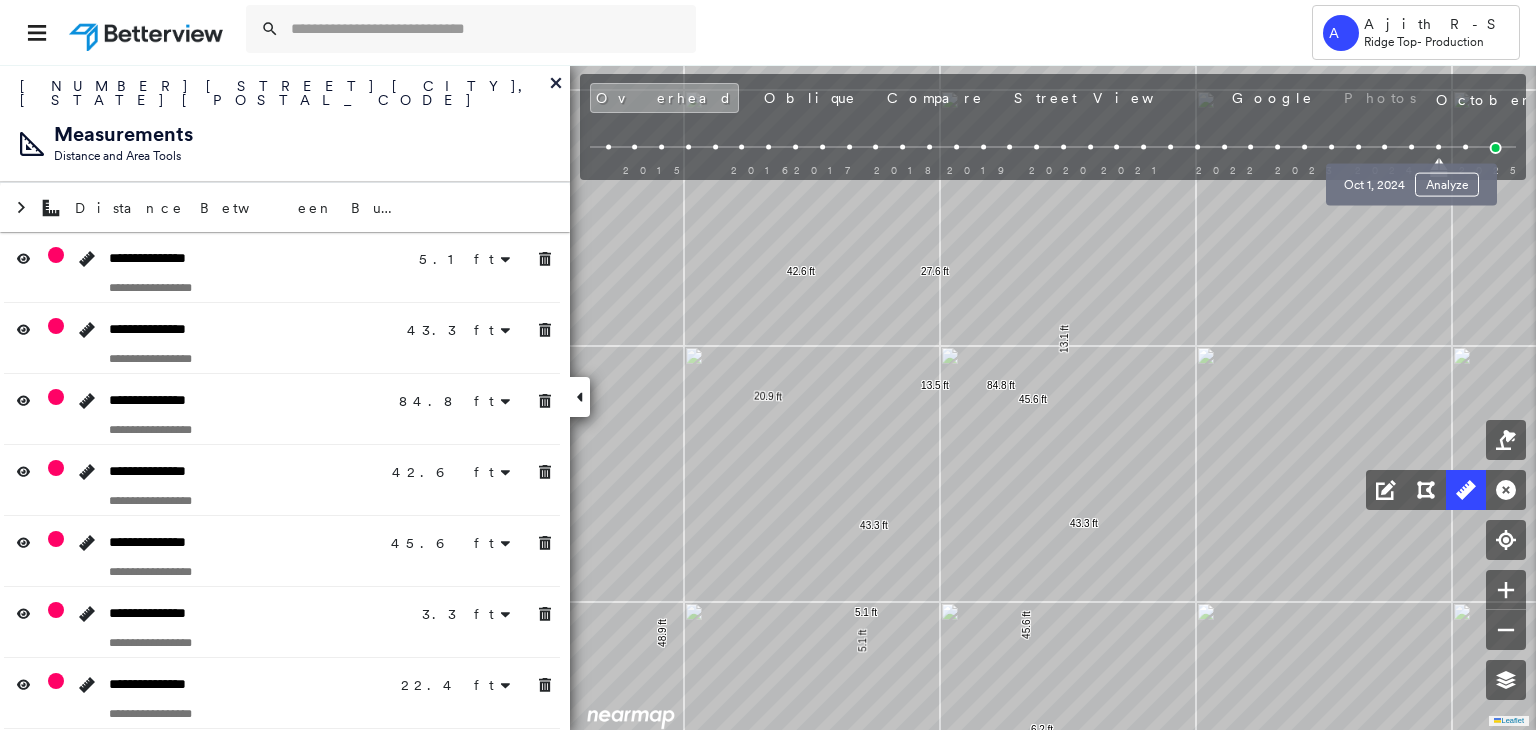click at bounding box center [1411, 147] 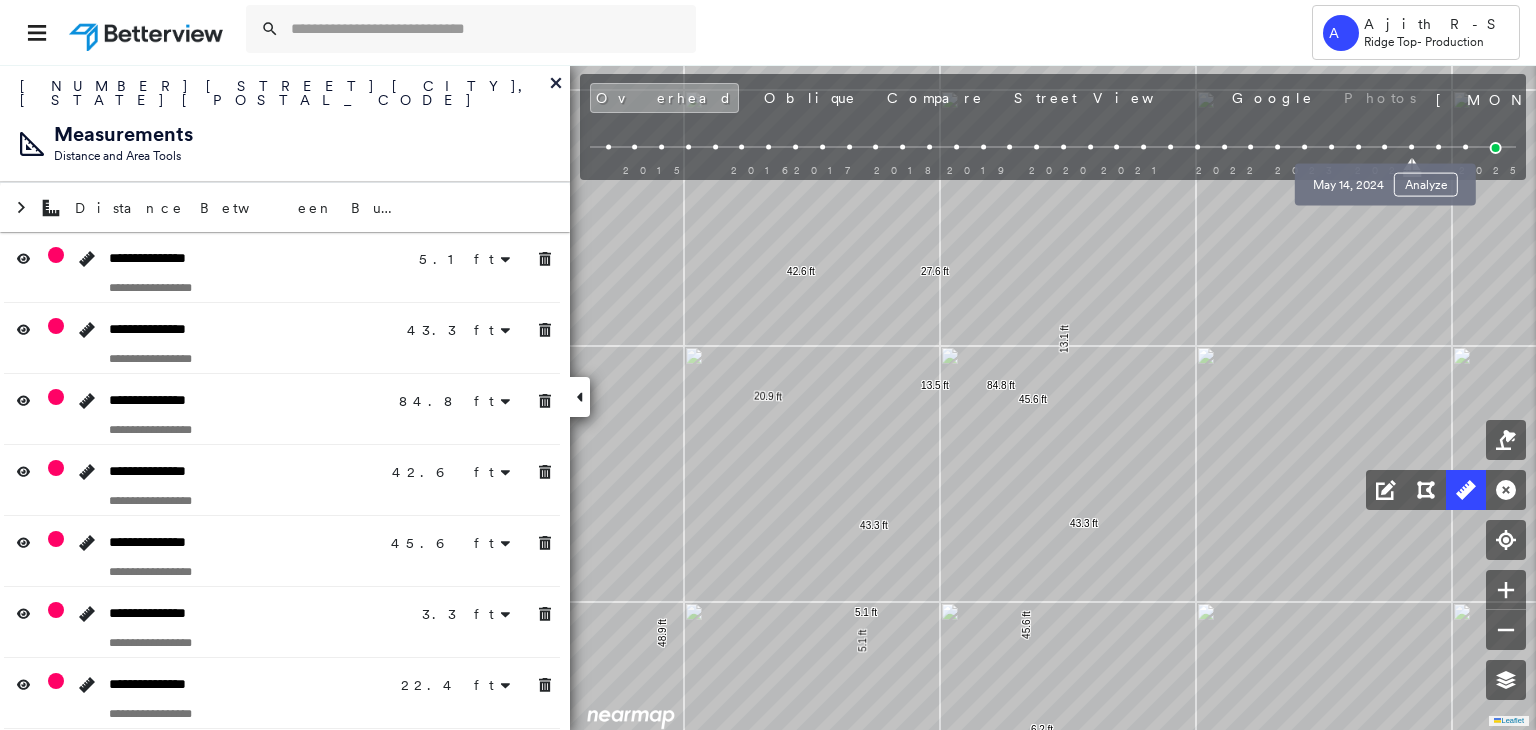 click at bounding box center (1384, 147) 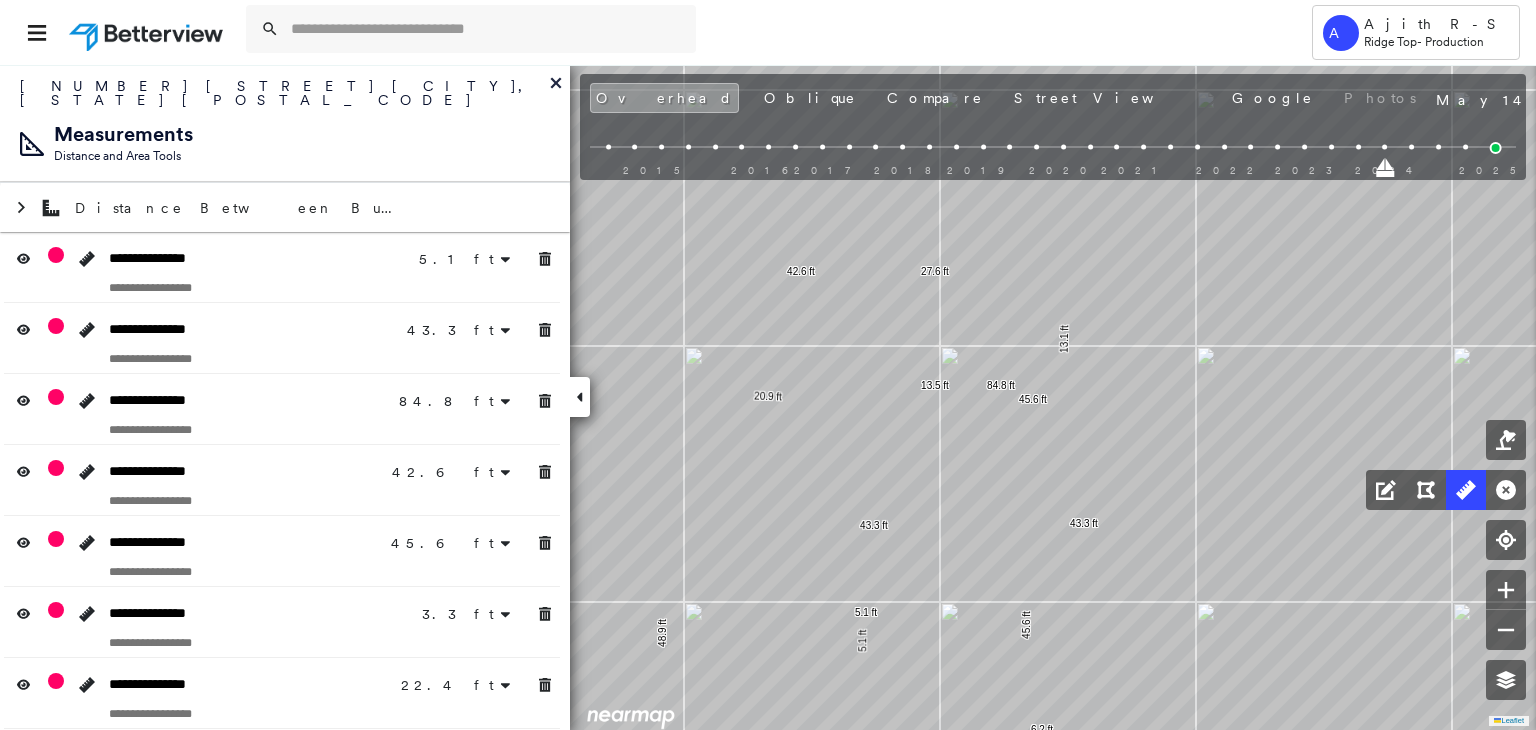 click on "2015 2016 2017 2018 2019 2020 2021 2022 2023 2024 2025" at bounding box center (1053, 150) 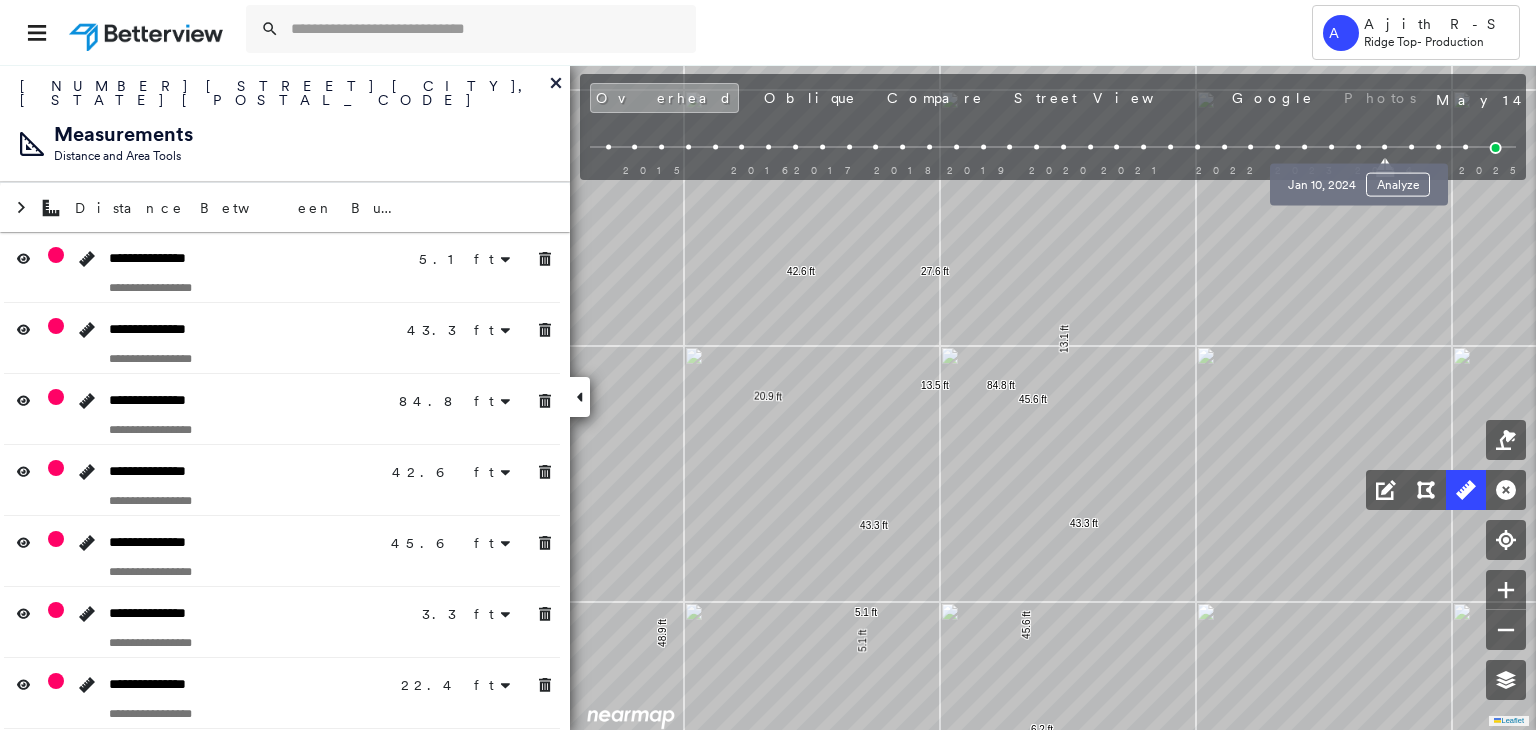 click at bounding box center [1358, 147] 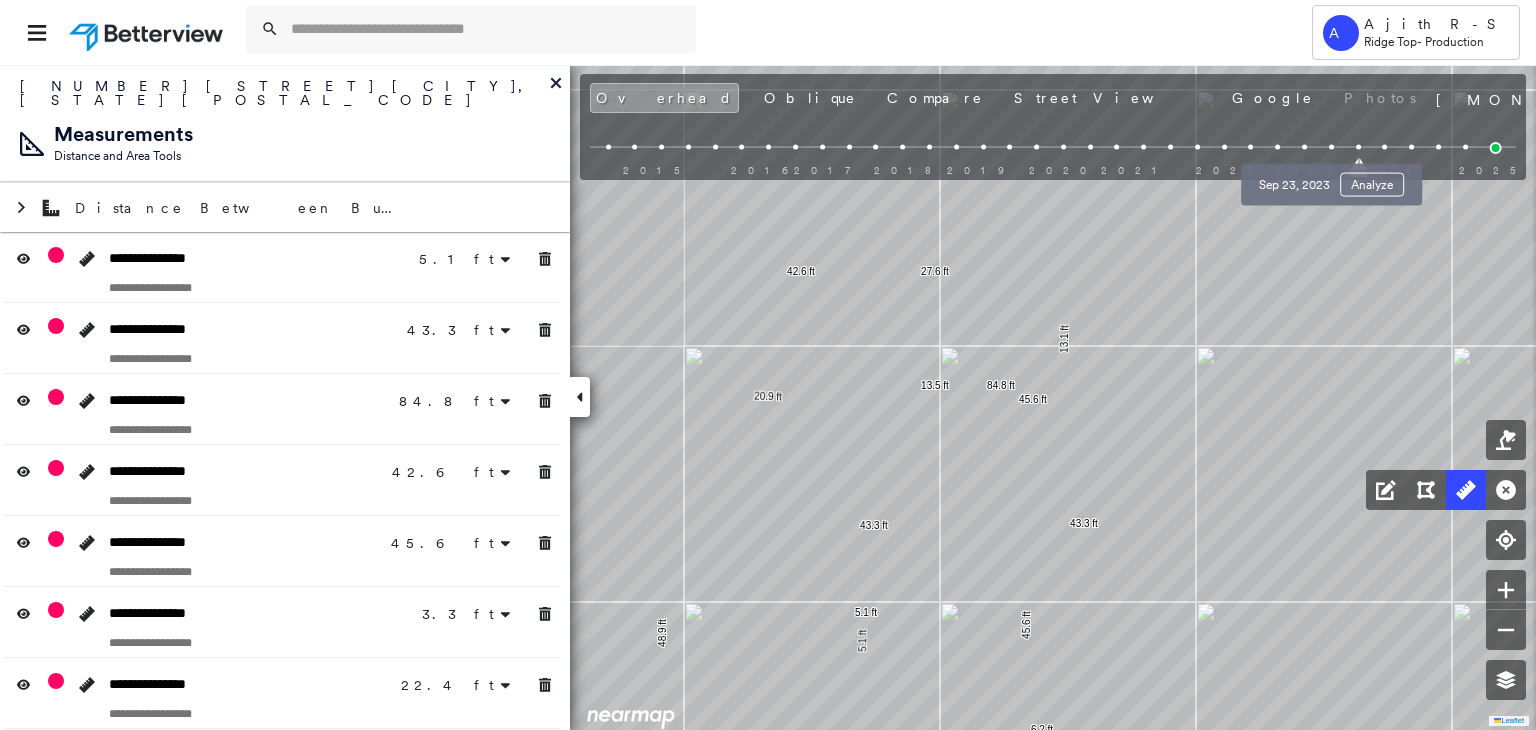 click at bounding box center [1331, 147] 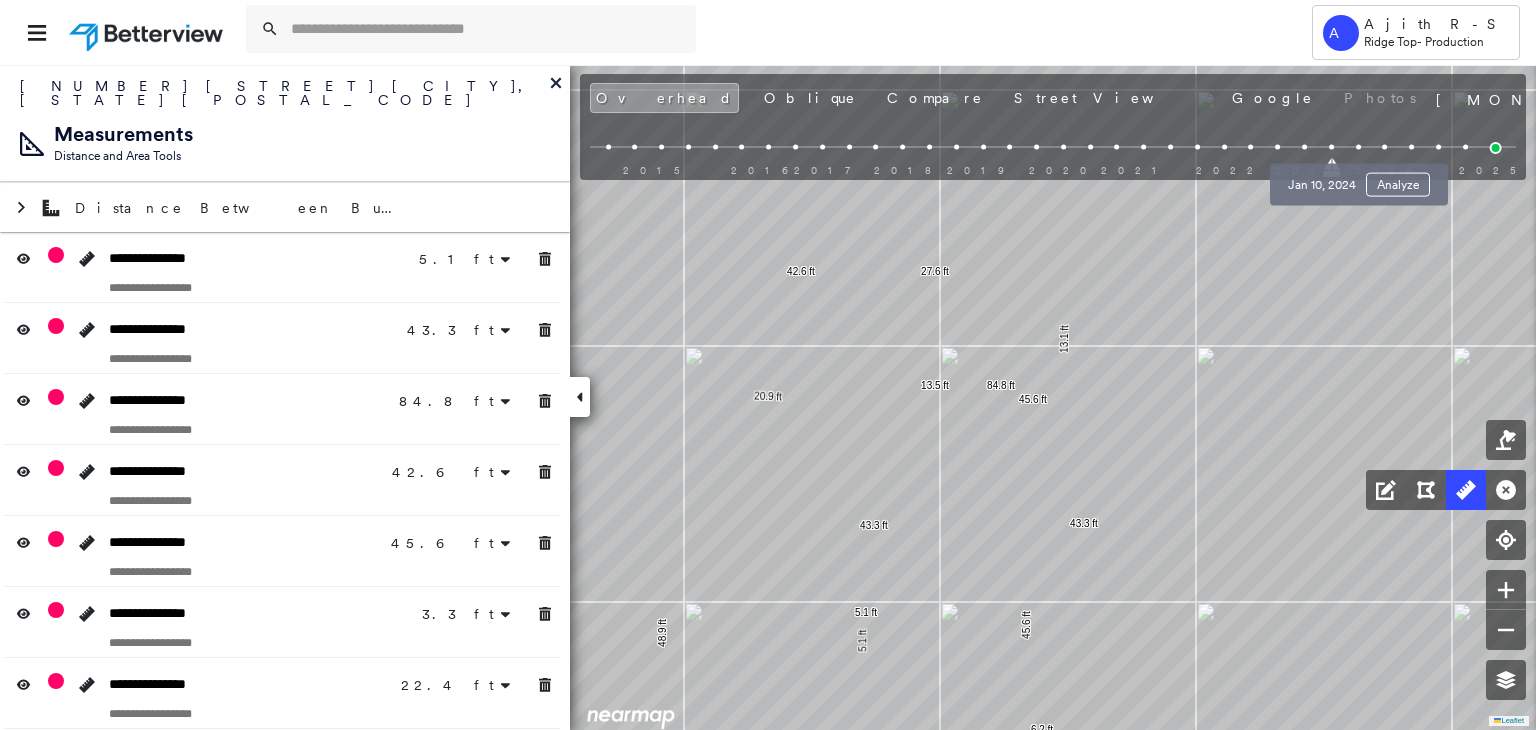 click at bounding box center (1358, 147) 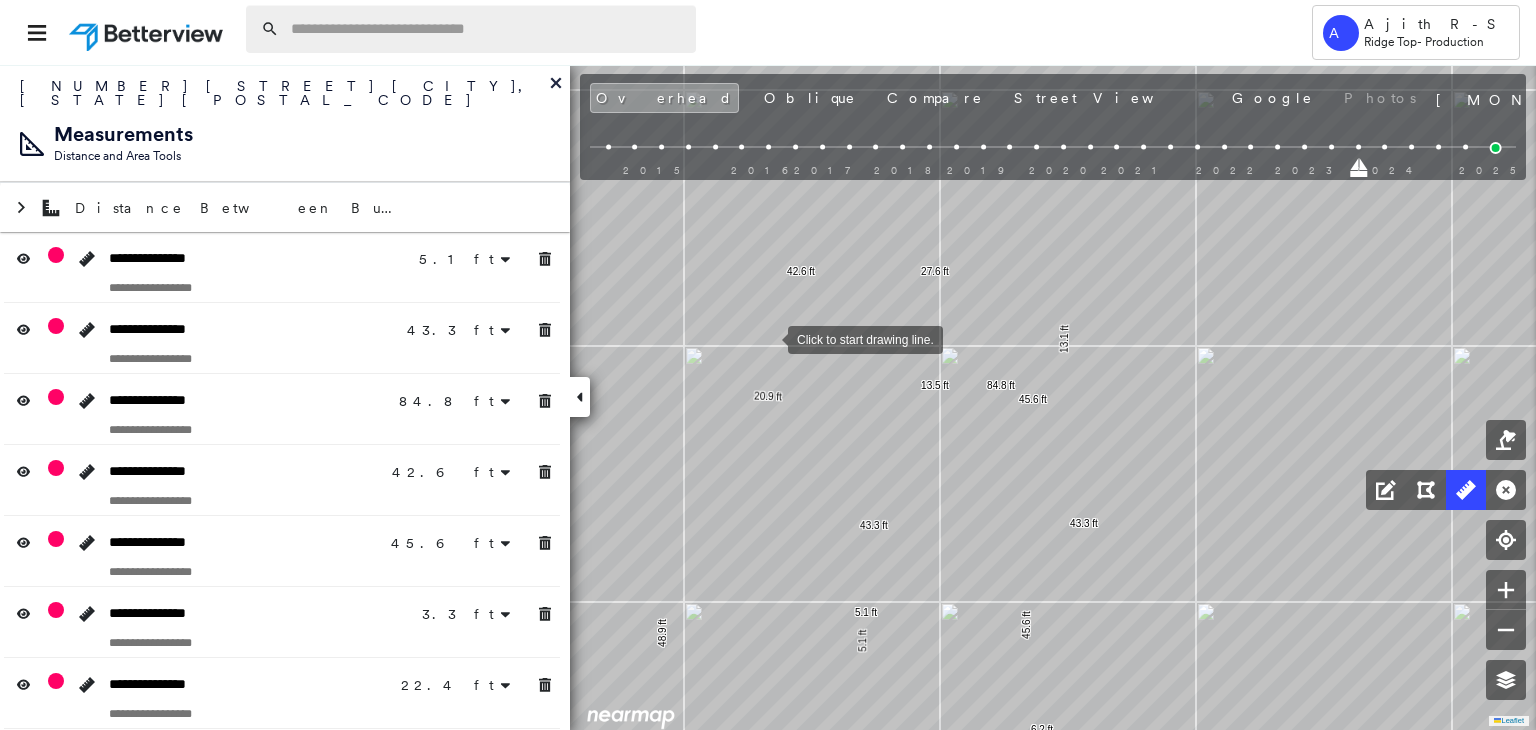 click at bounding box center [487, 29] 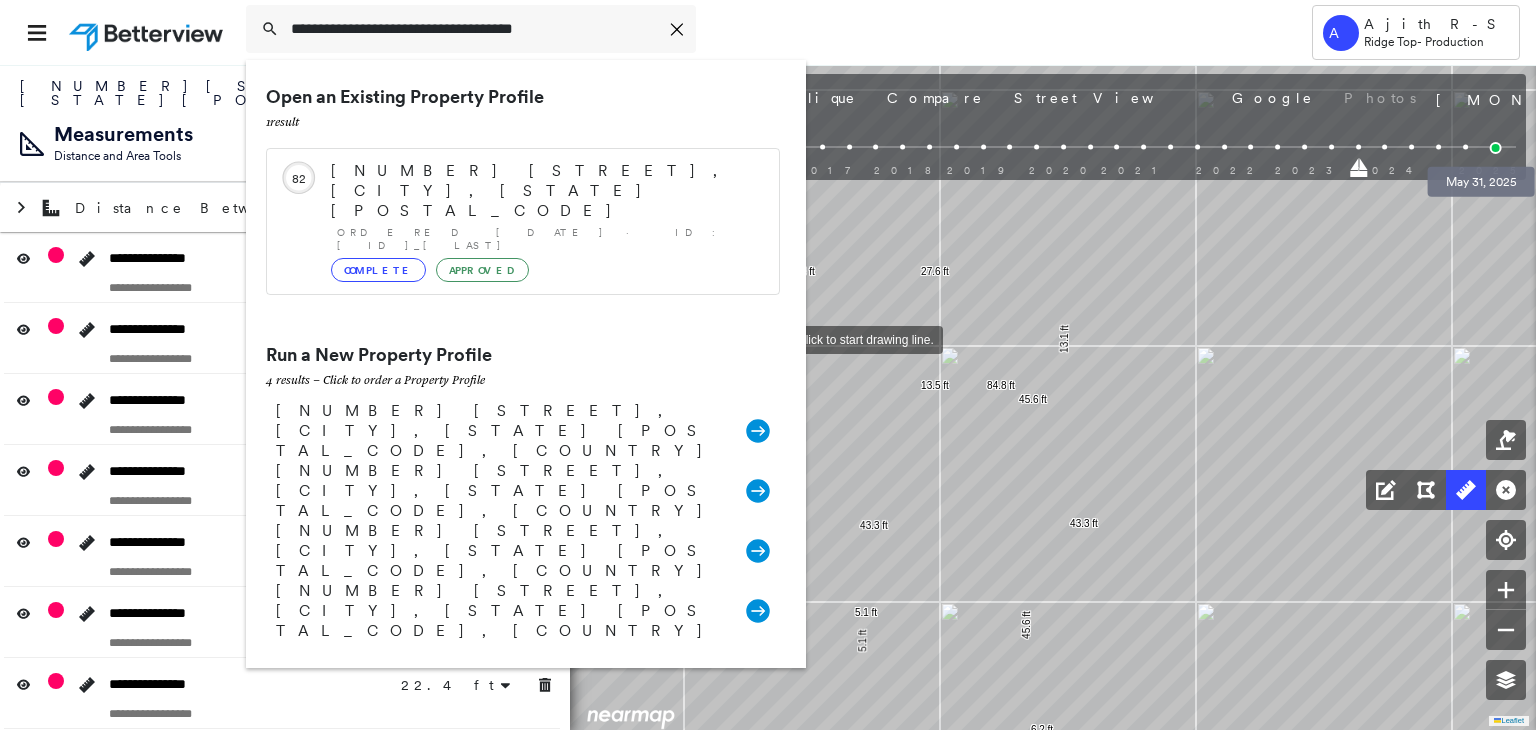 type on "**********" 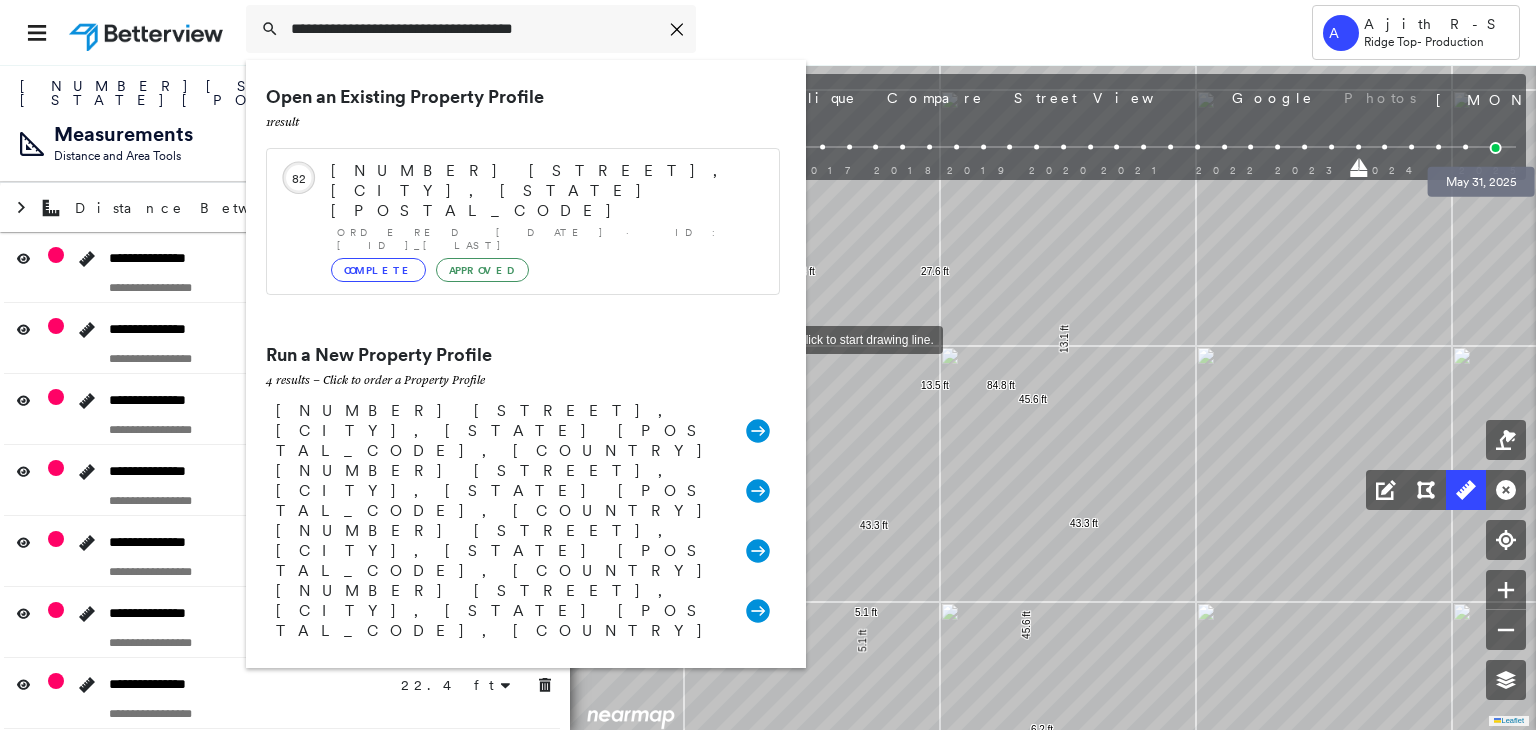 click at bounding box center (1496, 148) 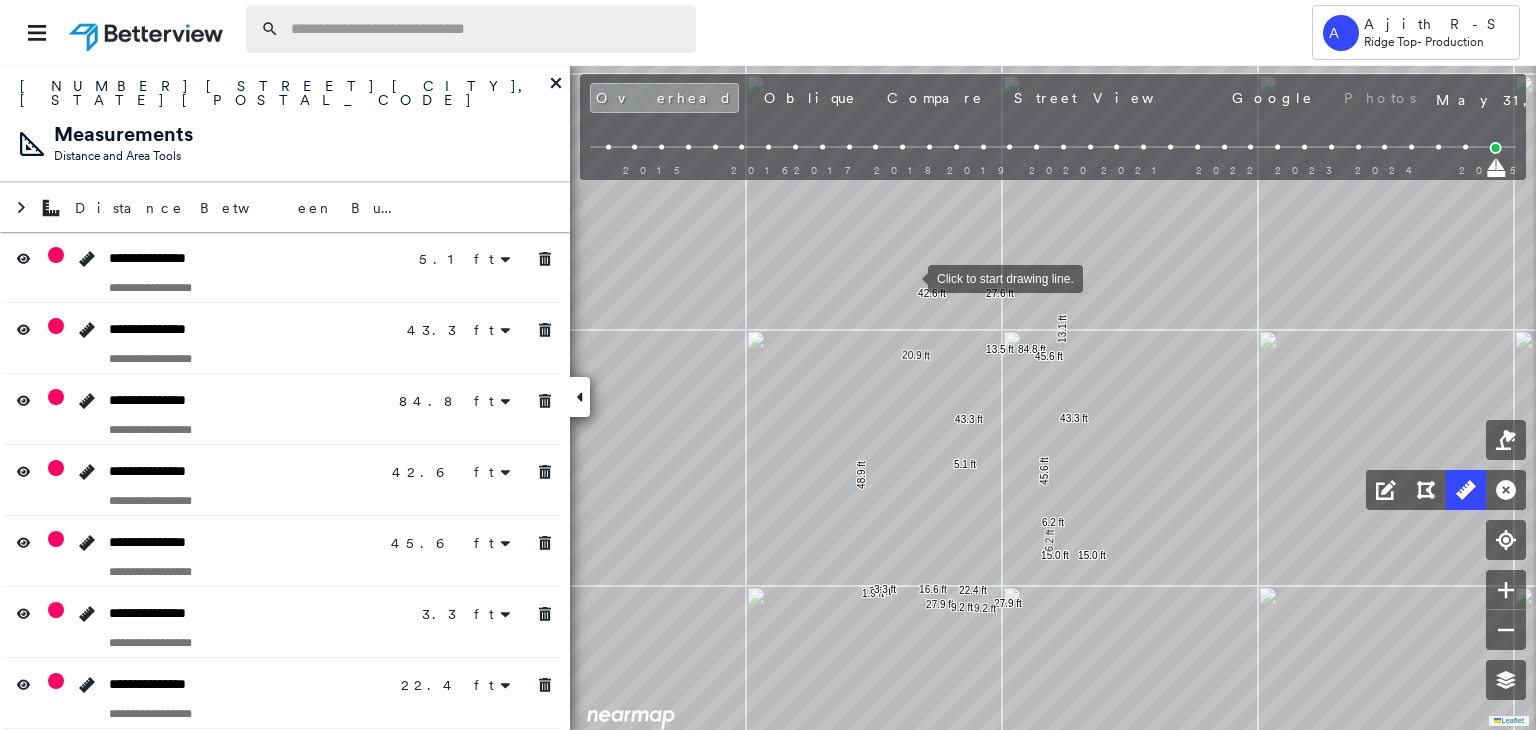 click at bounding box center (487, 29) 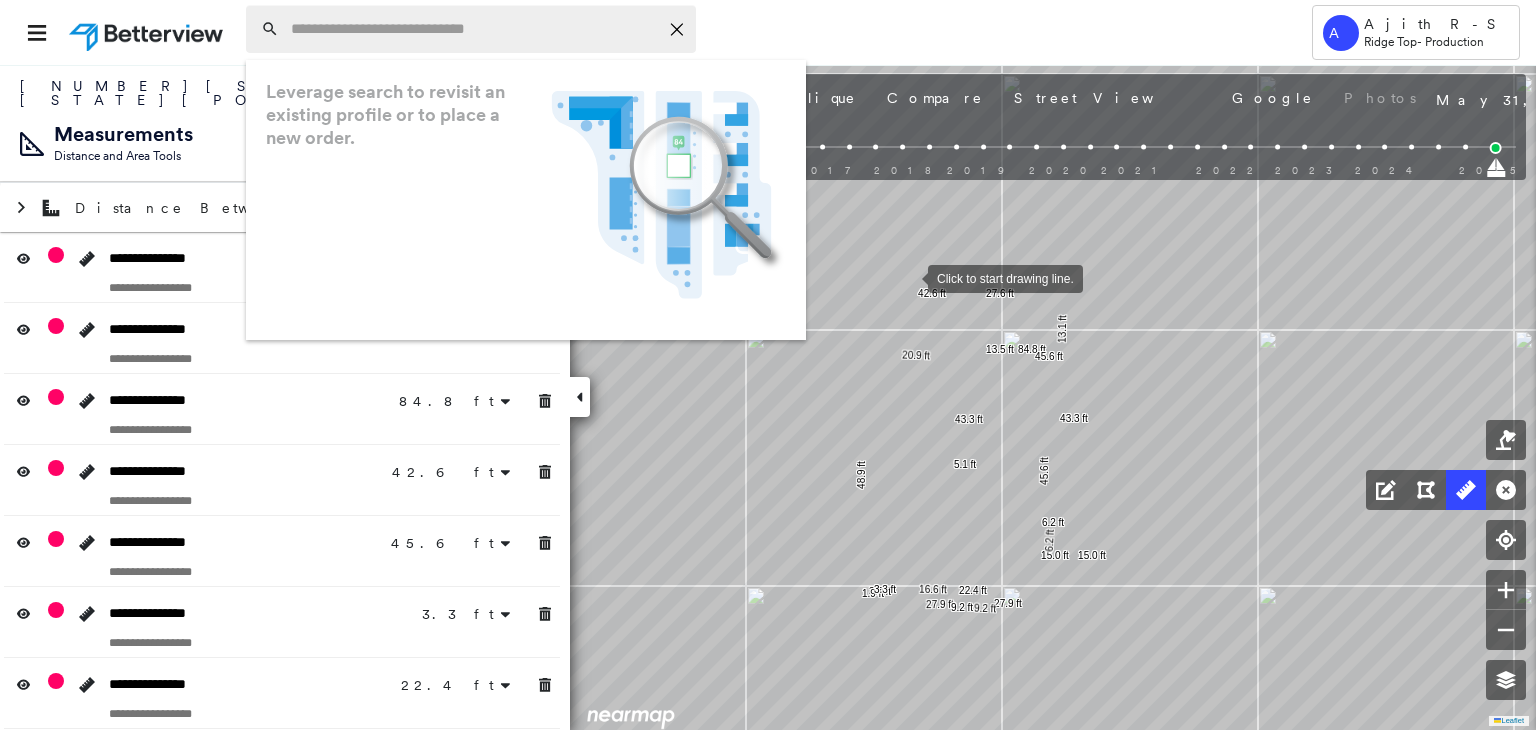 paste on "**********" 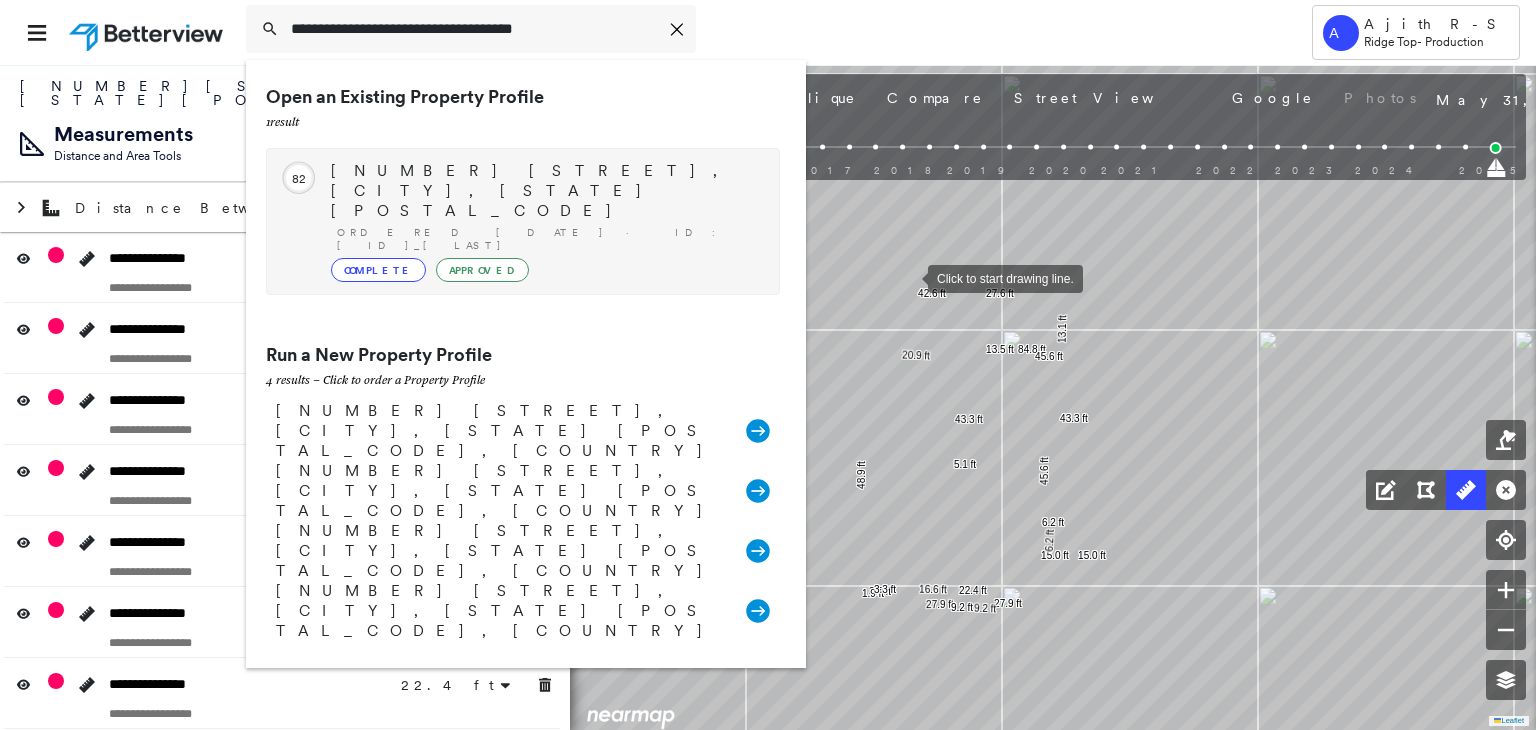 type on "**********" 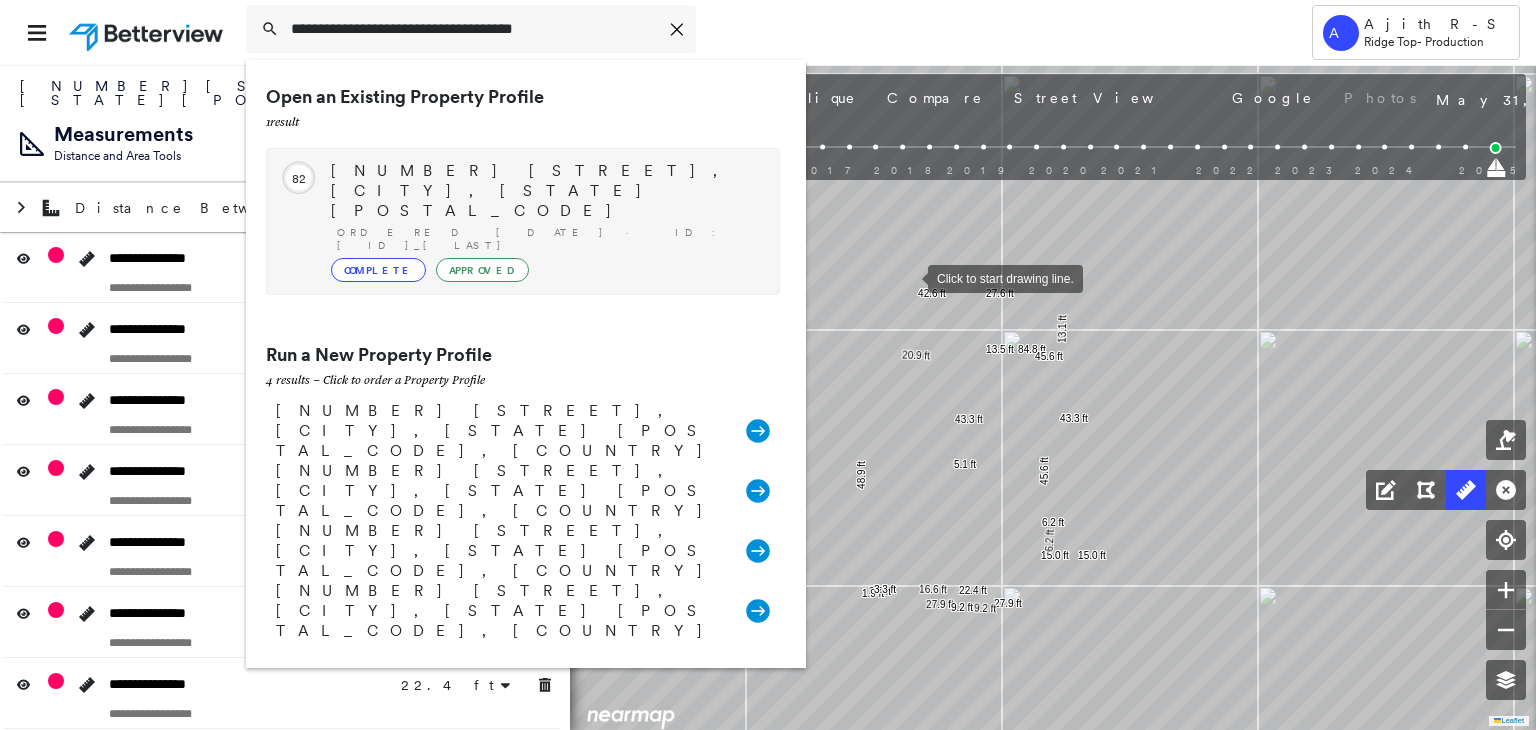 click on "4664 Katies Trail, Winston-Salem, NC 27101" at bounding box center [545, 191] 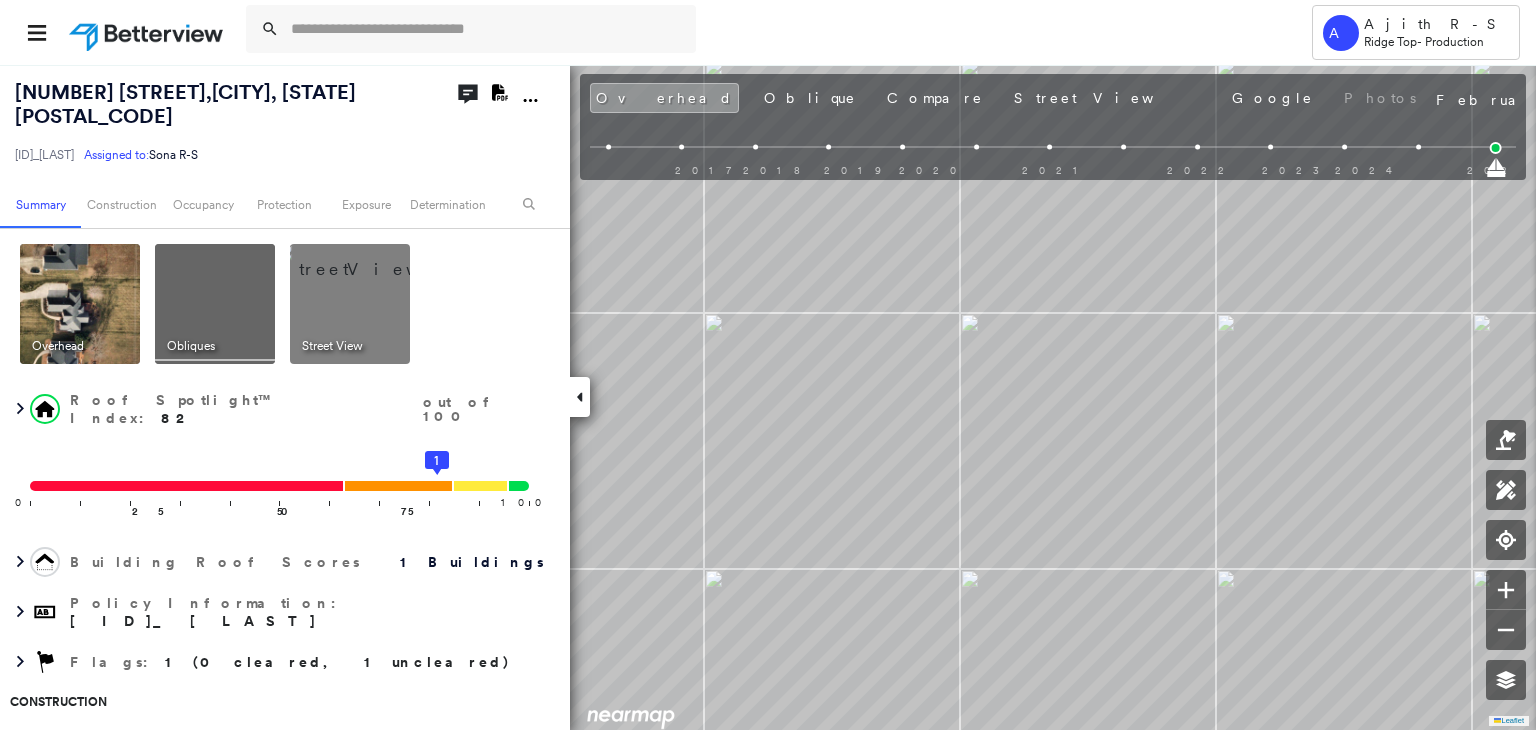 click on "2017 2018 2019 2020 2021 2022 2023 2024 2025" at bounding box center (1053, 150) 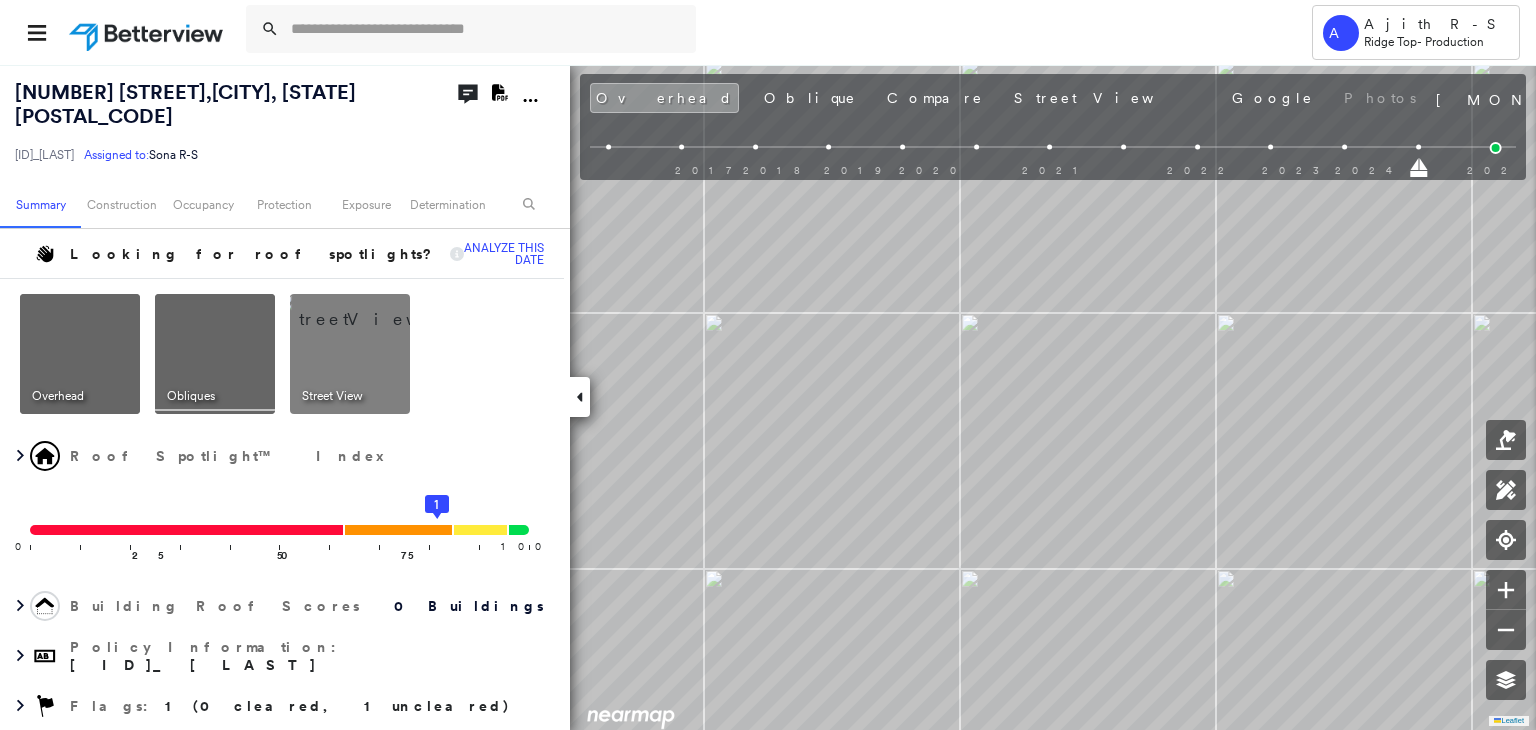 click on "2017 2018 2019 2020 2021 2022 2023 2024 2025" at bounding box center [1053, 150] 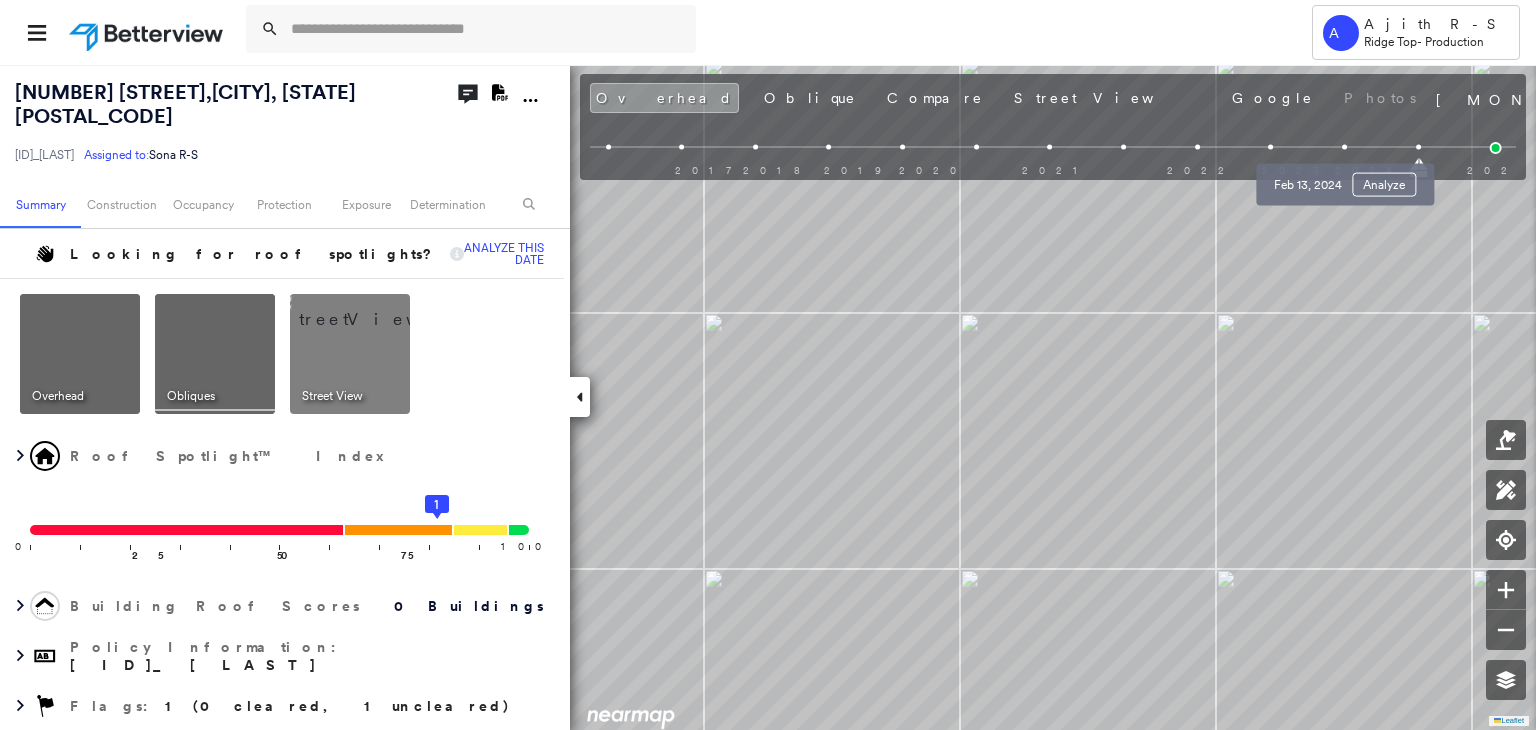 click on "Feb 13, 2024 Analyze" at bounding box center [1345, 179] 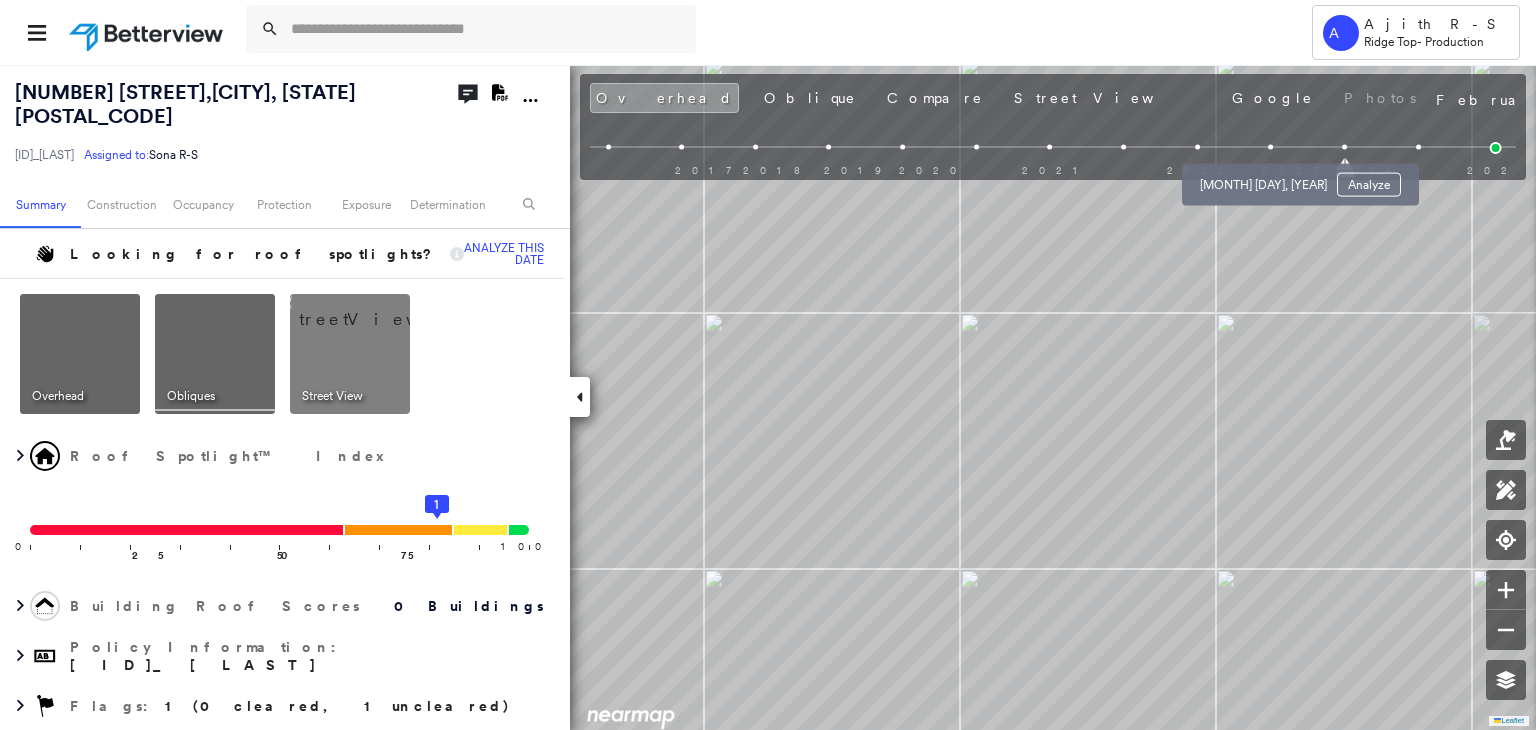 click at bounding box center (1271, 147) 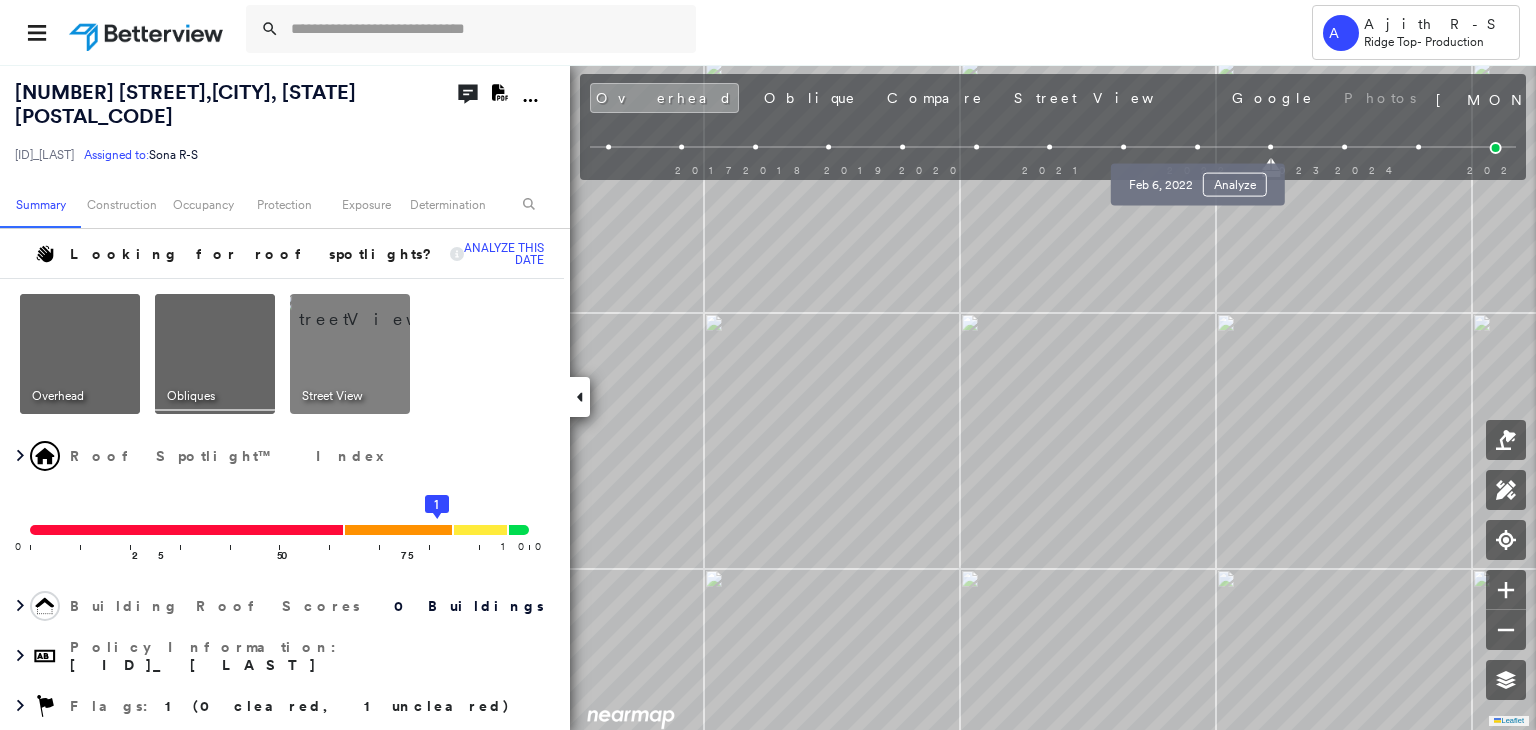 click at bounding box center (1197, 147) 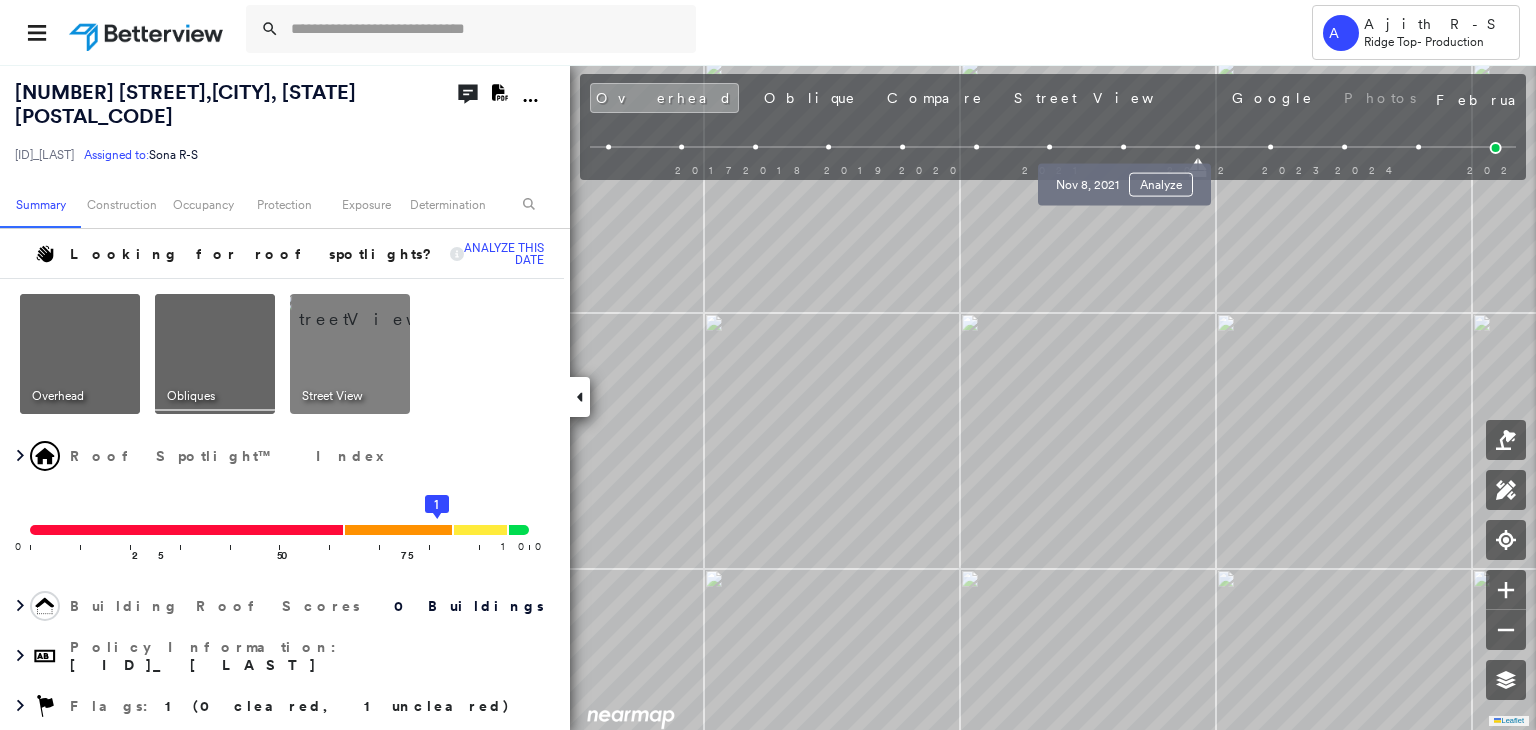 click at bounding box center [1123, 147] 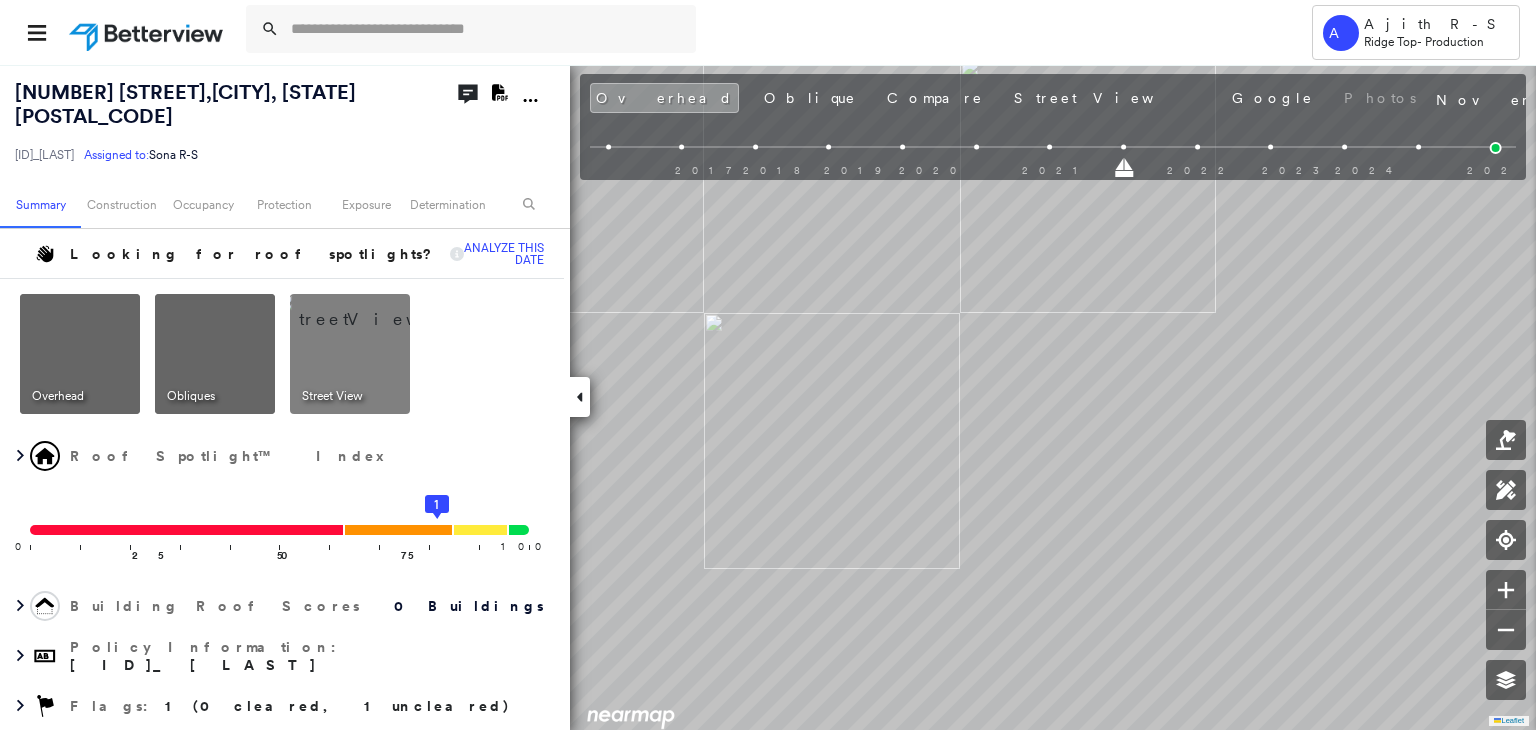 click on "2017 2018 2019 2020 2021 2022 2023 2024 2025" at bounding box center (1053, 150) 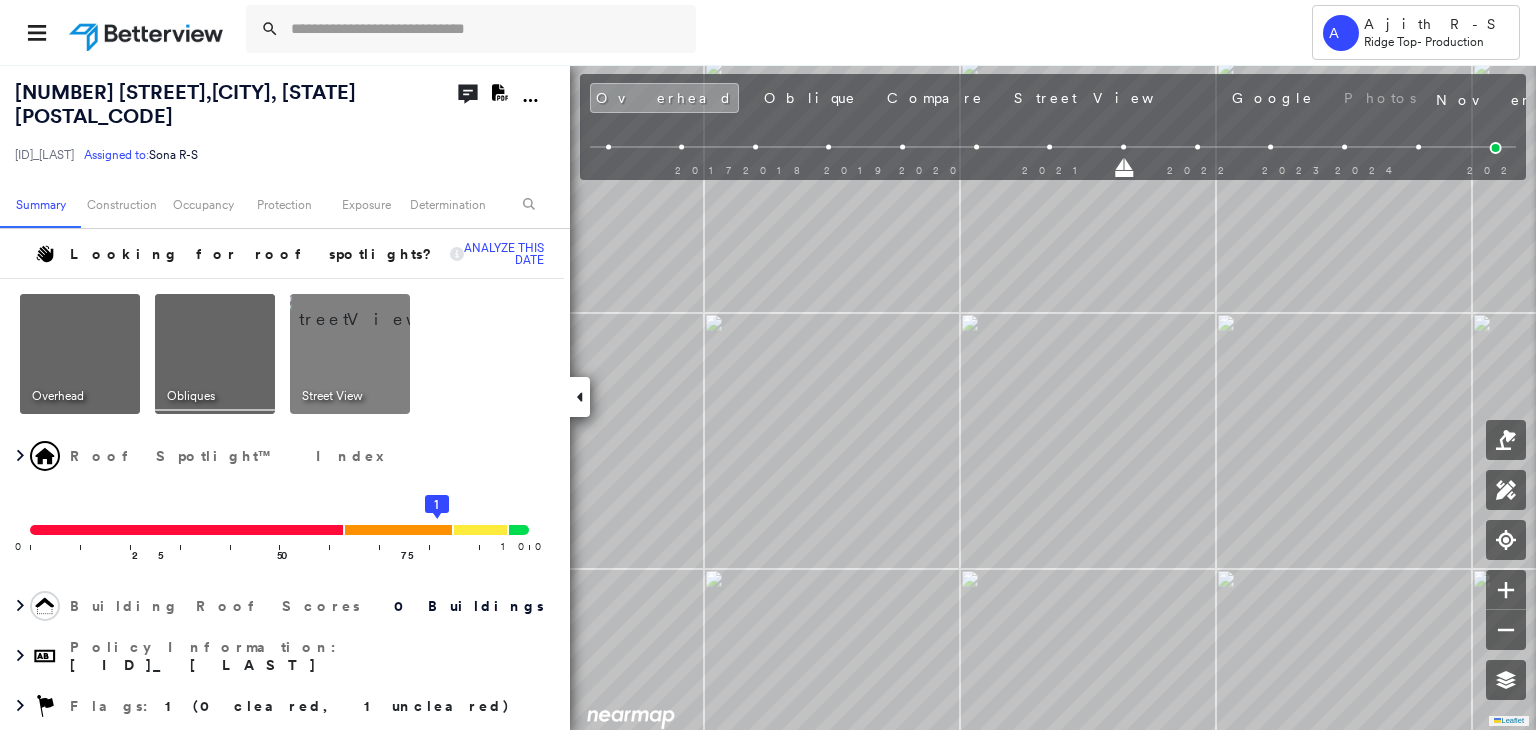 click at bounding box center (1050, 147) 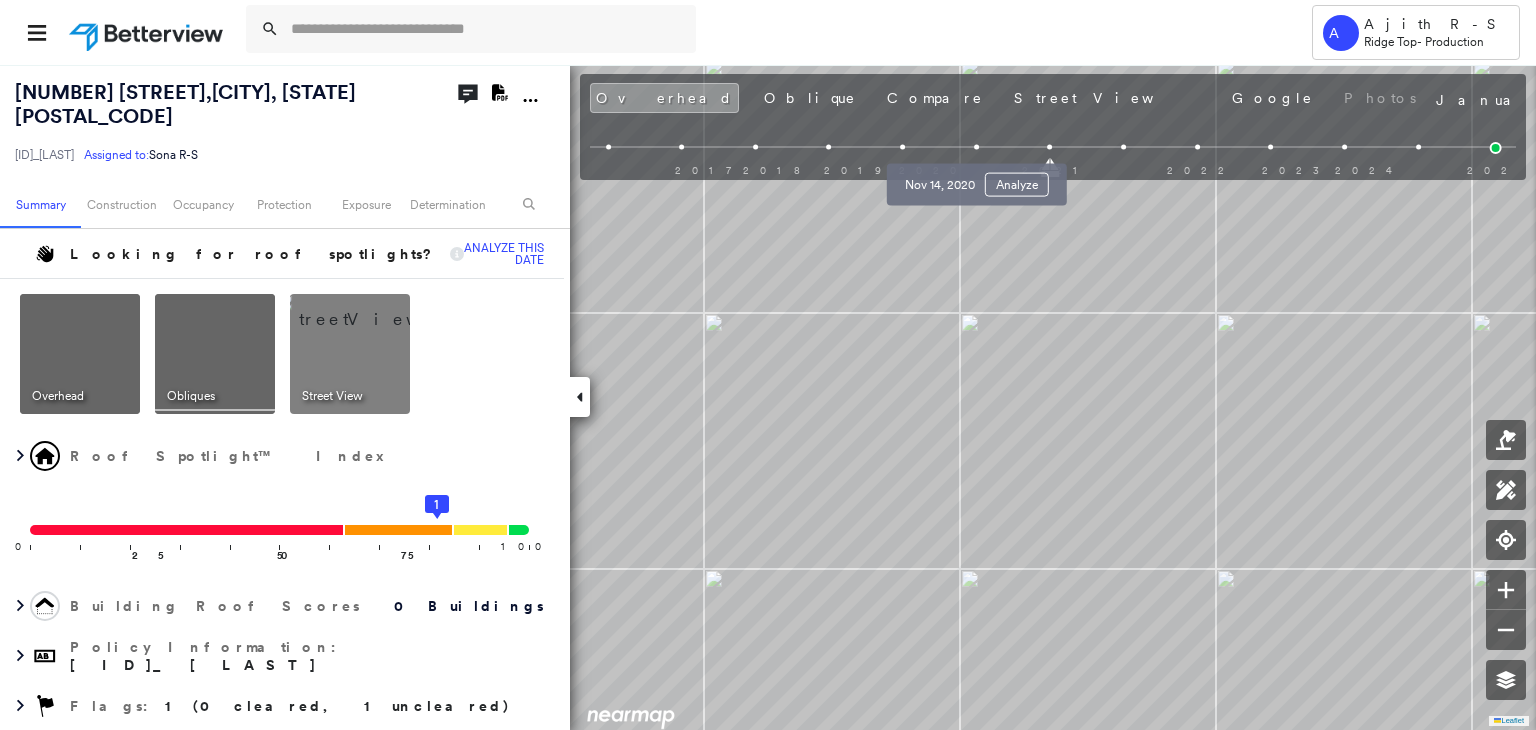 click at bounding box center (976, 147) 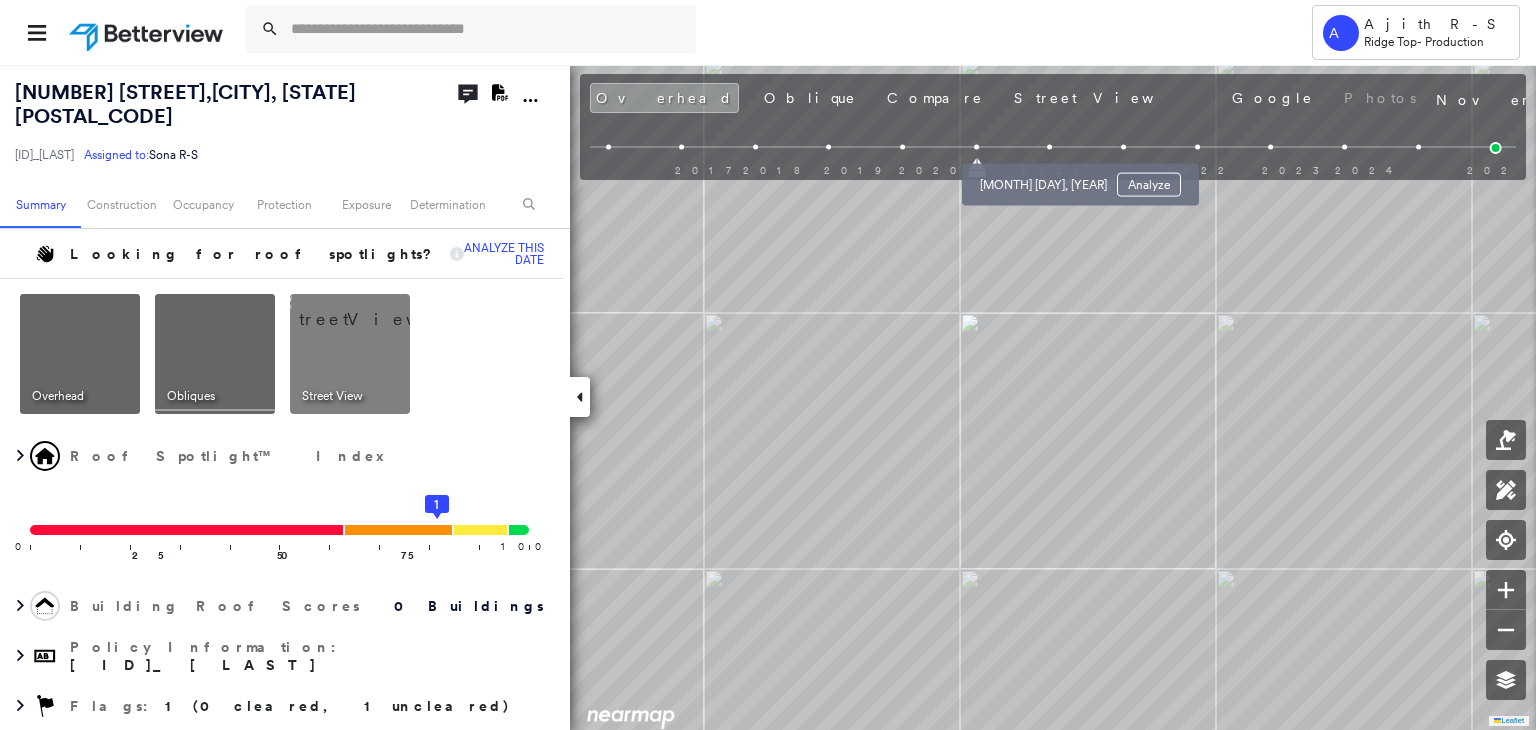 click at bounding box center [1050, 147] 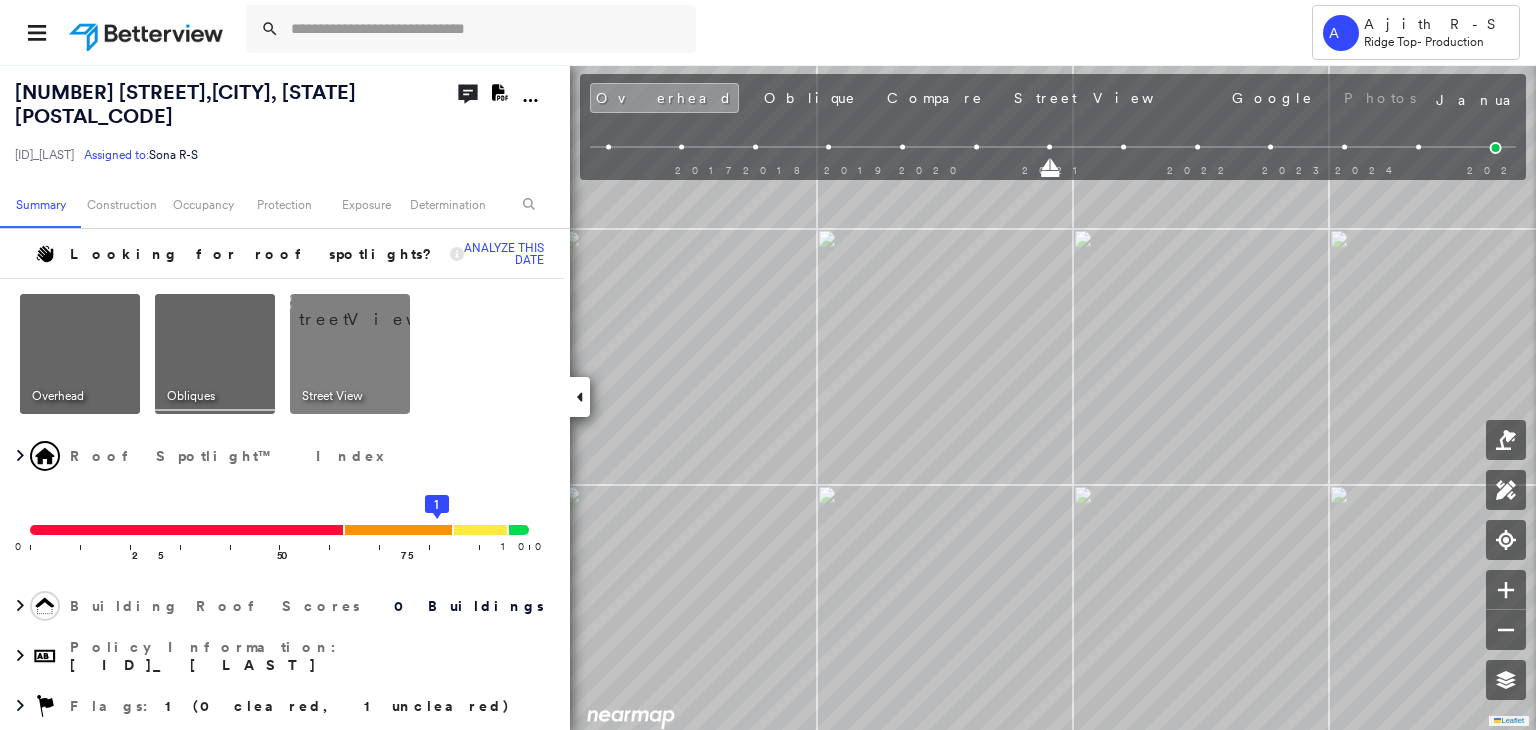 click on "2017 2018 2019 2020 2021 2022 2023 2024 2025" at bounding box center [1053, 150] 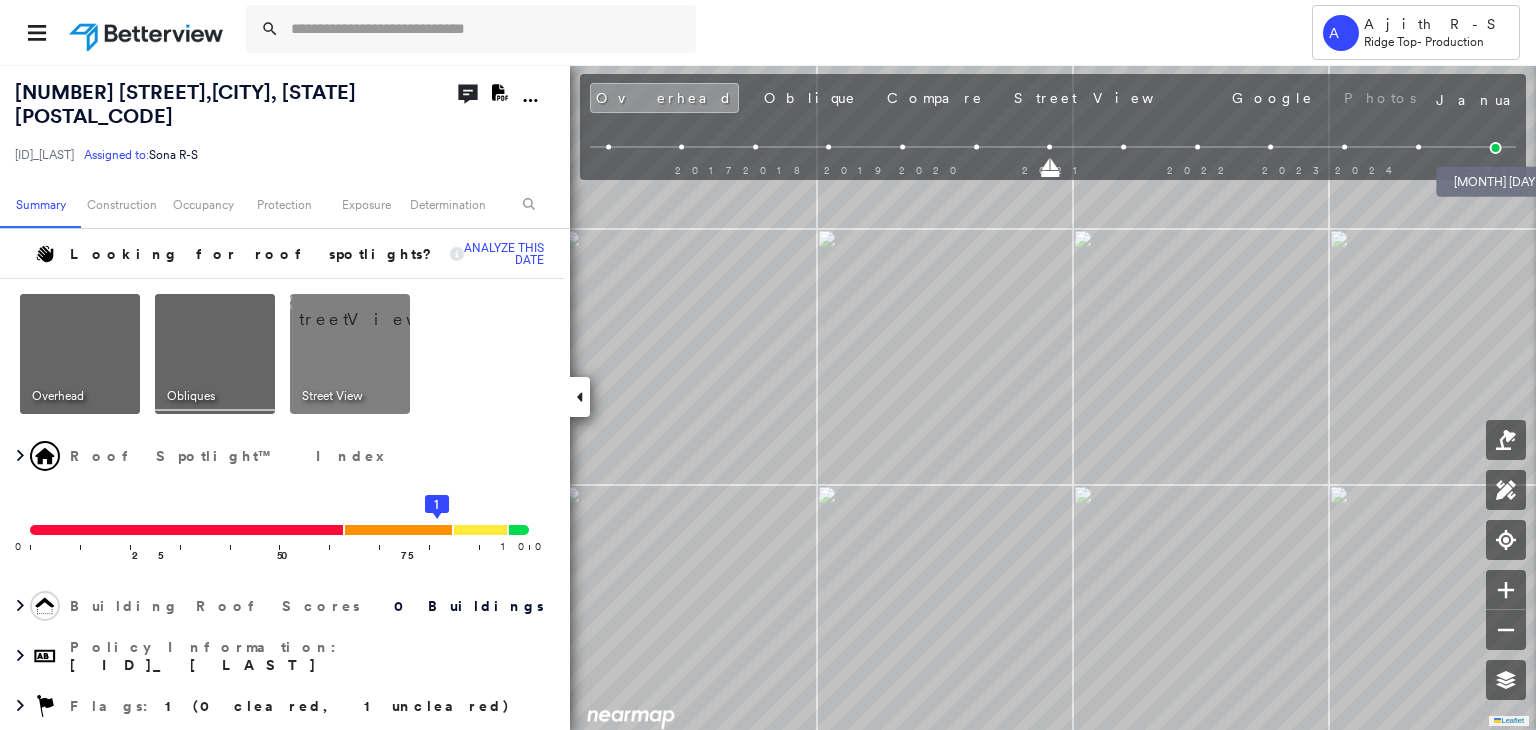 click at bounding box center (1496, 148) 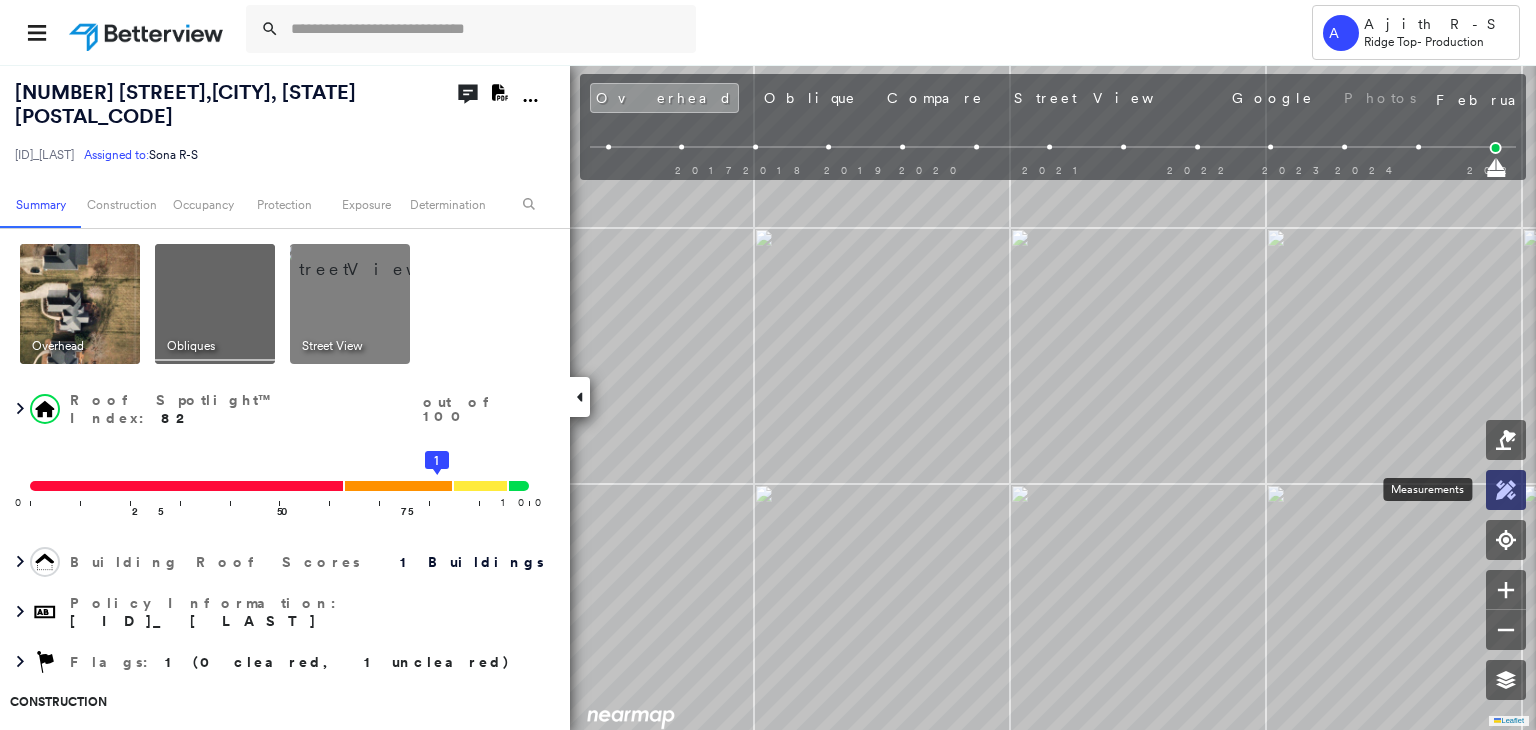 click 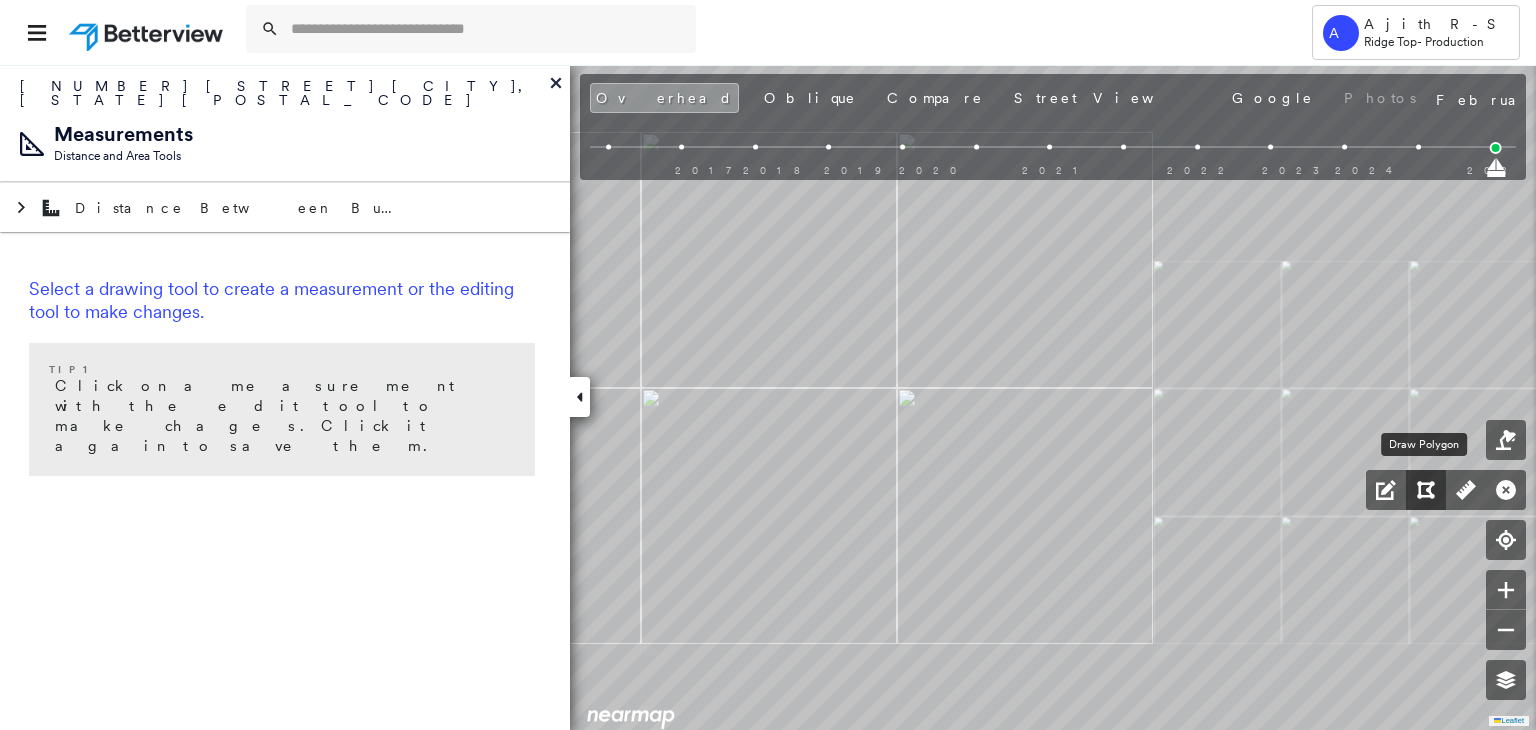 click at bounding box center (1426, 490) 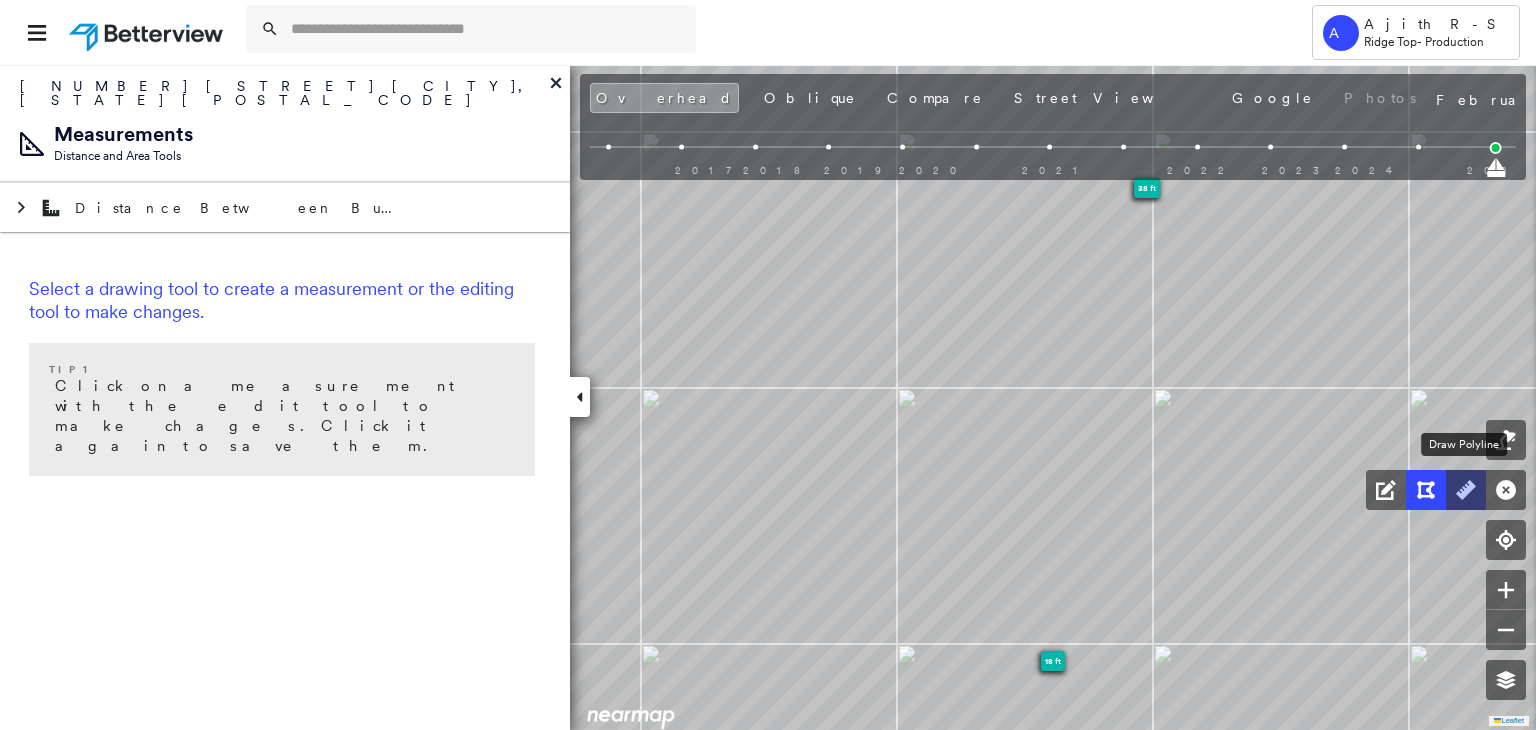 click at bounding box center (1466, 490) 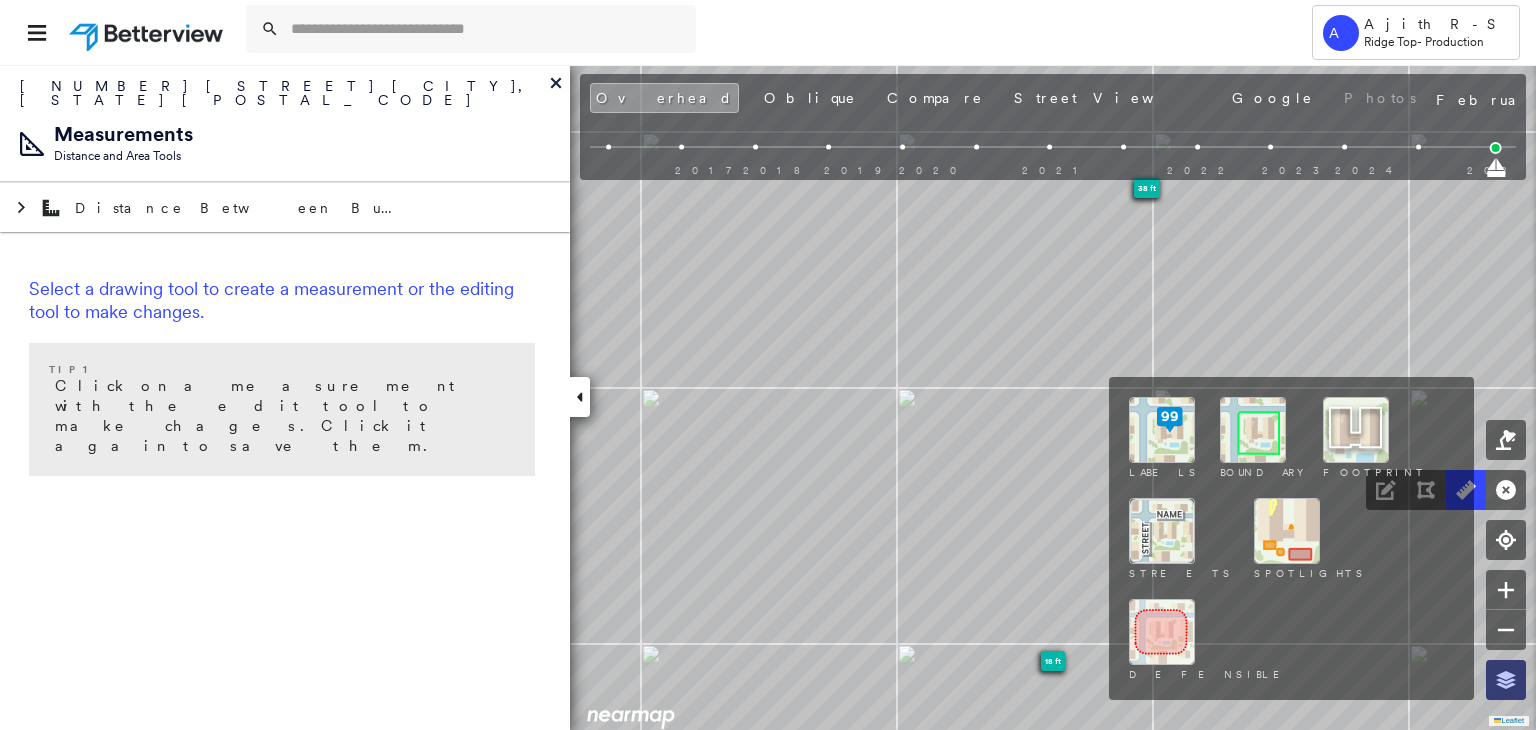 click 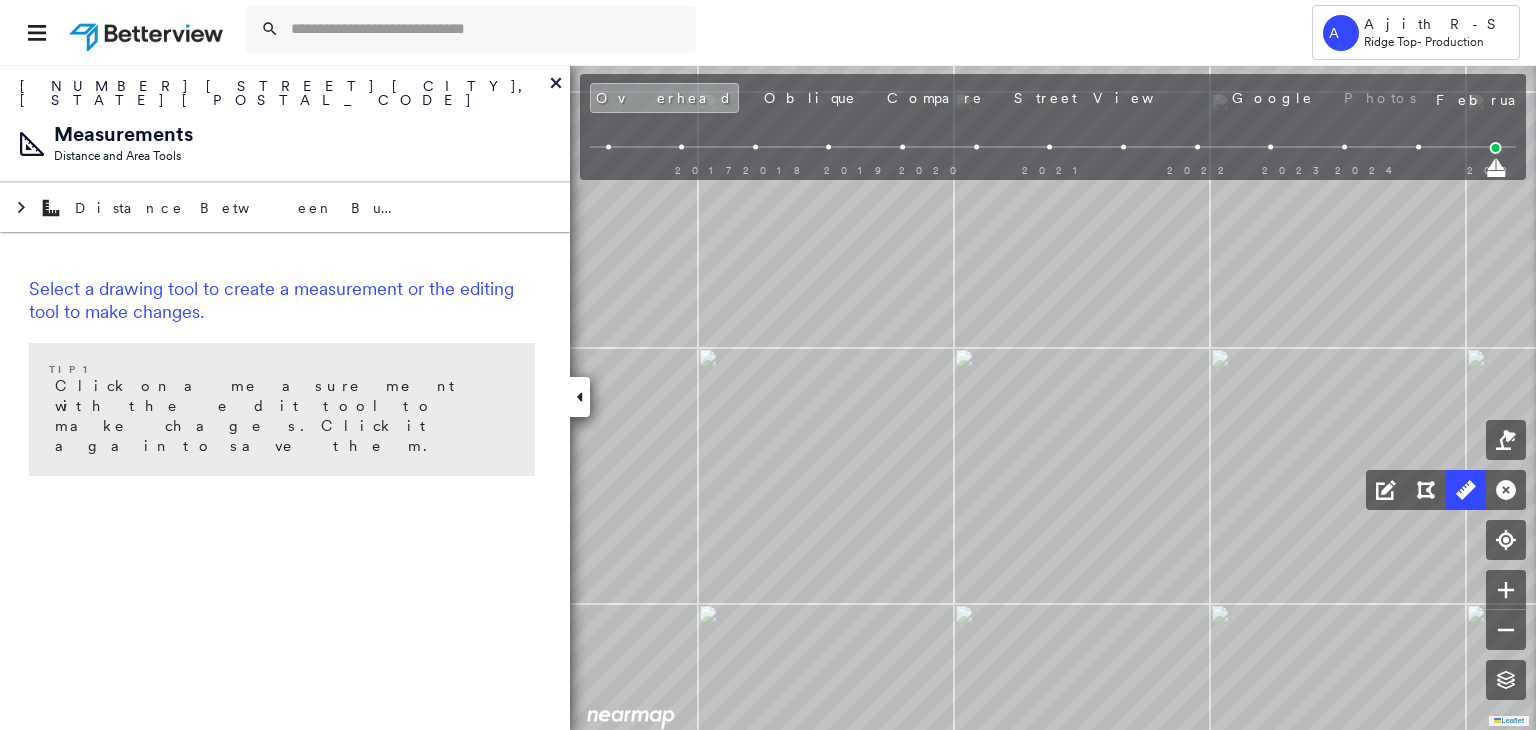 click on "Click to start drawing line." at bounding box center [130, 64] 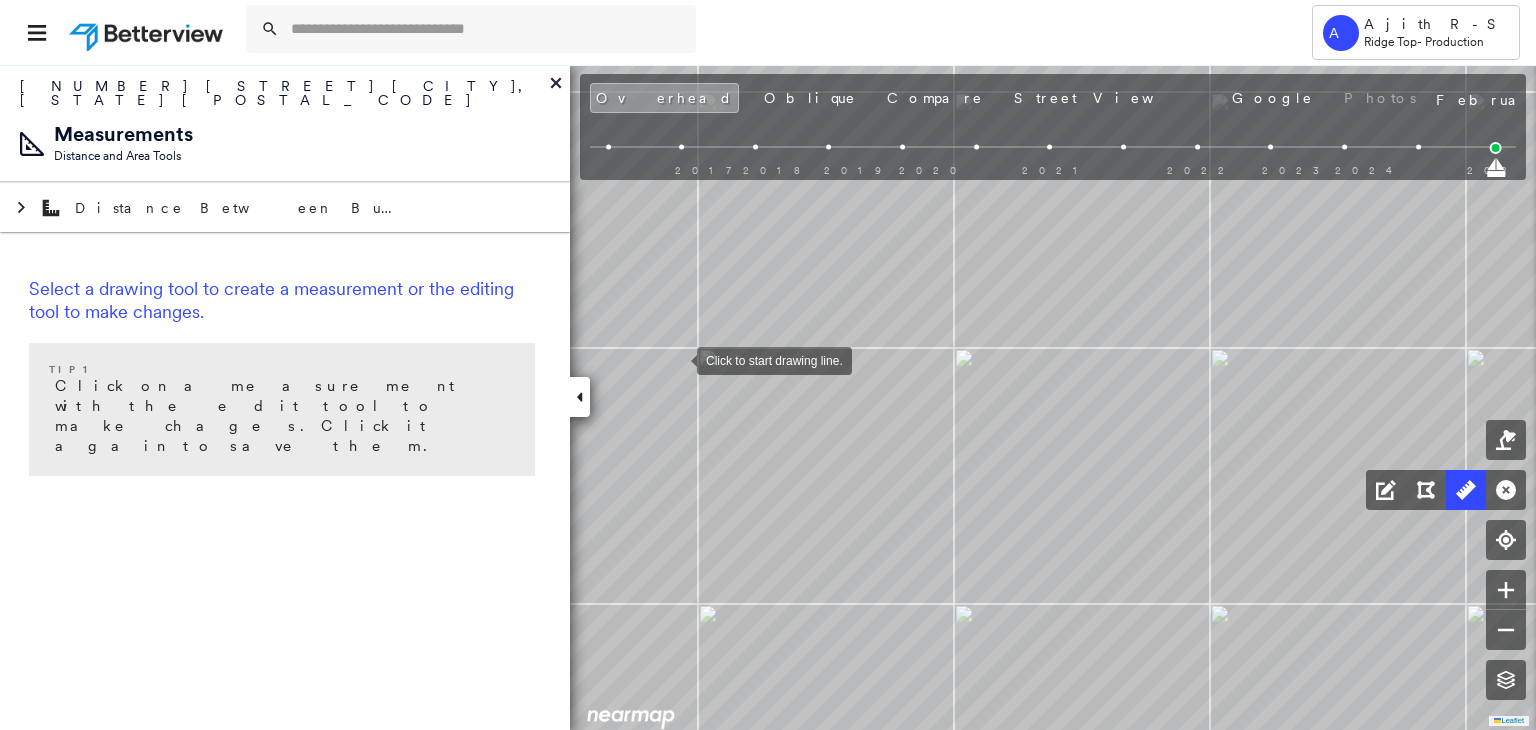 click at bounding box center (677, 359) 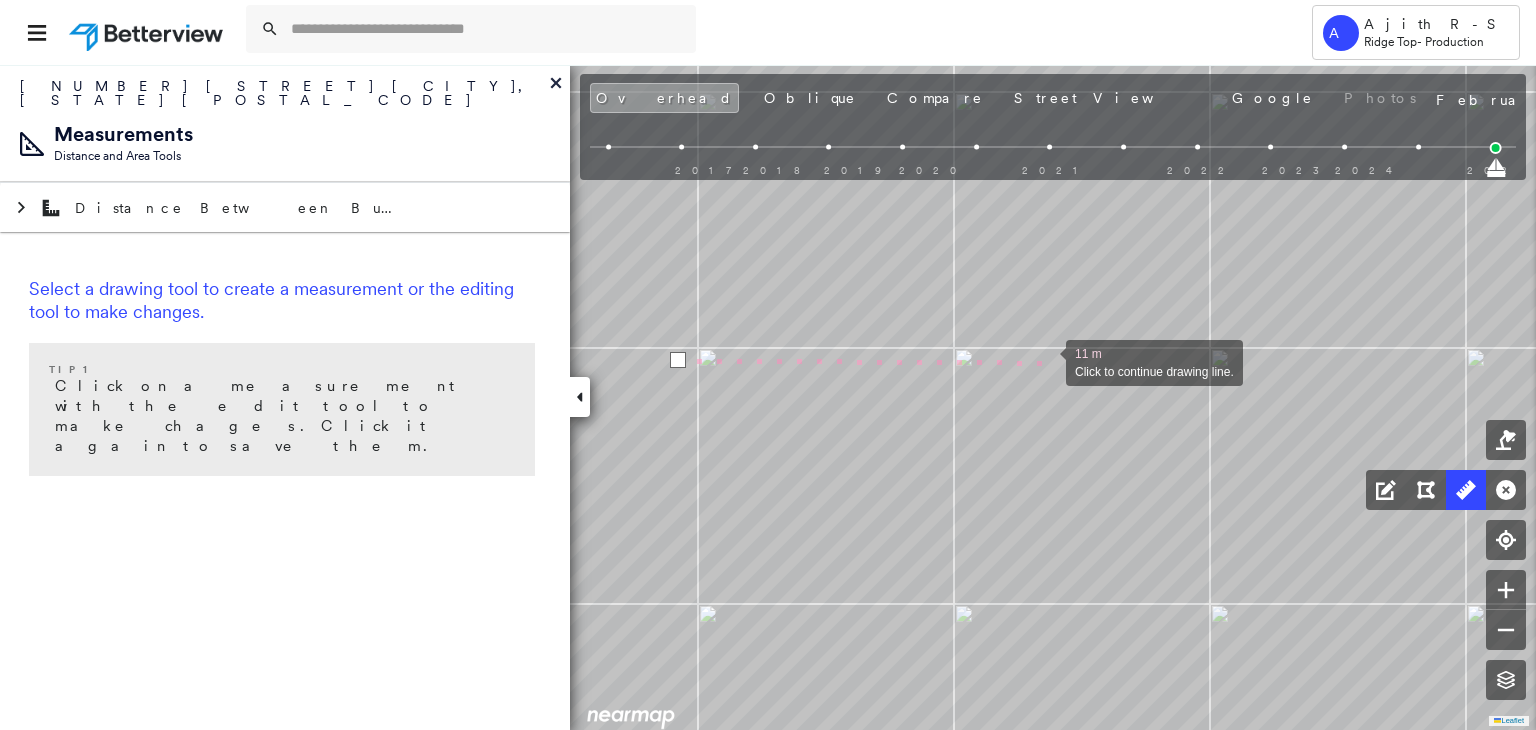 click at bounding box center (1046, 361) 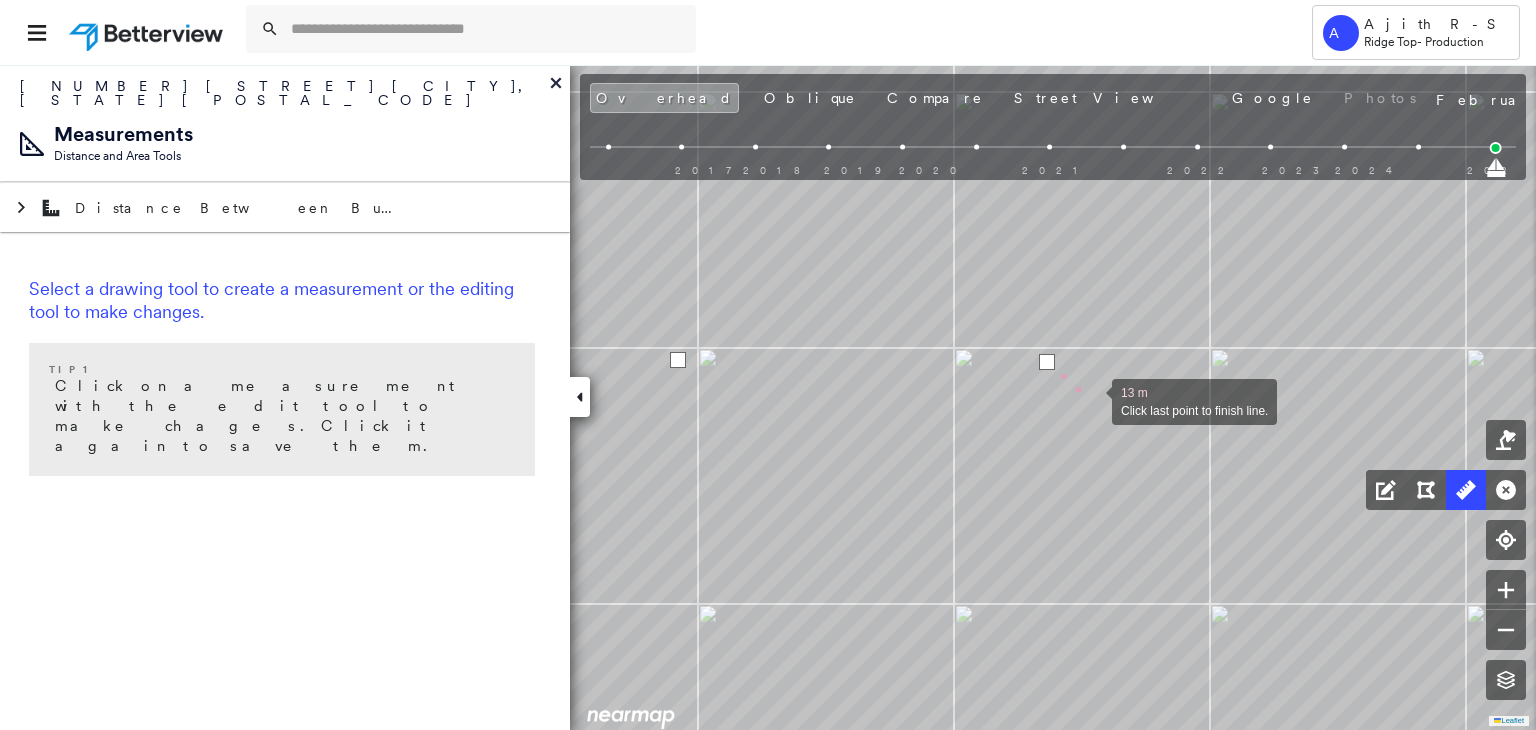 click at bounding box center [1092, 400] 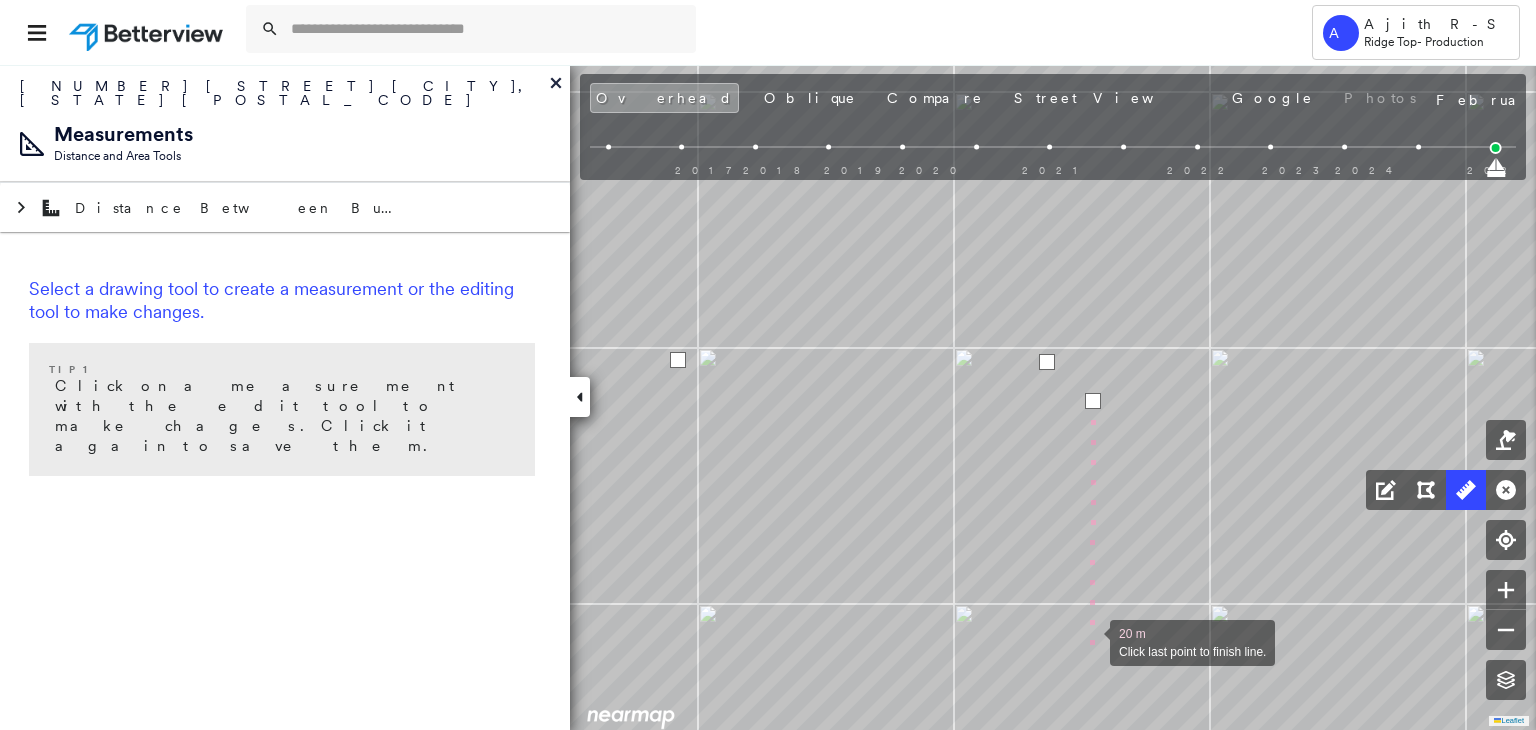 click at bounding box center (1090, 641) 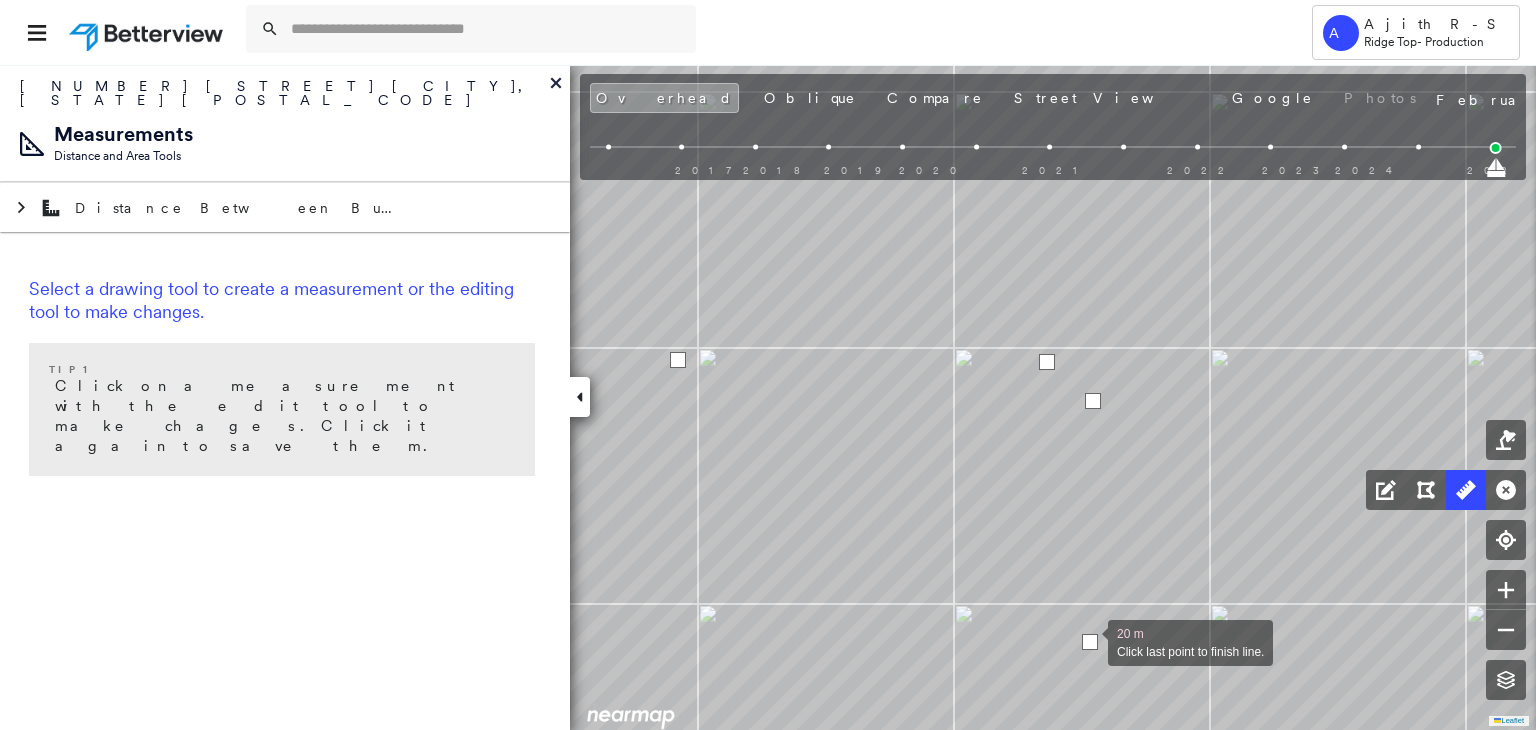 click at bounding box center [1090, 642] 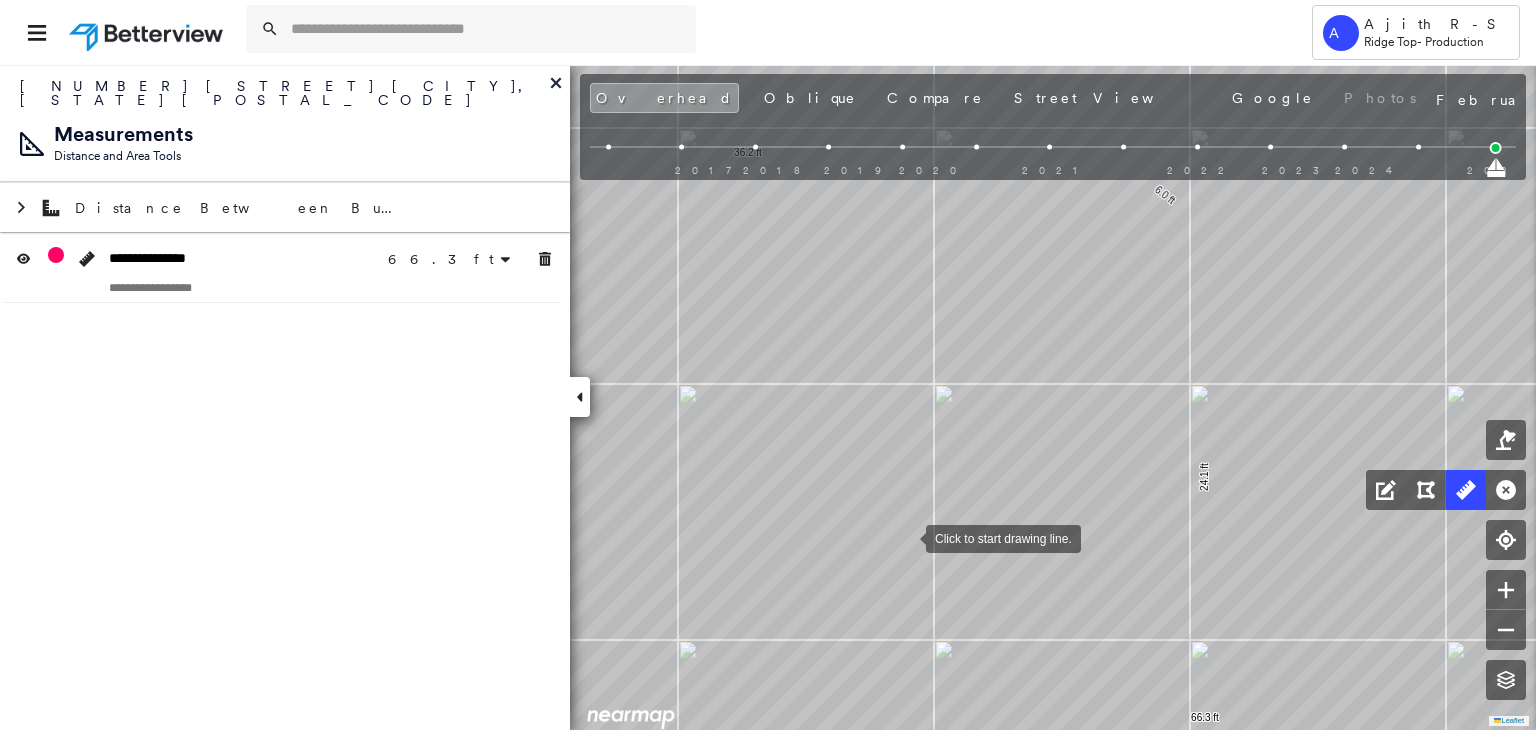 drag, startPoint x: 906, startPoint y: 537, endPoint x: 1157, endPoint y: 537, distance: 251 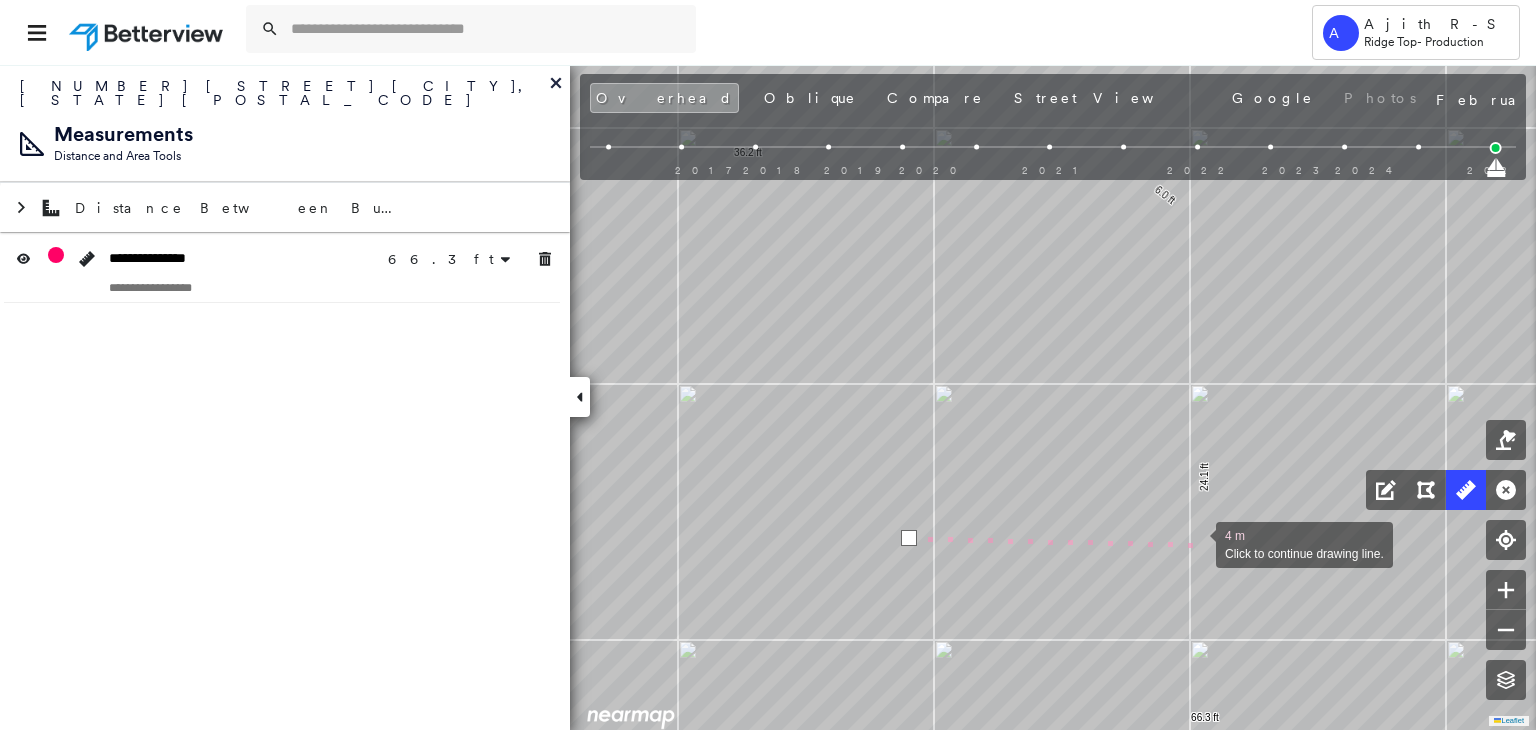 click at bounding box center [1196, 543] 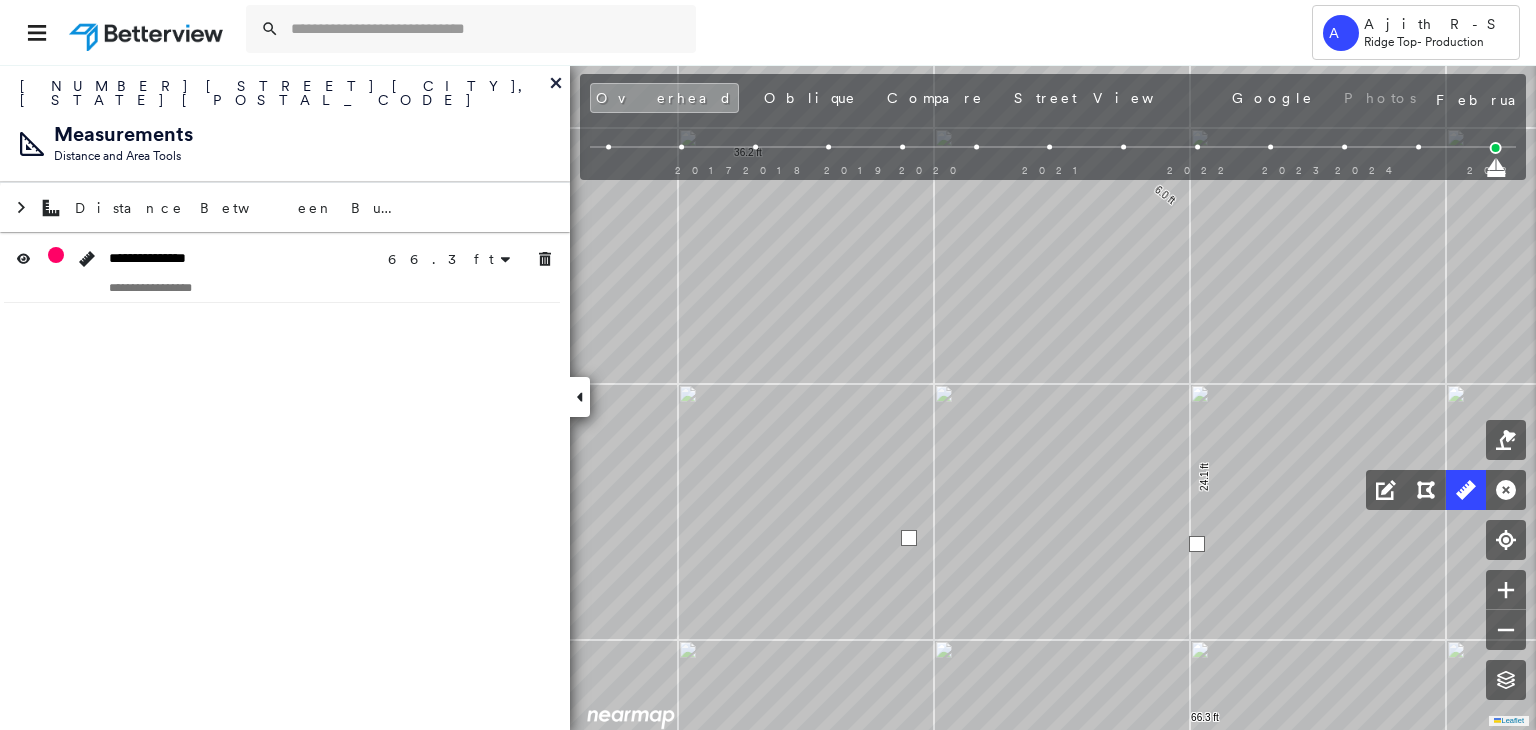click at bounding box center (1197, 544) 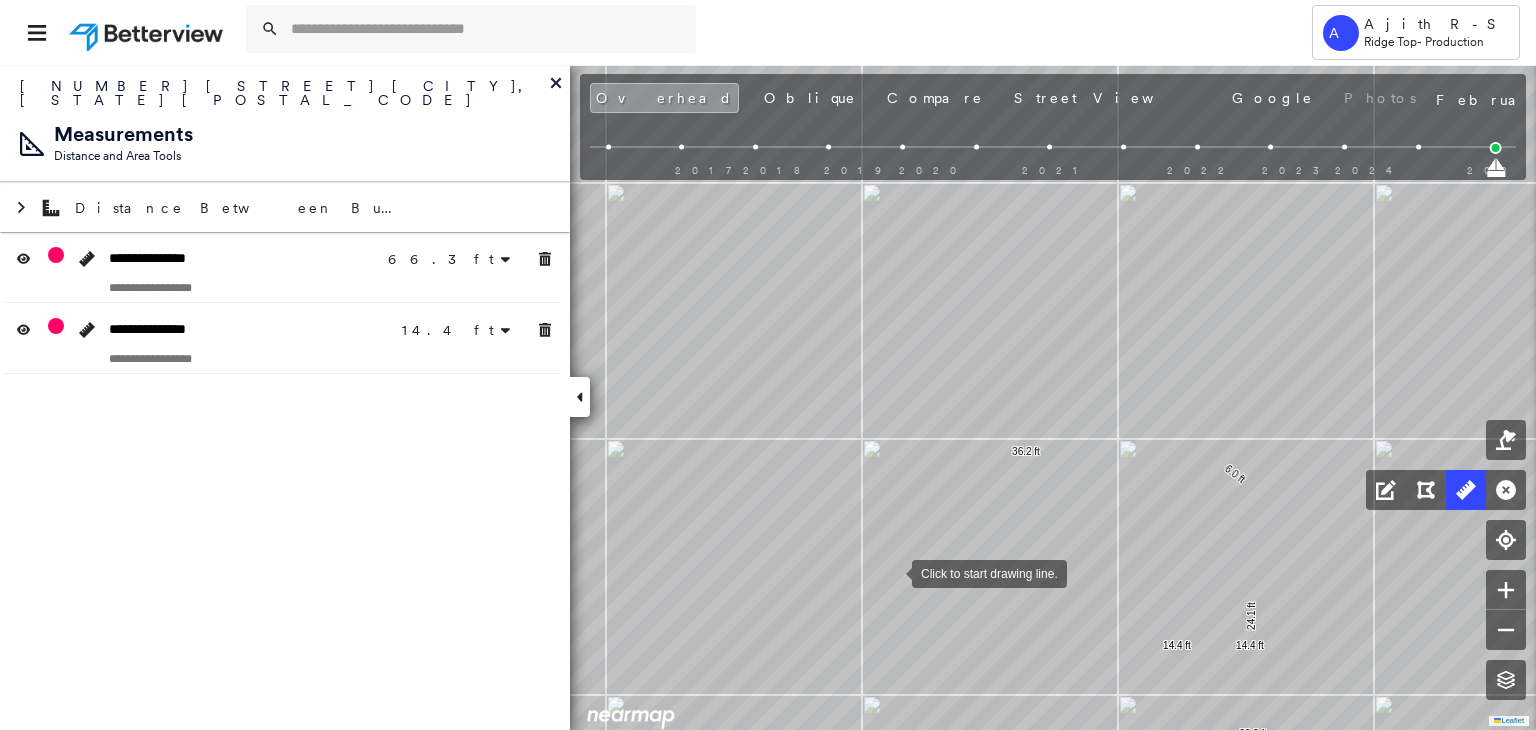 click at bounding box center (892, 572) 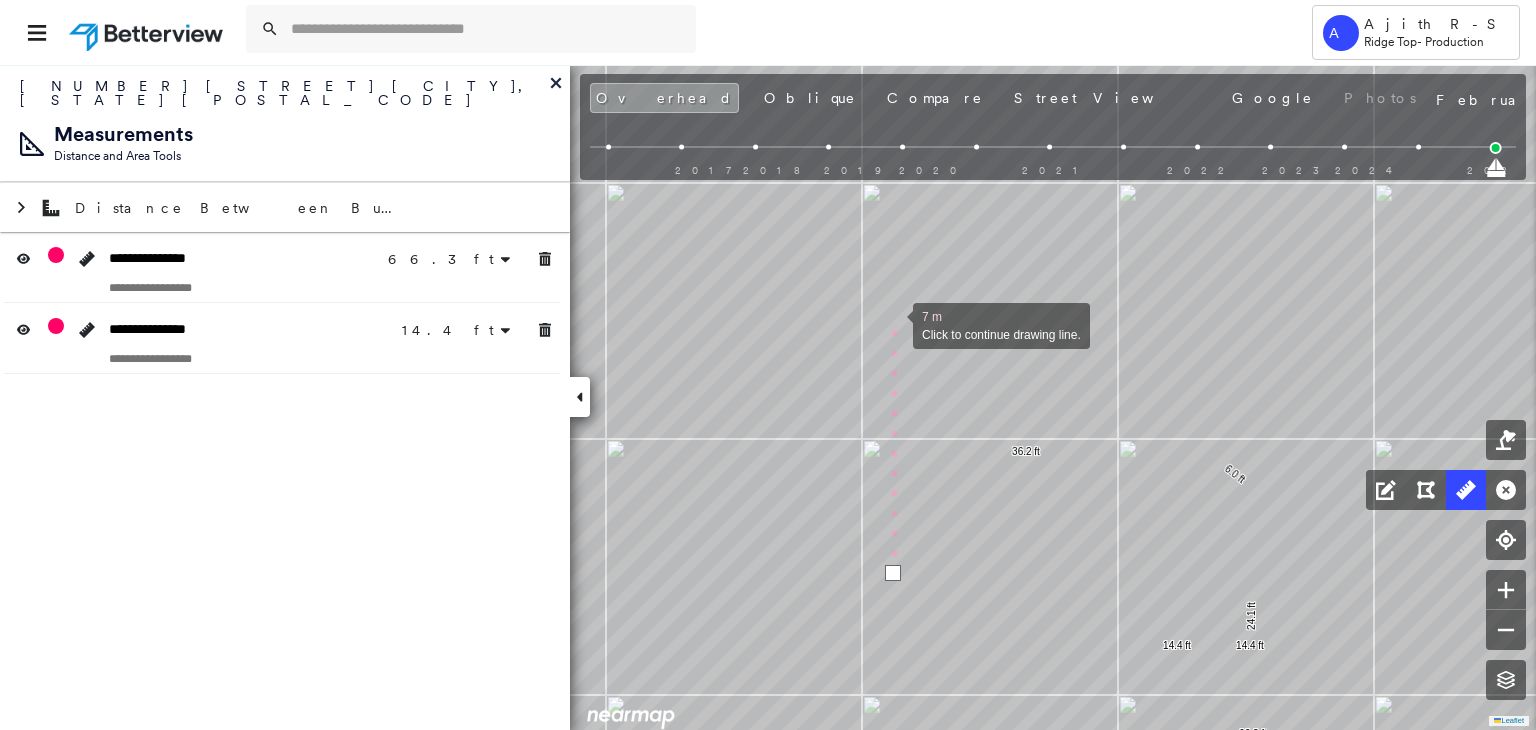 click at bounding box center [893, 324] 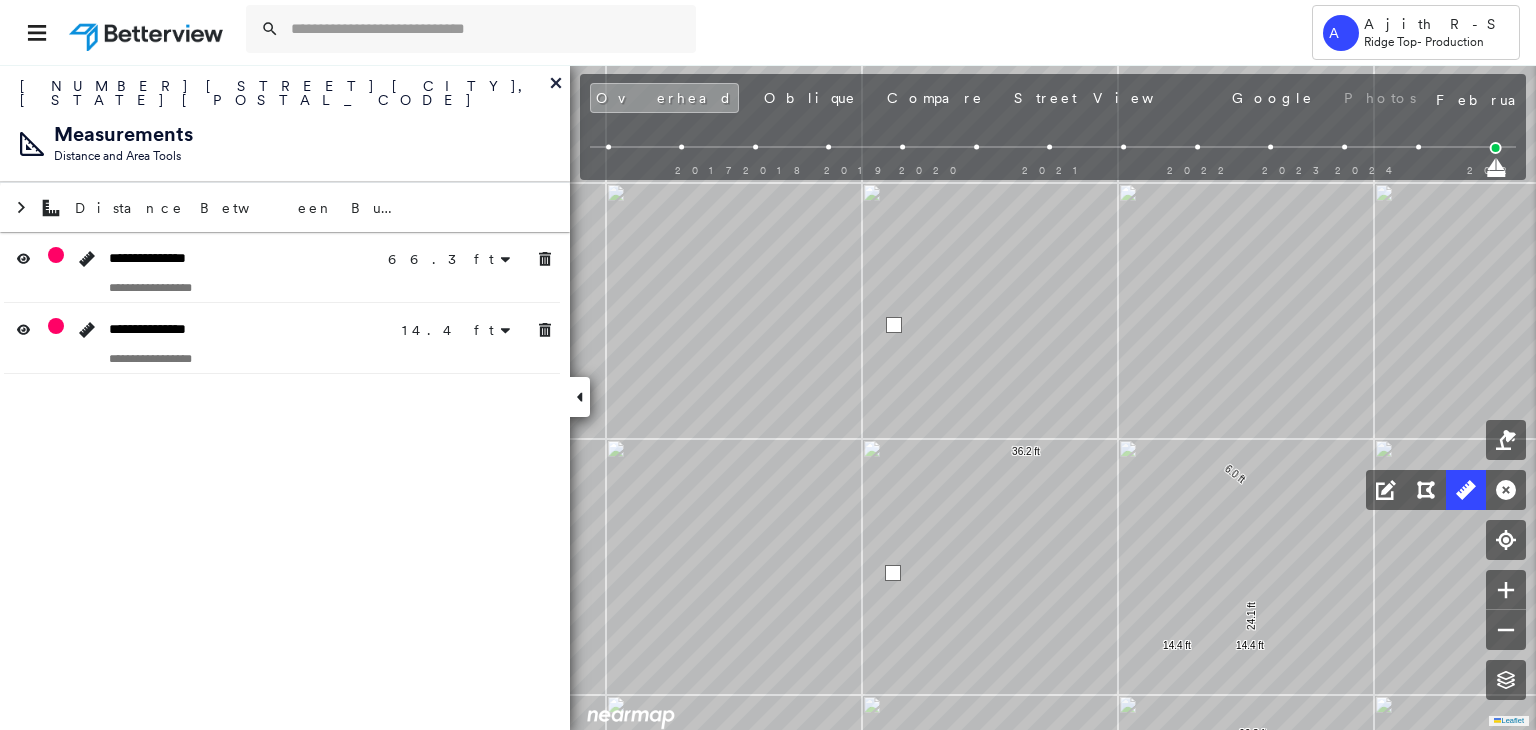click at bounding box center (894, 325) 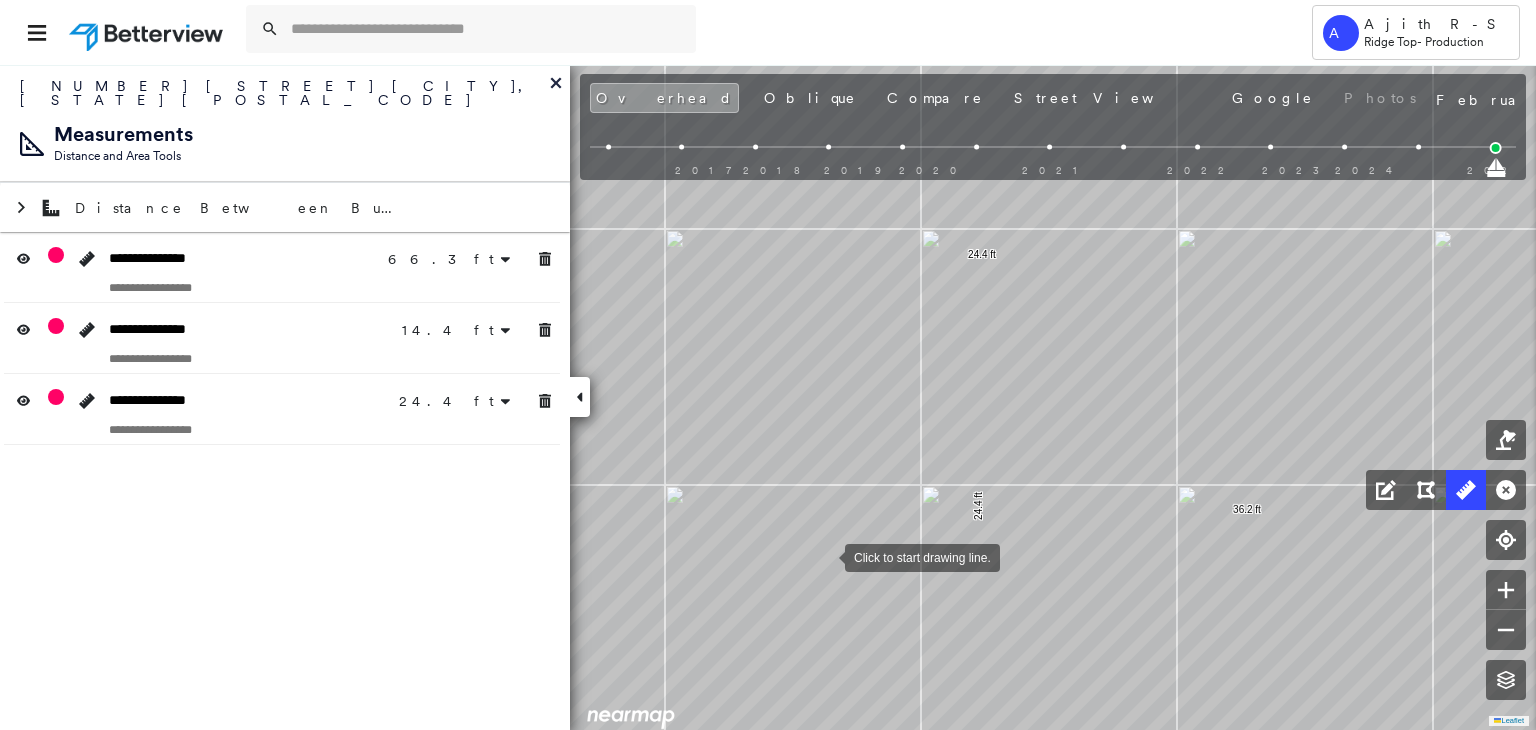 drag, startPoint x: 825, startPoint y: 556, endPoint x: 824, endPoint y: 522, distance: 34.0147 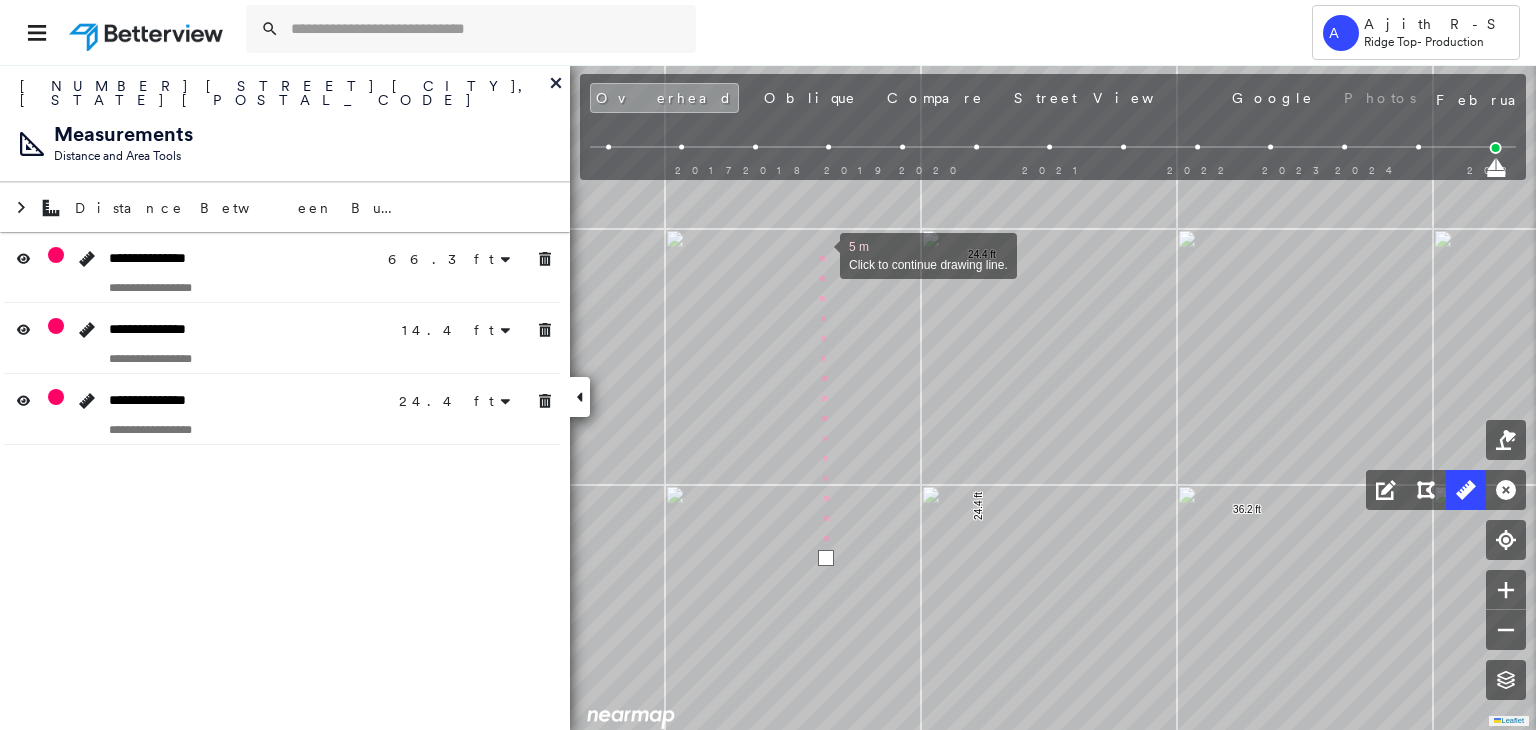 click at bounding box center (820, 254) 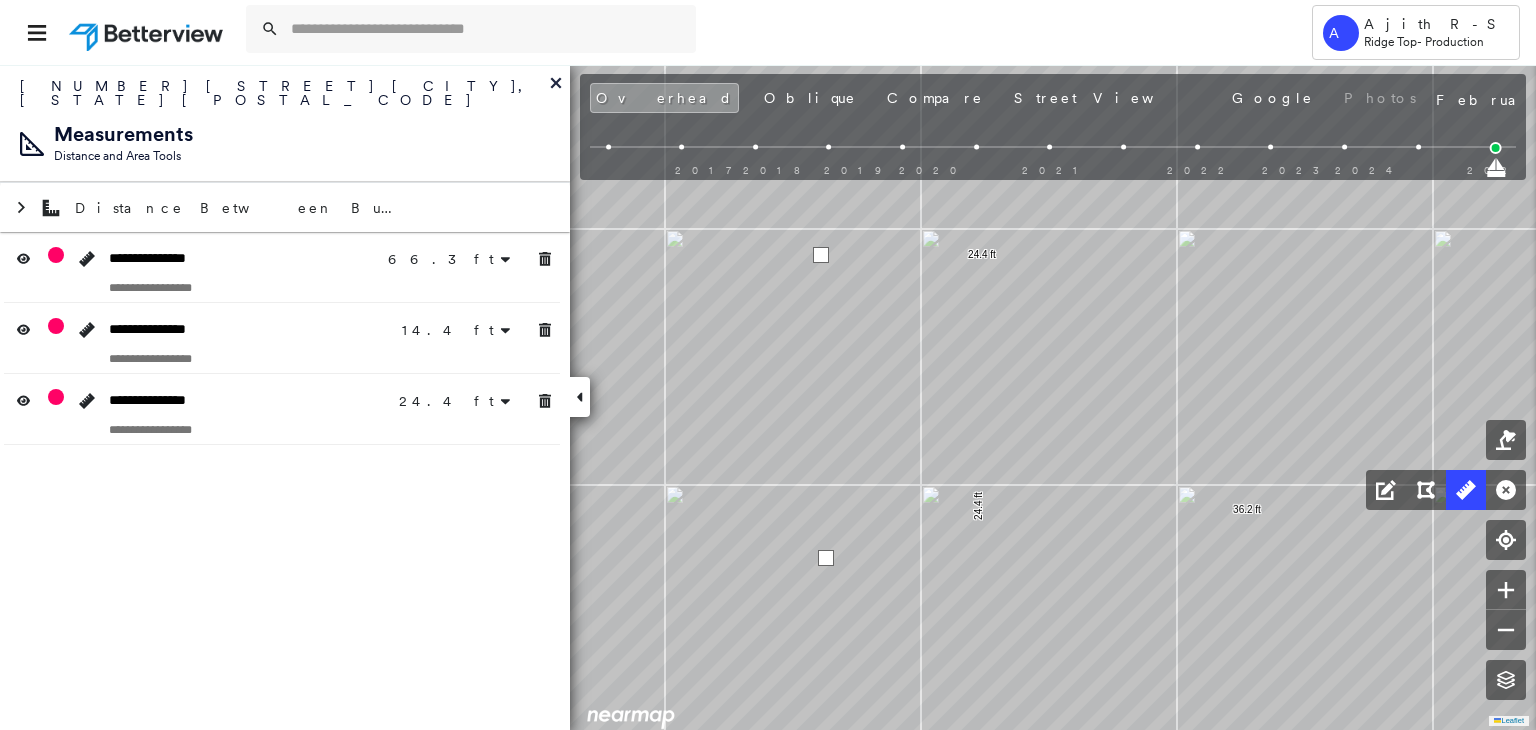 click at bounding box center [821, 255] 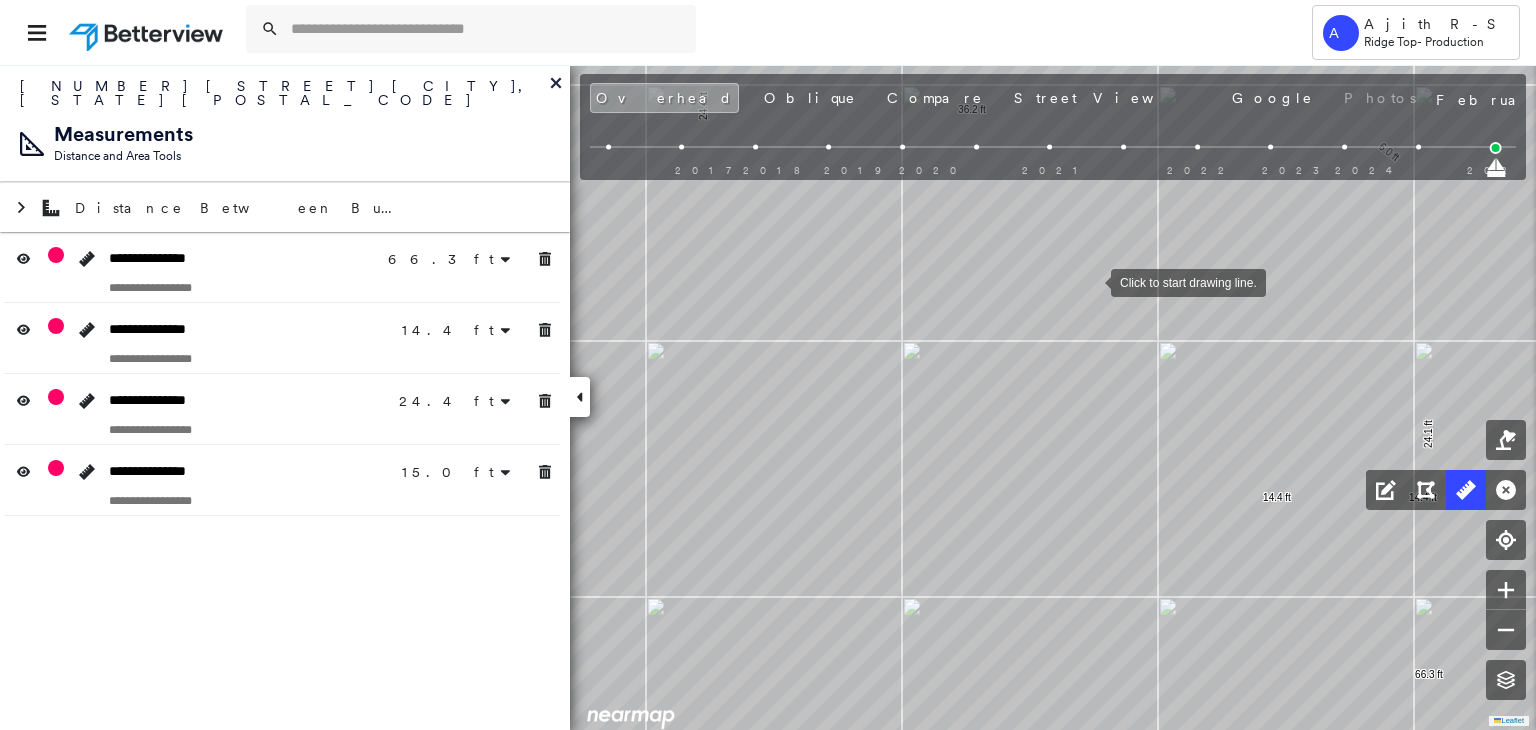 click at bounding box center (1091, 281) 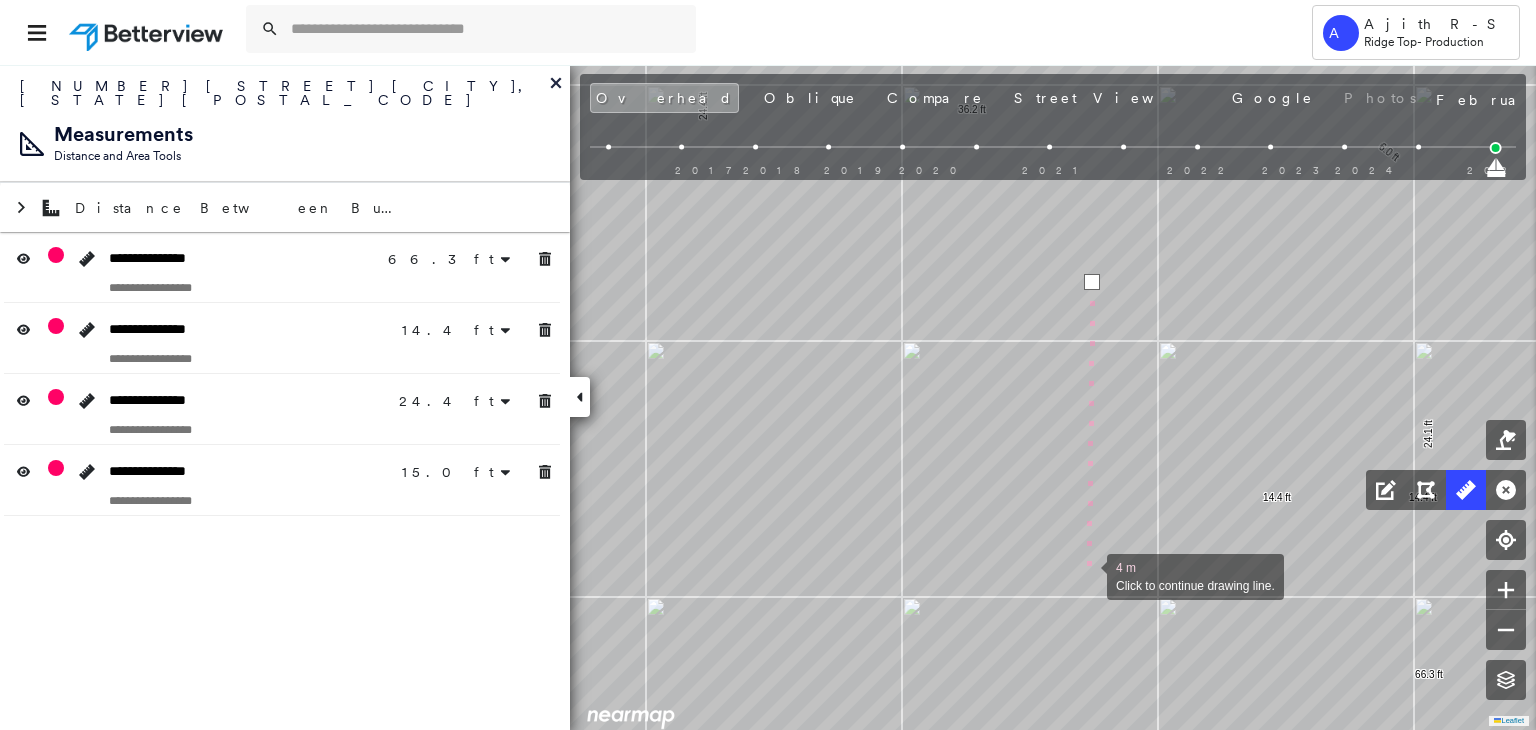 click at bounding box center (1087, 575) 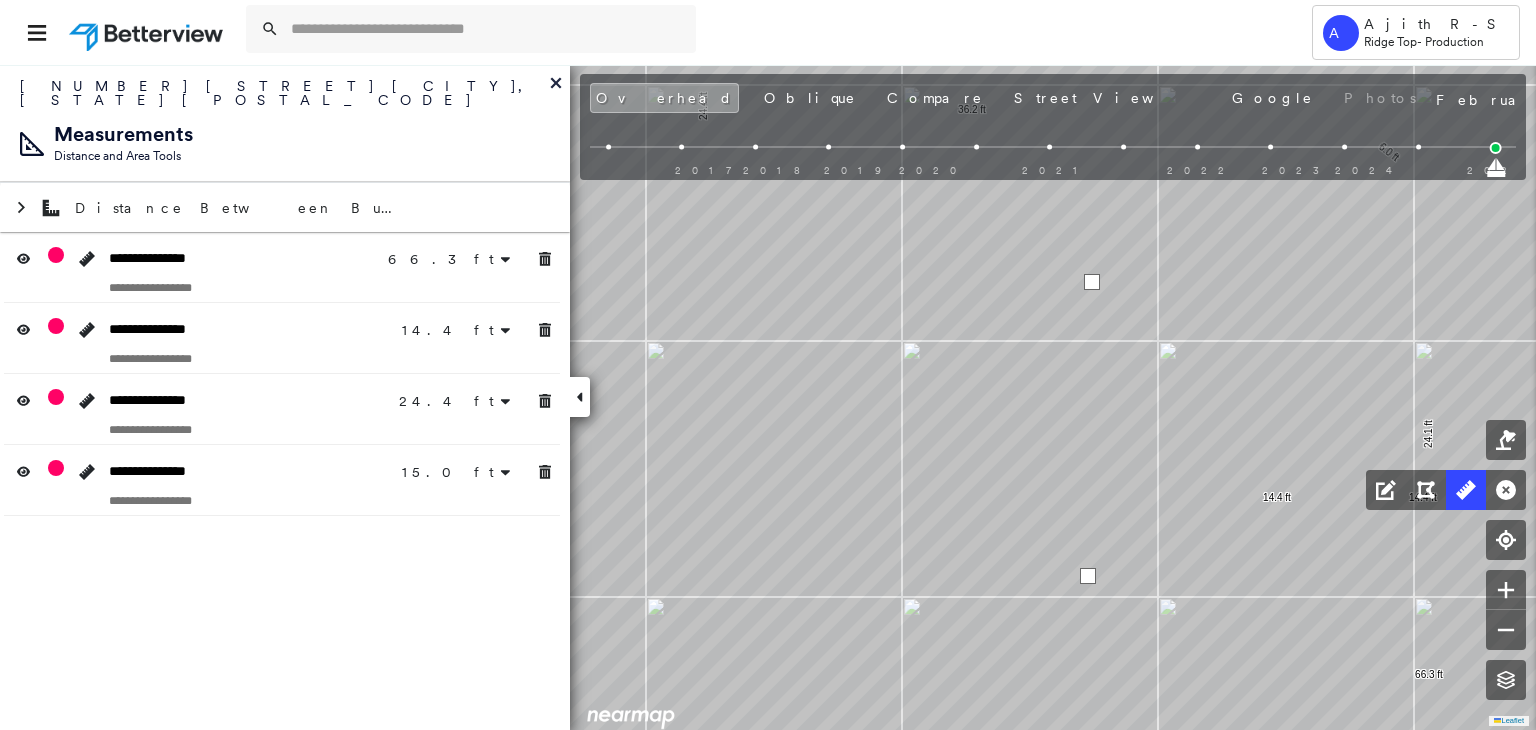 click at bounding box center (1088, 576) 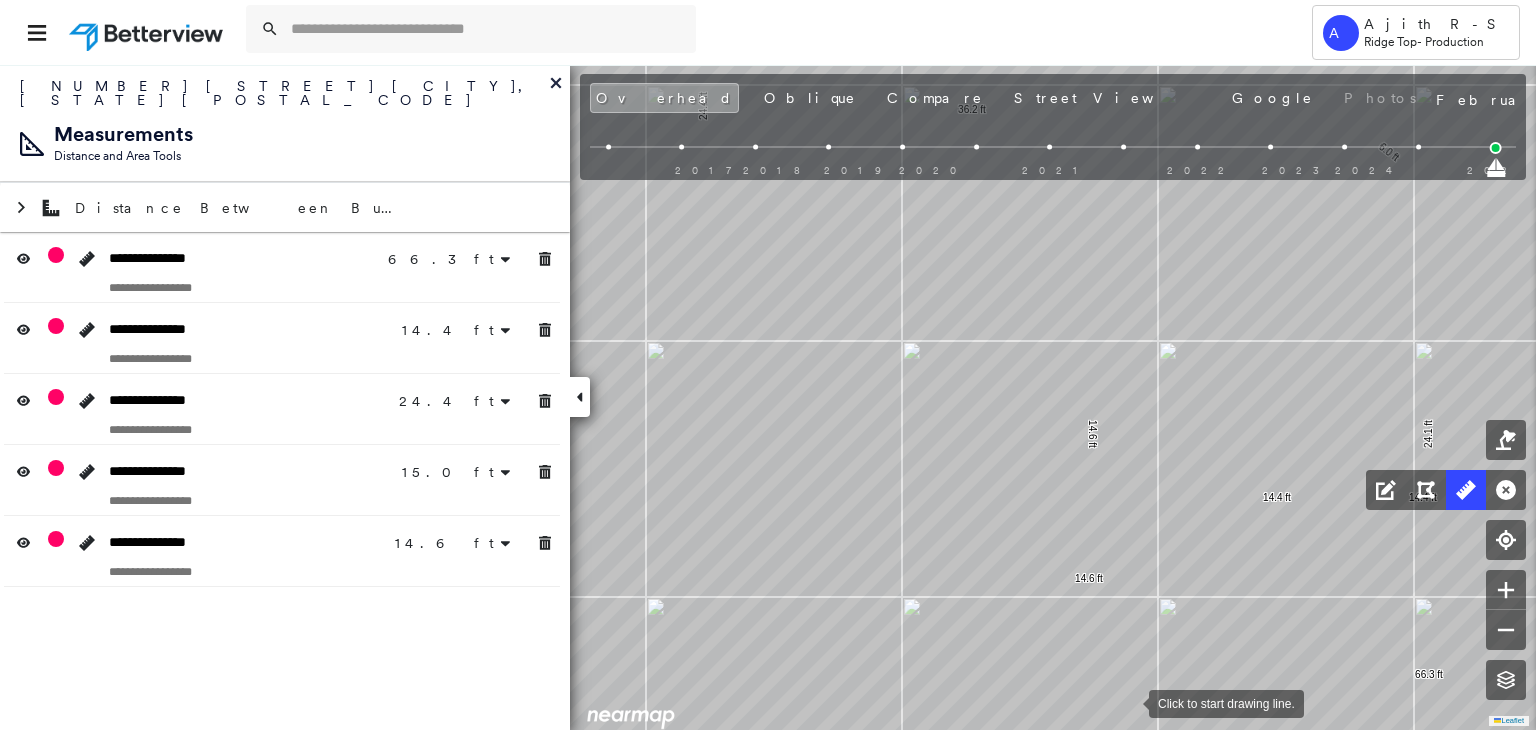 click at bounding box center [1129, 702] 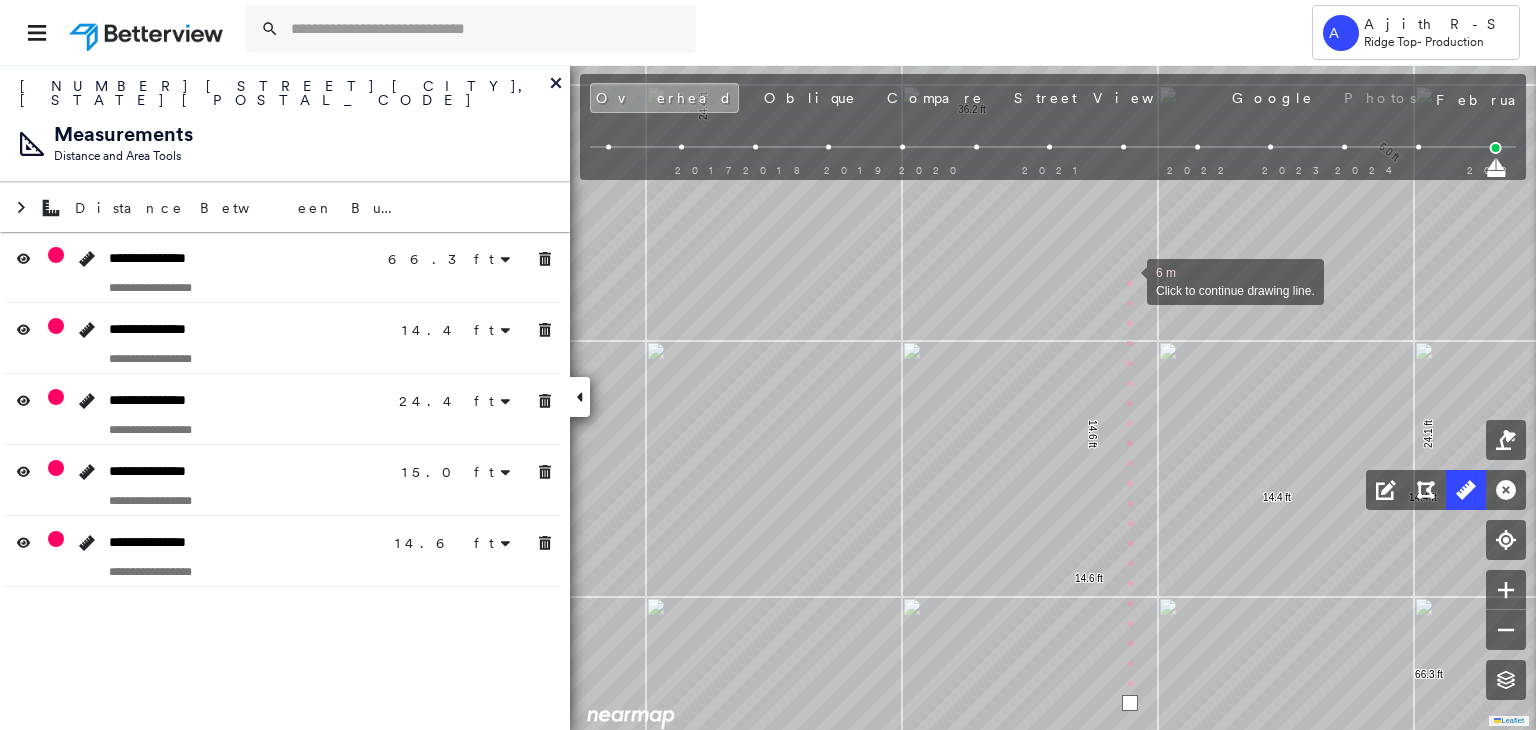 click at bounding box center [1127, 280] 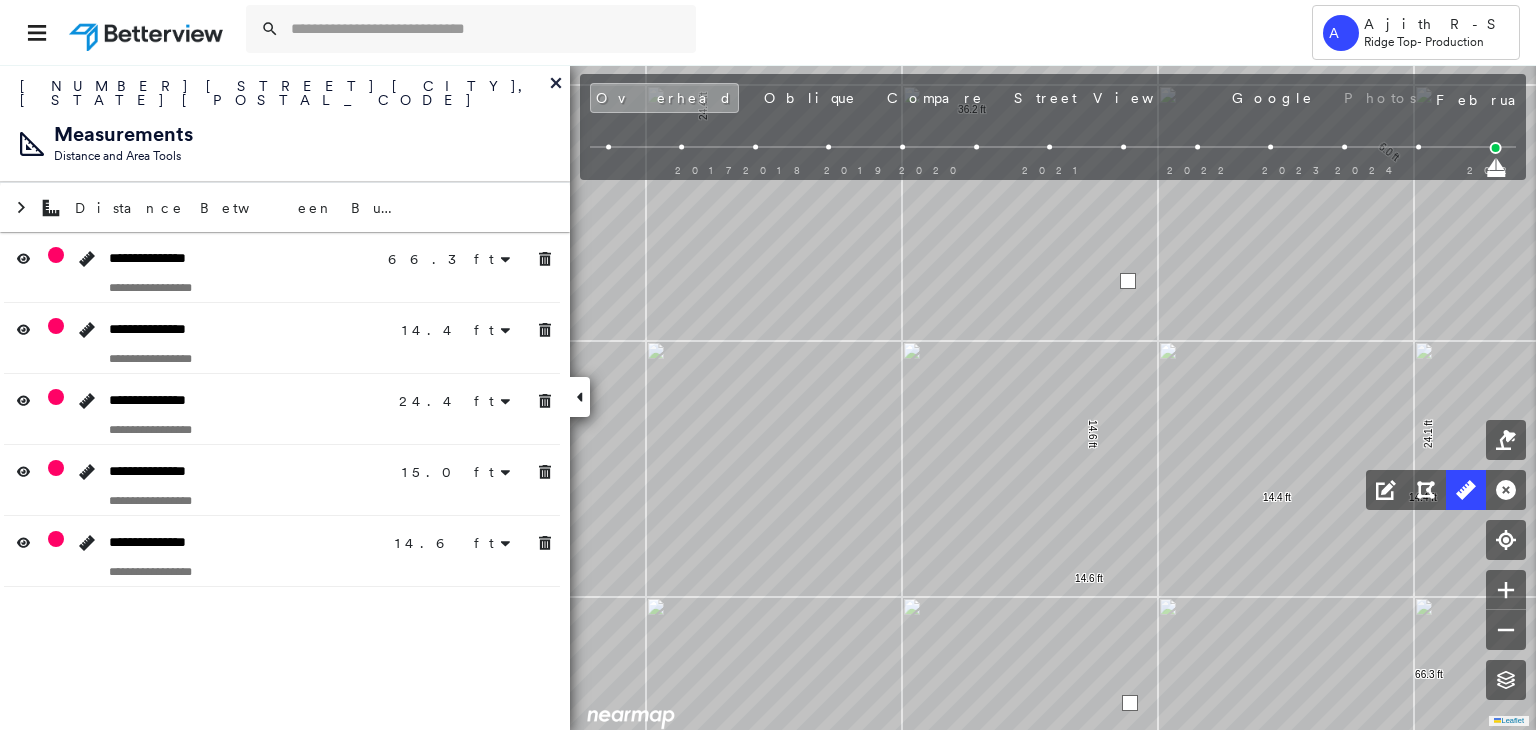 click at bounding box center [1128, 281] 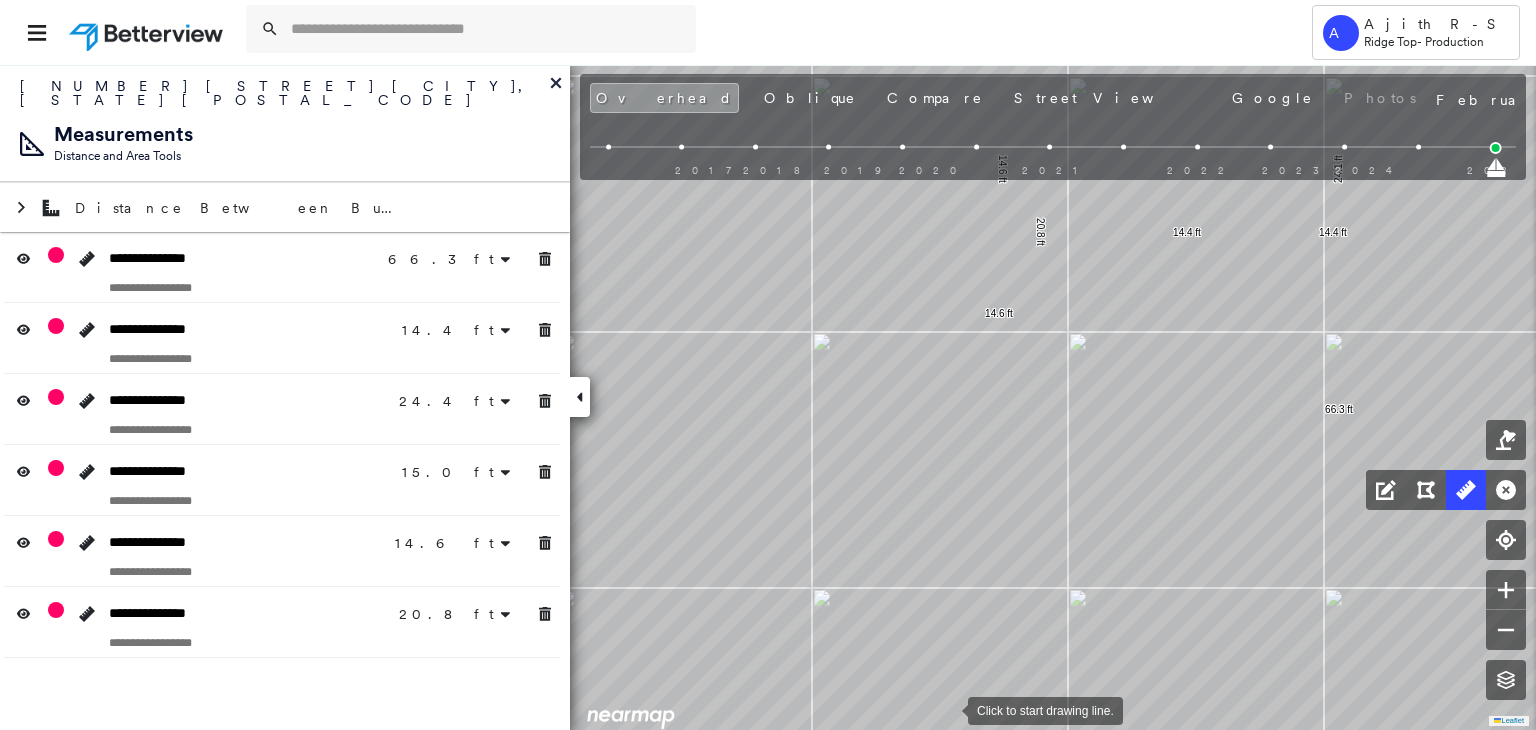 click at bounding box center (948, 709) 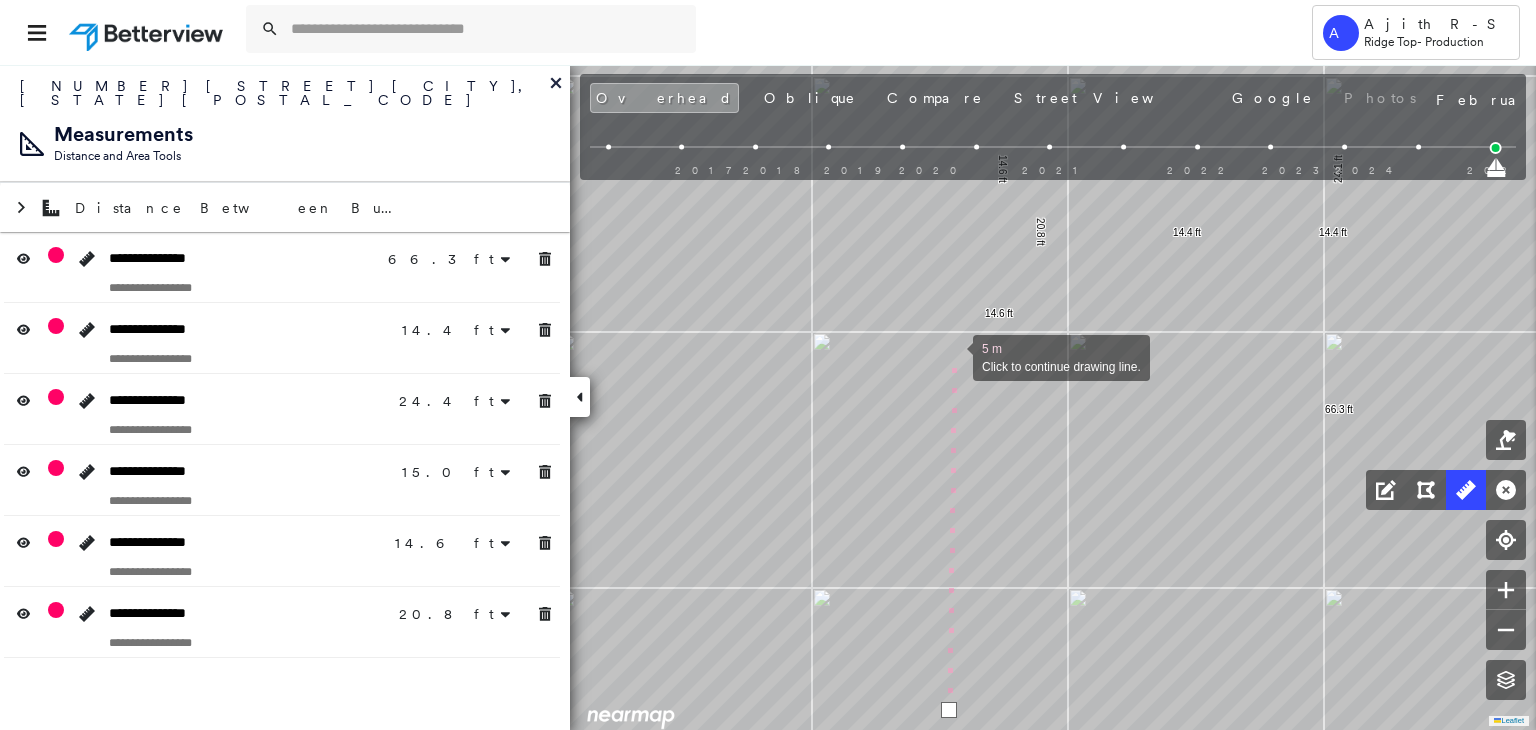 click at bounding box center (953, 356) 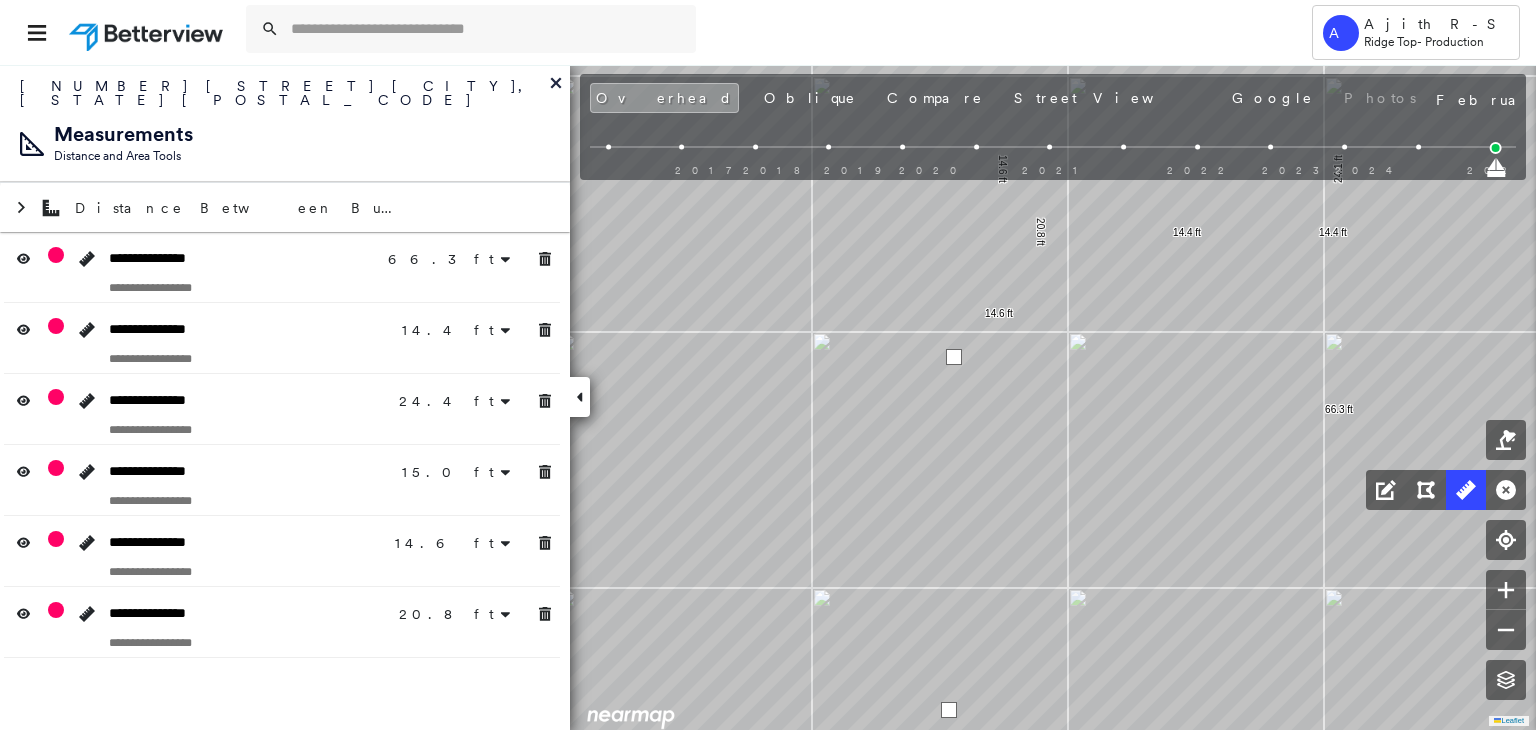 click at bounding box center (954, 357) 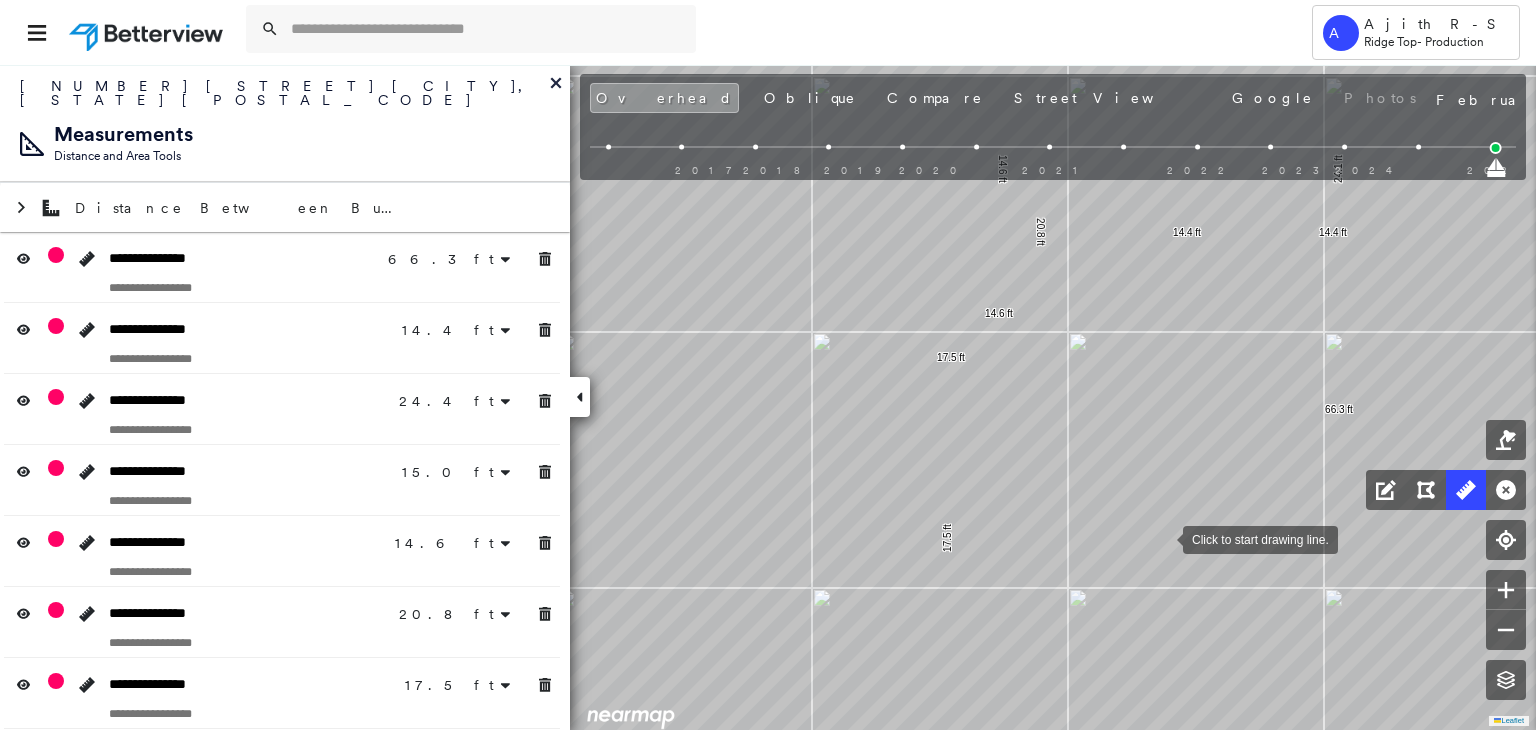 click at bounding box center (1163, 538) 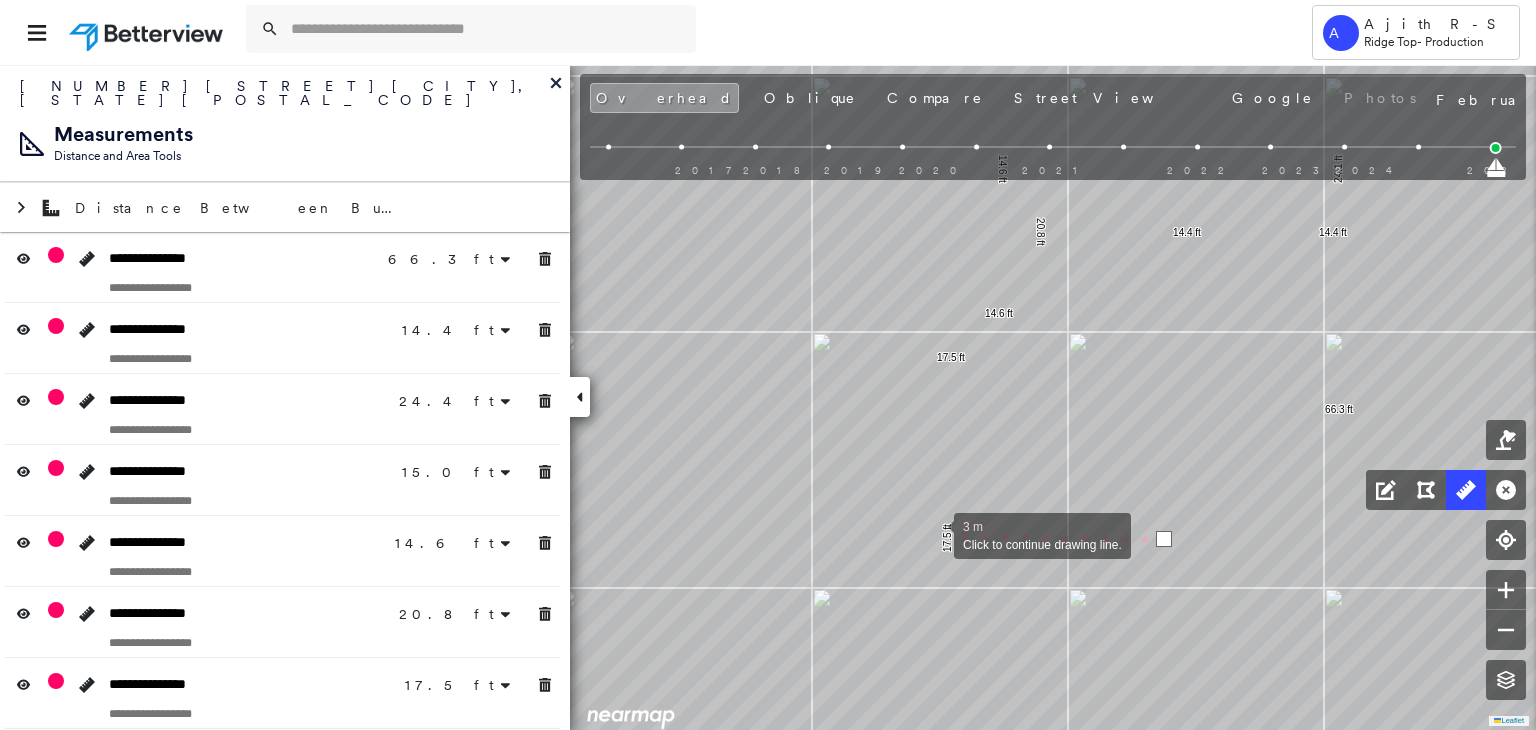 click at bounding box center (934, 534) 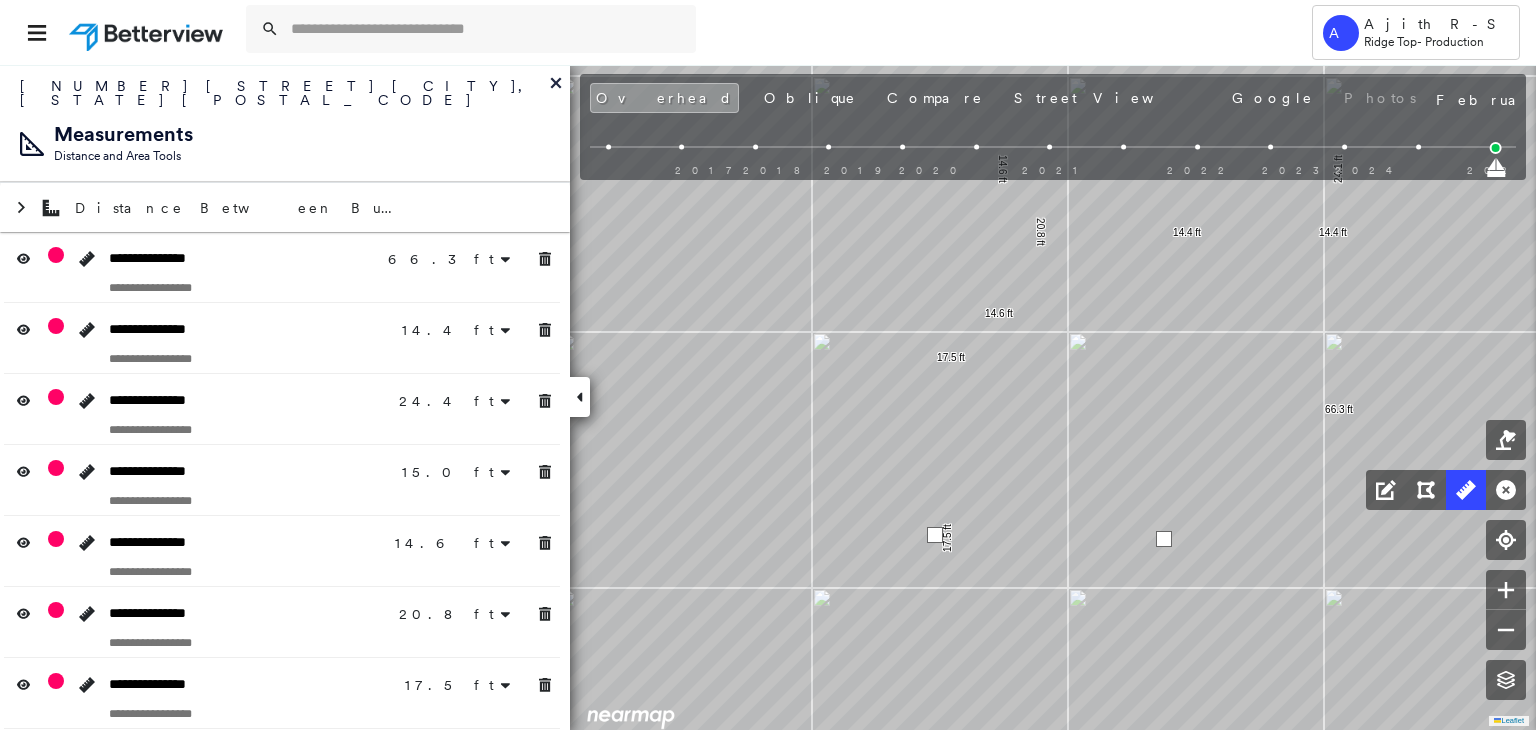 click at bounding box center (935, 535) 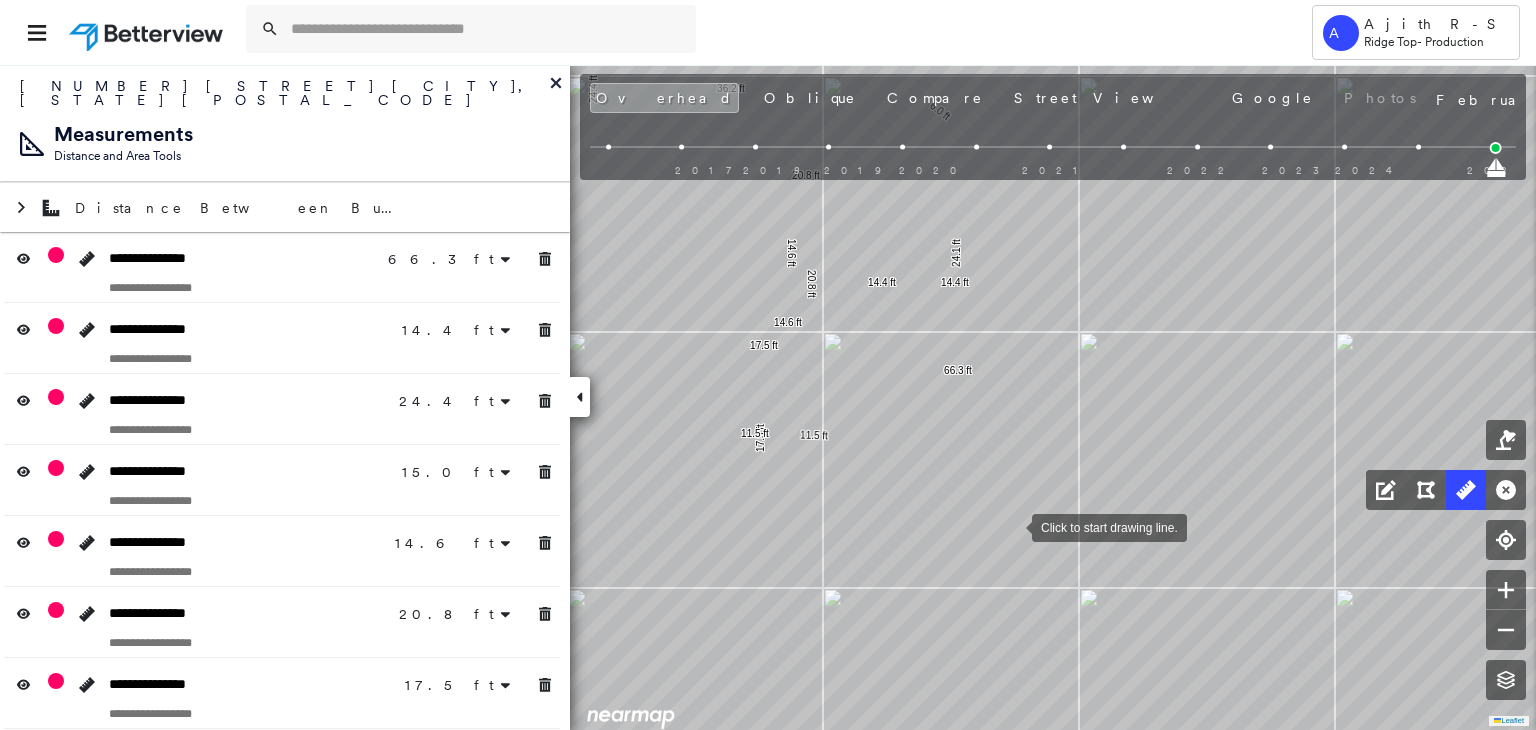 click at bounding box center (1012, 526) 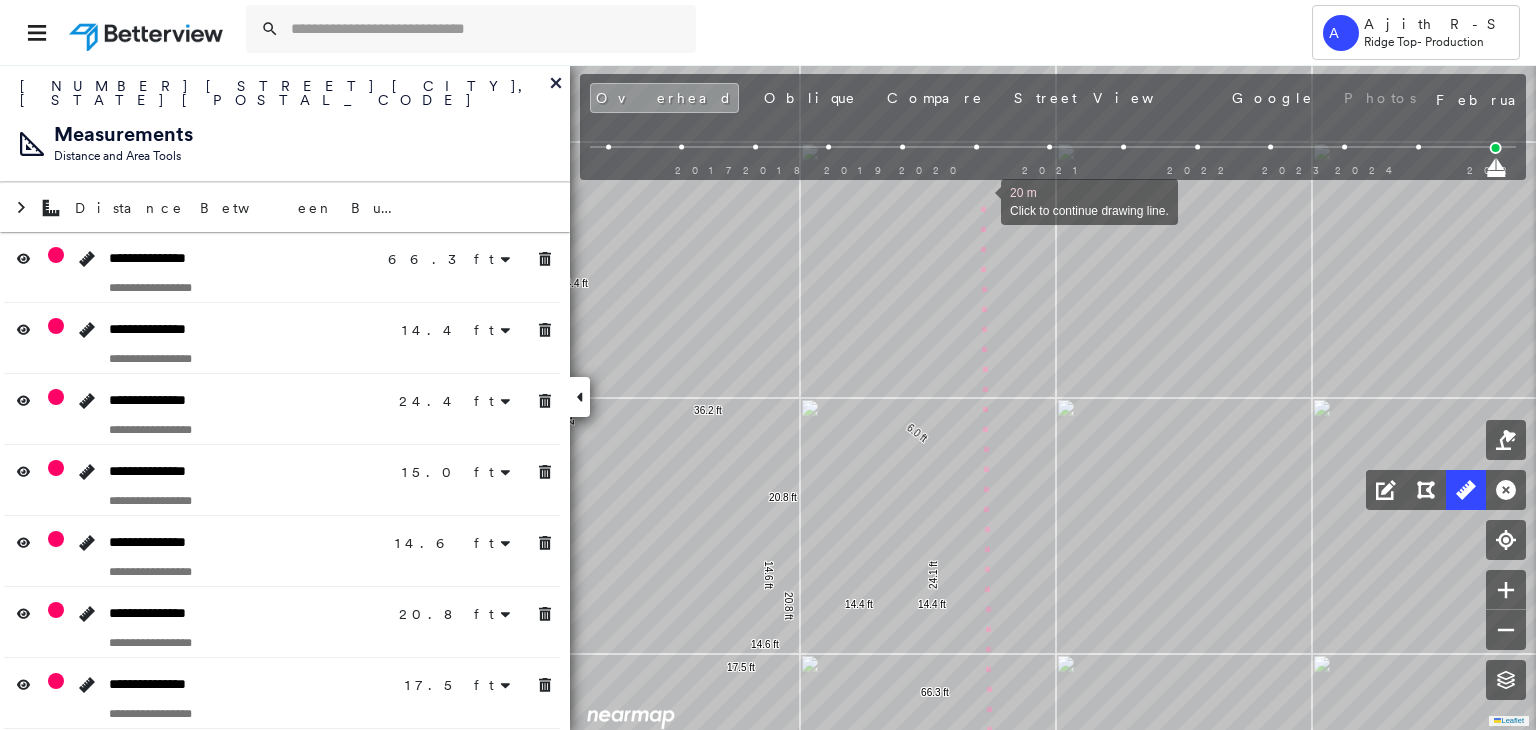 click at bounding box center (981, 200) 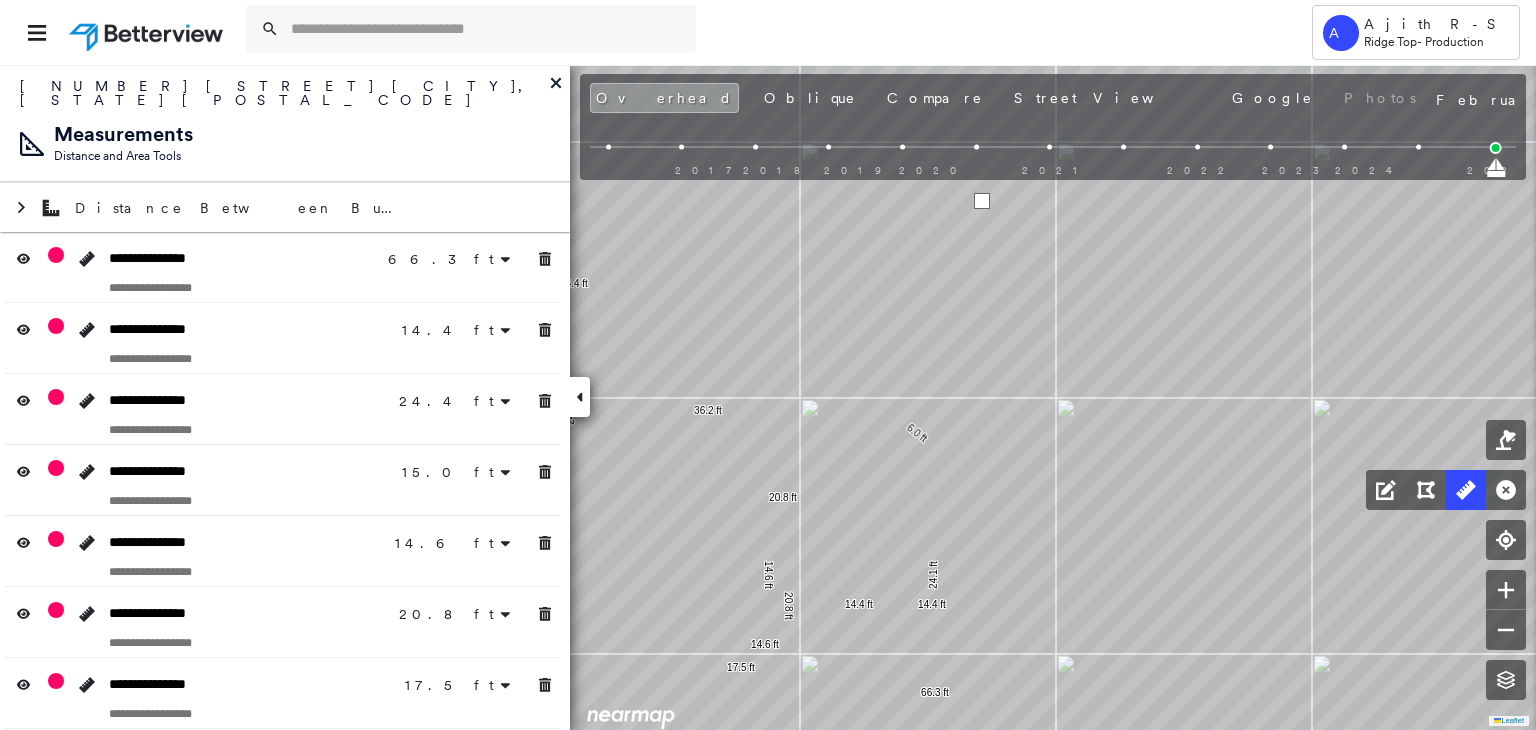 click at bounding box center [982, 201] 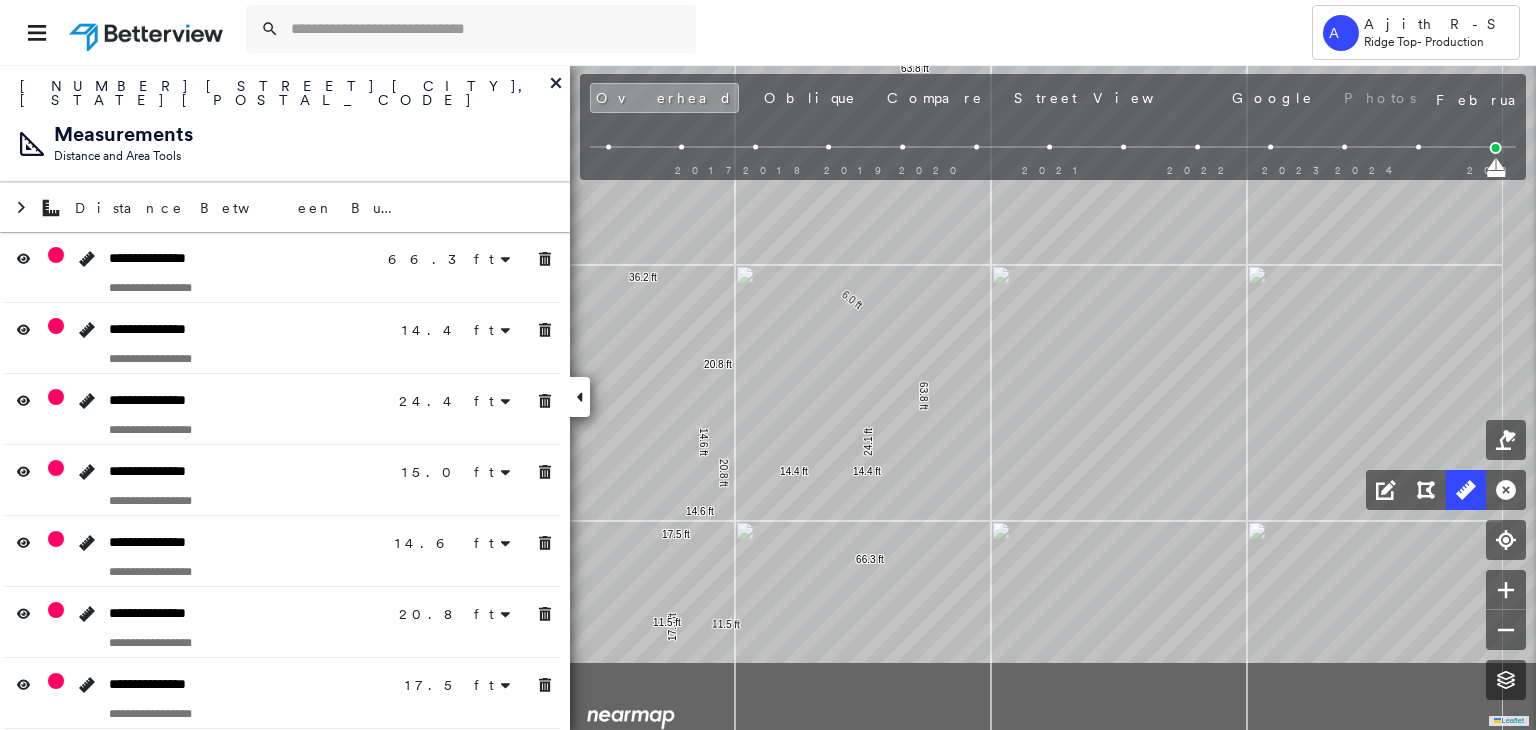 drag, startPoint x: 1070, startPoint y: 572, endPoint x: 1002, endPoint y: 389, distance: 195.22551 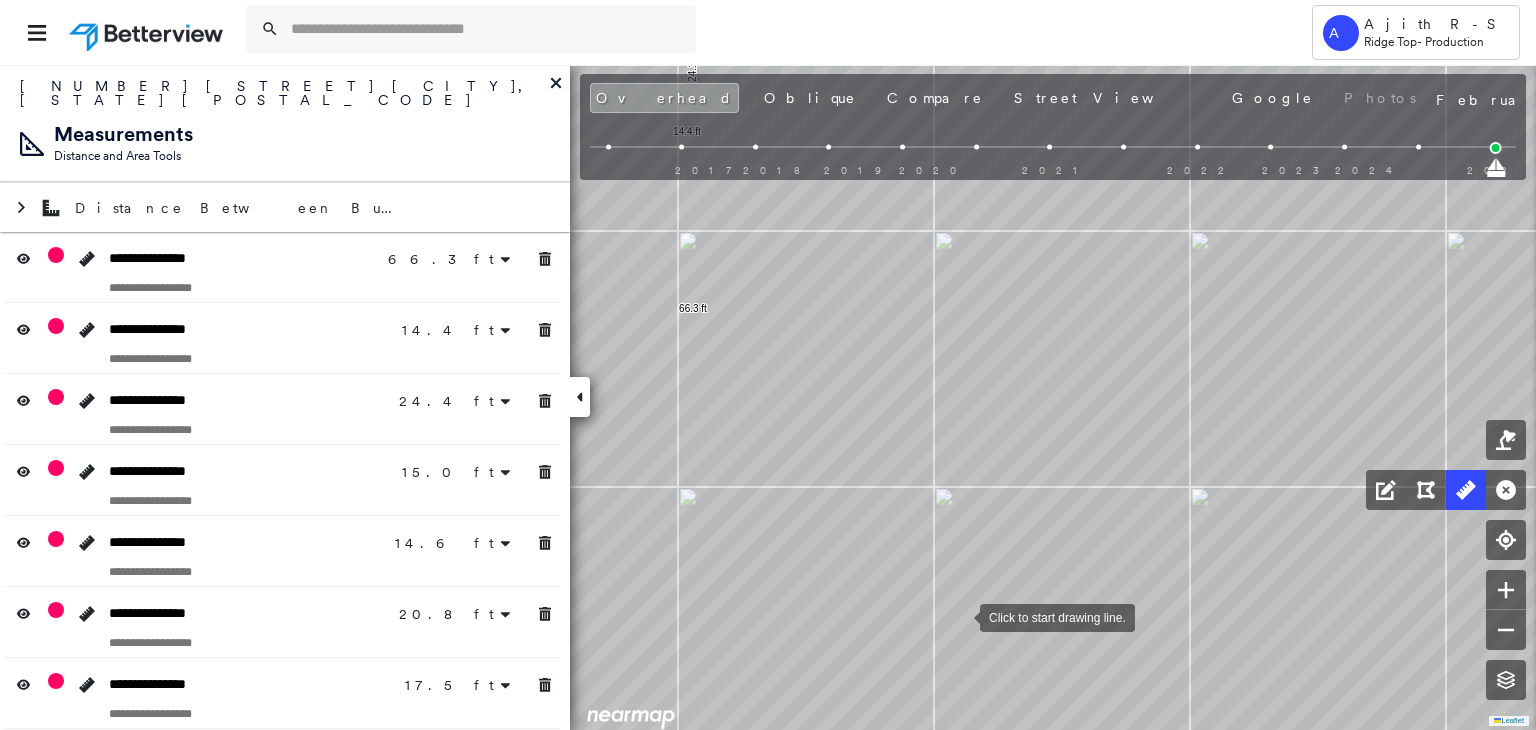 click at bounding box center [960, 616] 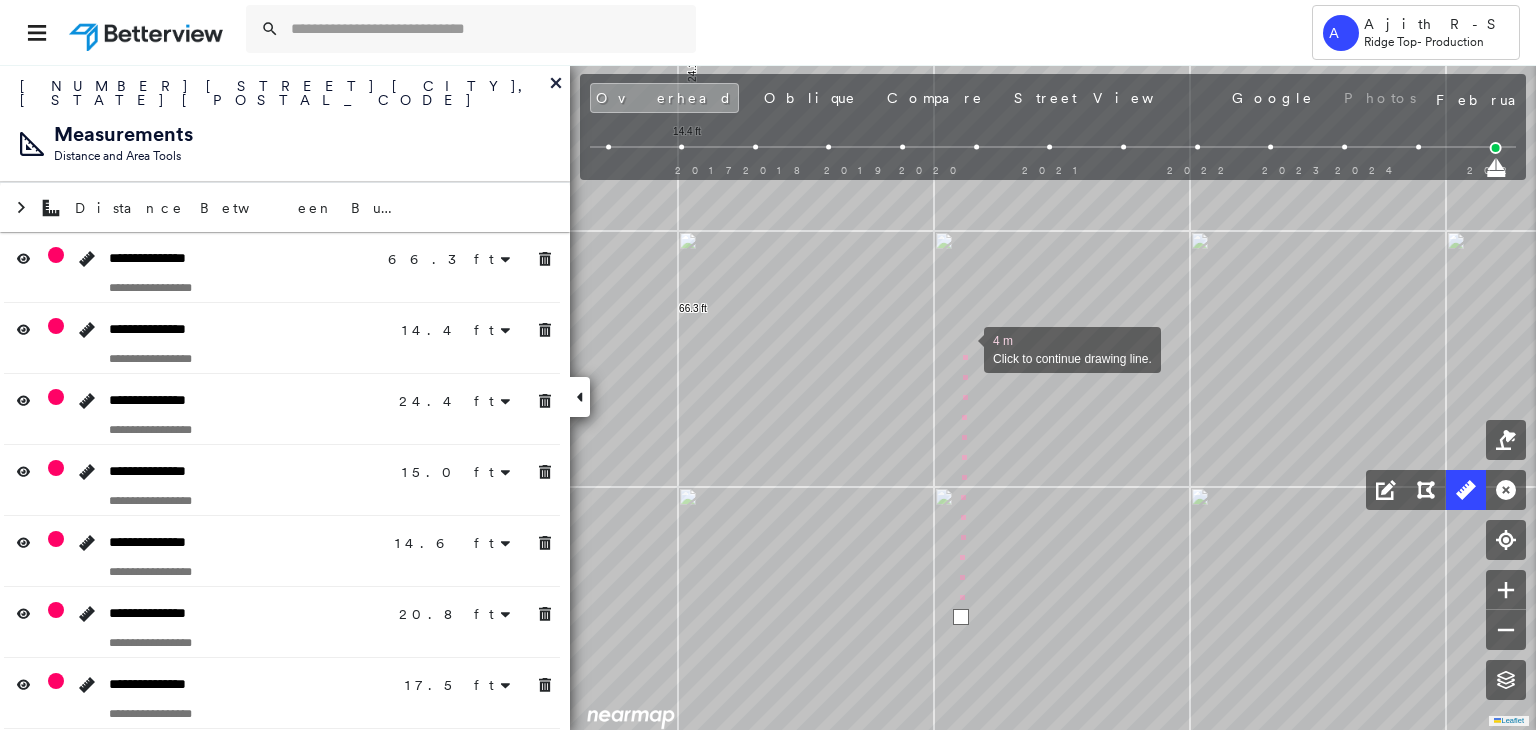 click at bounding box center (964, 348) 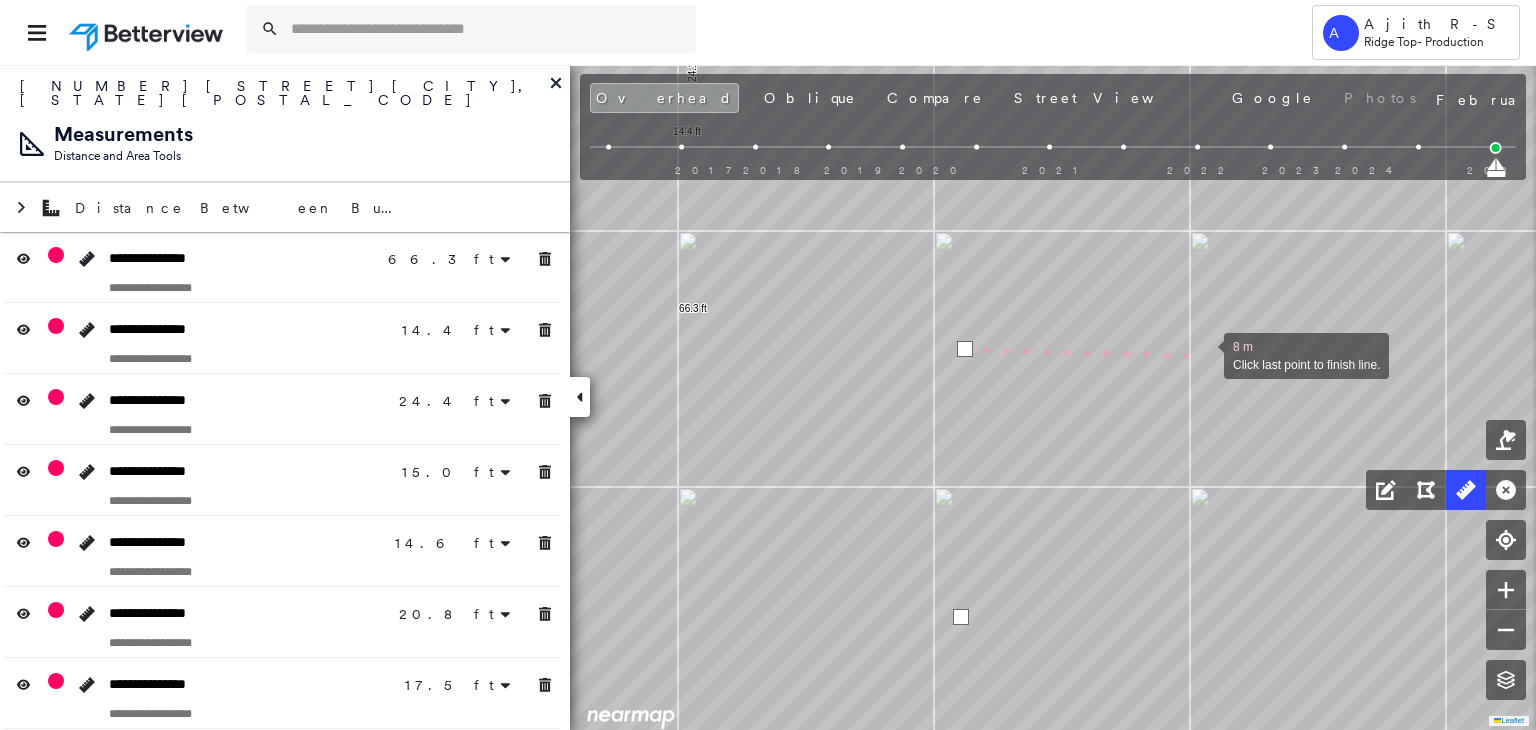 click at bounding box center [1204, 354] 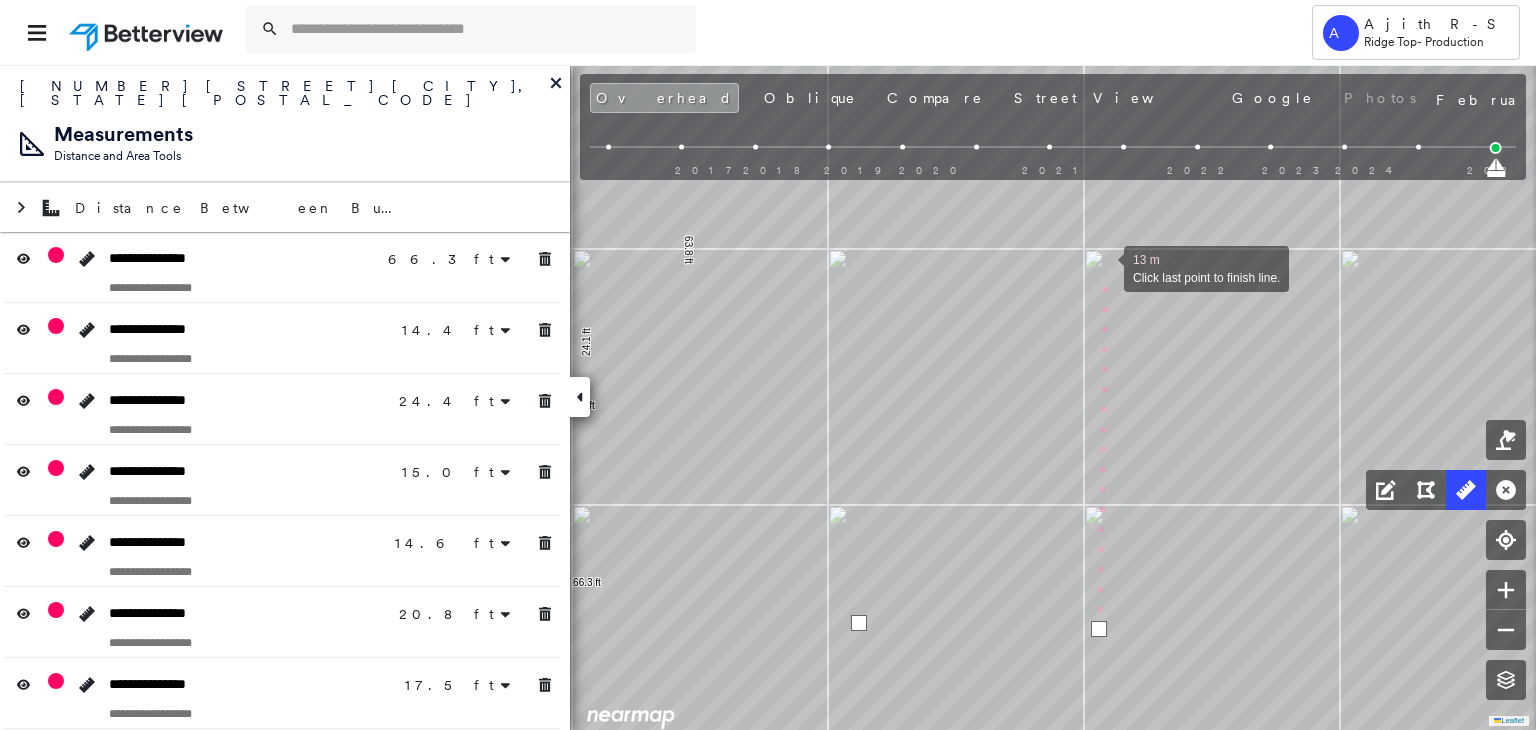 click at bounding box center (1104, 267) 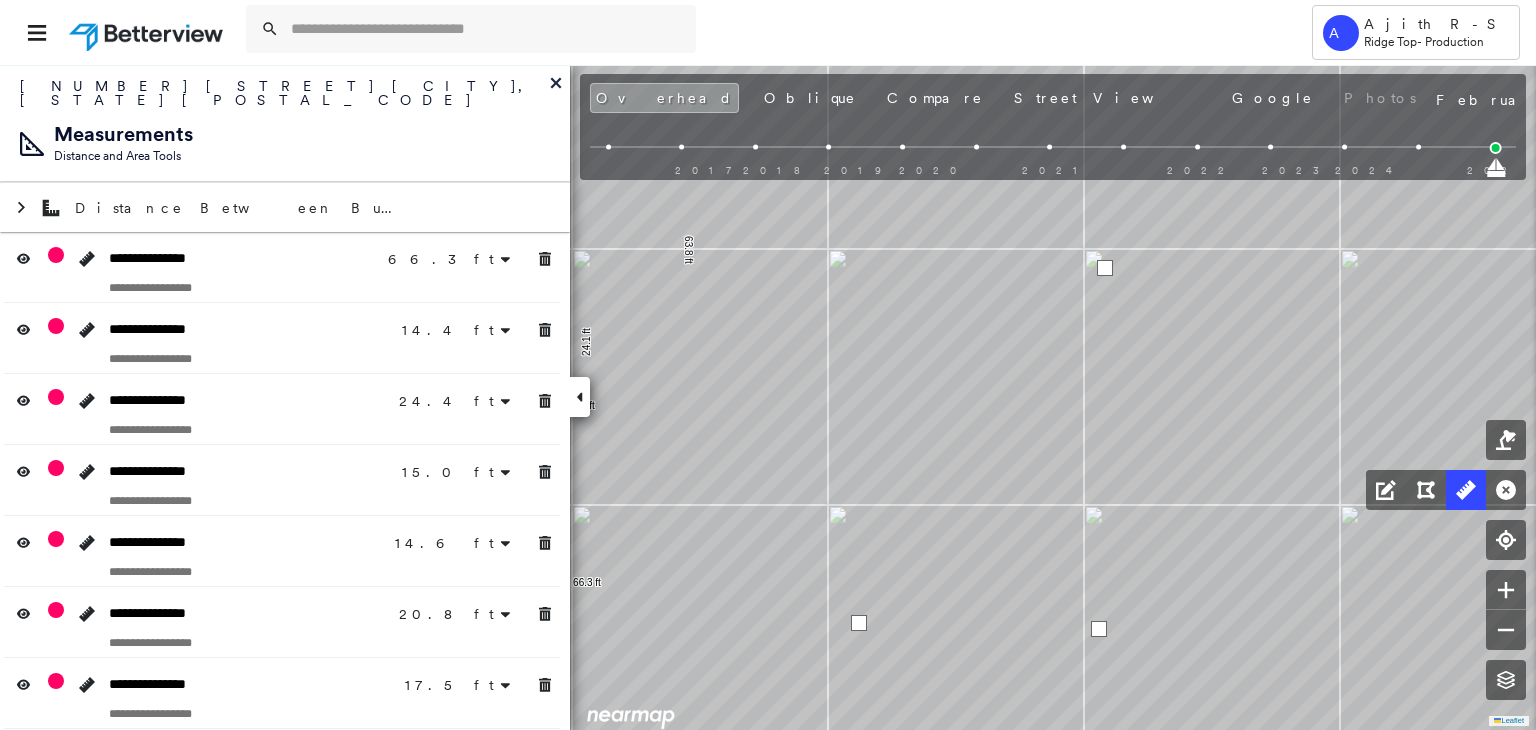 click at bounding box center (1105, 268) 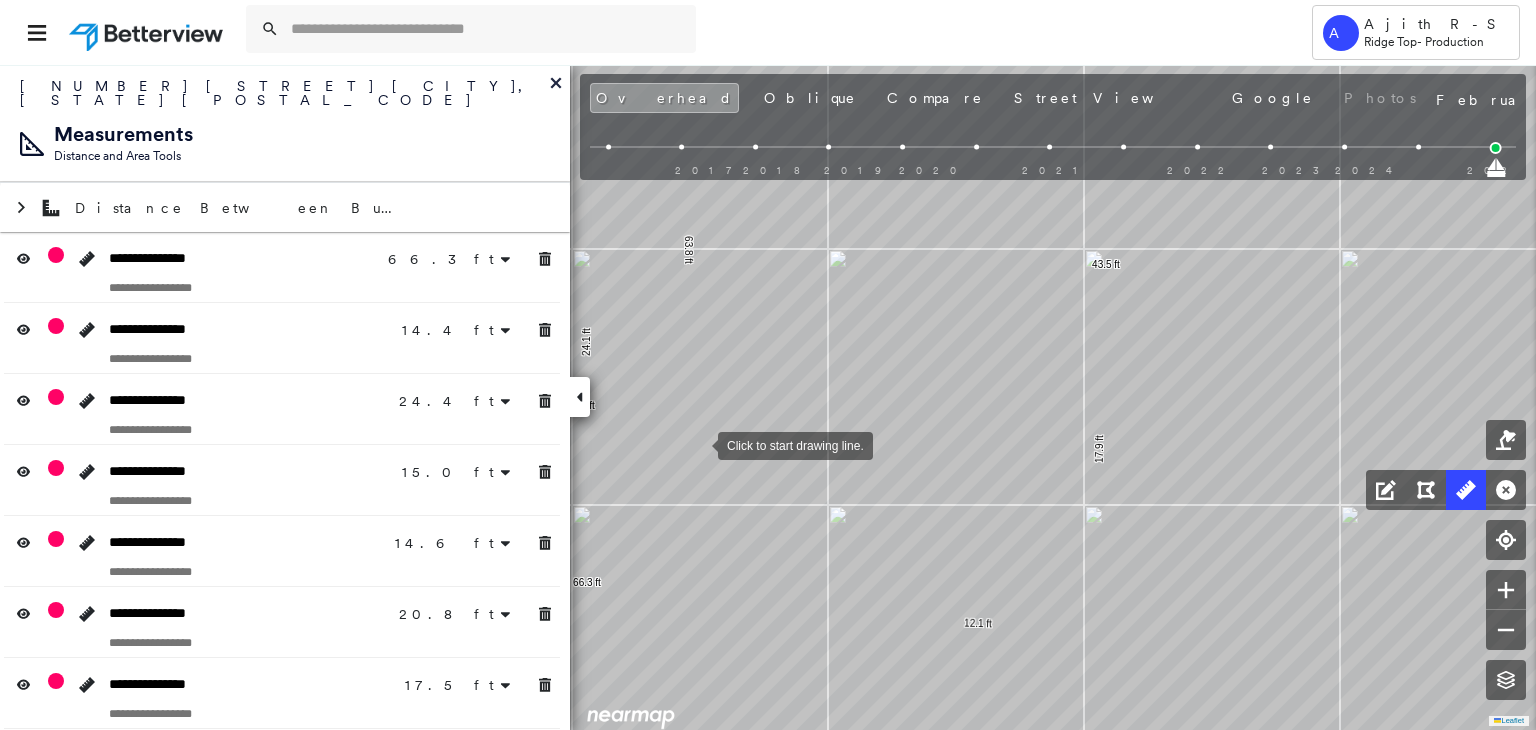 click at bounding box center (698, 444) 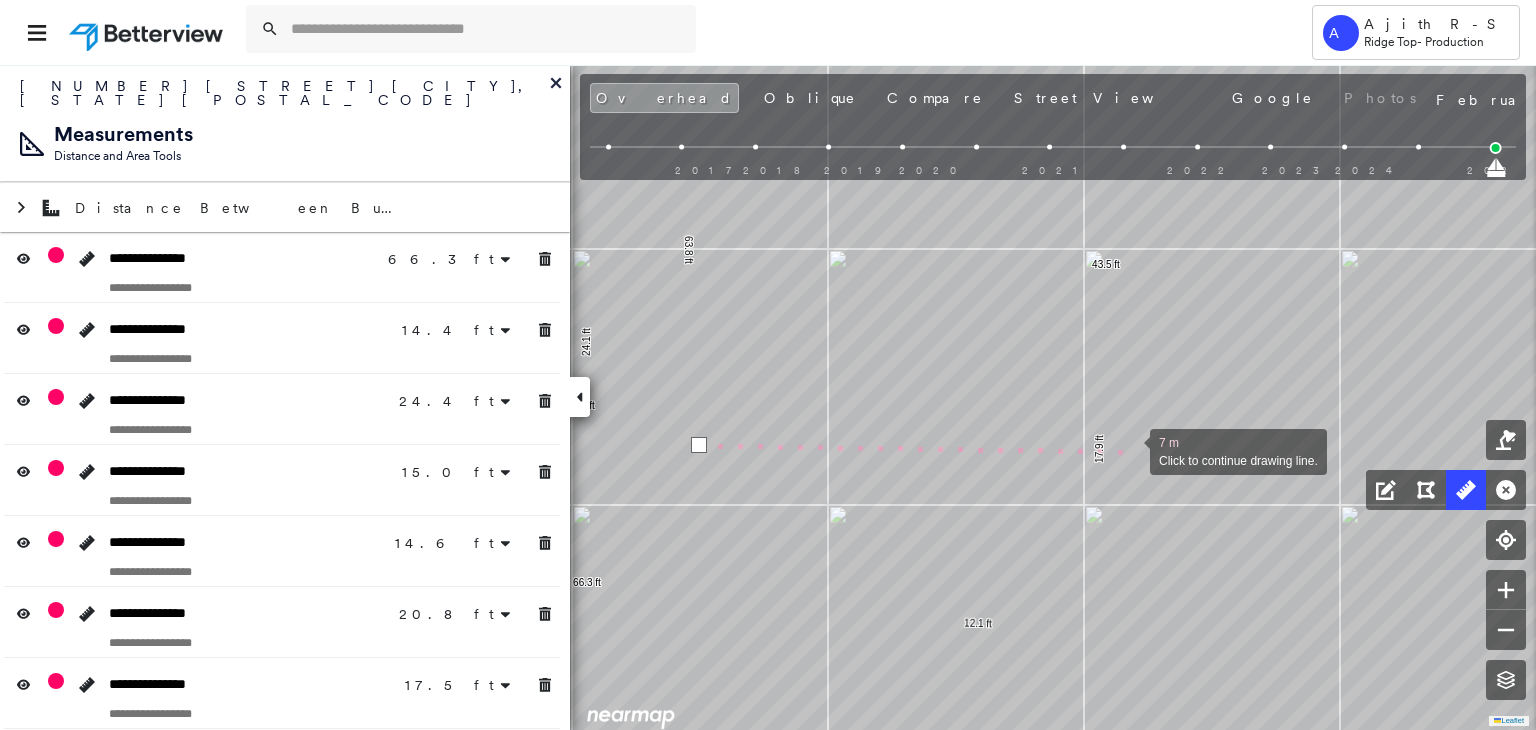 click at bounding box center [1130, 450] 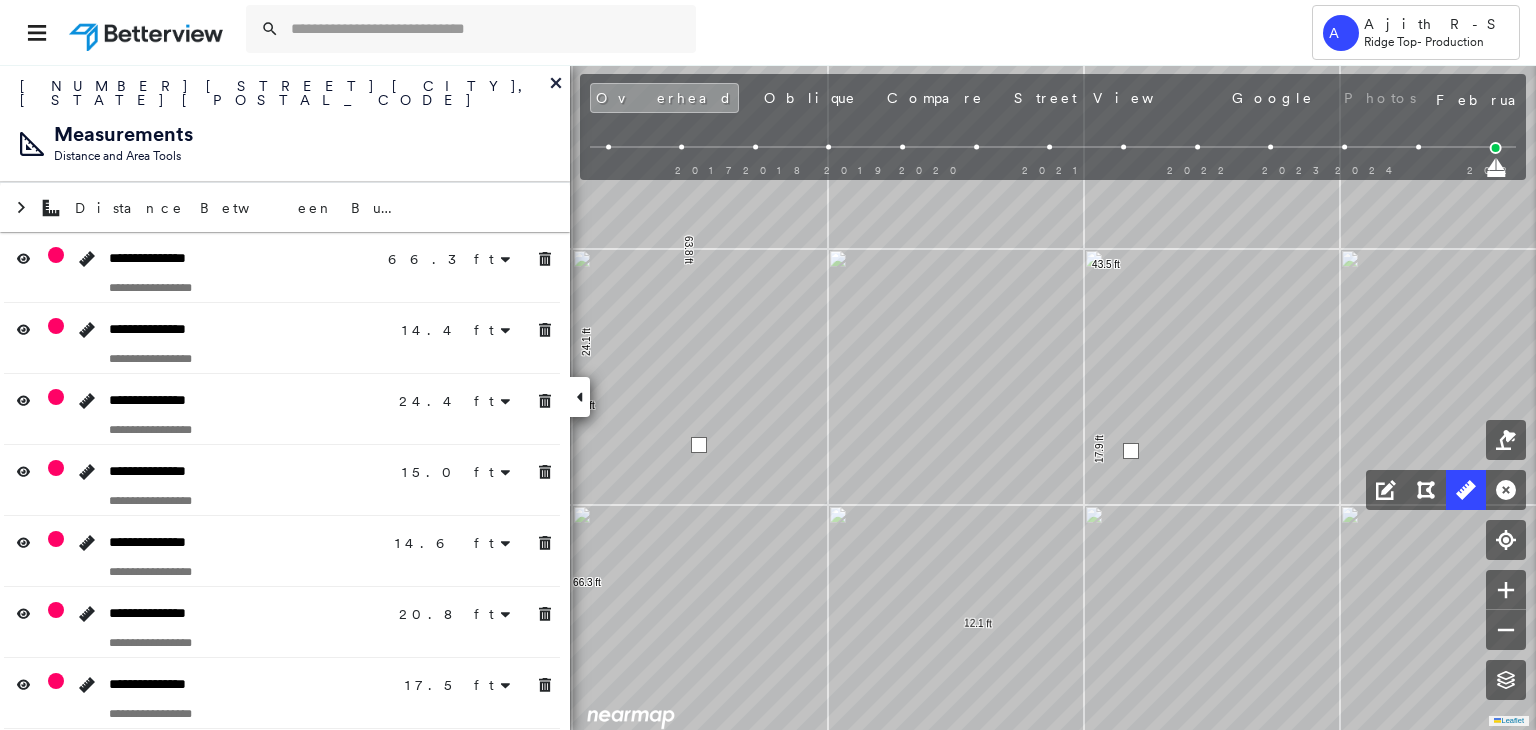 click at bounding box center [1131, 451] 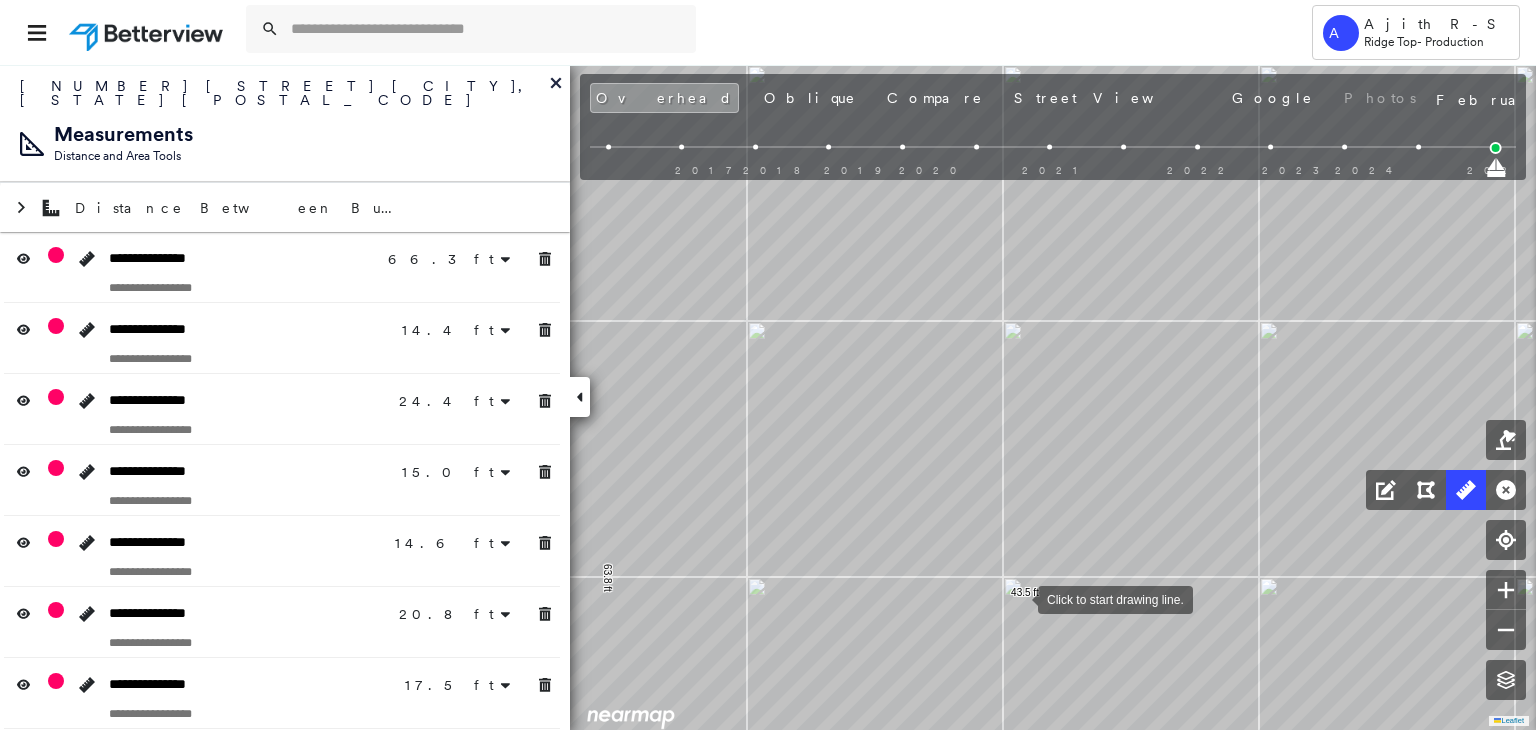 click at bounding box center [1018, 598] 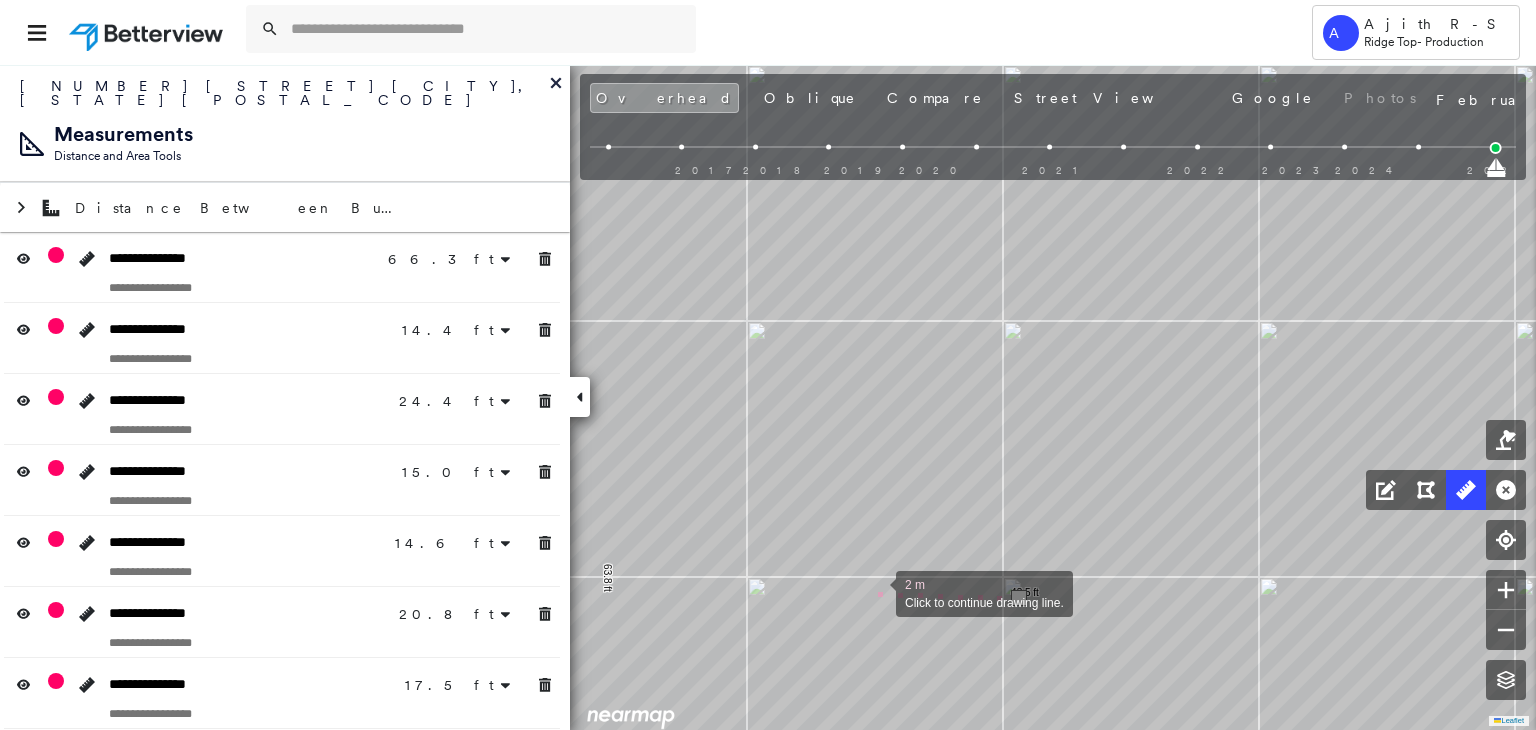 click at bounding box center (876, 592) 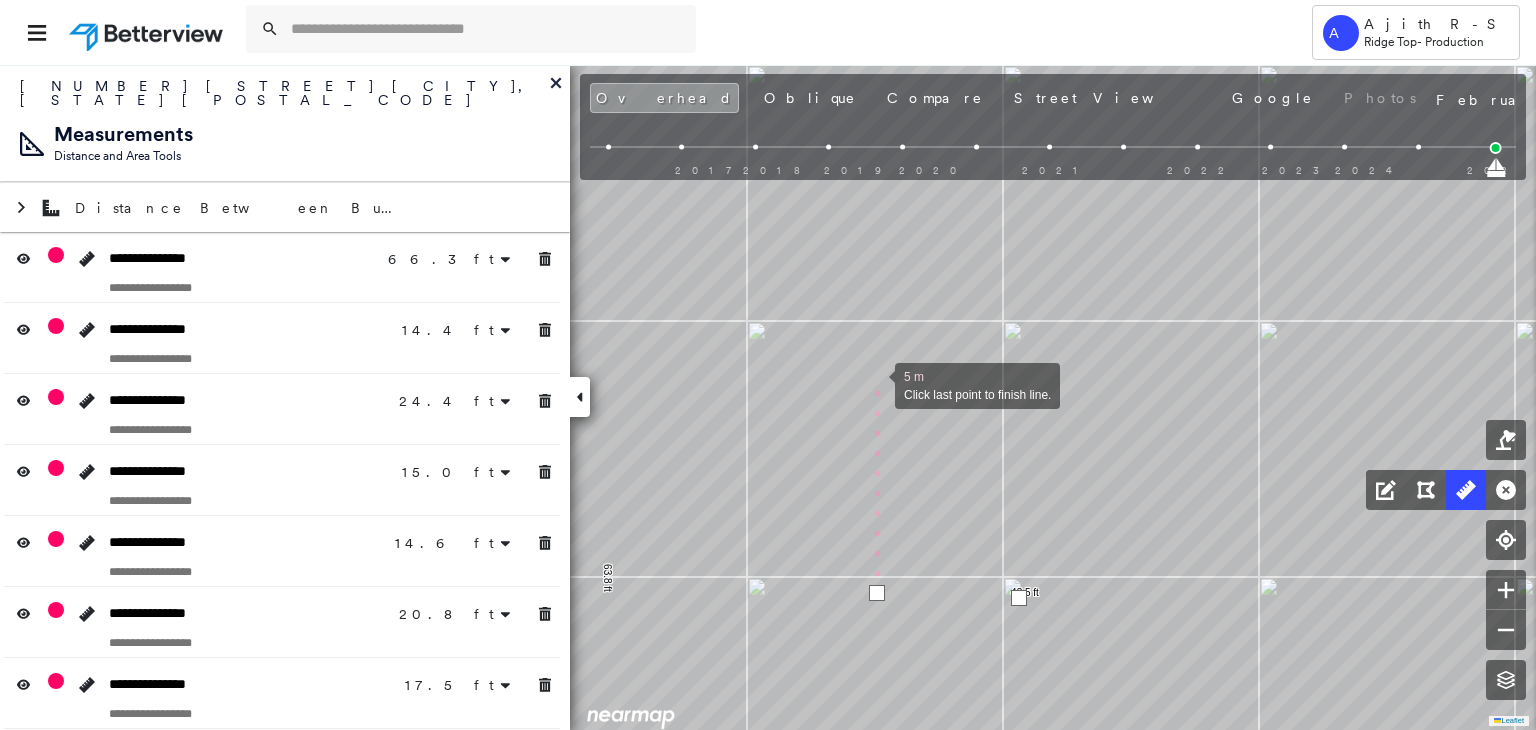 click at bounding box center (875, 384) 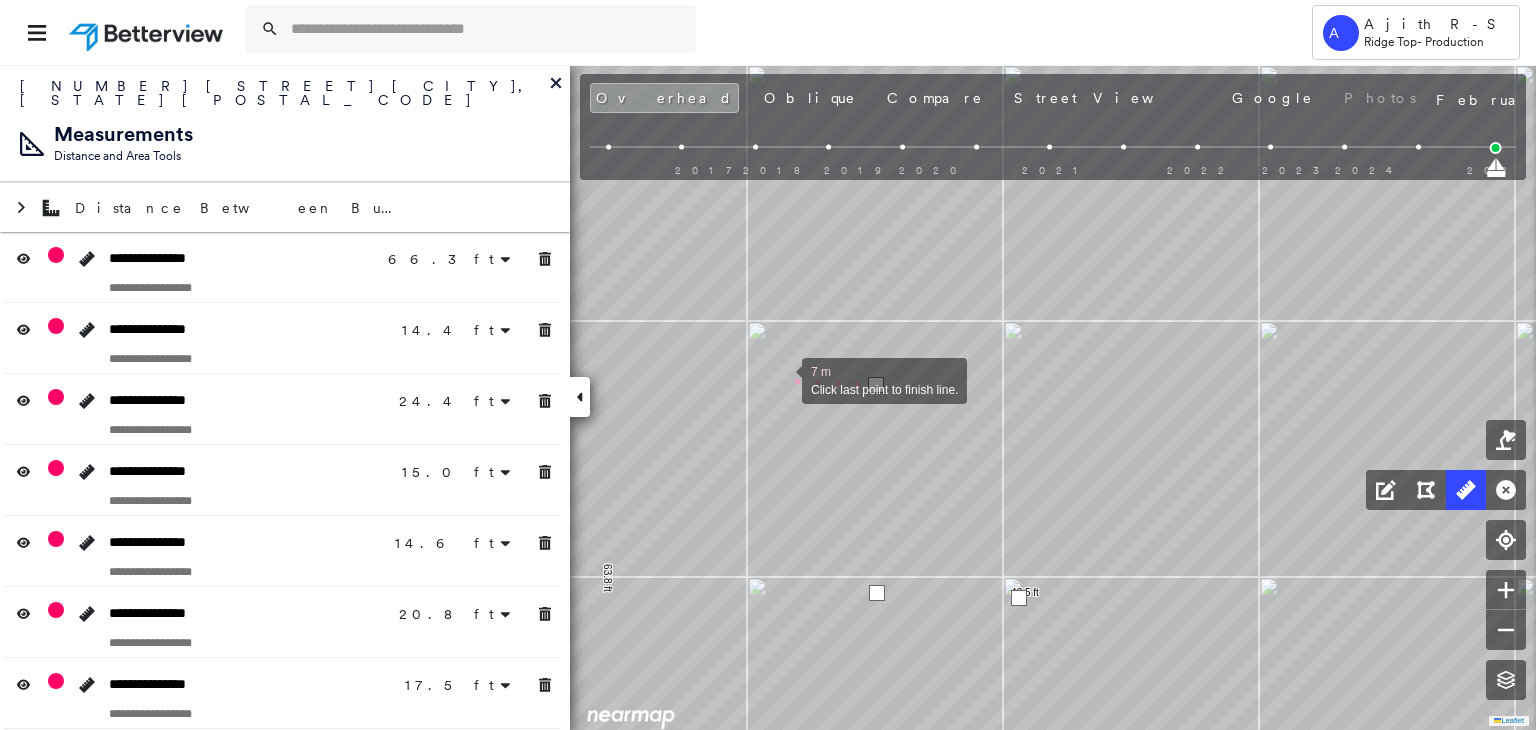 click at bounding box center [782, 379] 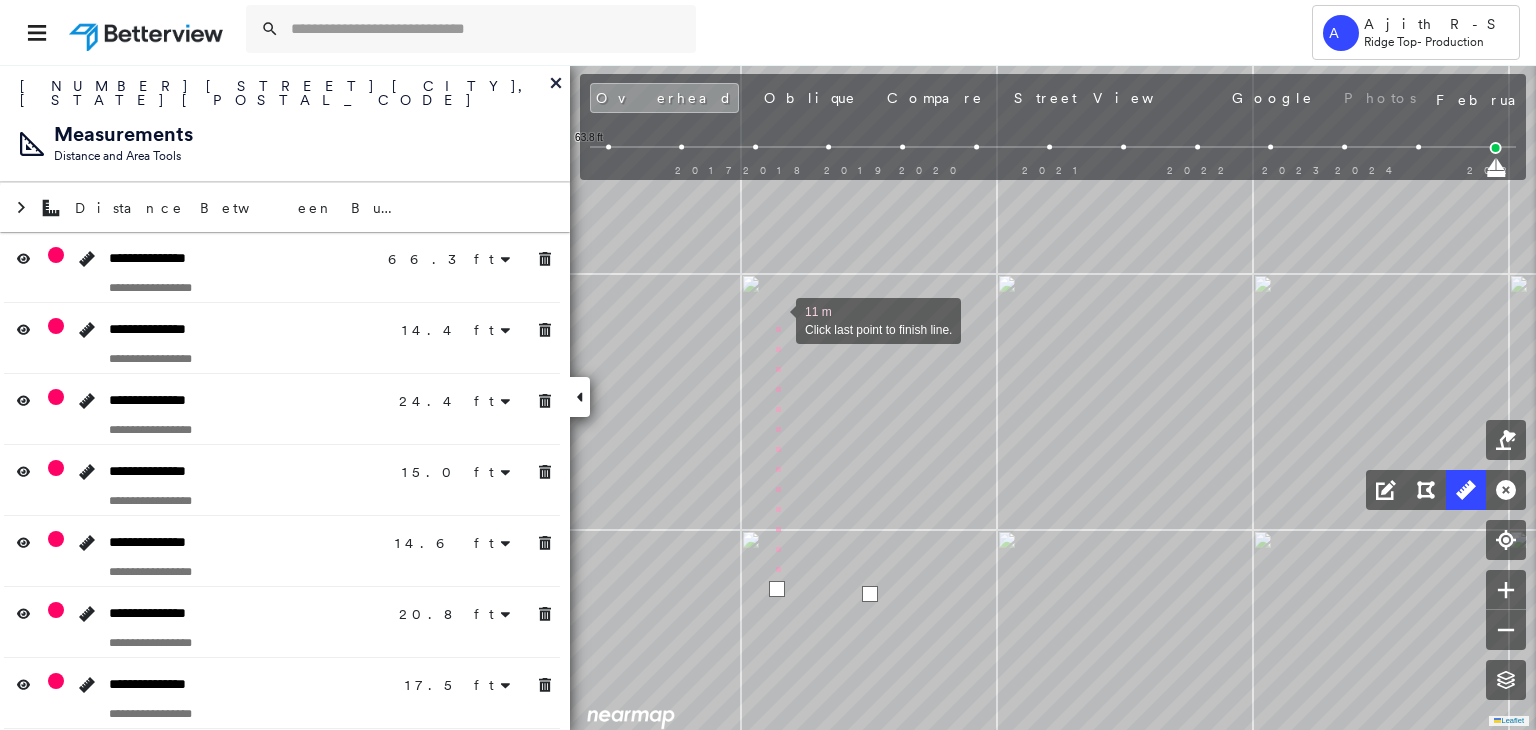 click at bounding box center (776, 319) 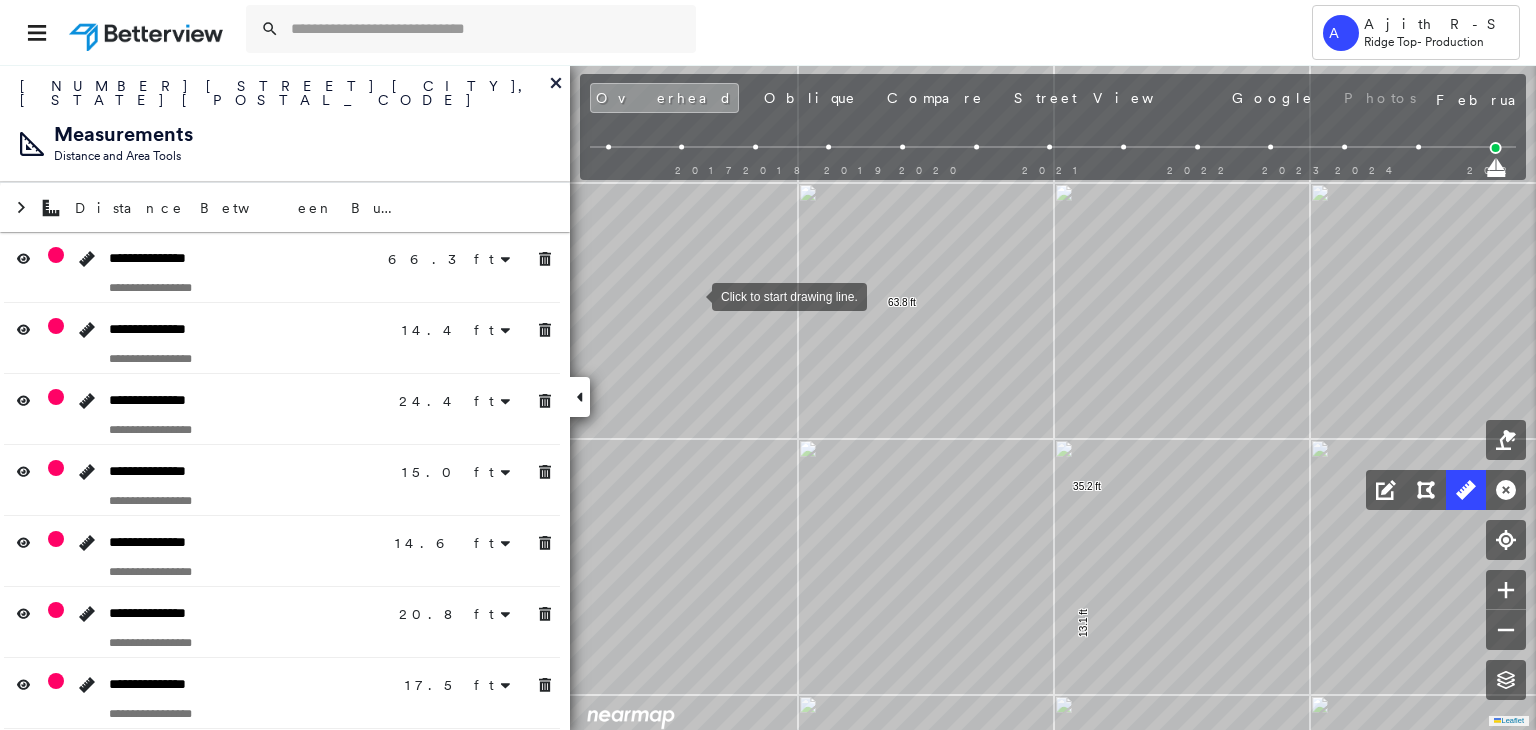 click at bounding box center [692, 295] 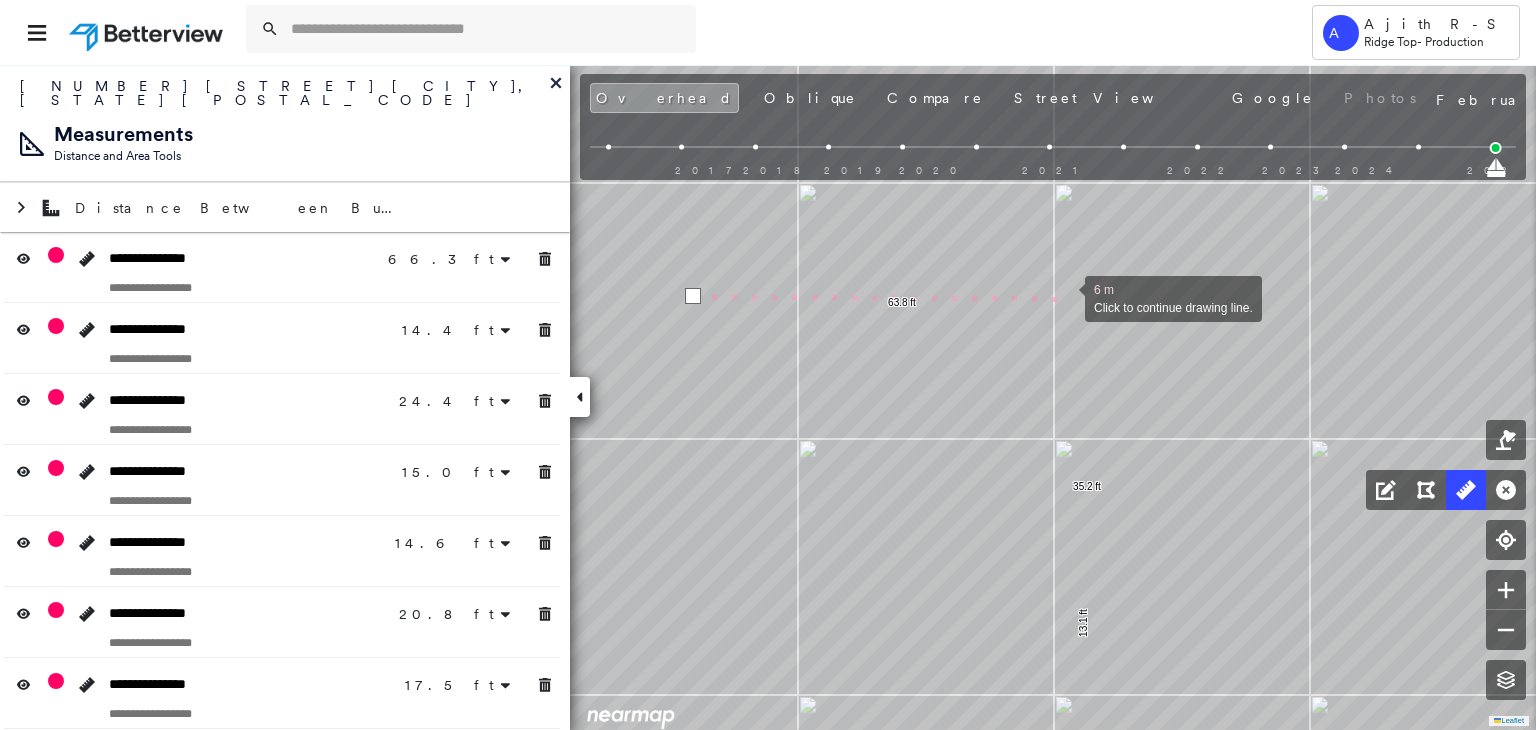 click at bounding box center (1065, 297) 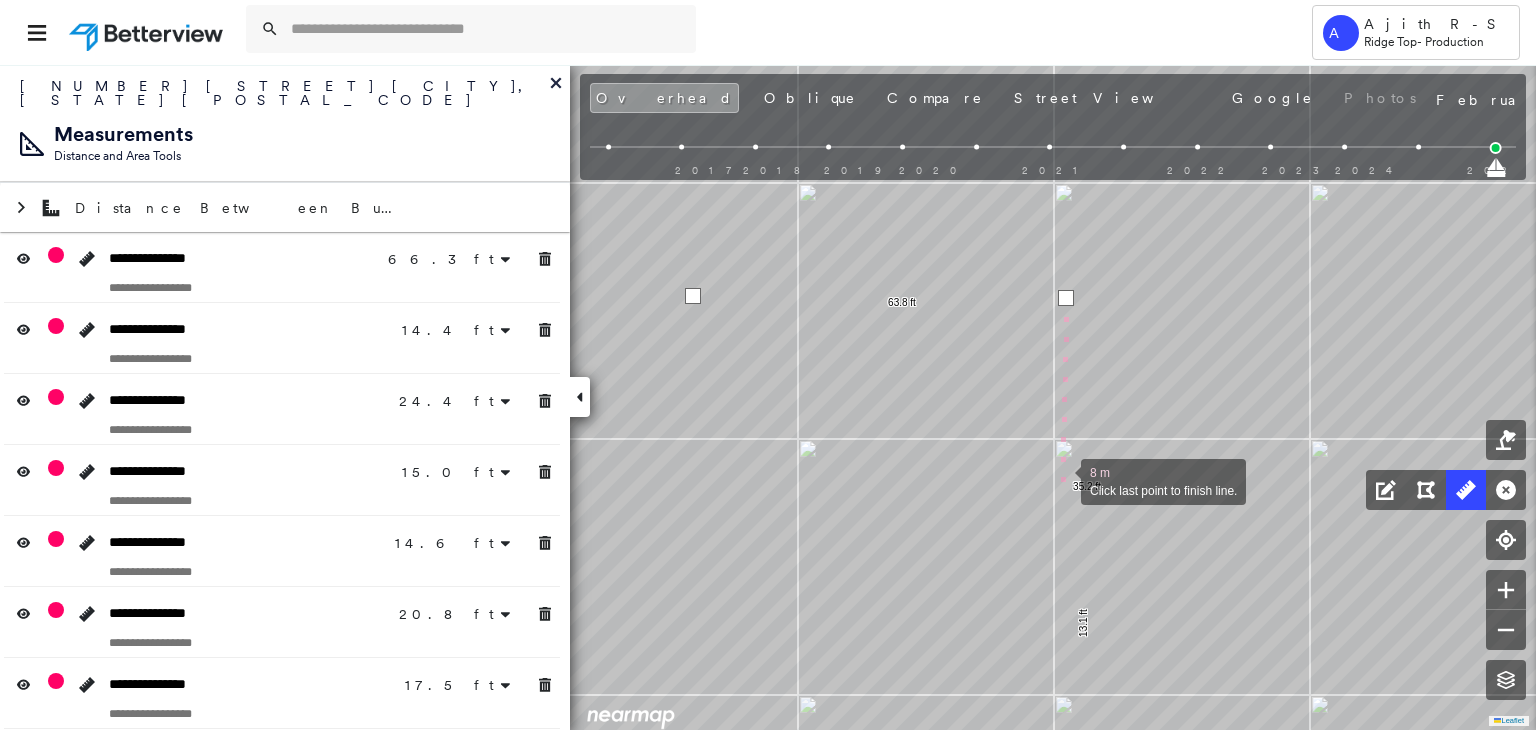 click at bounding box center [1061, 480] 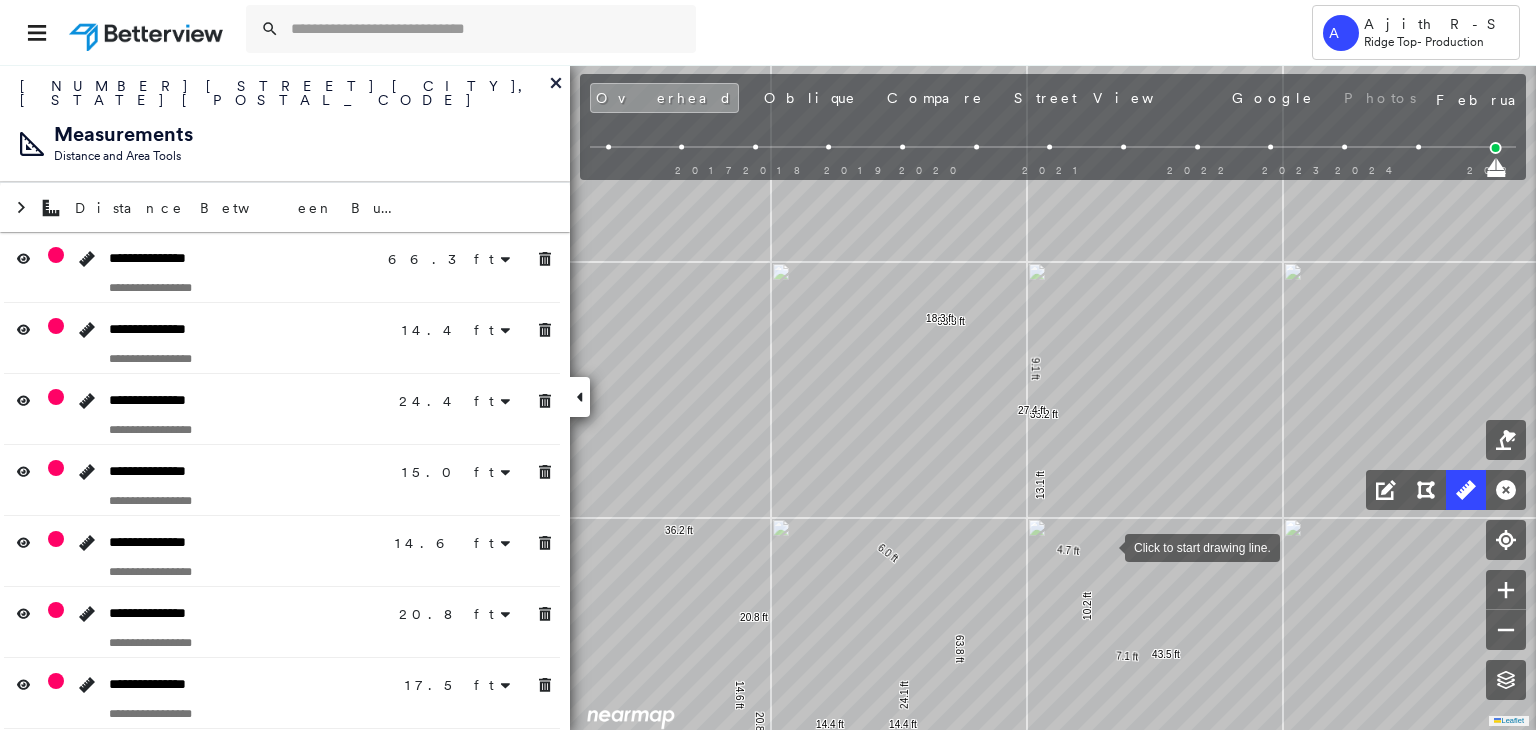 drag, startPoint x: 1132, startPoint y: 570, endPoint x: 1066, endPoint y: 401, distance: 181.43042 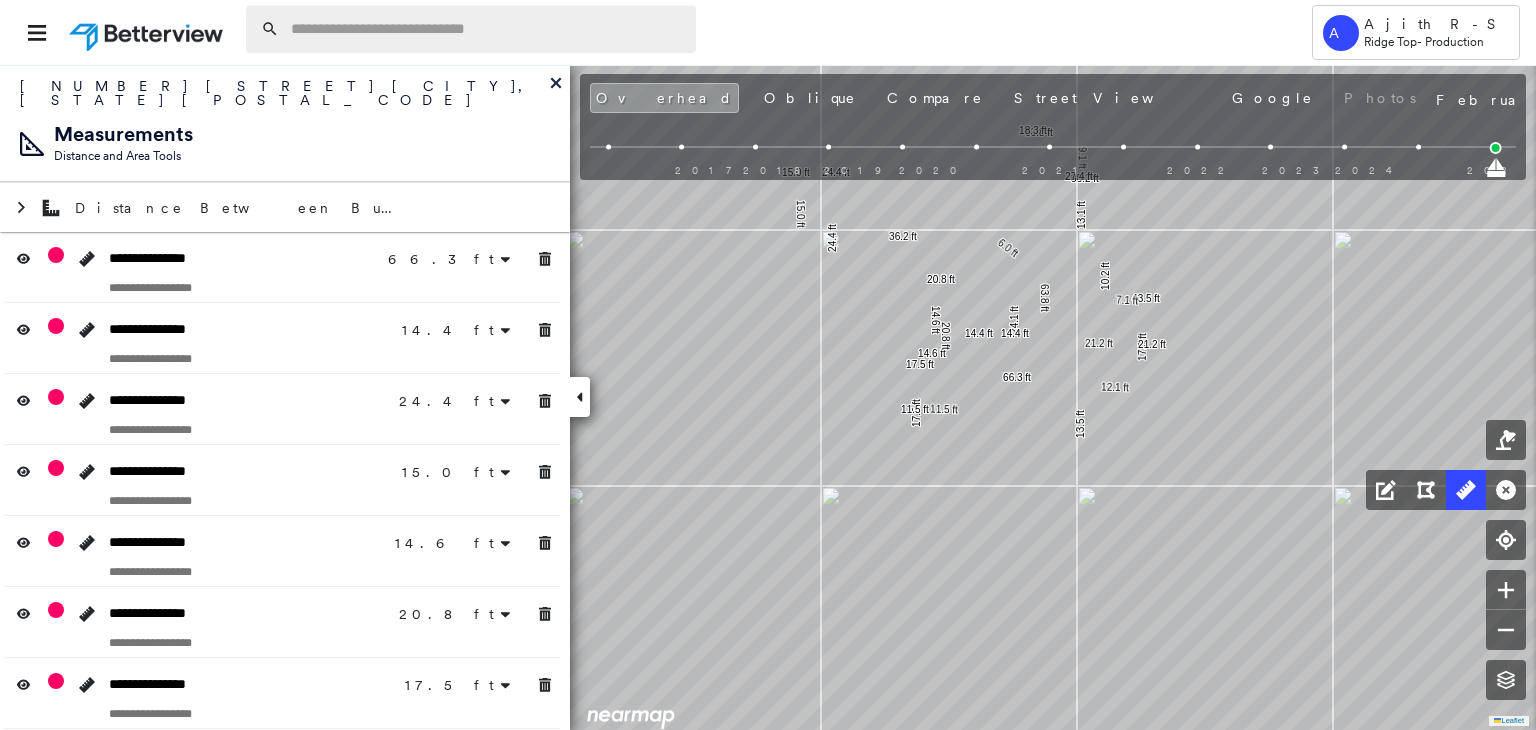 drag, startPoint x: 427, startPoint y: 57, endPoint x: 425, endPoint y: 40, distance: 17.117243 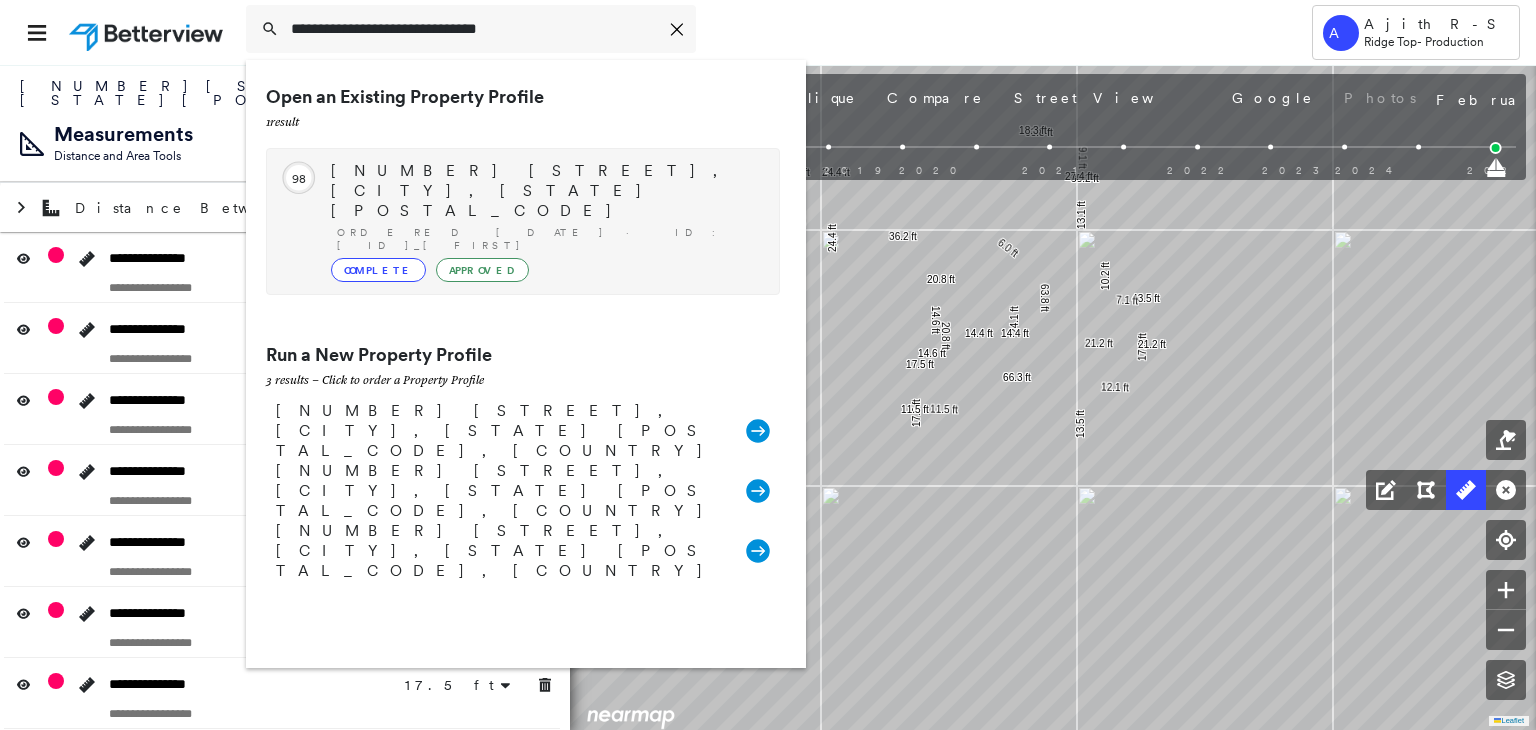 type on "**********" 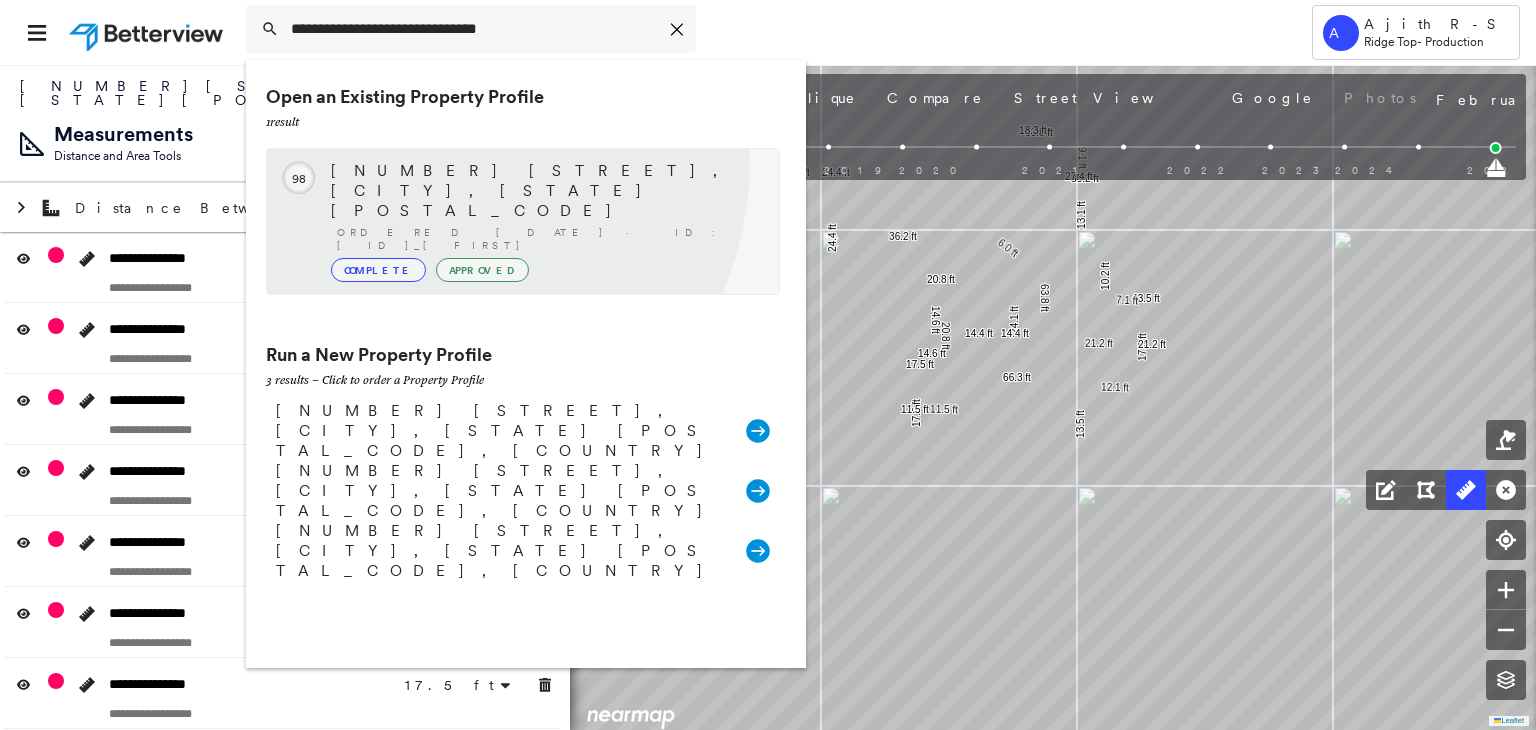click on "Circled Text Icon 98 892 Red Fern Dr, Middleton, ID 83644 Ordered 08/05/25 · ID: 781829_John Complete Approved" at bounding box center (523, 221) 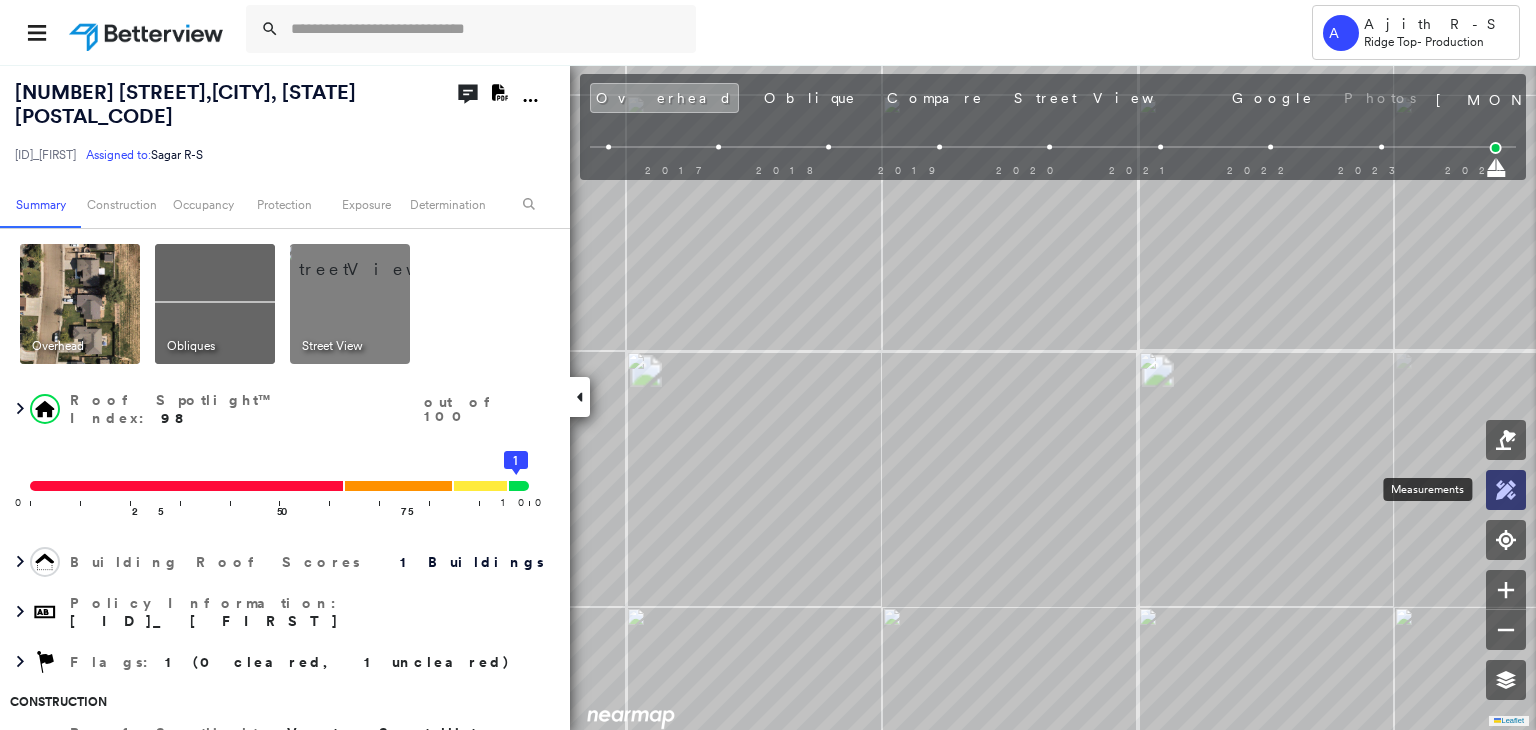 click at bounding box center (1506, 490) 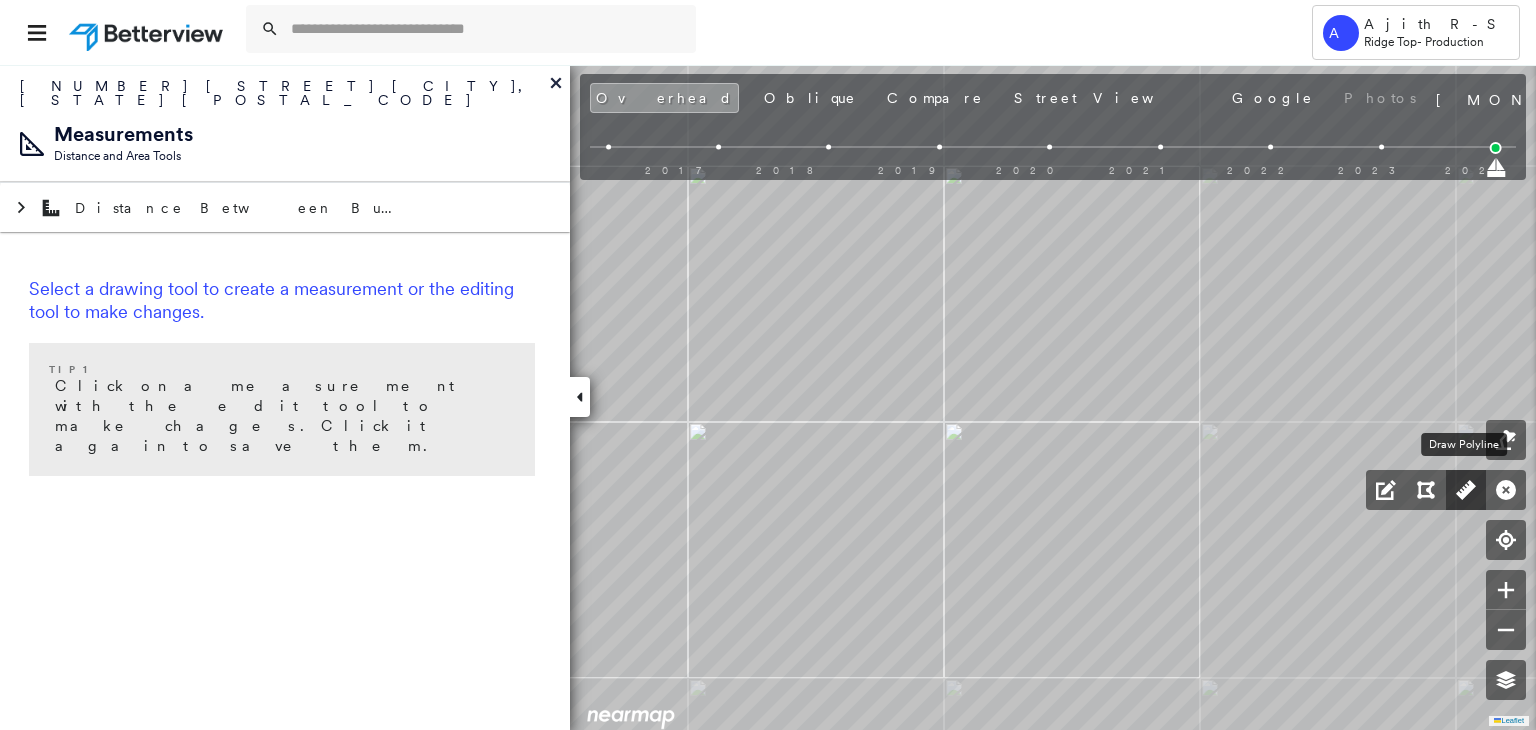 click 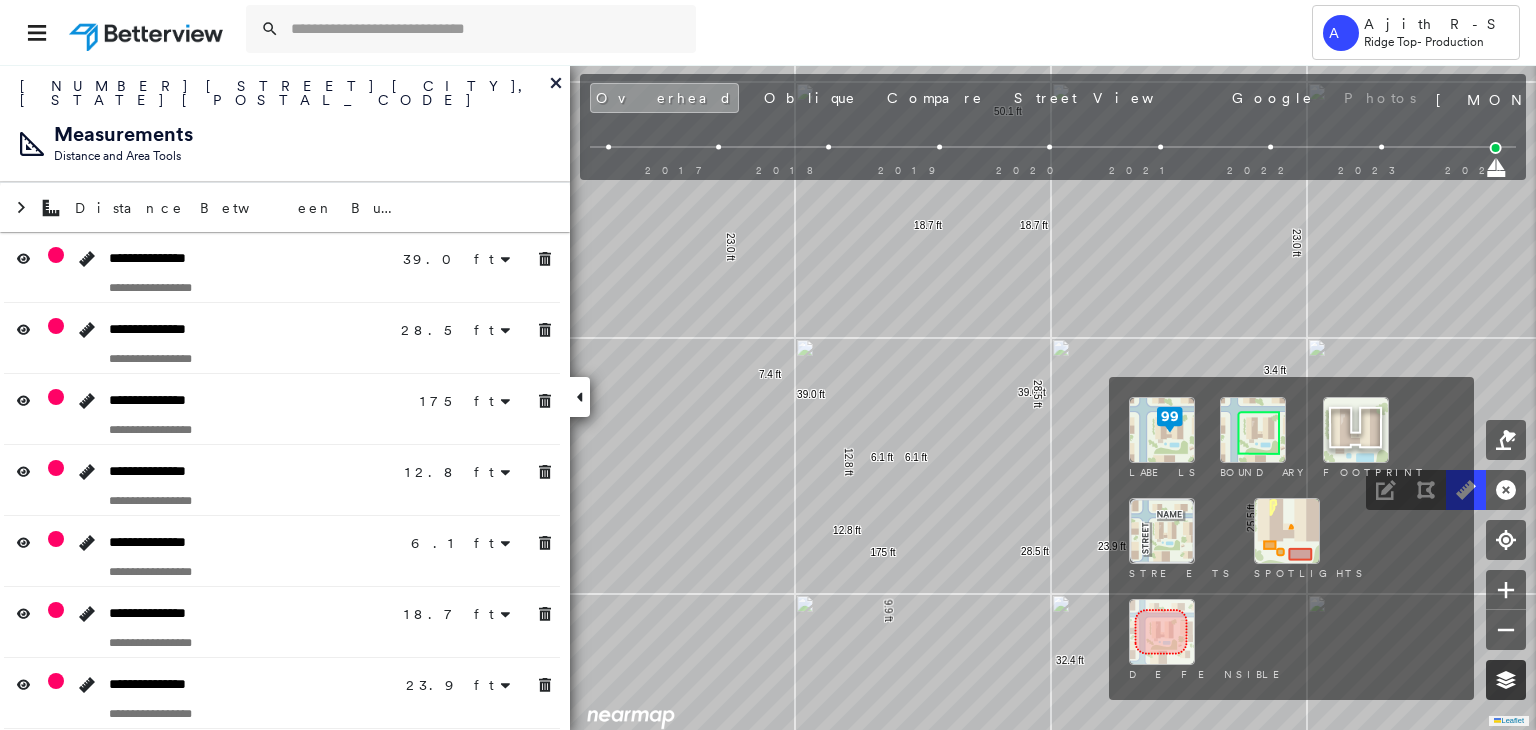 click 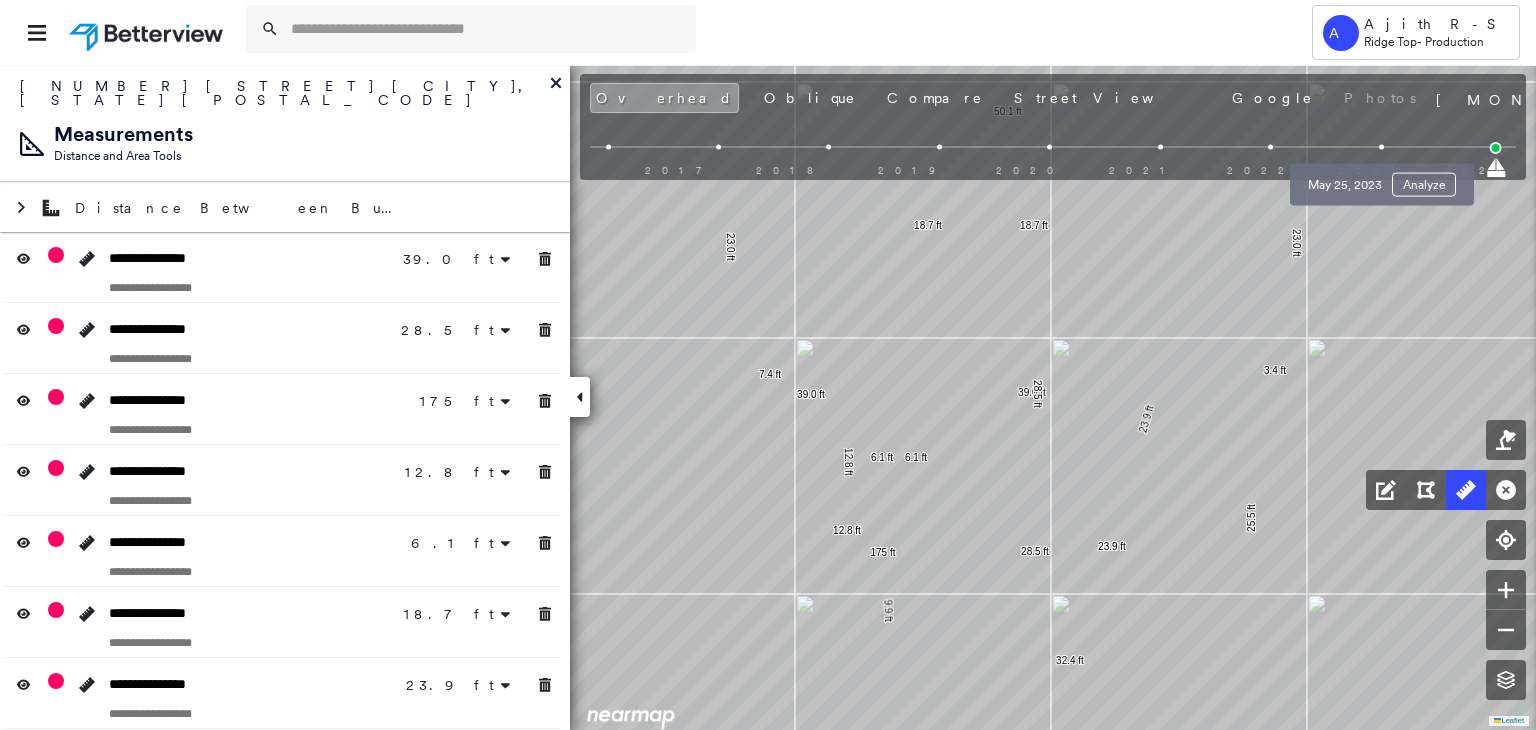 click at bounding box center [1381, 147] 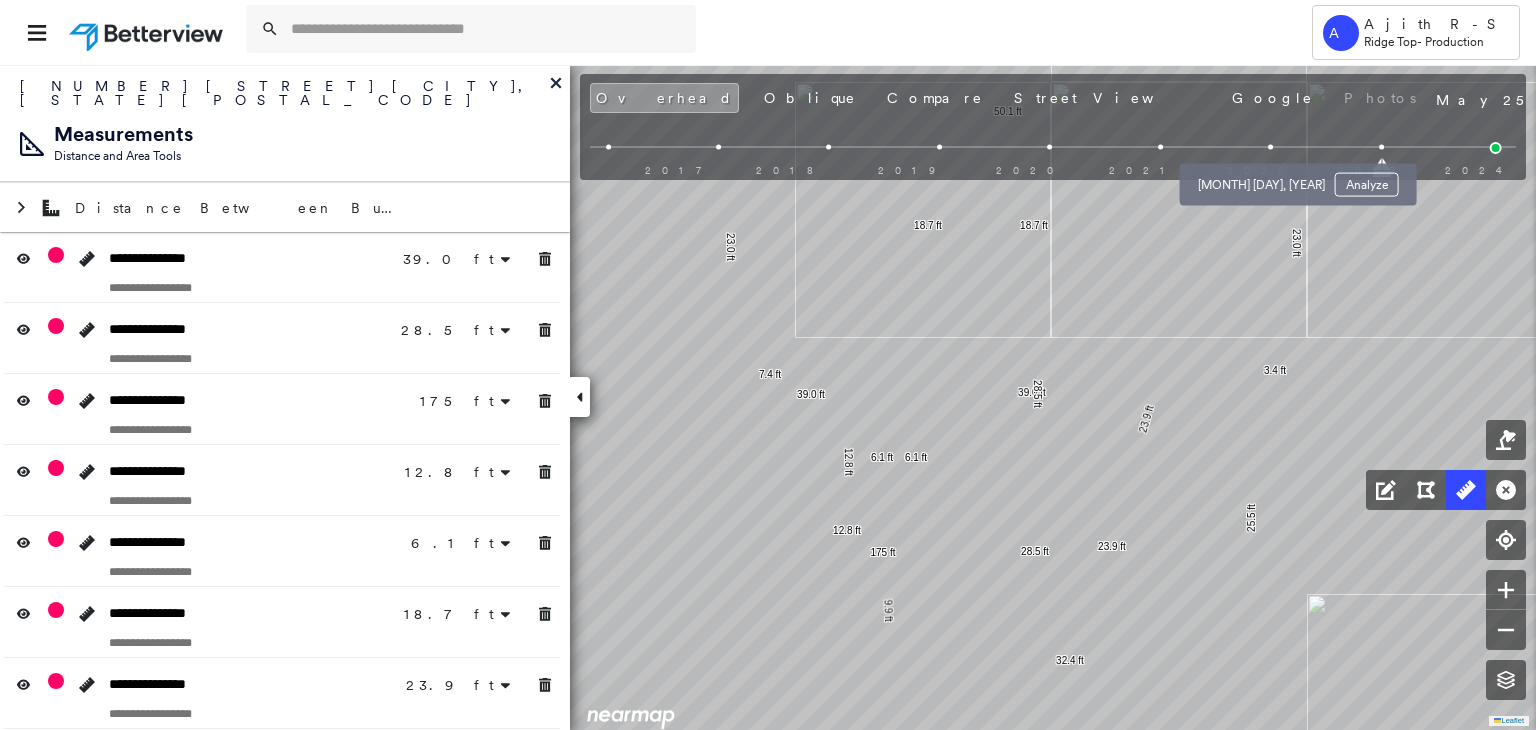 click at bounding box center (1271, 147) 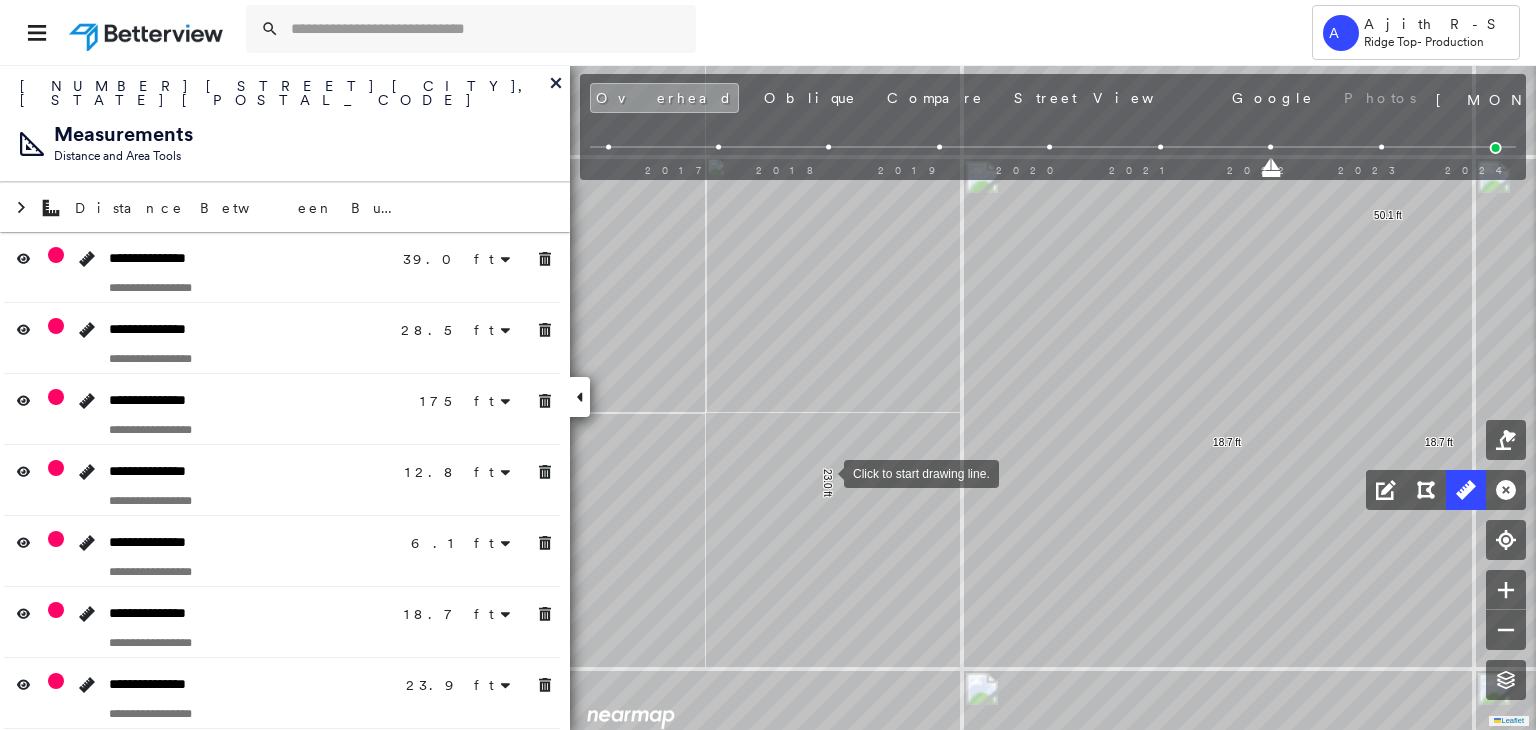 click at bounding box center [824, 472] 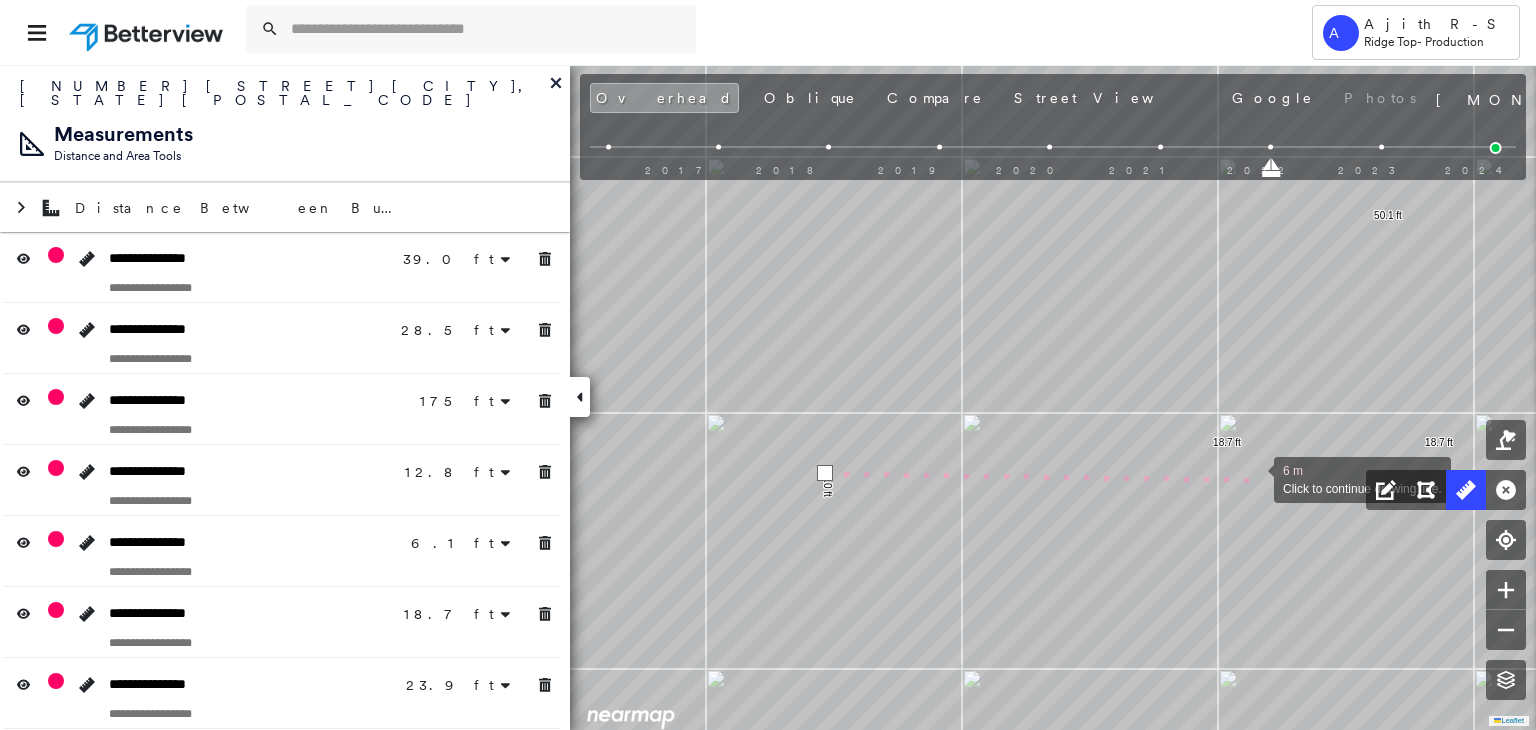 click at bounding box center [1254, 478] 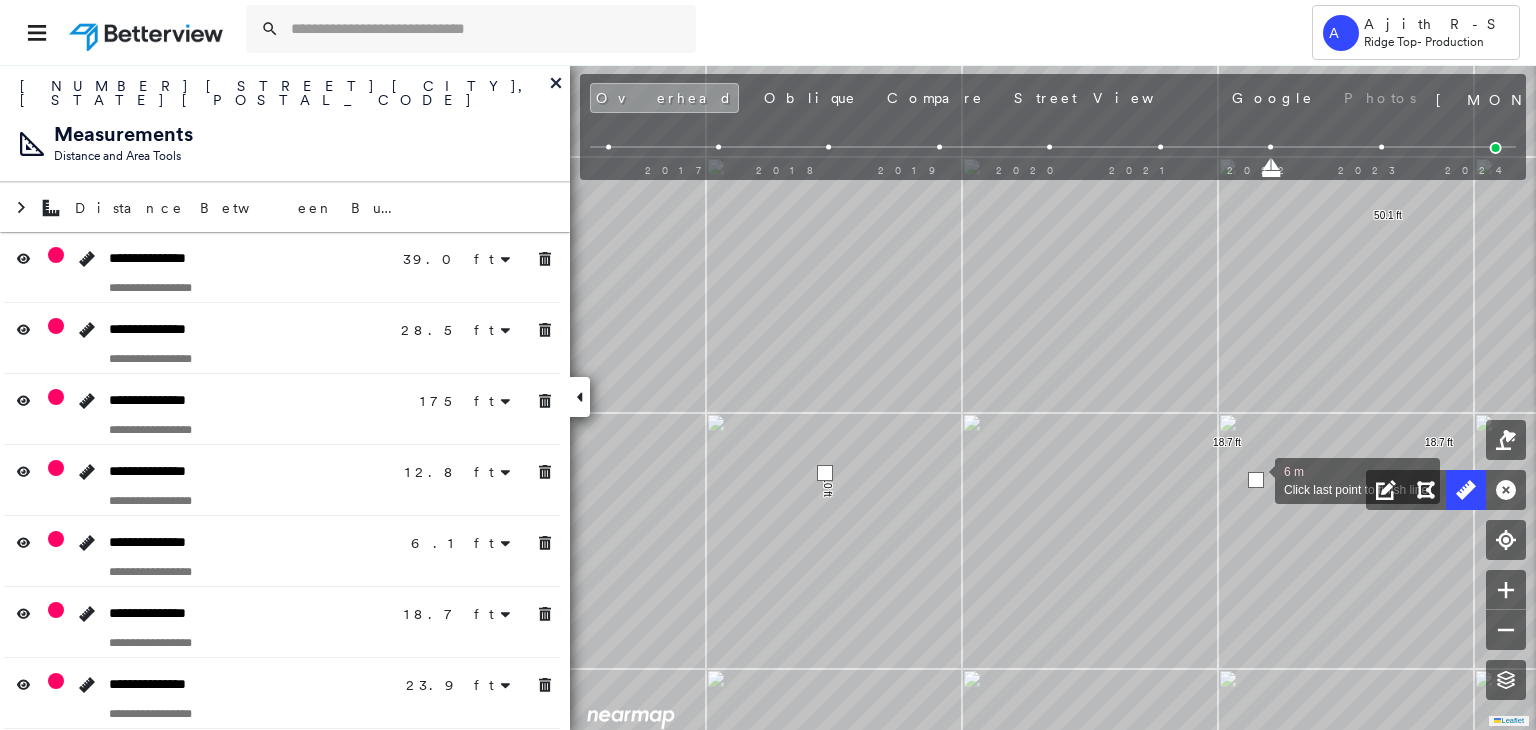 click at bounding box center (1256, 480) 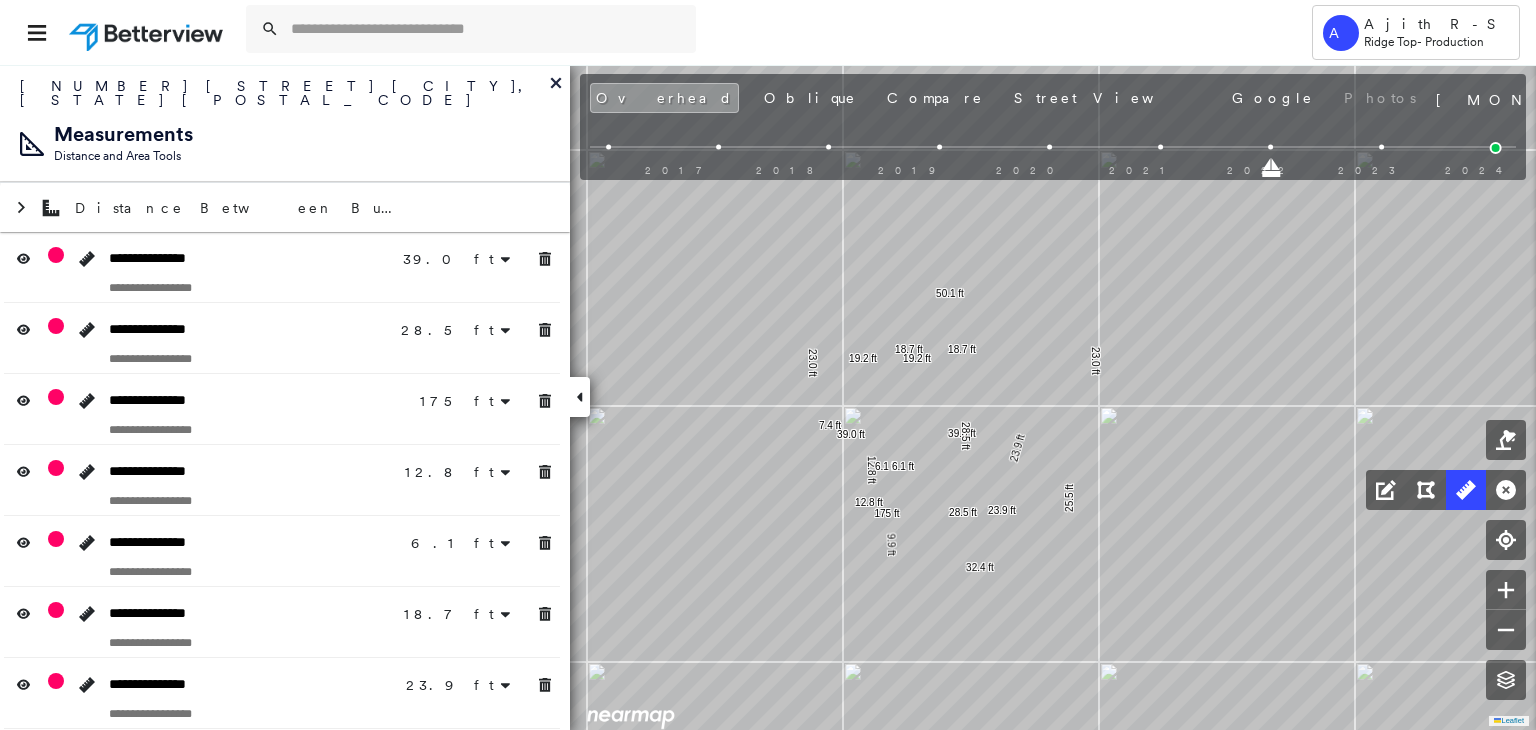 click at bounding box center [1496, 148] 